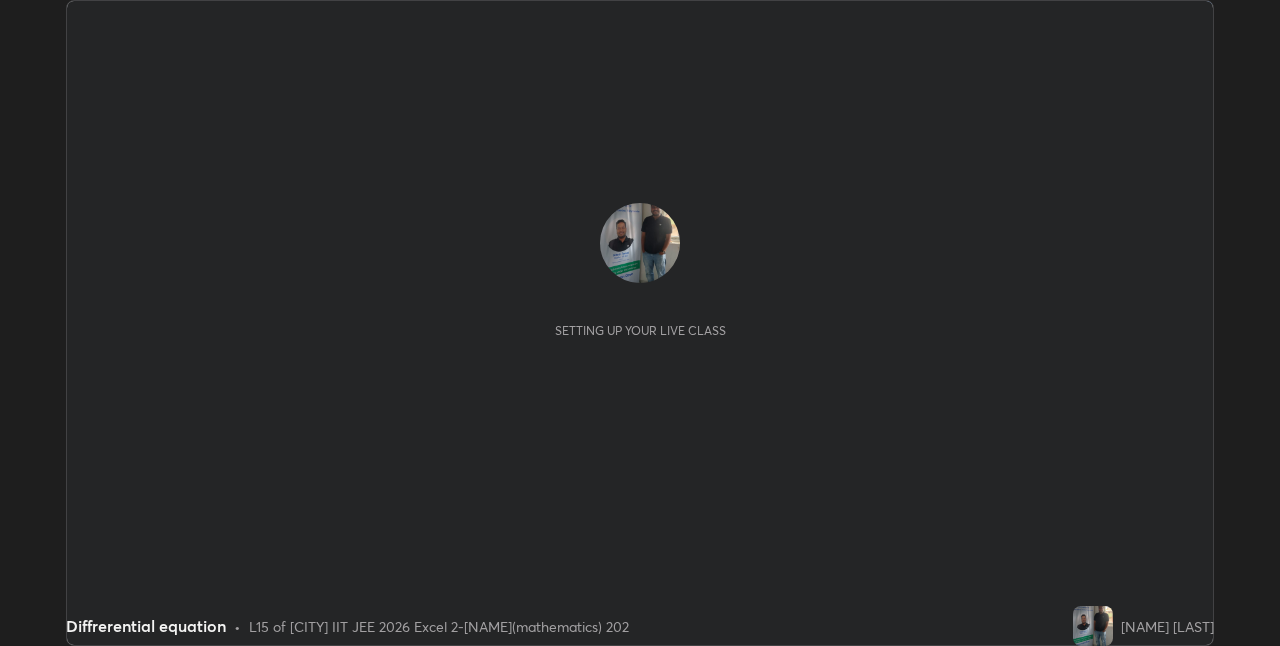 scroll, scrollTop: 0, scrollLeft: 0, axis: both 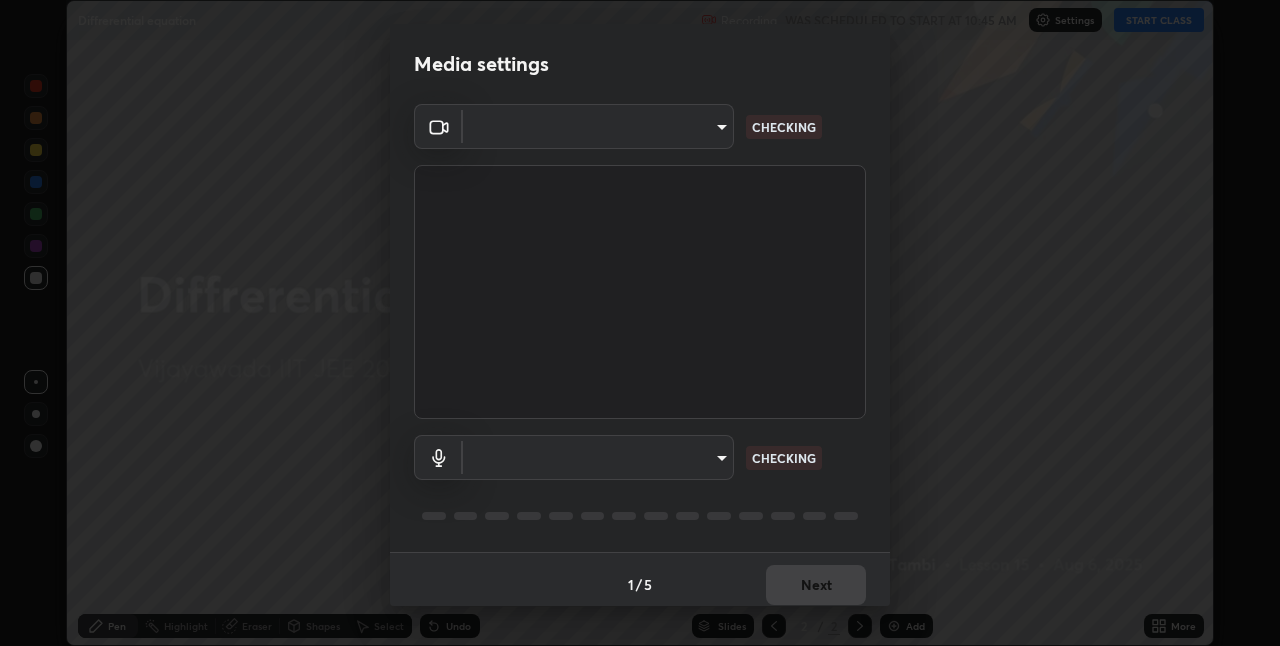 type on "66aebff6bf266b75c2ebb2e60f933f11e1b27f3d04b3b6d5aee389ba91737d29" 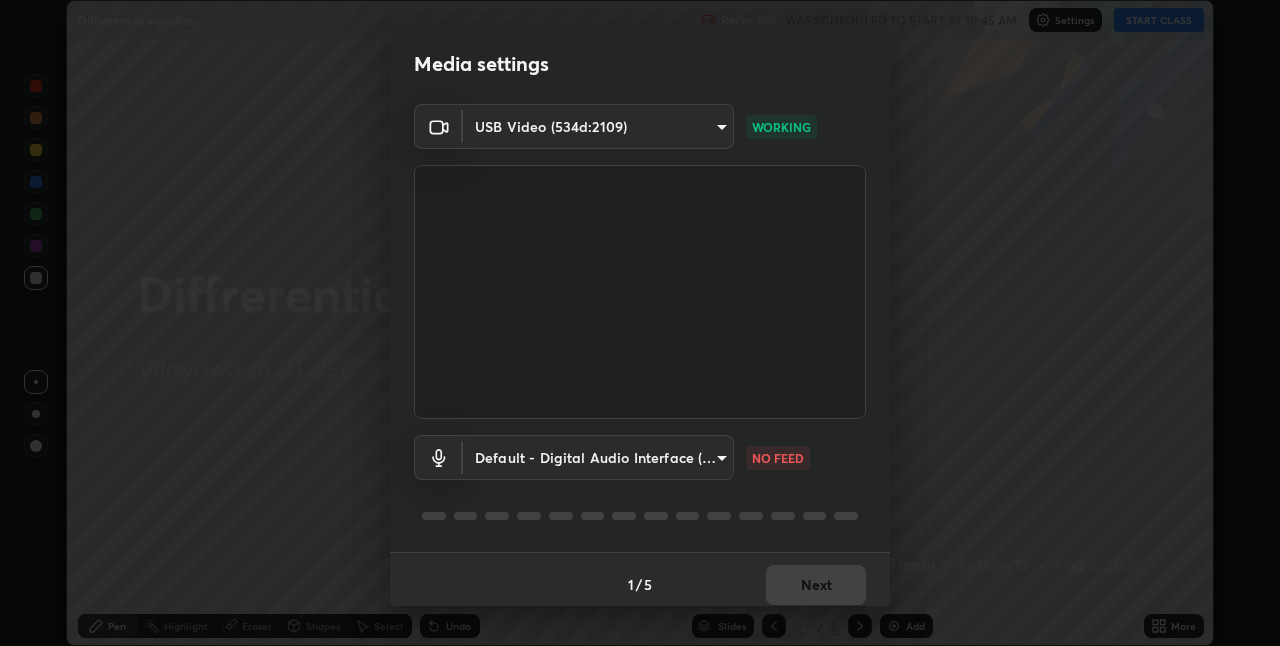 scroll, scrollTop: 10, scrollLeft: 0, axis: vertical 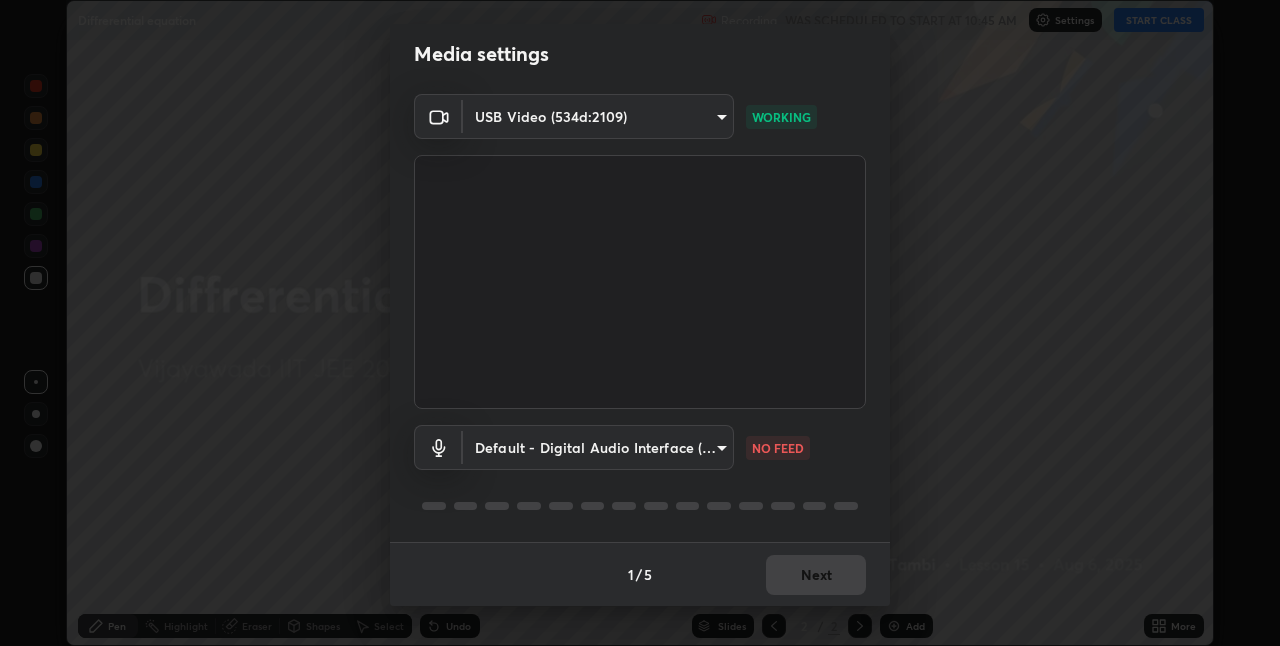 click on "Erase all Diffrerential equation Recording WAS SCHEDULED TO START AT  10:45 AM Settings START CLASS Setting up your live class Diffrerential equation • L15 of [CITY] IIT JEE 2026 Excel 2-[NAME](mathematics) 202 [NAME] Pen Highlight Eraser Shapes Select Undo Slides 2 / 2 Add More No doubts shared Encourage your learners to ask a doubt for better clarity Report an issue Reason for reporting Buffering Chat not working Audio - Video sync issue Educator video quality low ​ Attach an image Report Media settings USB Video (534d:2109) 66aebff6bf266b75c2ebb2e60f933f11e1b27f3d04b3b6d5aee389ba91737d29 WORKING Default - Digital Audio Interface (3- USB Digital Audio) default NO FEED 1 / 5 Next" at bounding box center (640, 323) 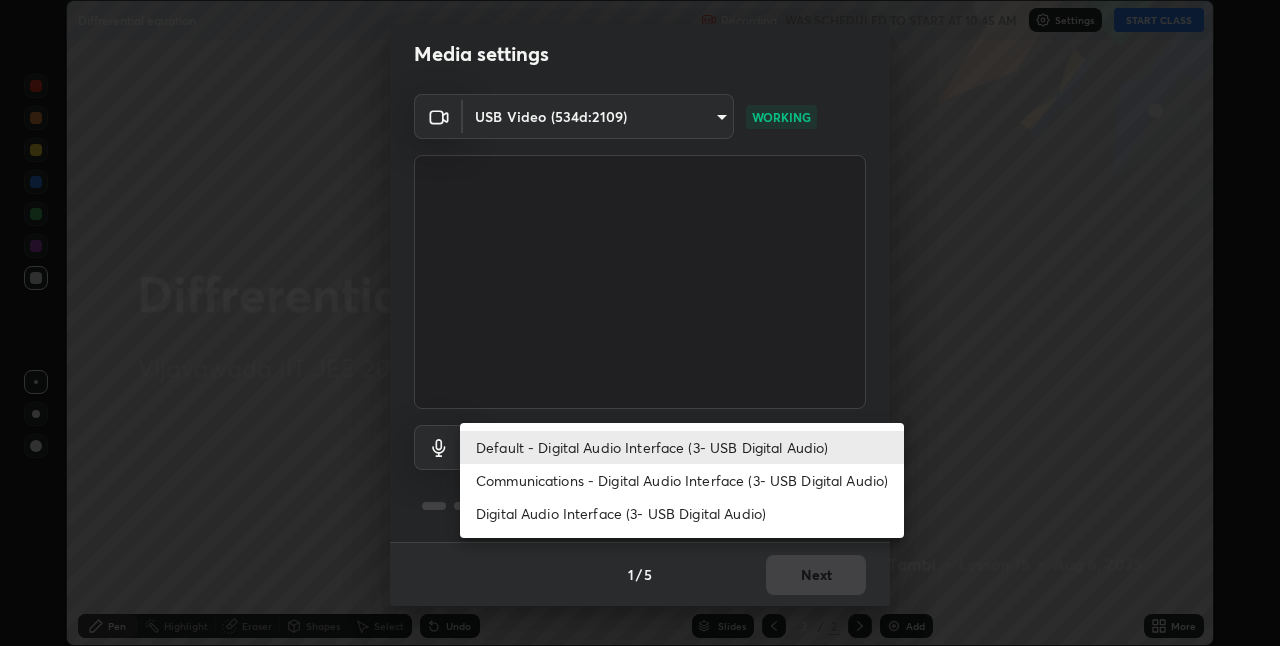 click on "Communications - Digital Audio Interface (3- USB Digital Audio)" at bounding box center [682, 480] 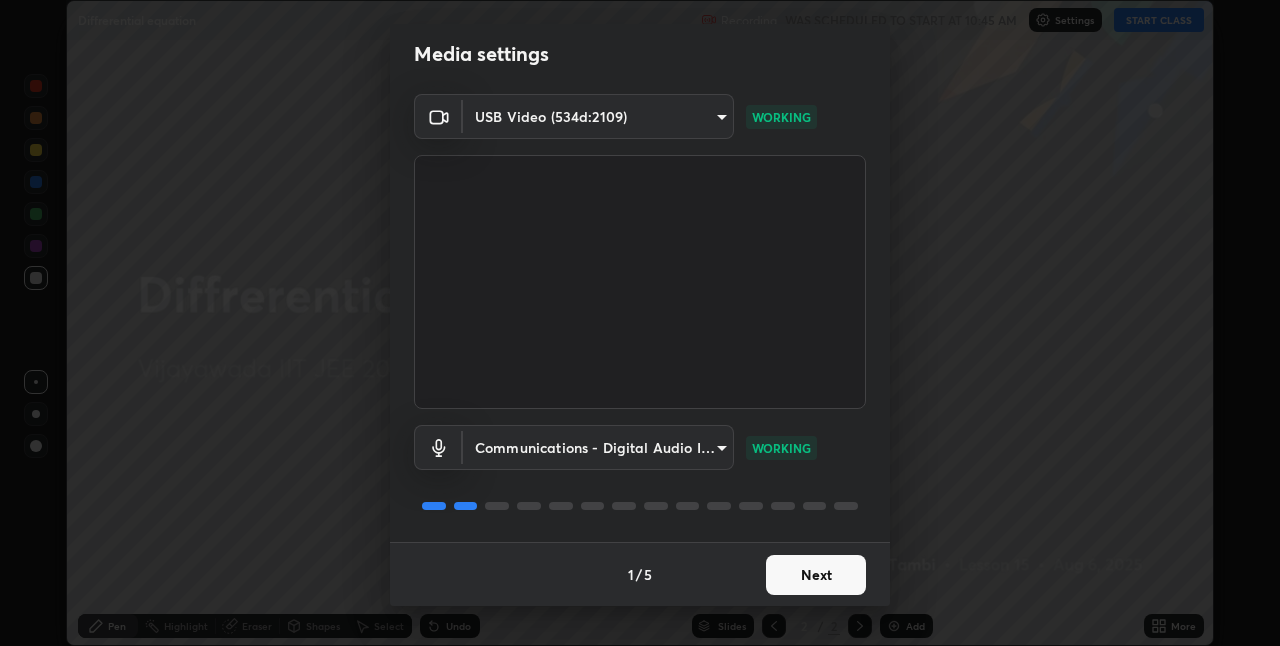 click on "Next" at bounding box center (816, 575) 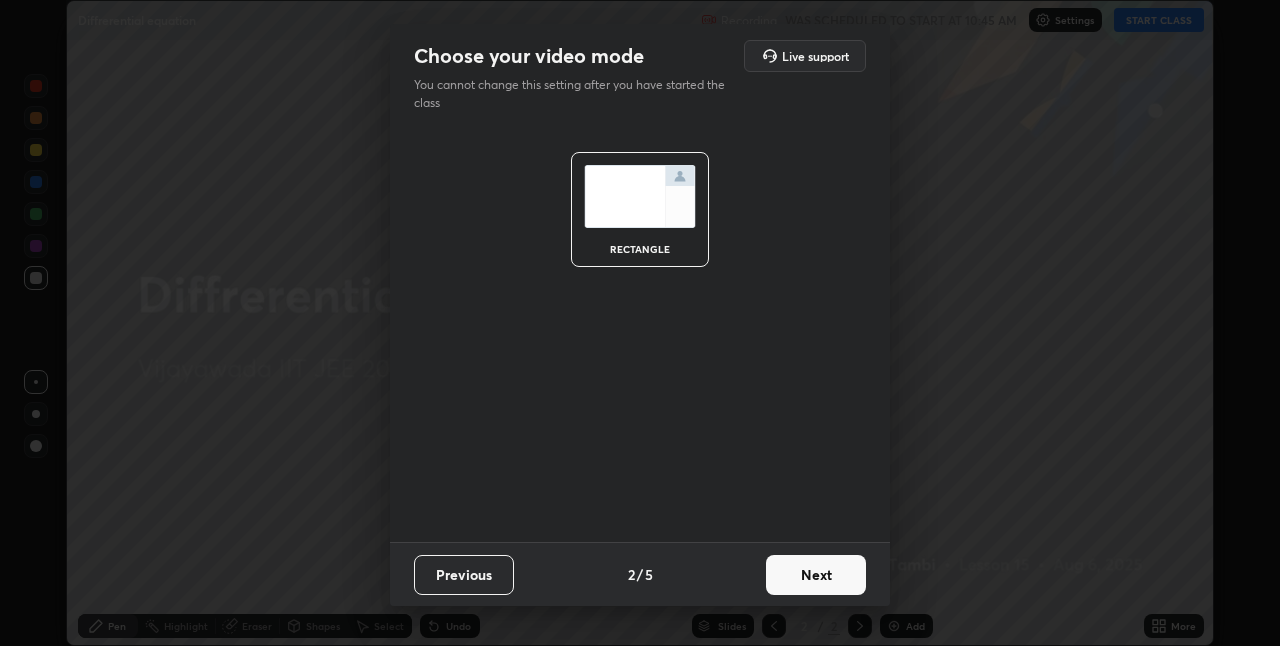 scroll, scrollTop: 0, scrollLeft: 0, axis: both 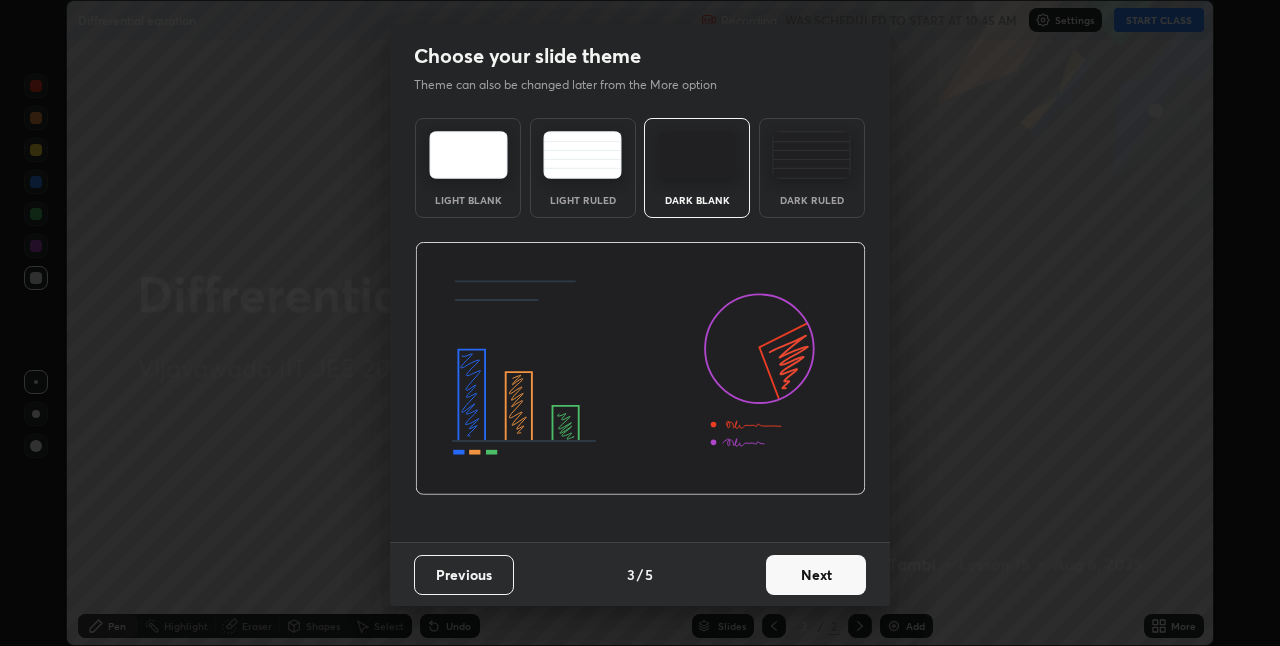 click on "Next" at bounding box center [816, 575] 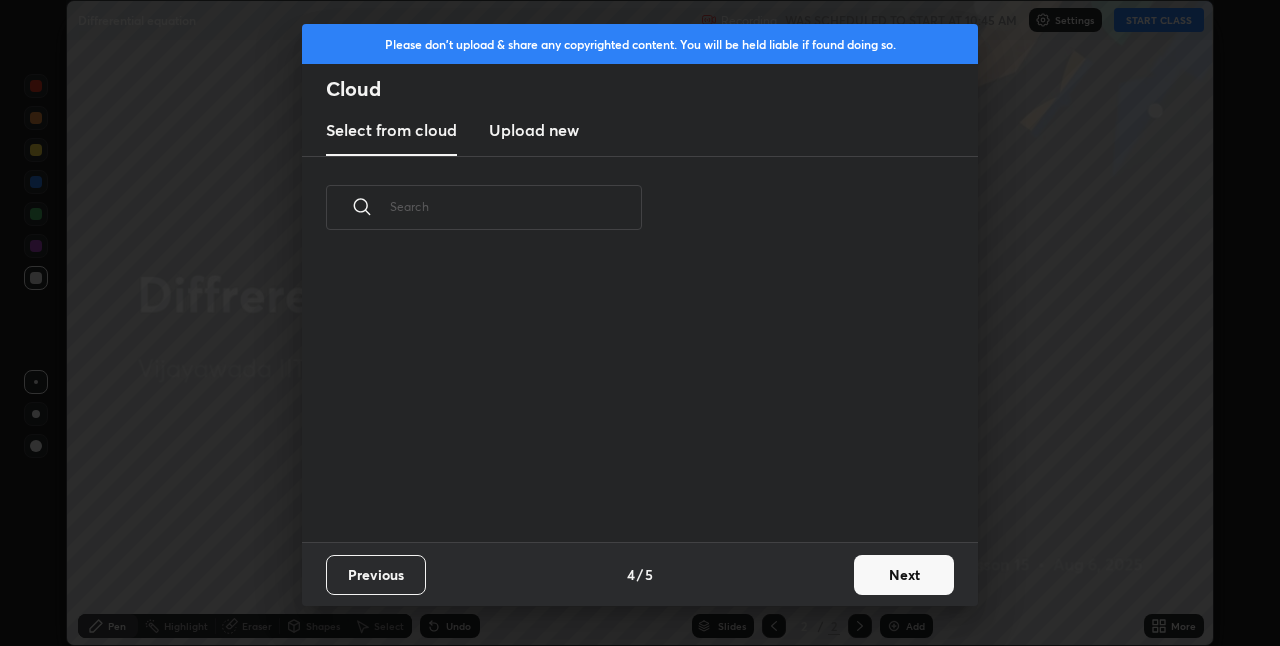 click on "Previous 4 / 5 Next" at bounding box center [640, 574] 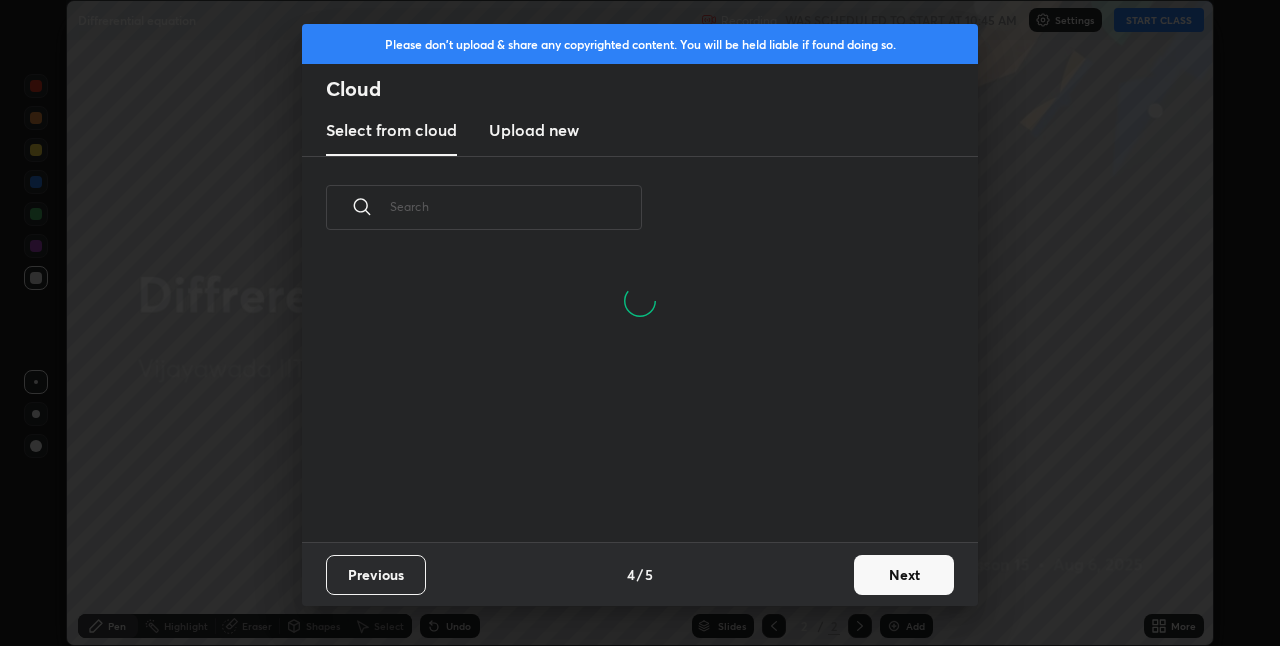 click on "Next" at bounding box center (904, 575) 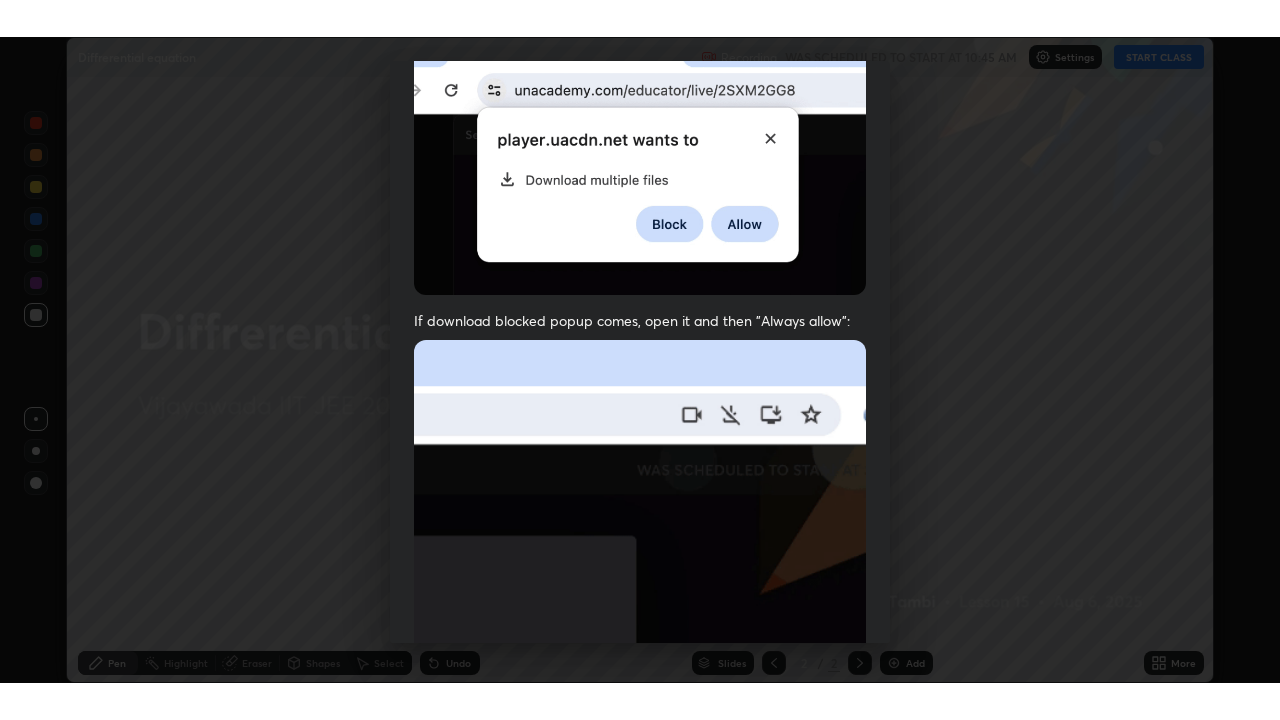 scroll, scrollTop: 418, scrollLeft: 0, axis: vertical 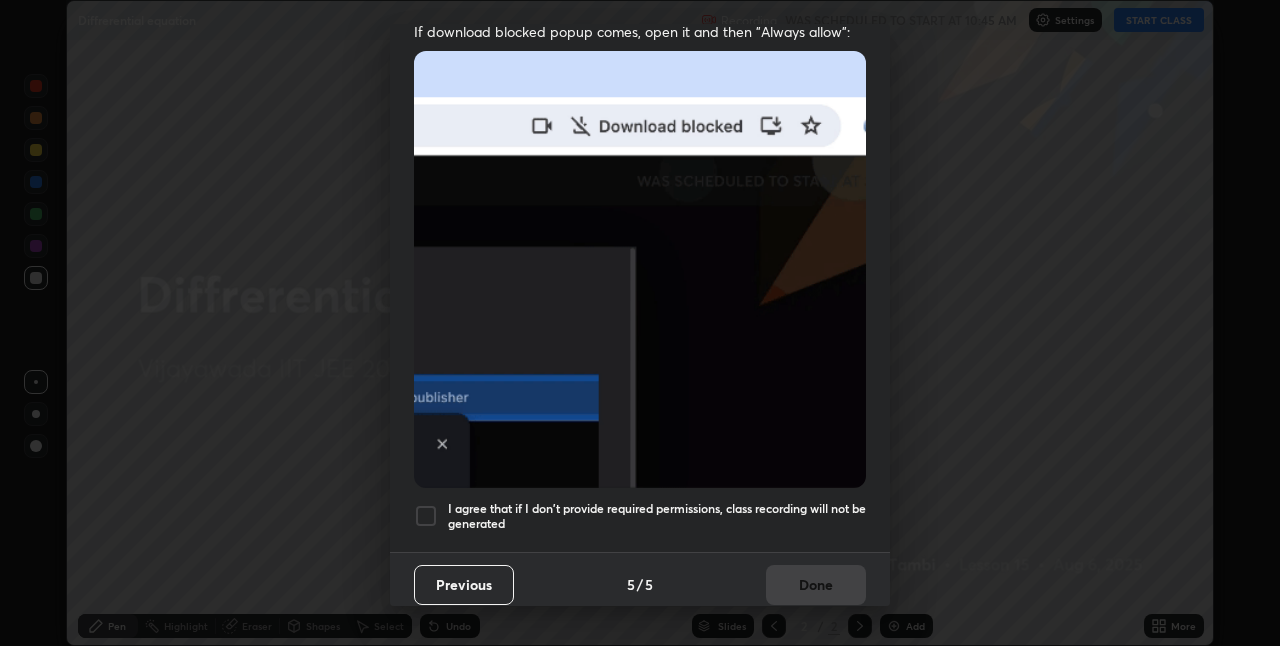 click at bounding box center (426, 516) 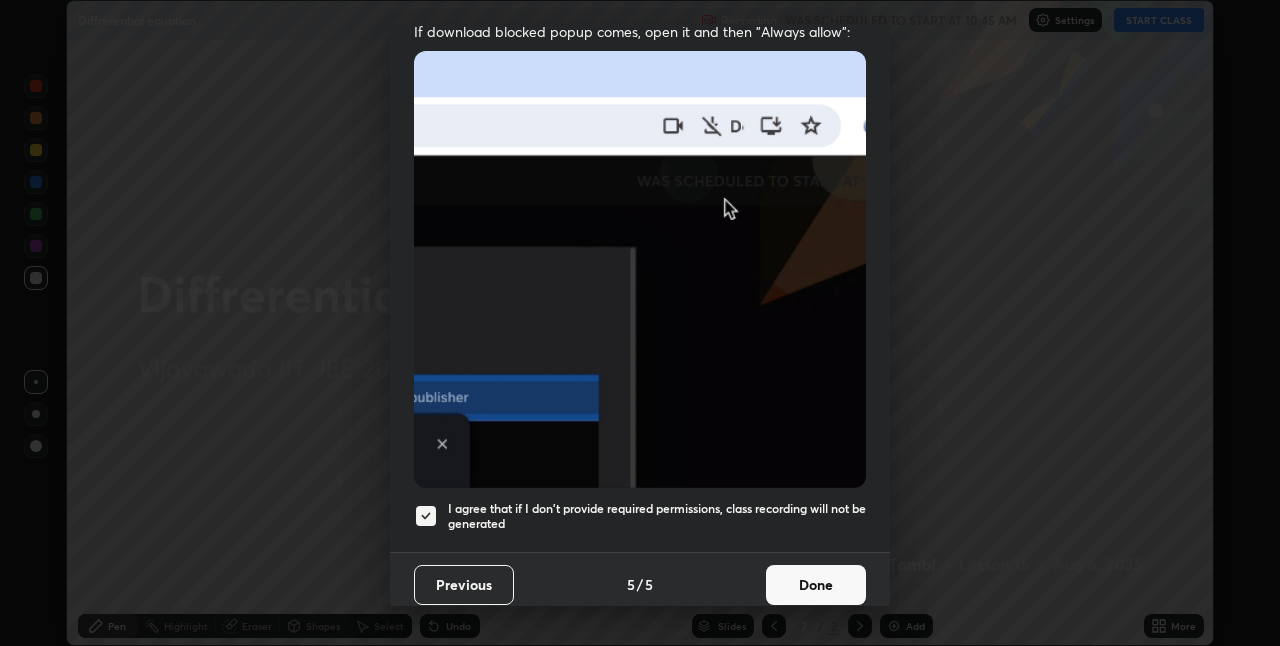 click on "Done" at bounding box center [816, 585] 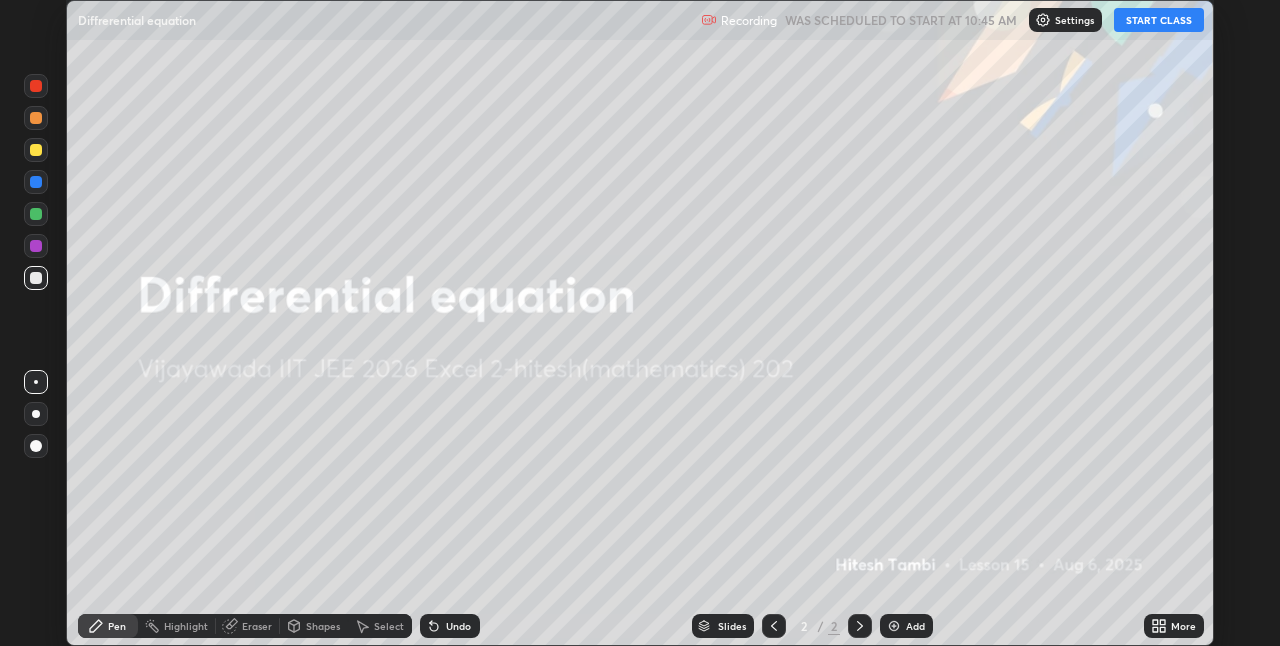 click on "START CLASS" at bounding box center (1159, 20) 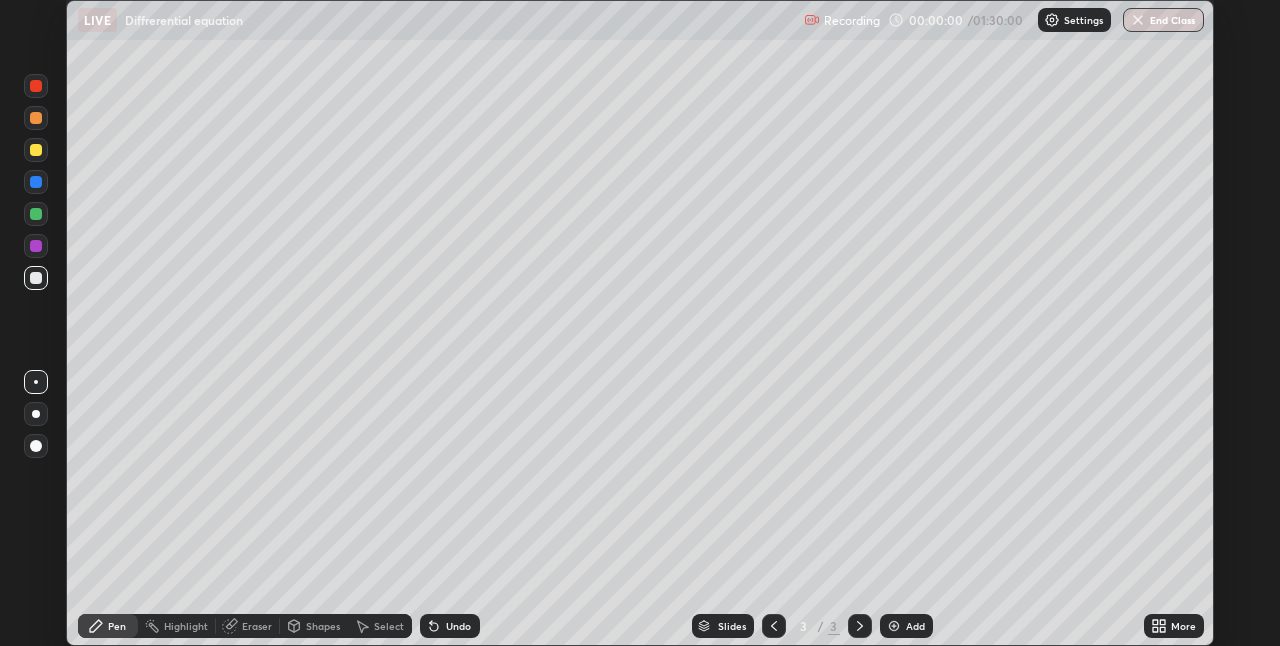 click 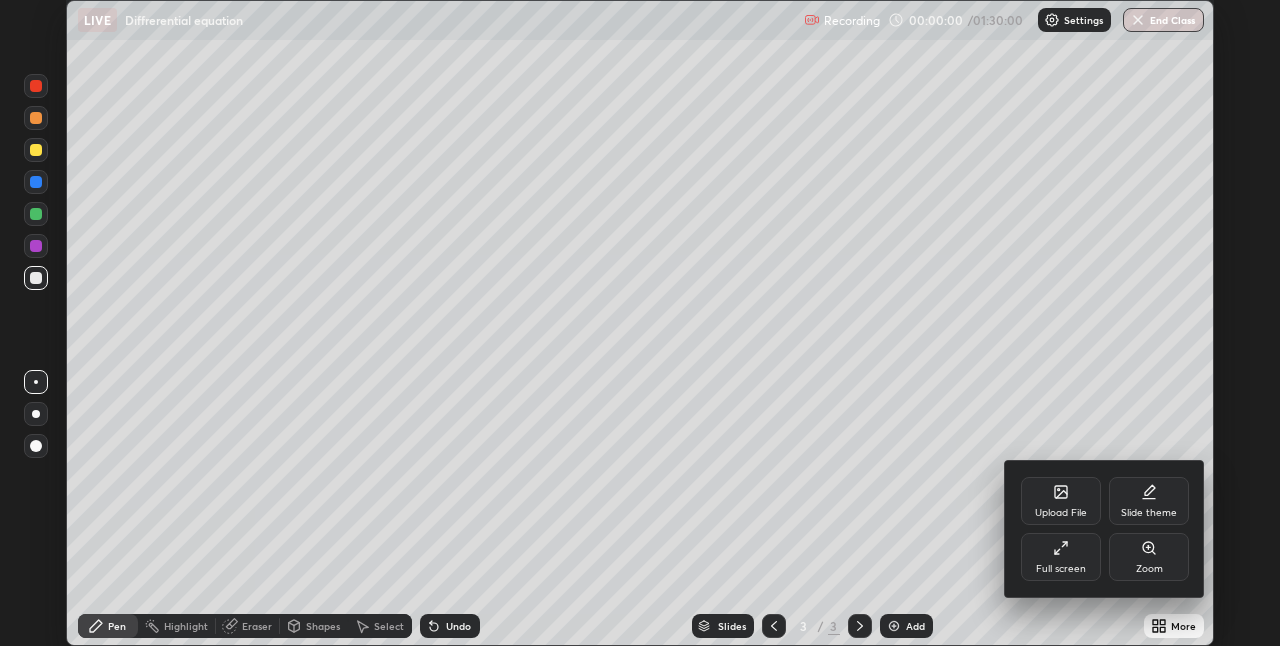 click on "Full screen" at bounding box center [1061, 557] 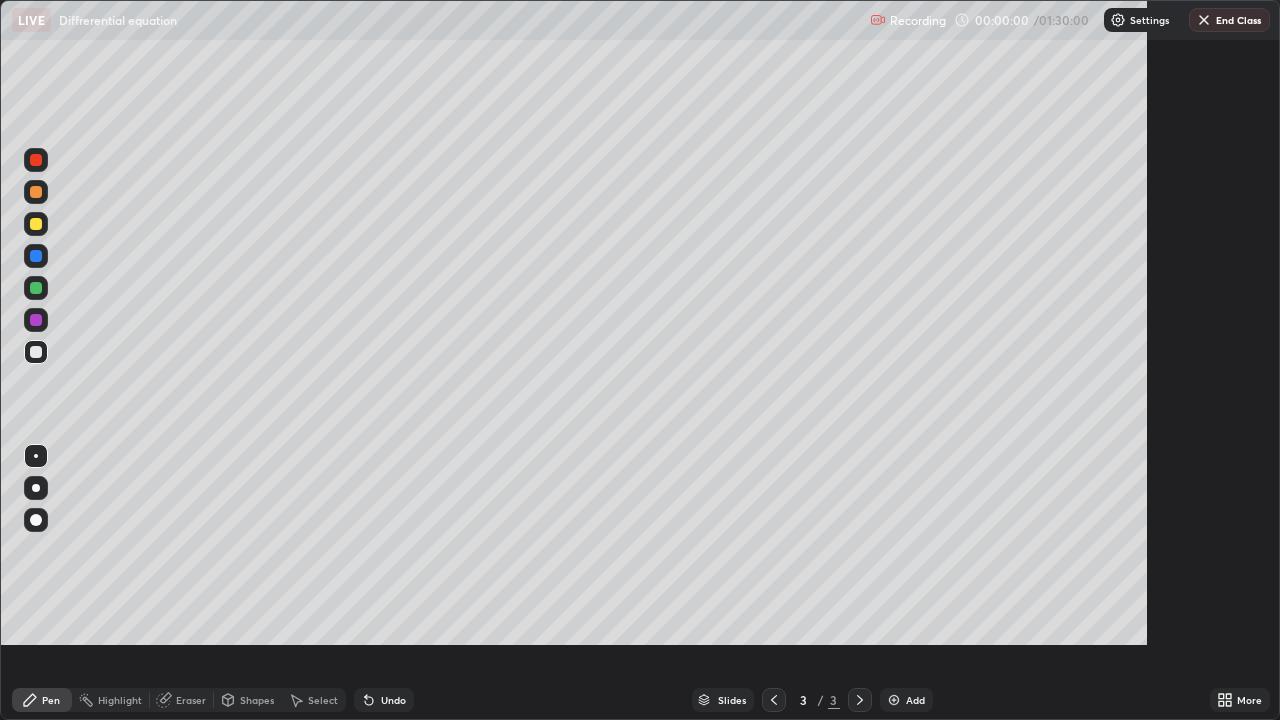 scroll, scrollTop: 99280, scrollLeft: 98720, axis: both 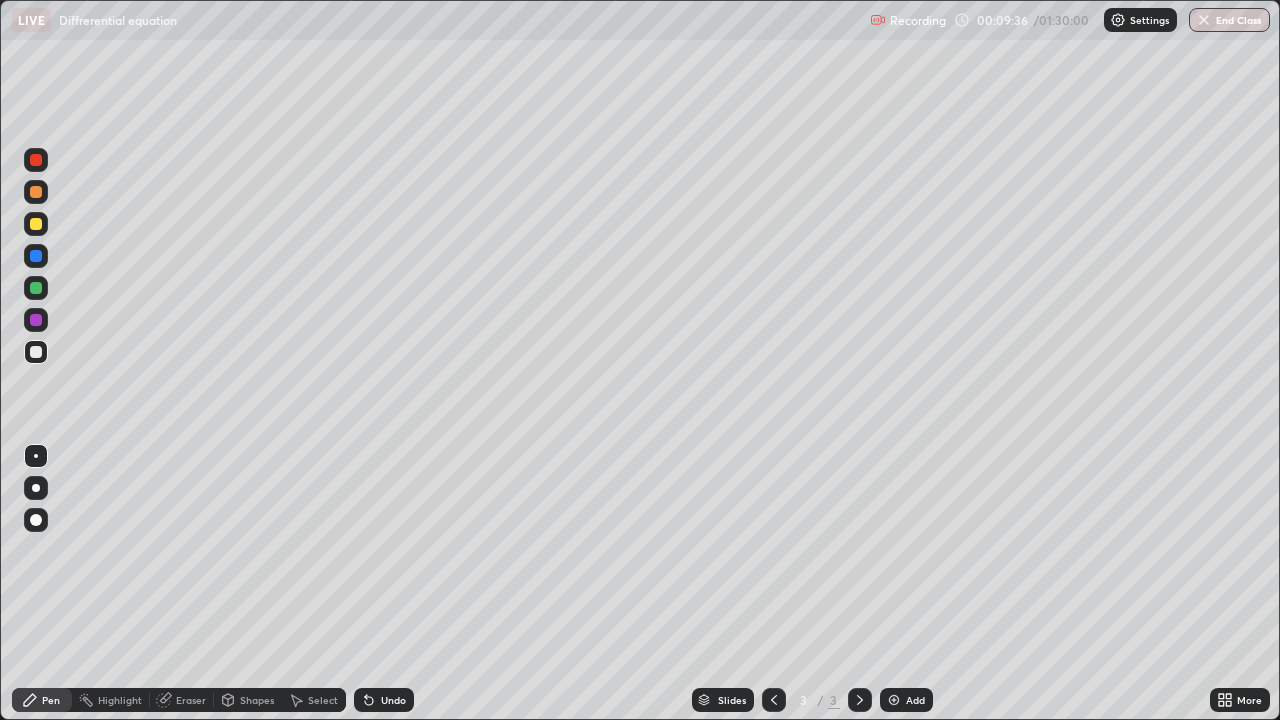 click on "Eraser" at bounding box center (182, 700) 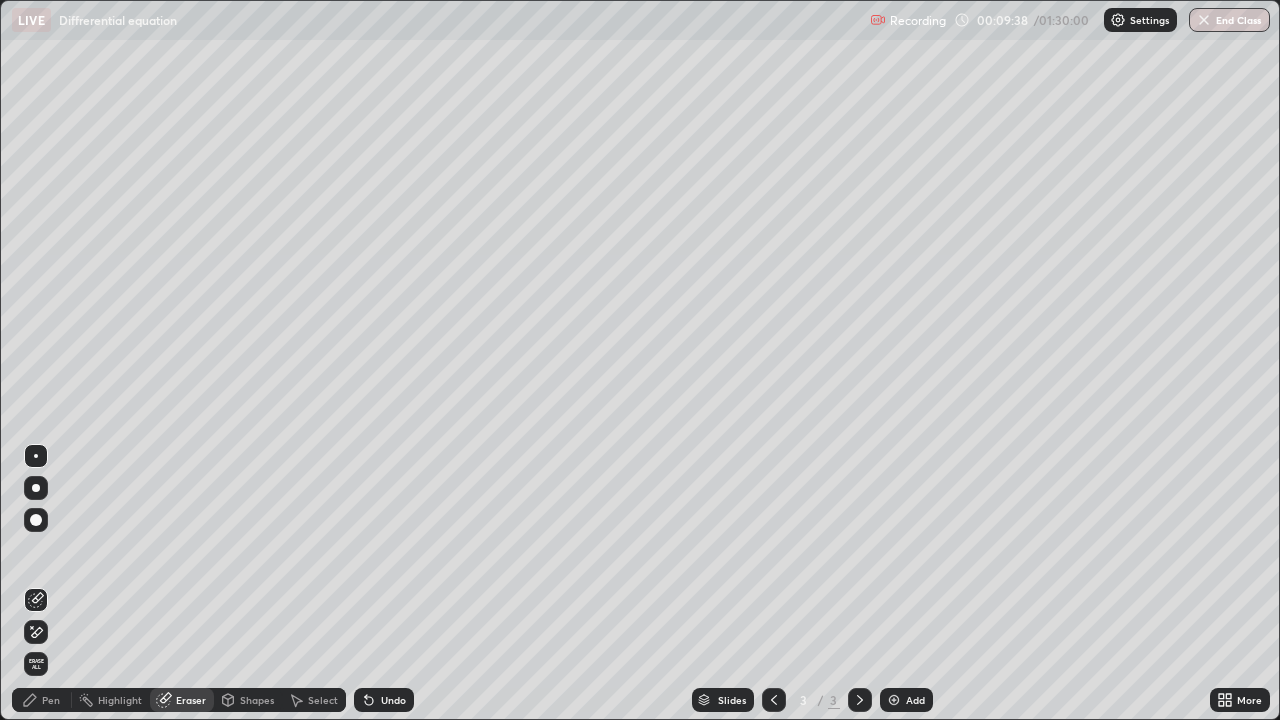 click on "Pen" at bounding box center [51, 700] 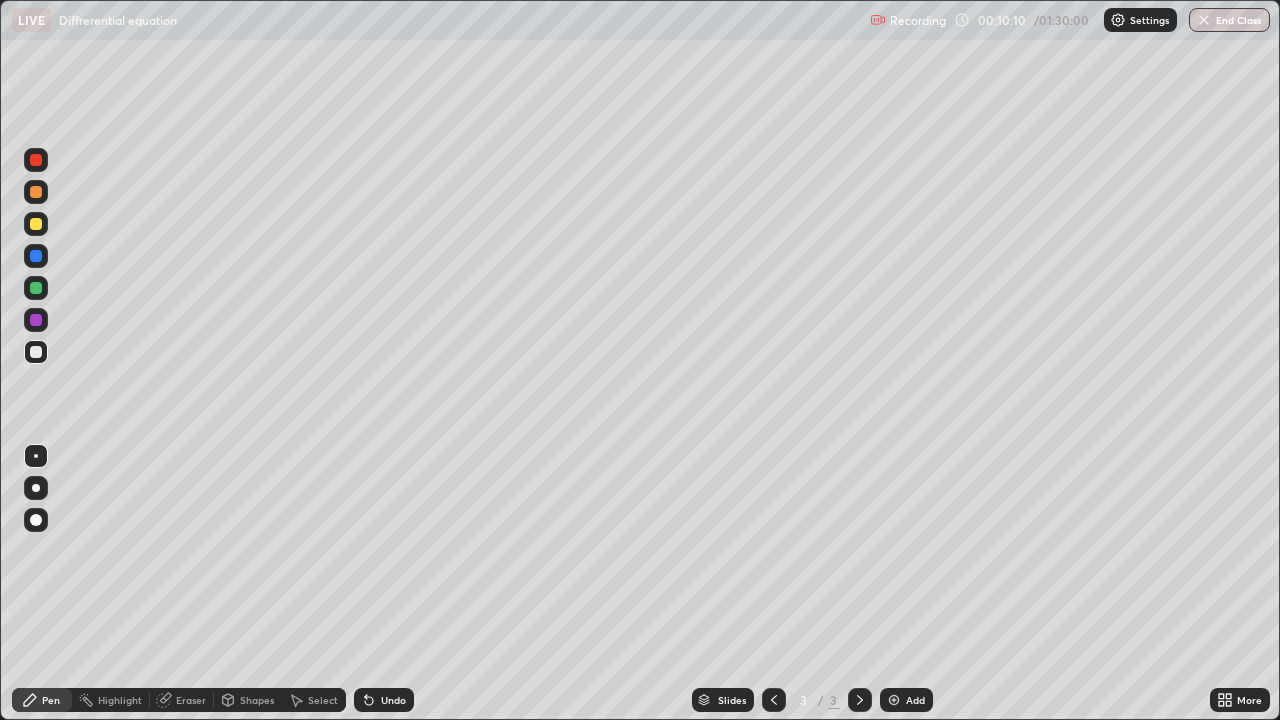 click on "Undo" at bounding box center (393, 700) 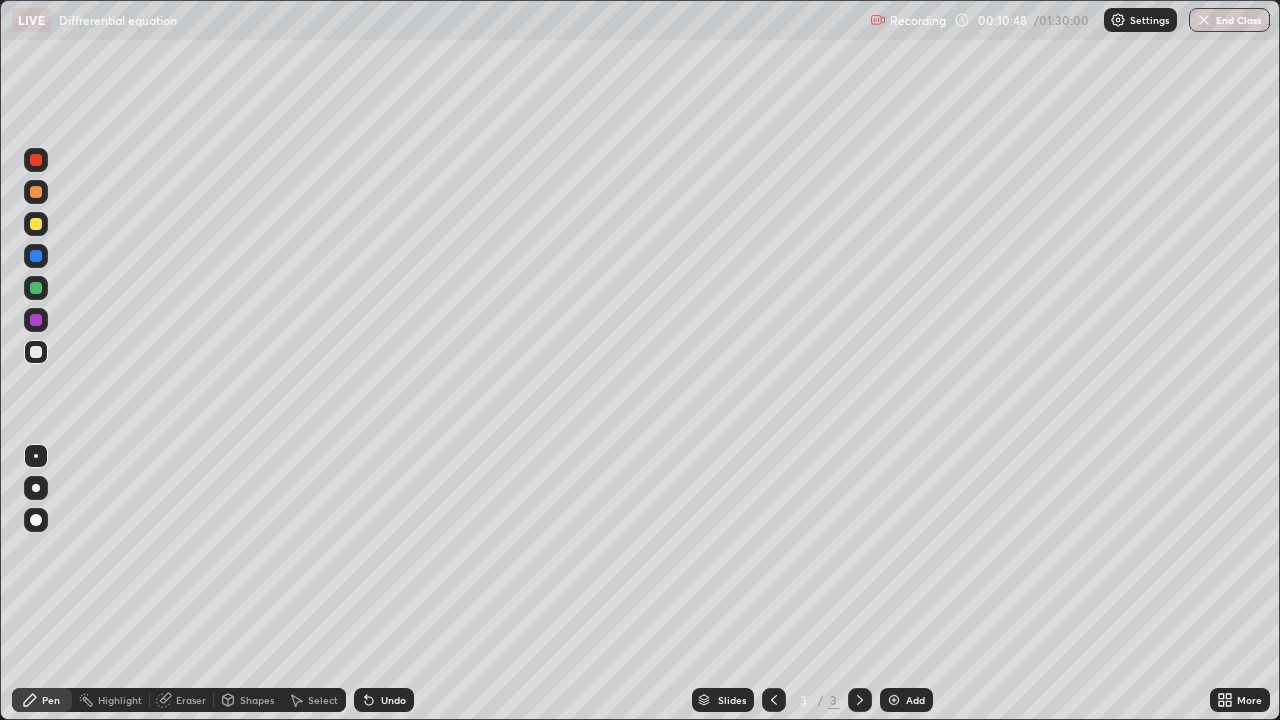 click on "Shapes" at bounding box center (257, 700) 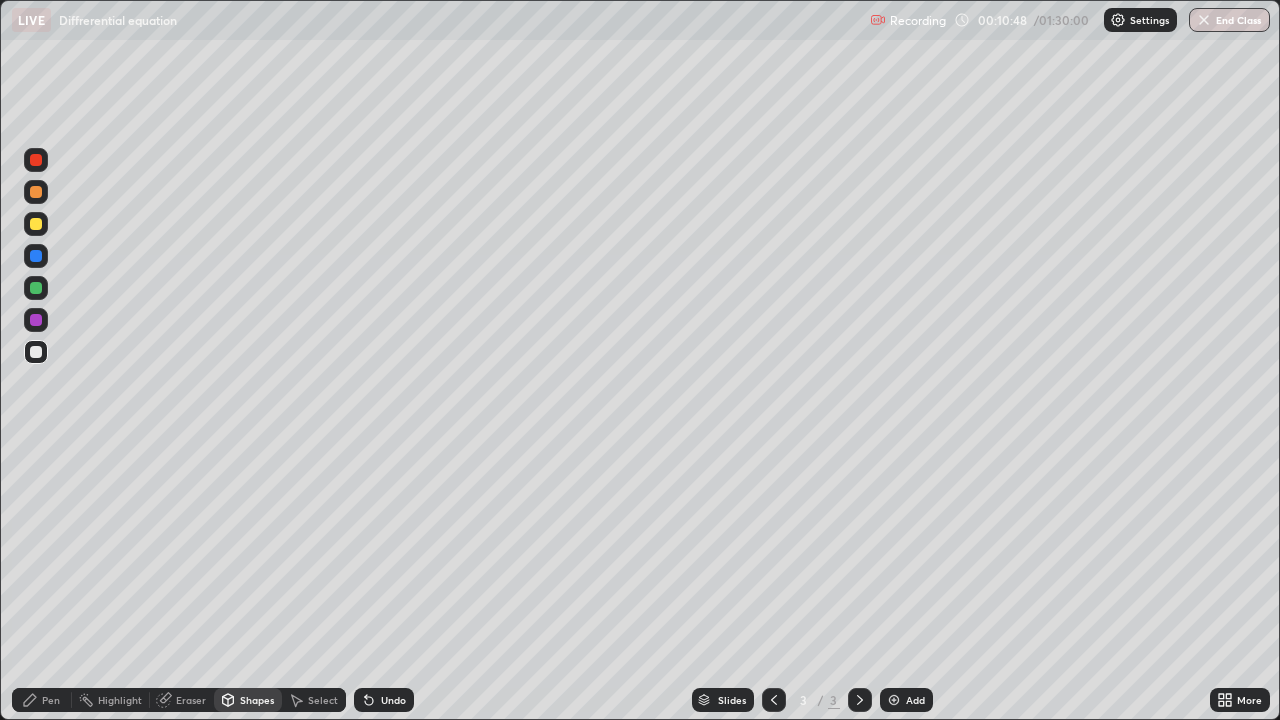 click on "Eraser" at bounding box center [191, 700] 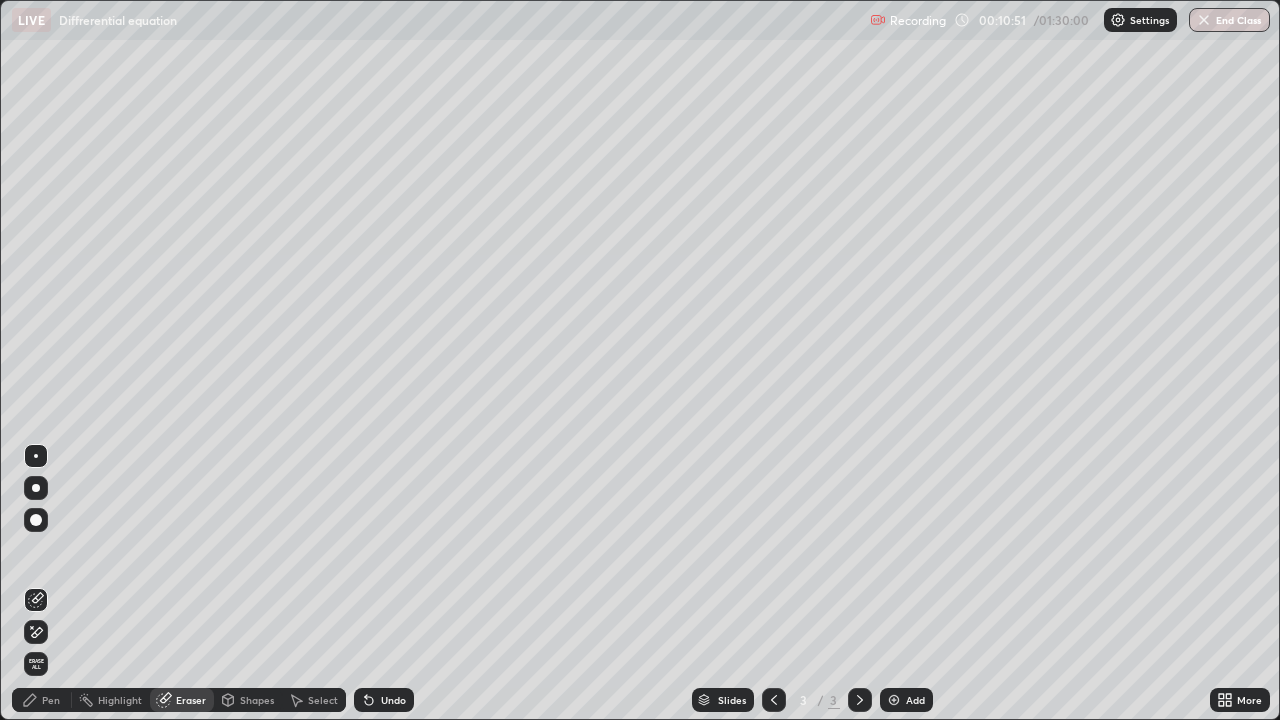 click on "Pen" at bounding box center [51, 700] 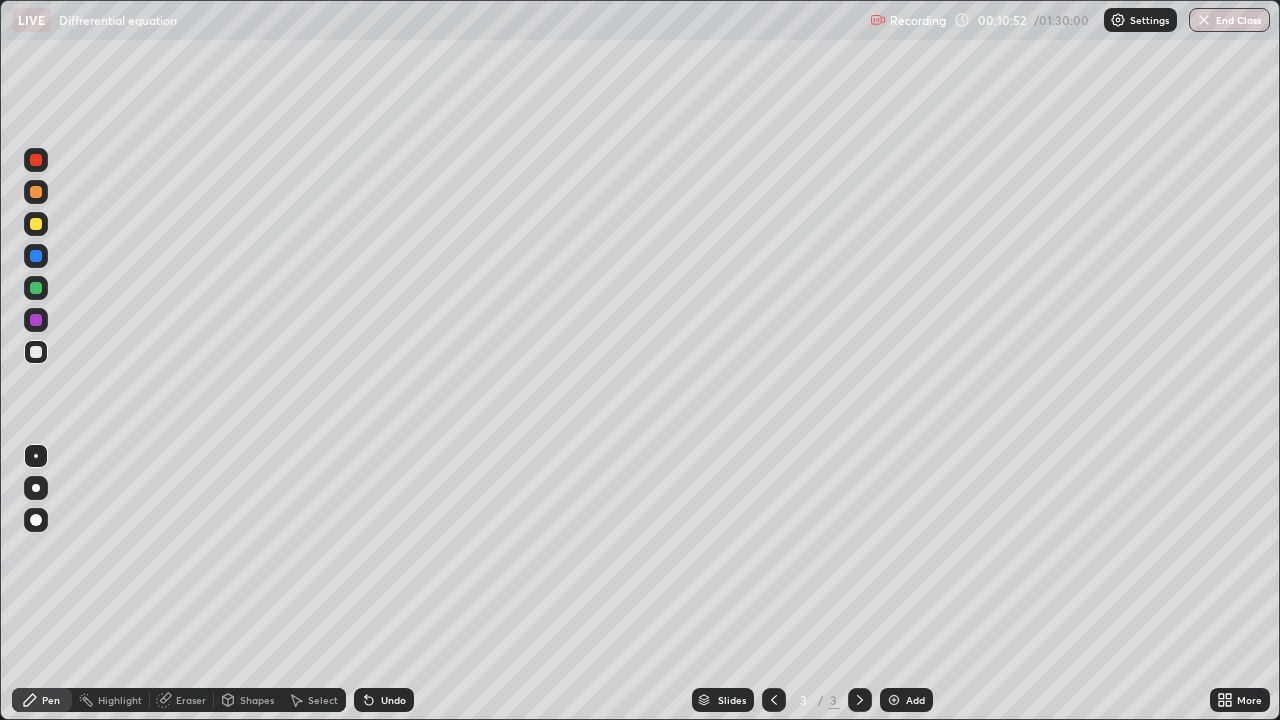 click on "Eraser" at bounding box center (191, 700) 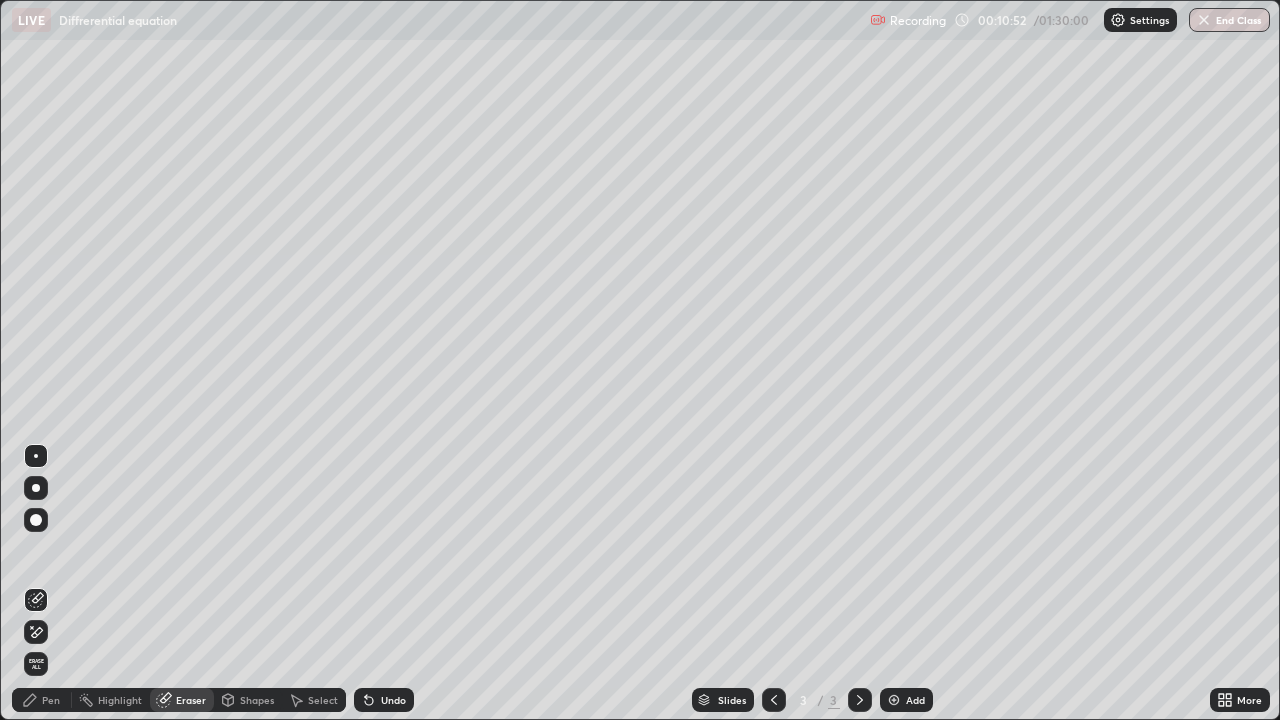 click 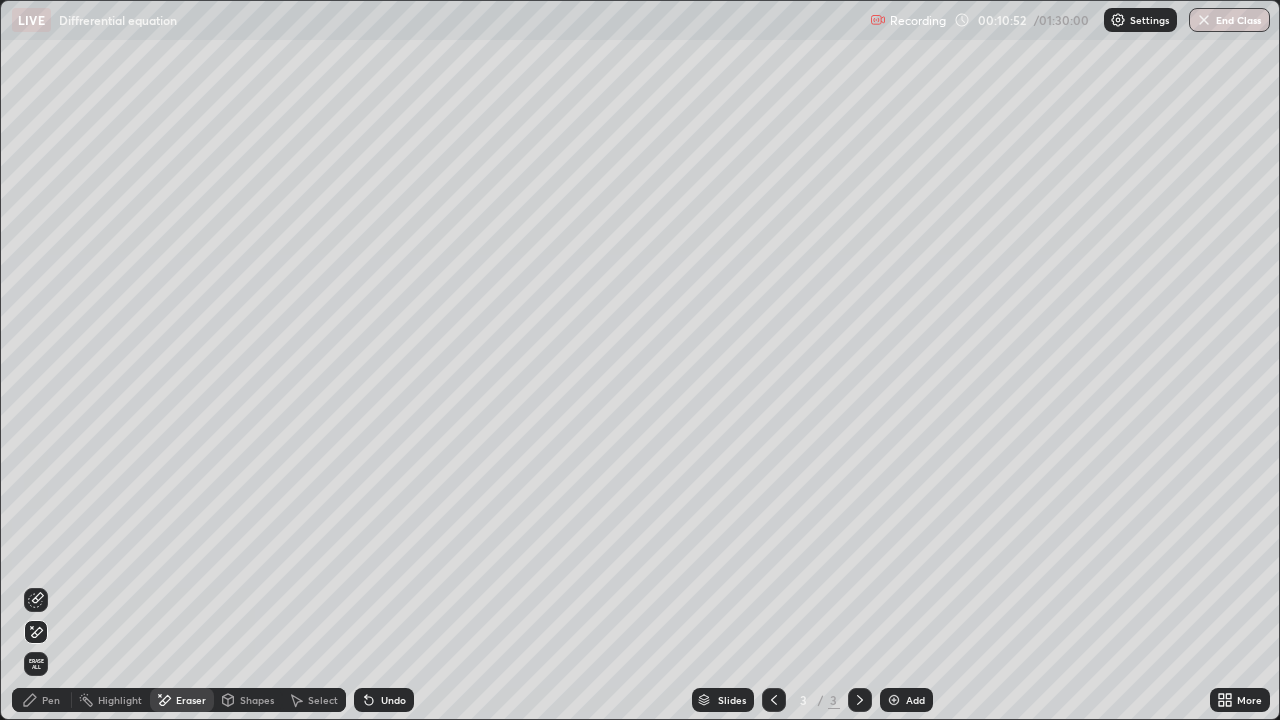 click on "Pen" at bounding box center [51, 700] 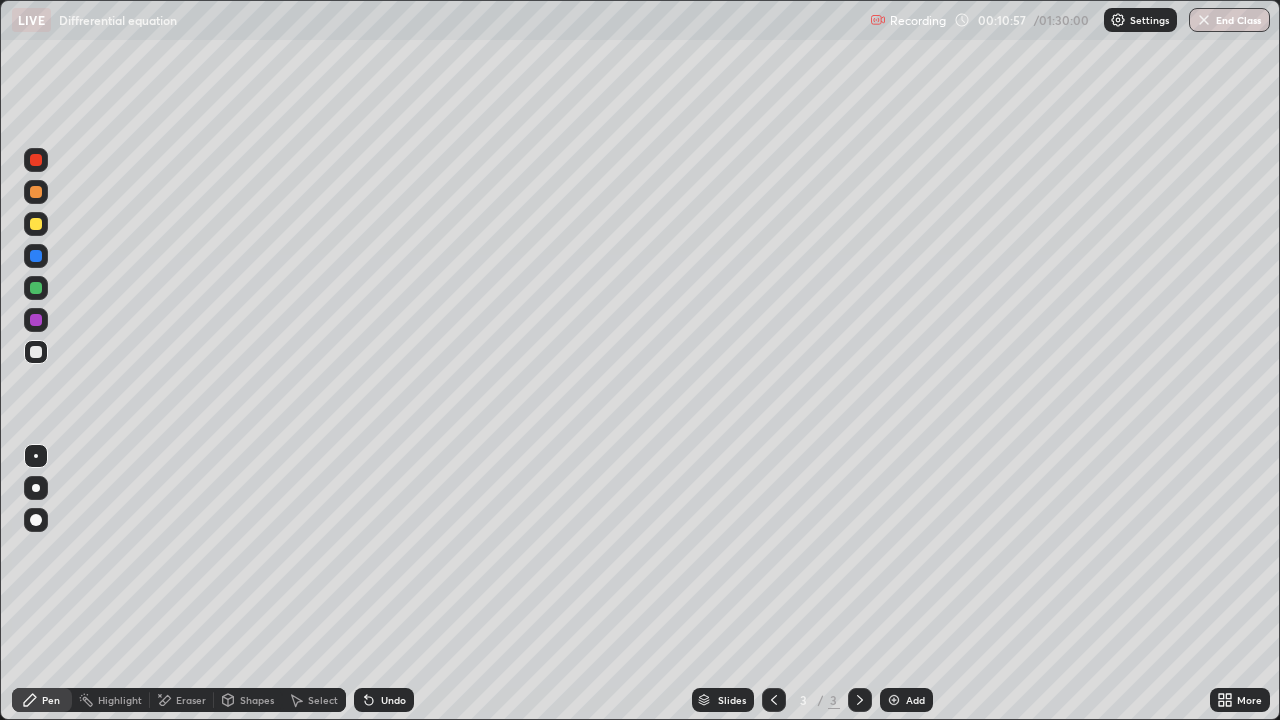 click on "Eraser" at bounding box center (191, 700) 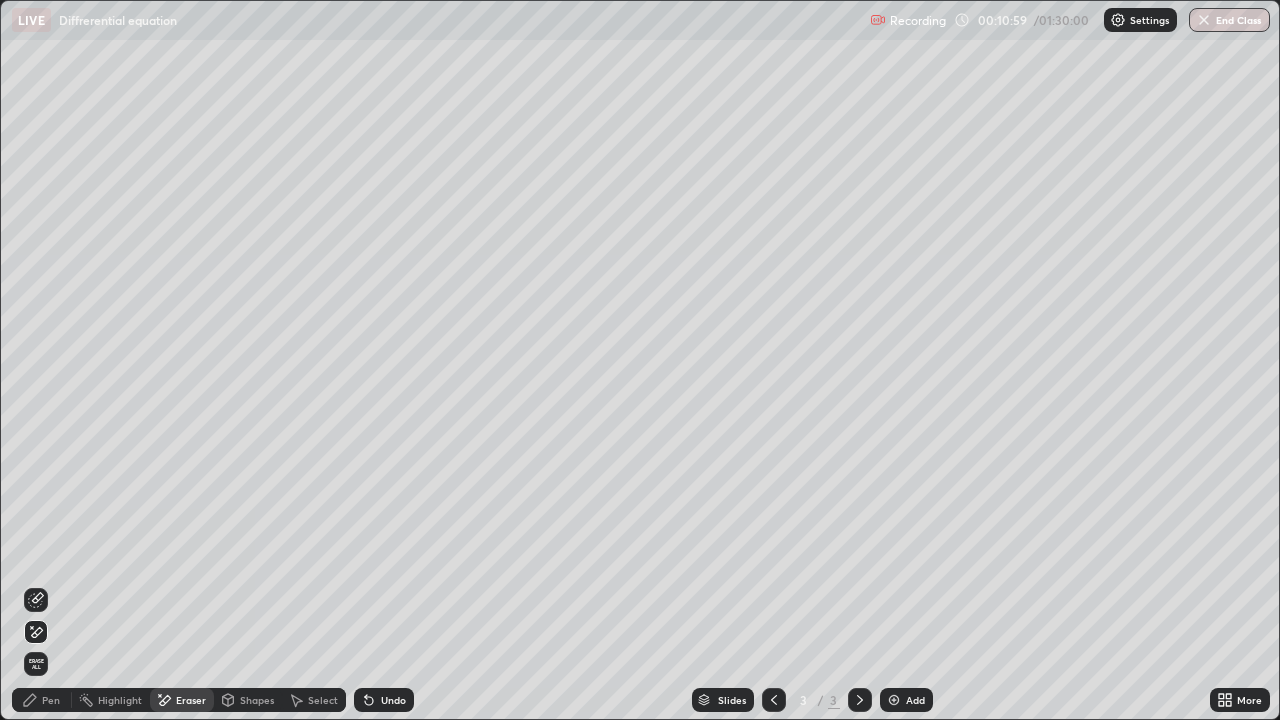 click on "Pen" at bounding box center (42, 700) 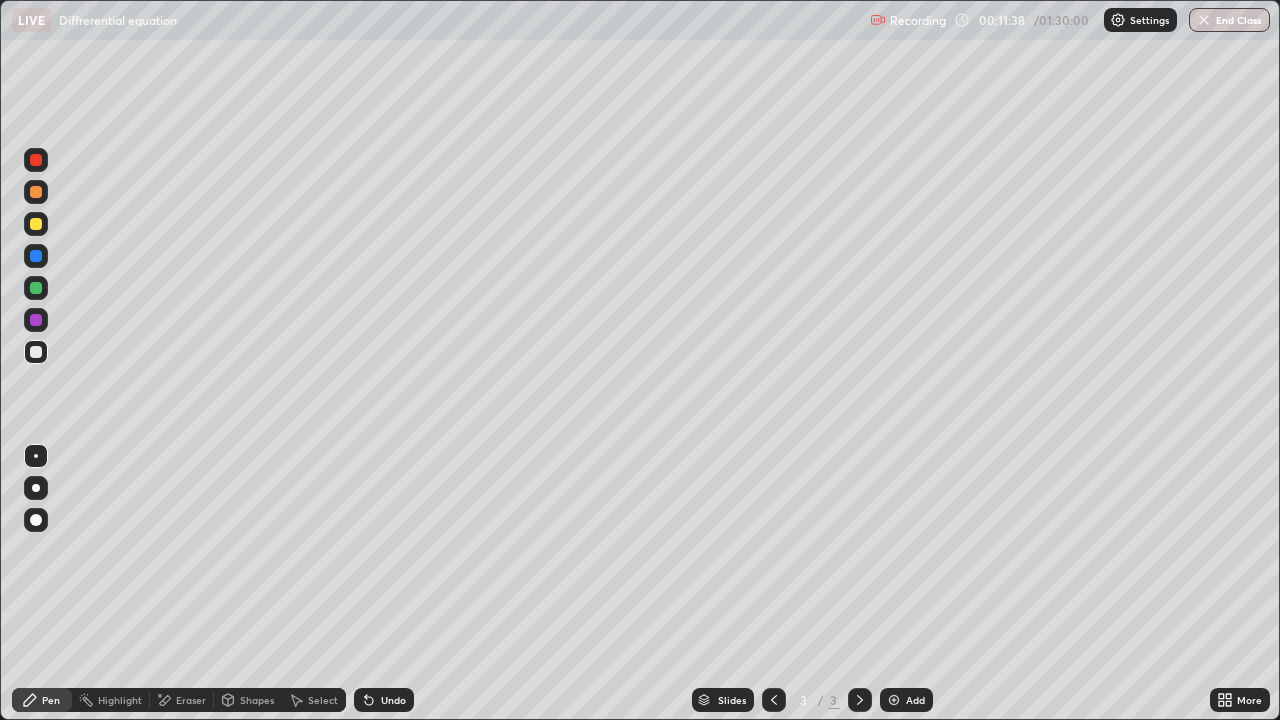 click on "Eraser" at bounding box center (182, 700) 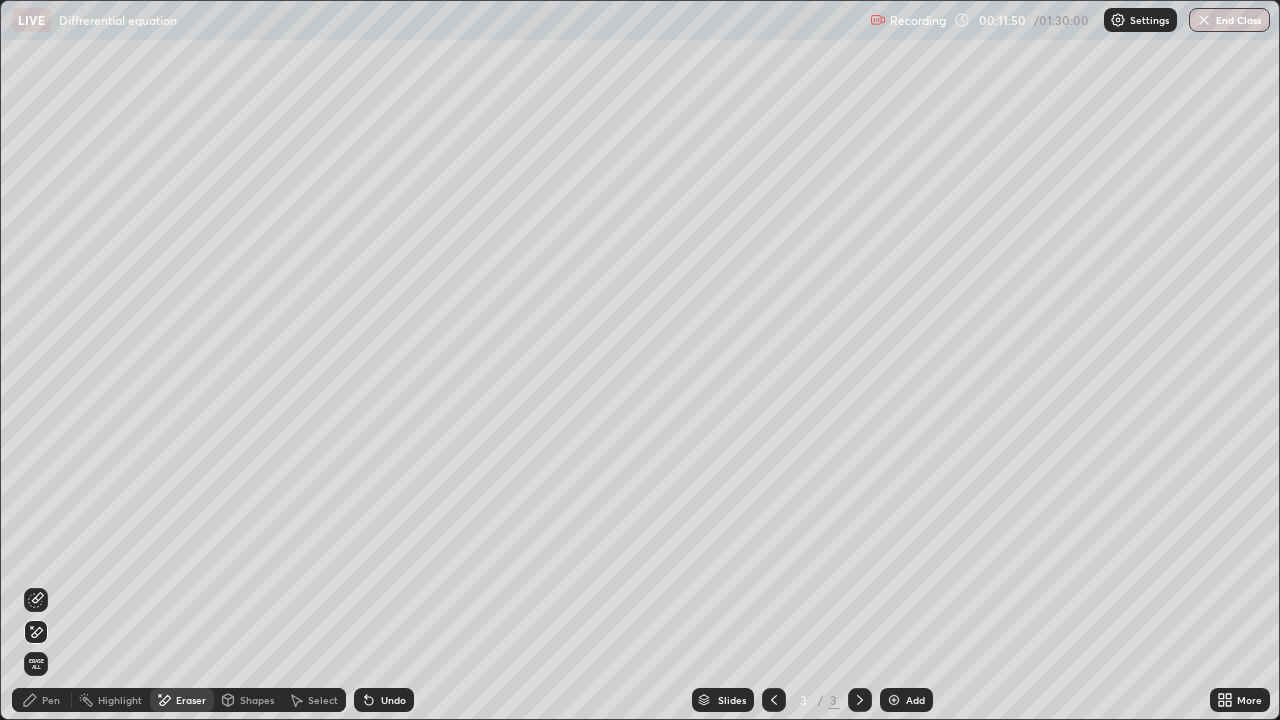click on "Pen" at bounding box center [42, 700] 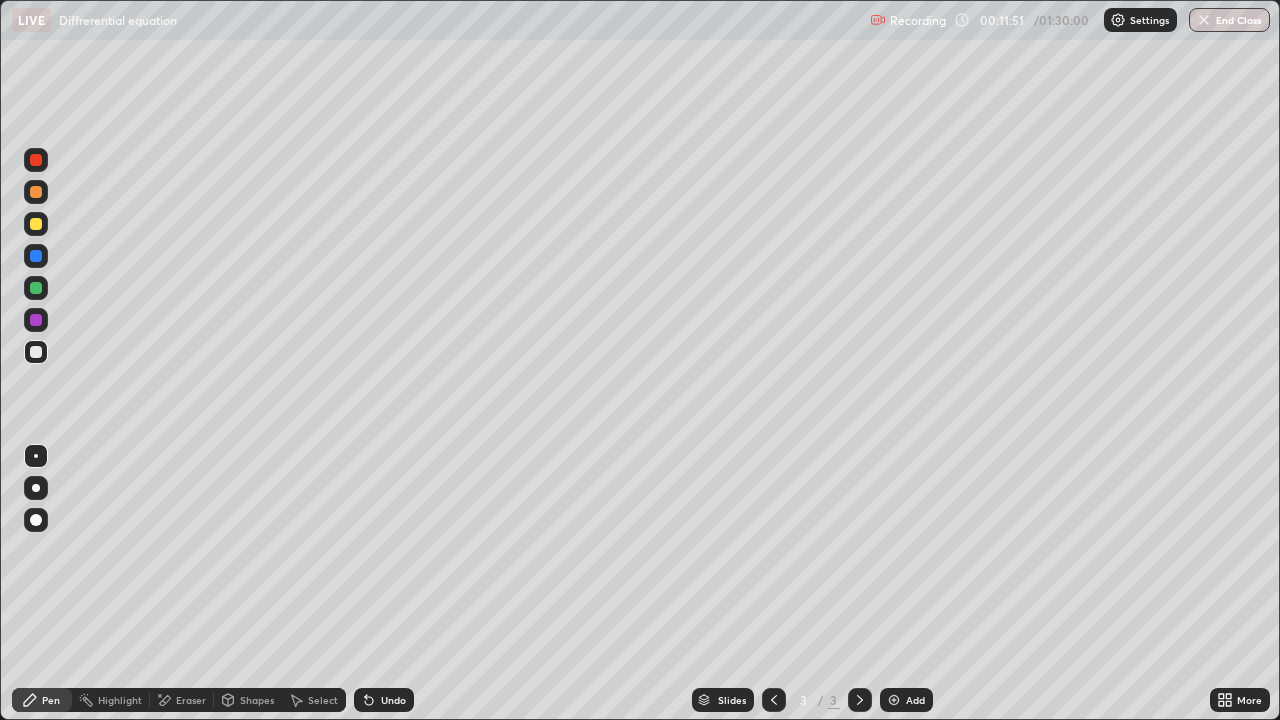 click at bounding box center [36, 224] 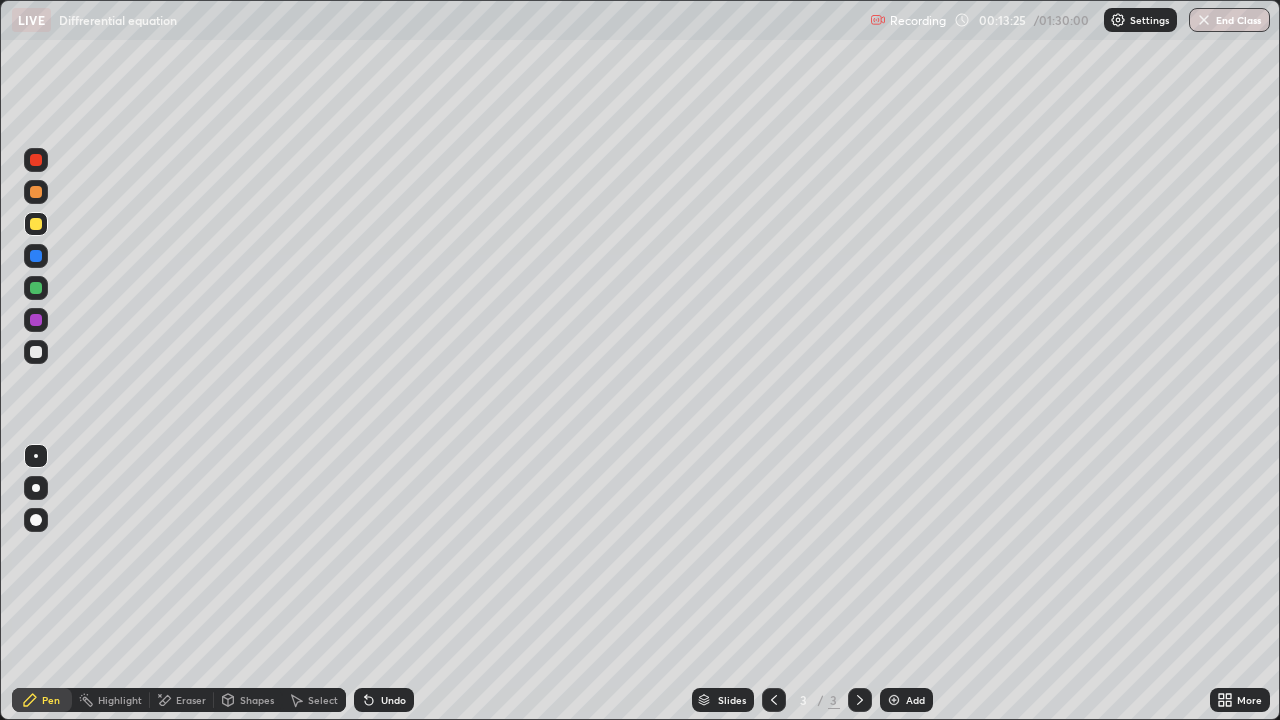 click on "Add" at bounding box center [915, 700] 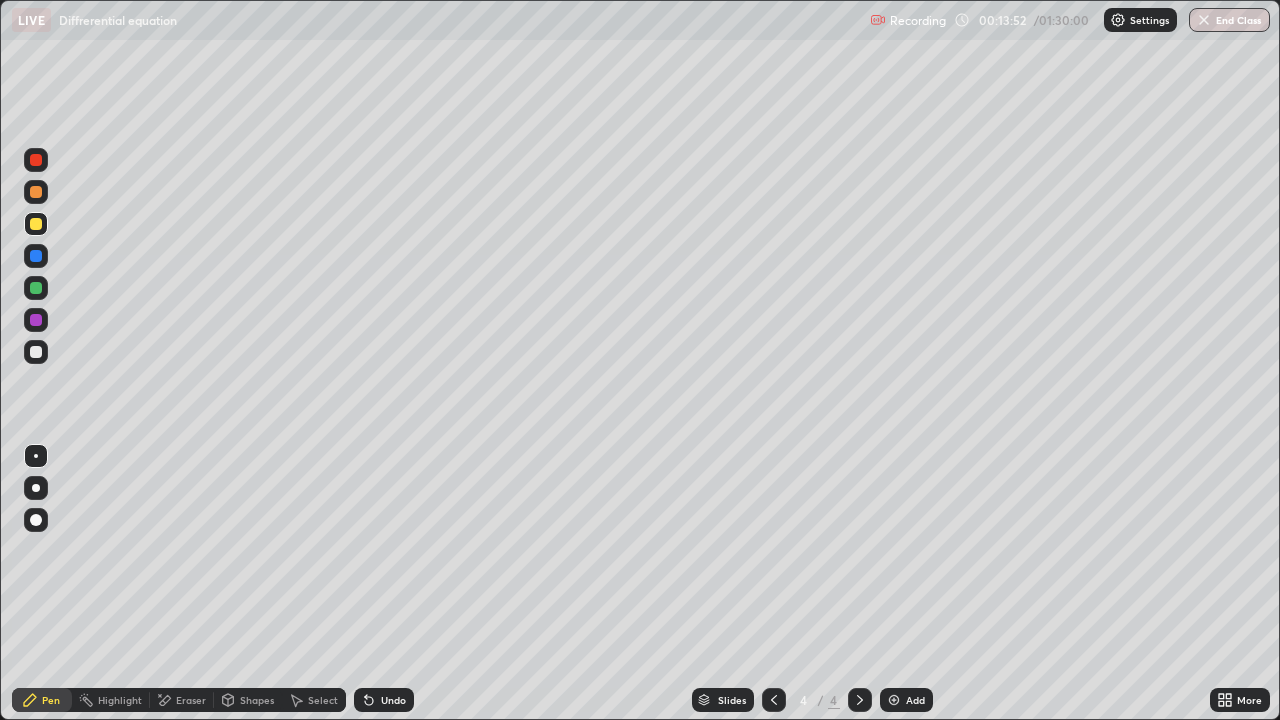 click at bounding box center [36, 352] 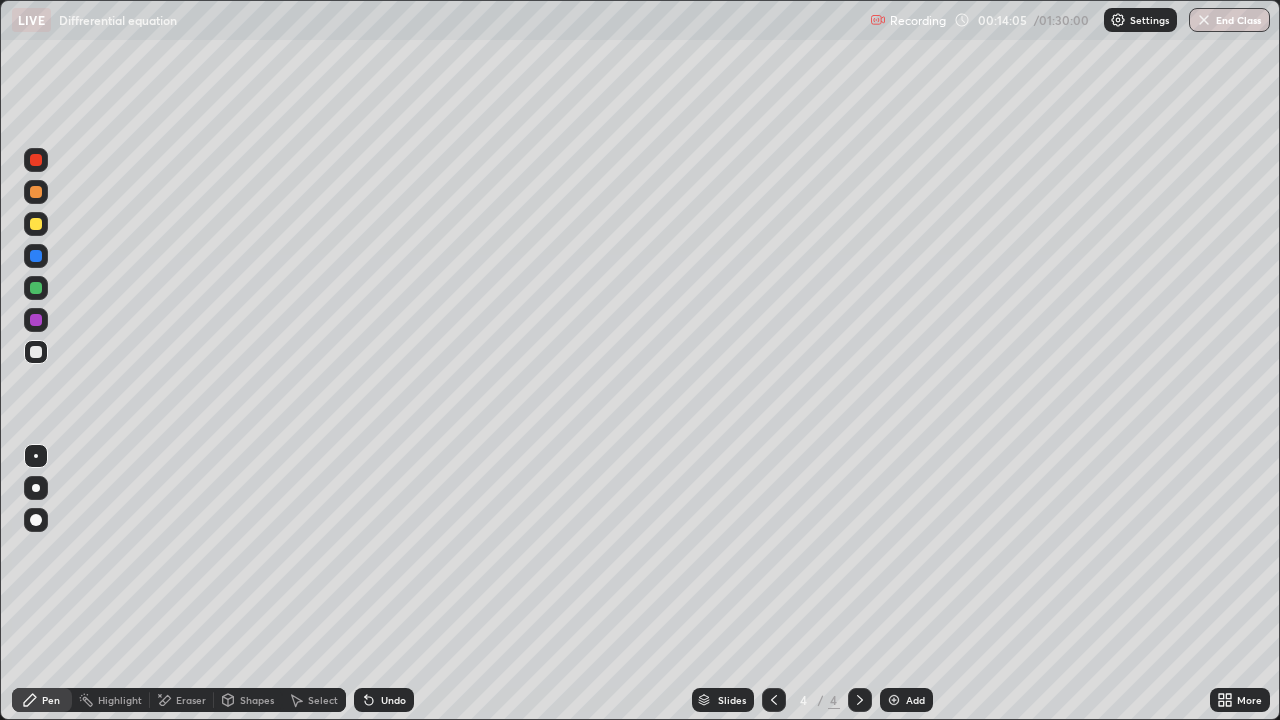 click on "Undo" at bounding box center [384, 700] 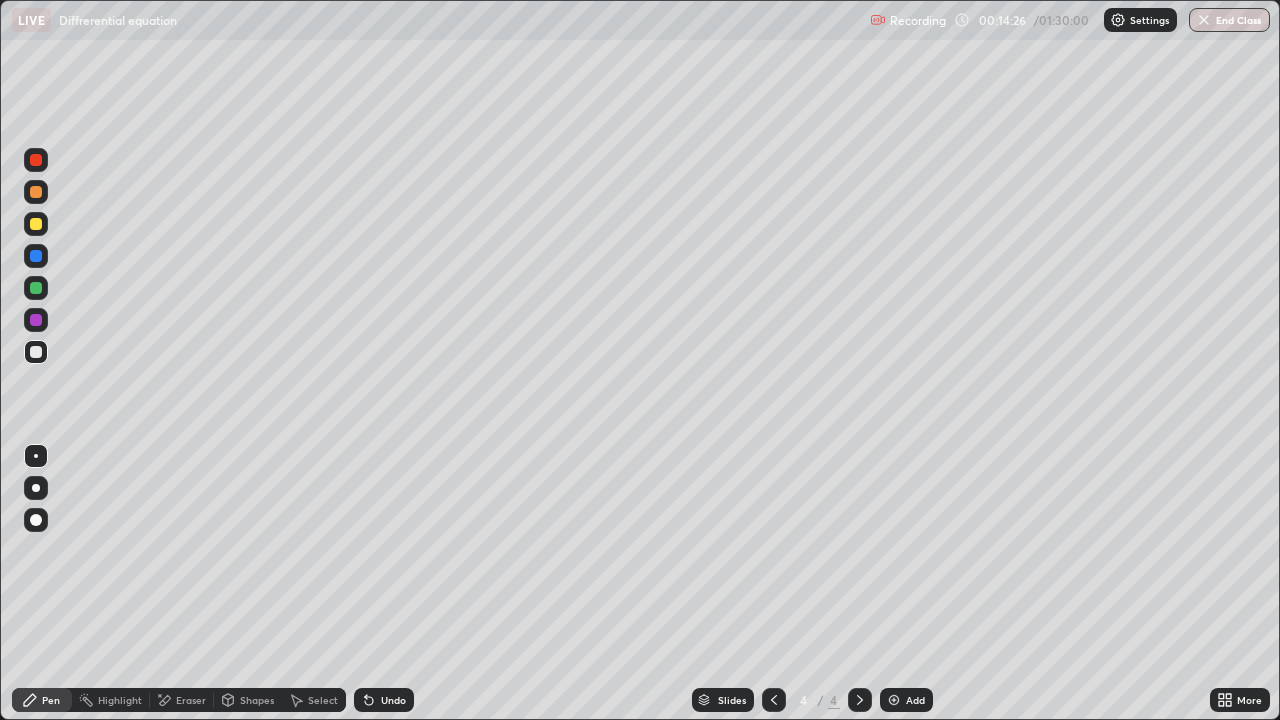 click on "Undo" at bounding box center (393, 700) 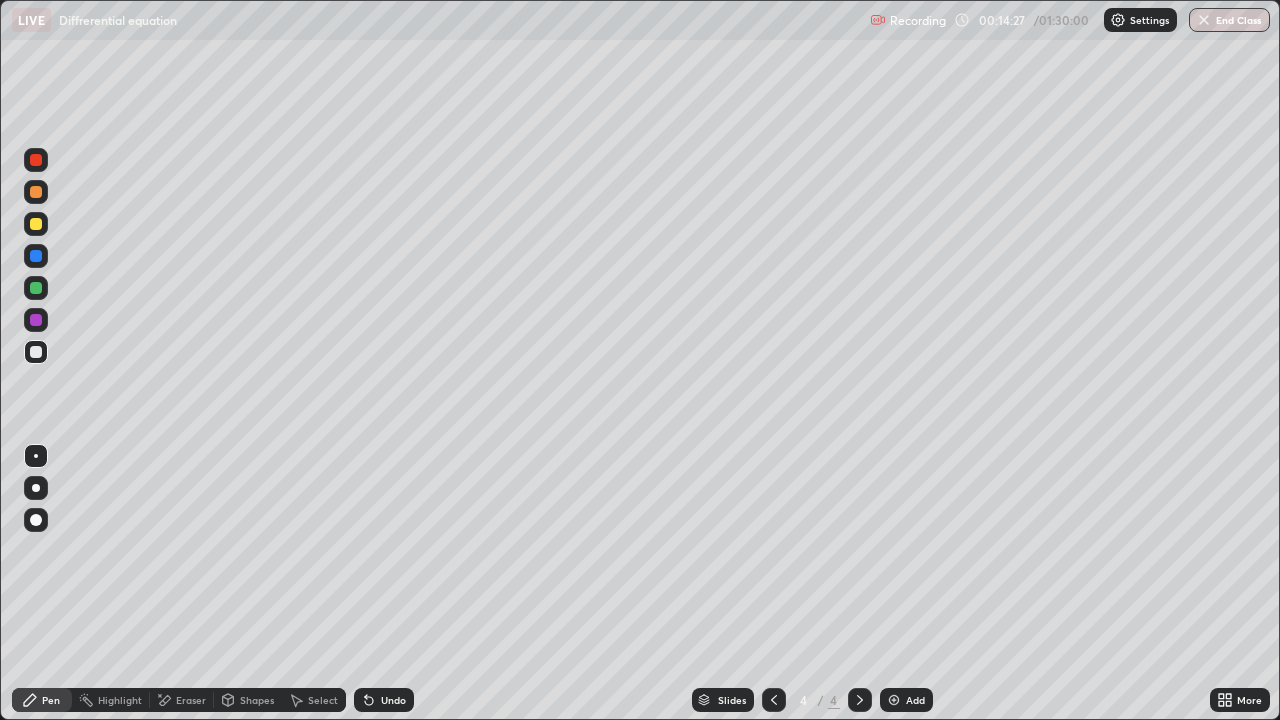 click on "Undo" at bounding box center (384, 700) 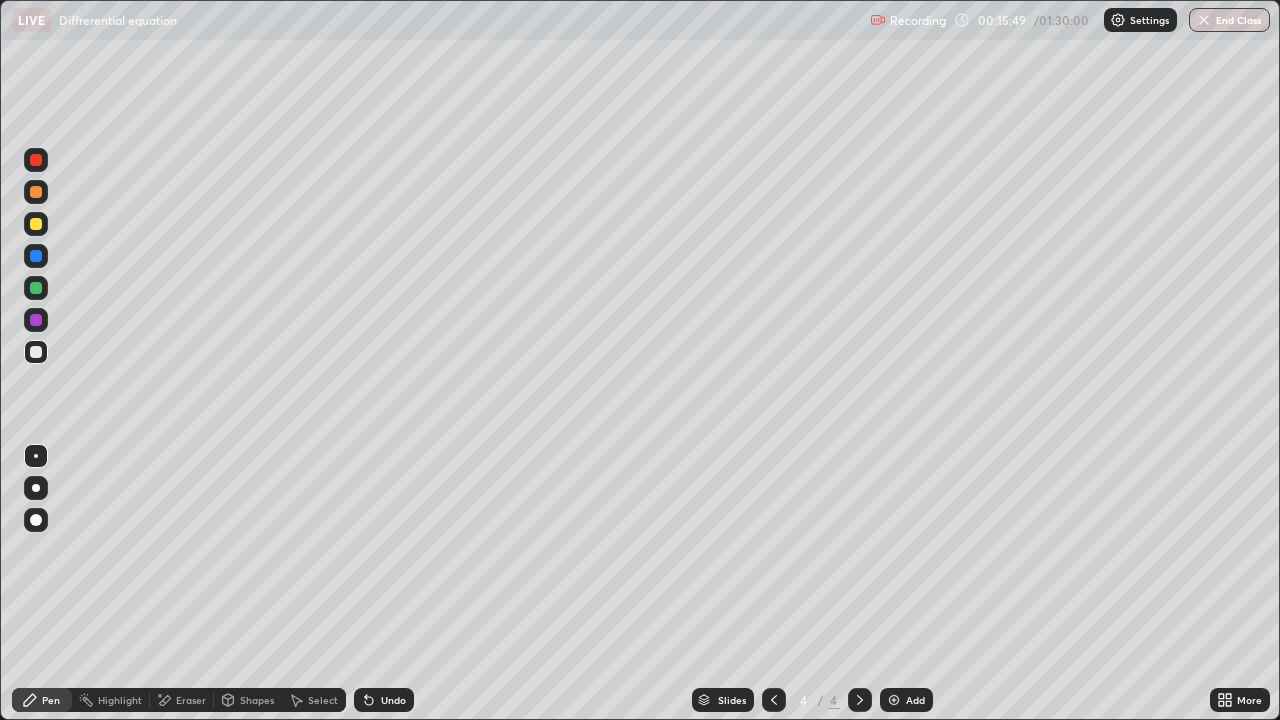 click on "Undo" at bounding box center [380, 700] 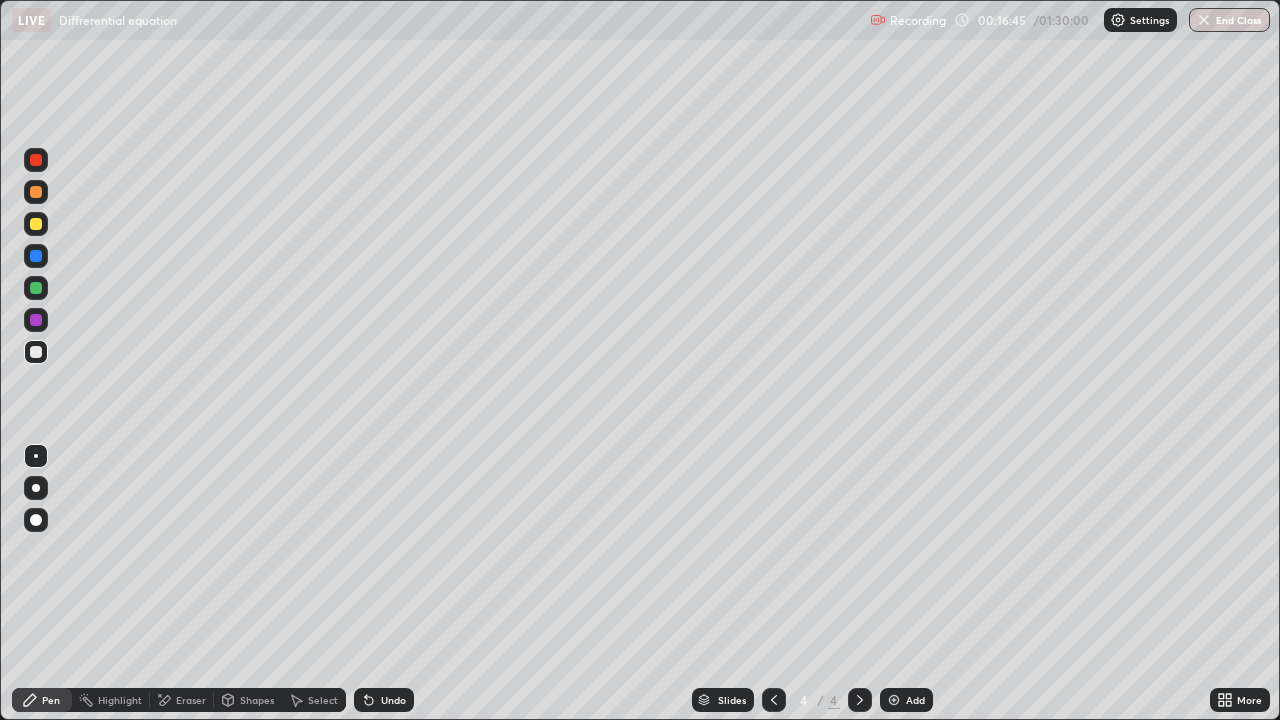 click at bounding box center (36, 224) 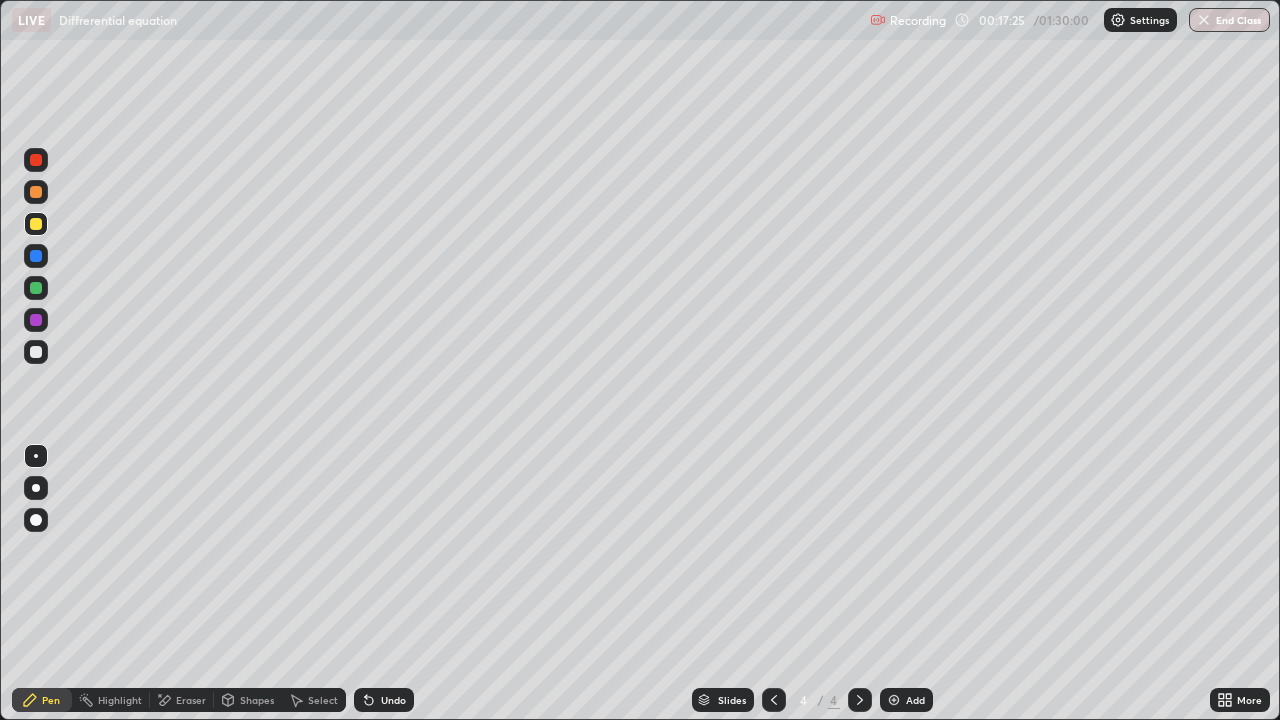 click on "Undo" at bounding box center [393, 700] 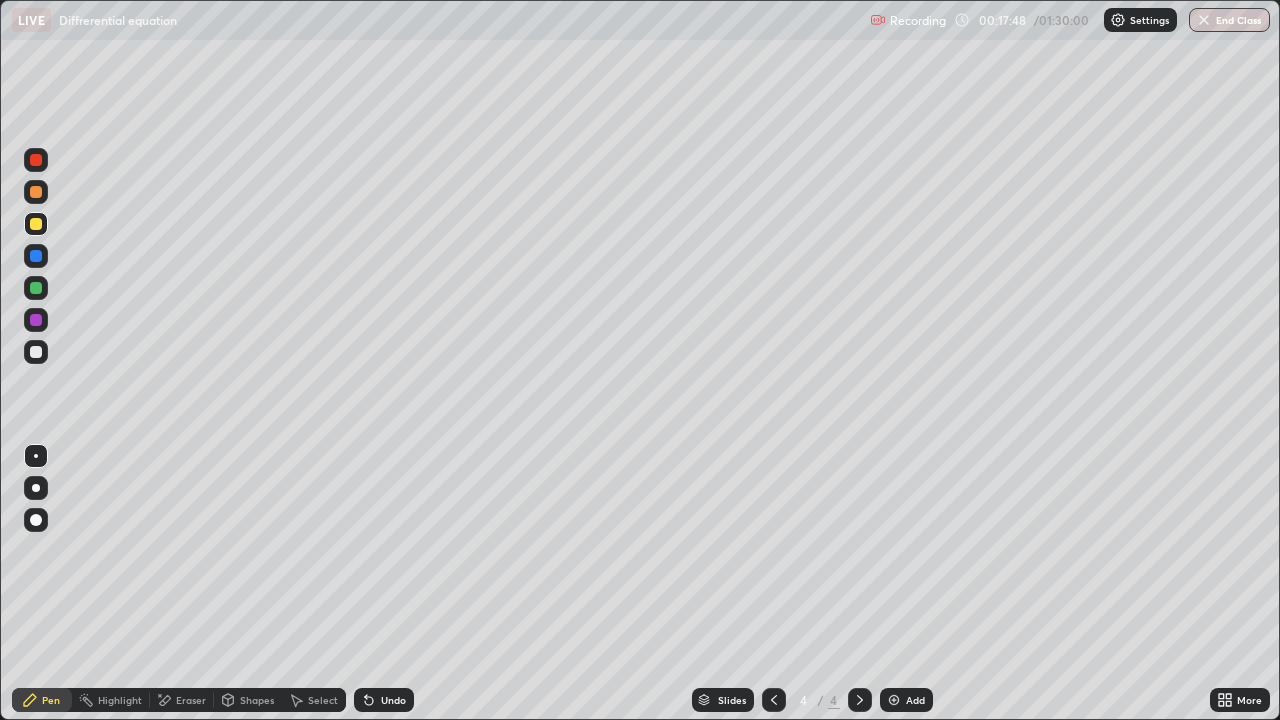 click at bounding box center [36, 352] 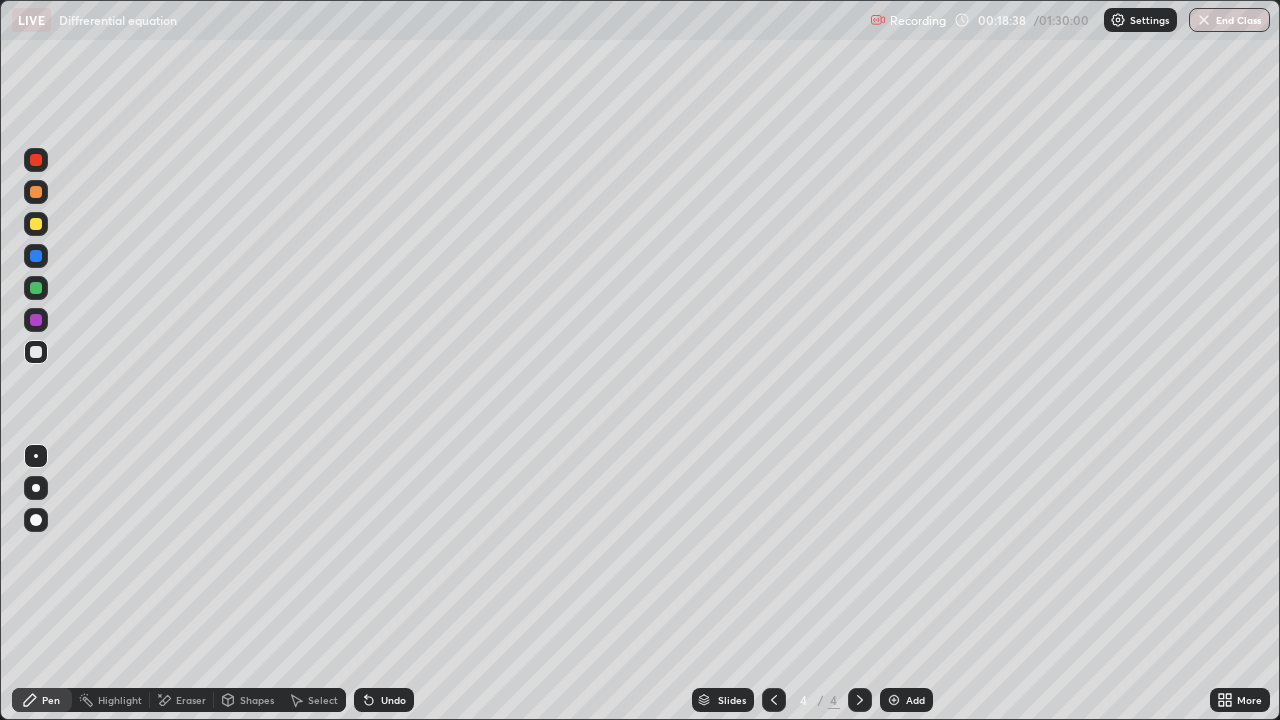 click on "Undo" at bounding box center [393, 700] 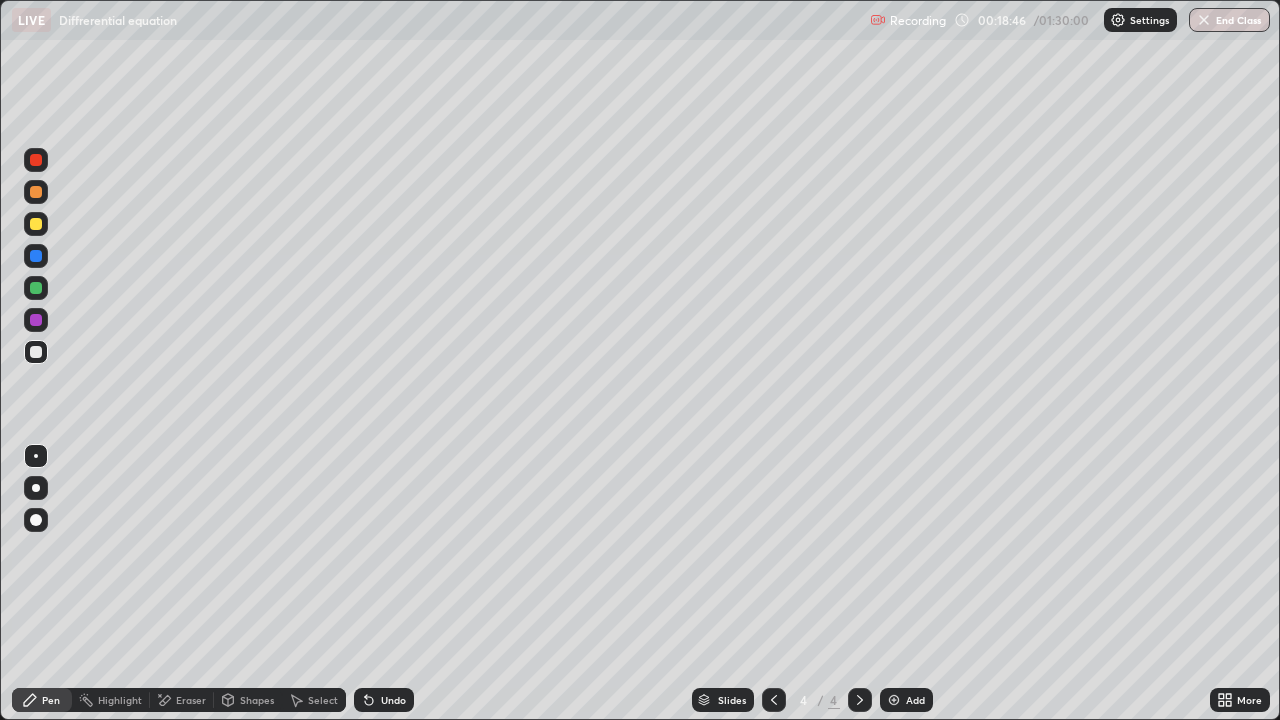 click on "Undo" at bounding box center [393, 700] 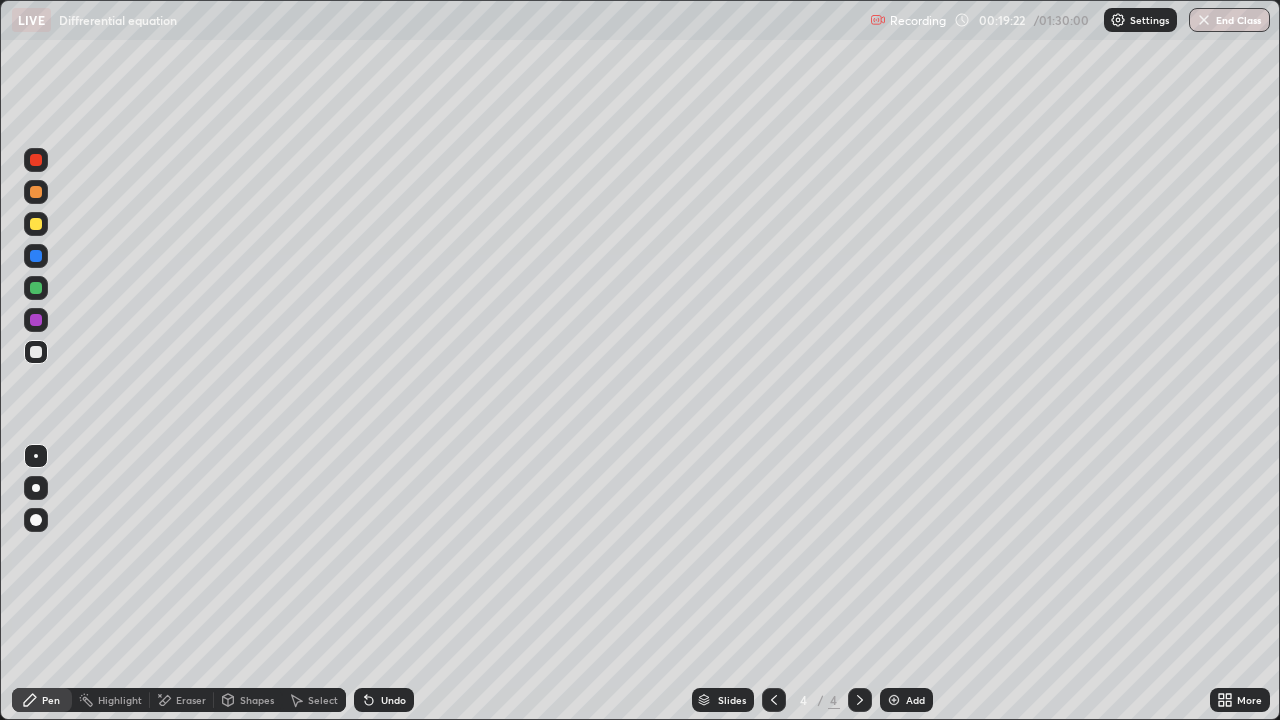 click on "Undo" at bounding box center (393, 700) 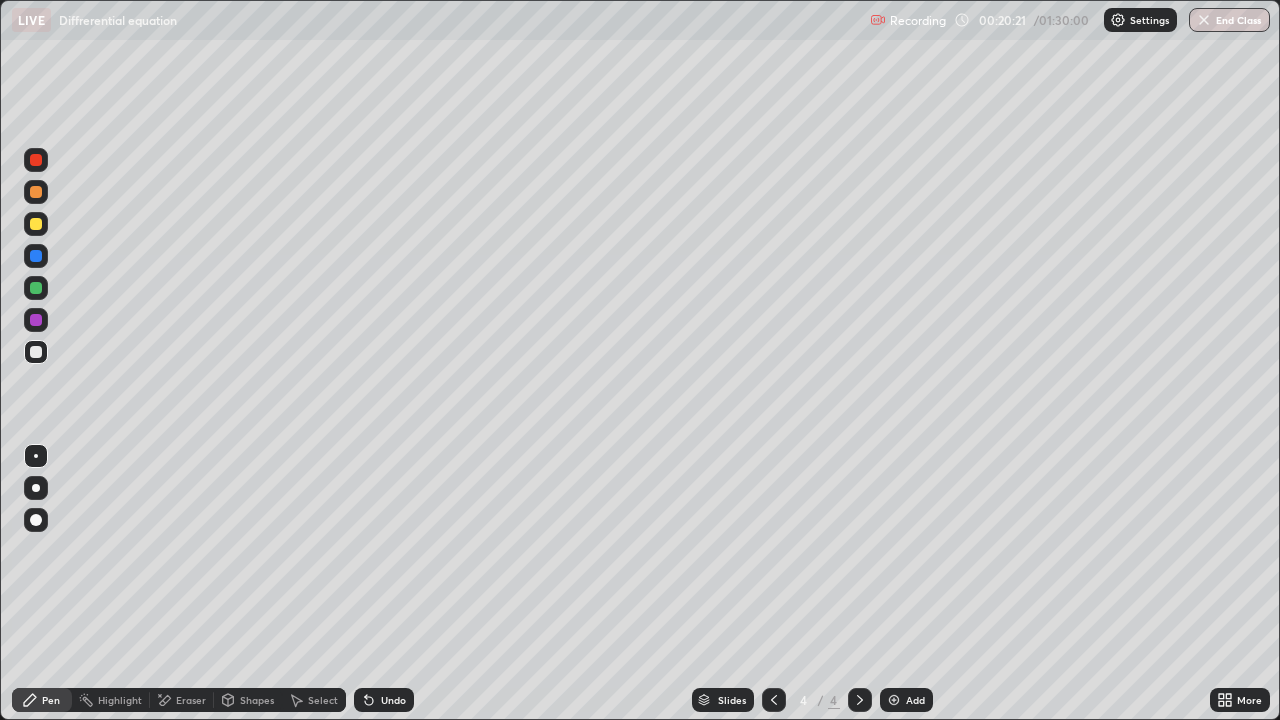 click on "Add" at bounding box center (915, 700) 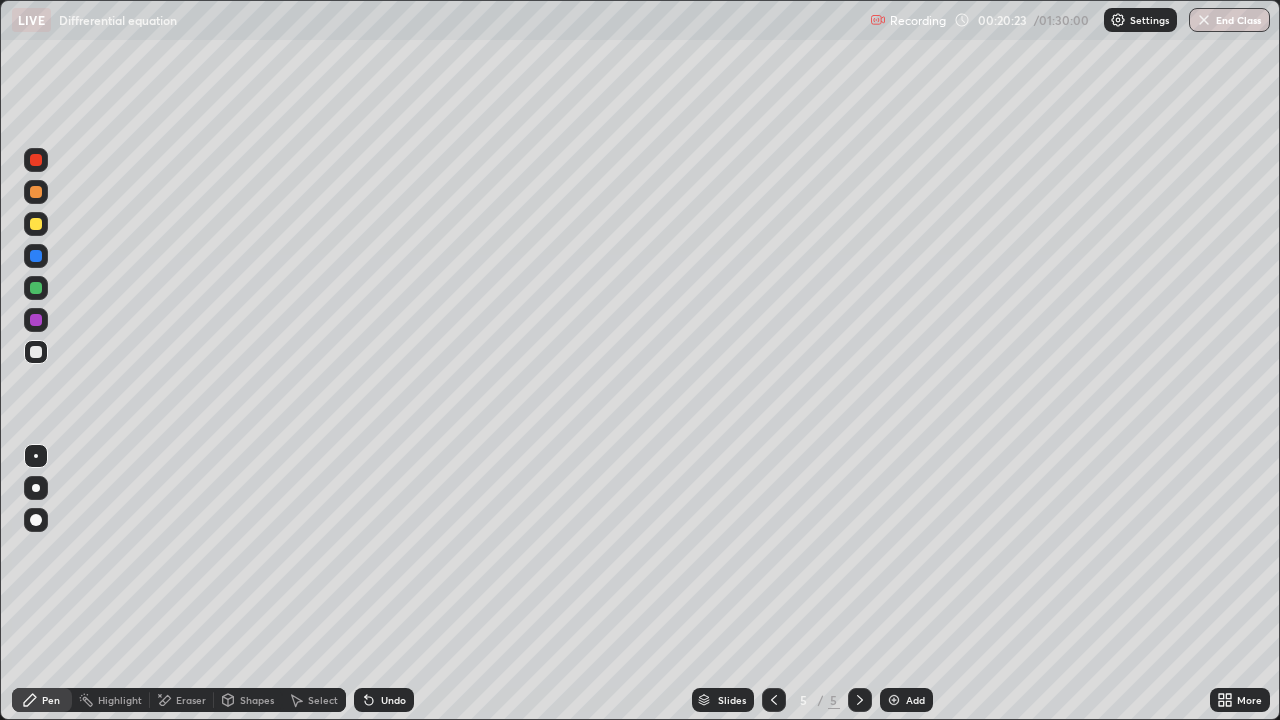 click at bounding box center [36, 224] 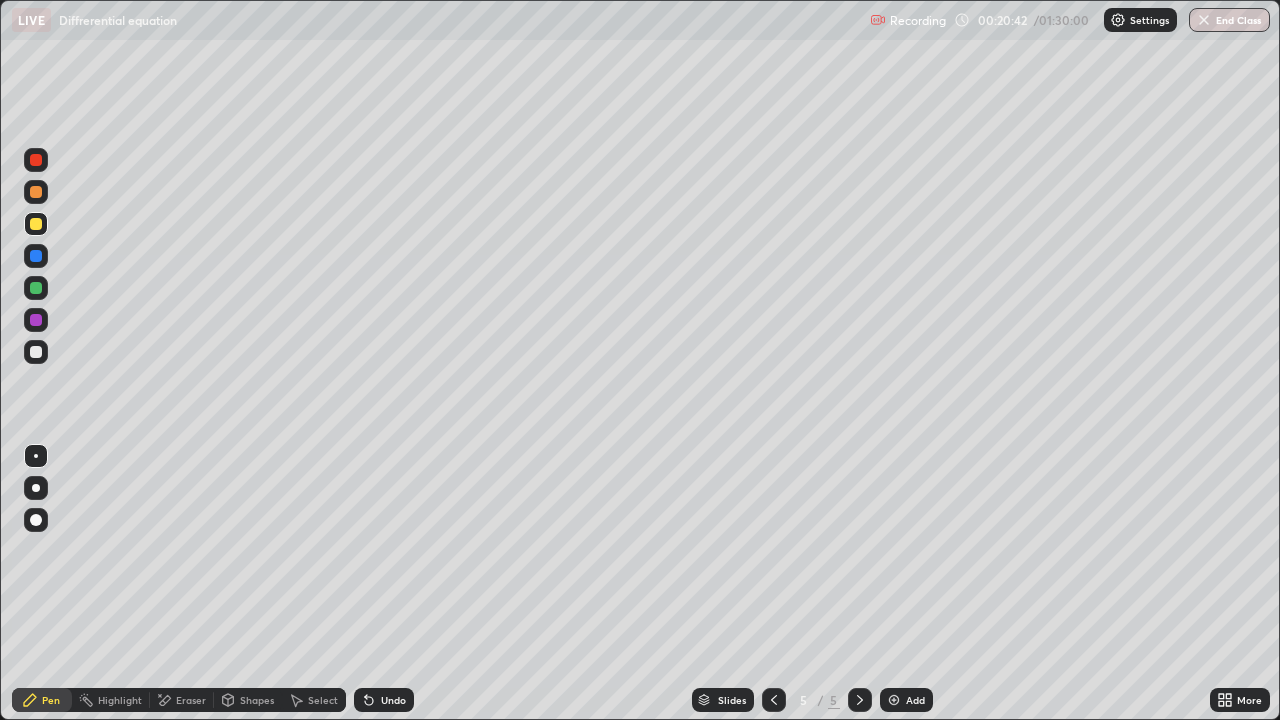 click 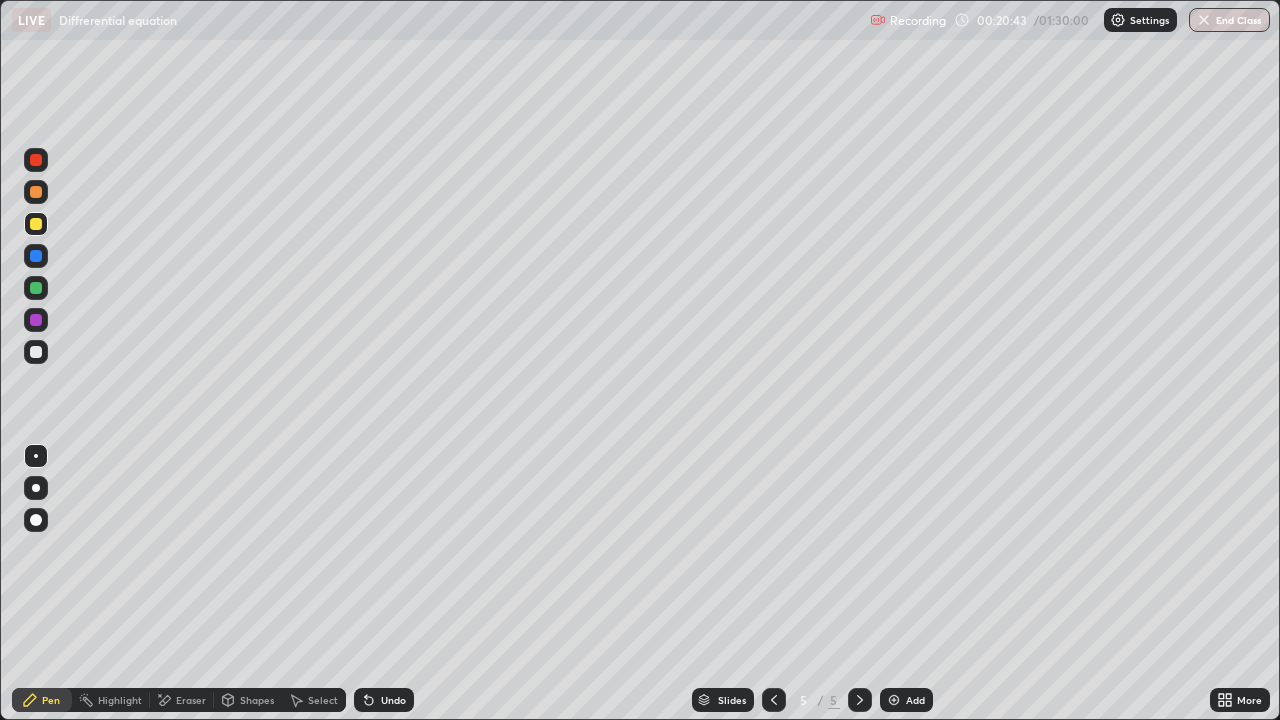 click on "Undo" at bounding box center (384, 700) 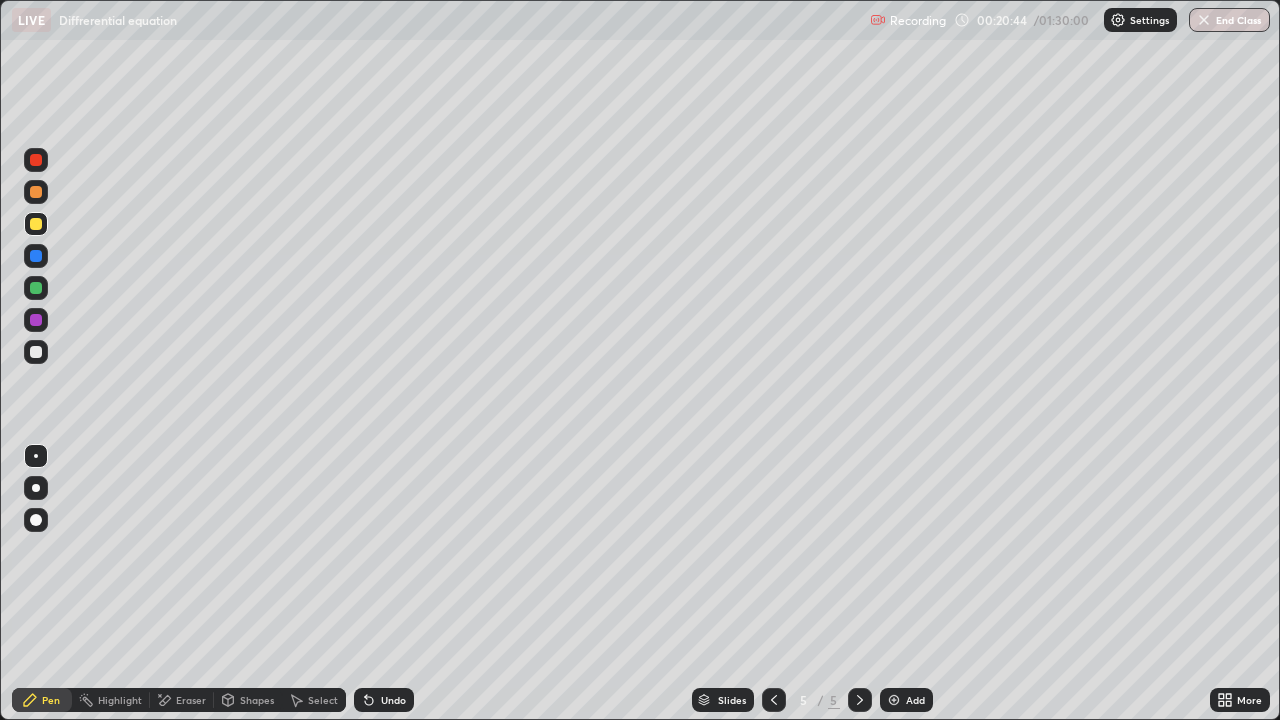 click on "Undo" at bounding box center [380, 700] 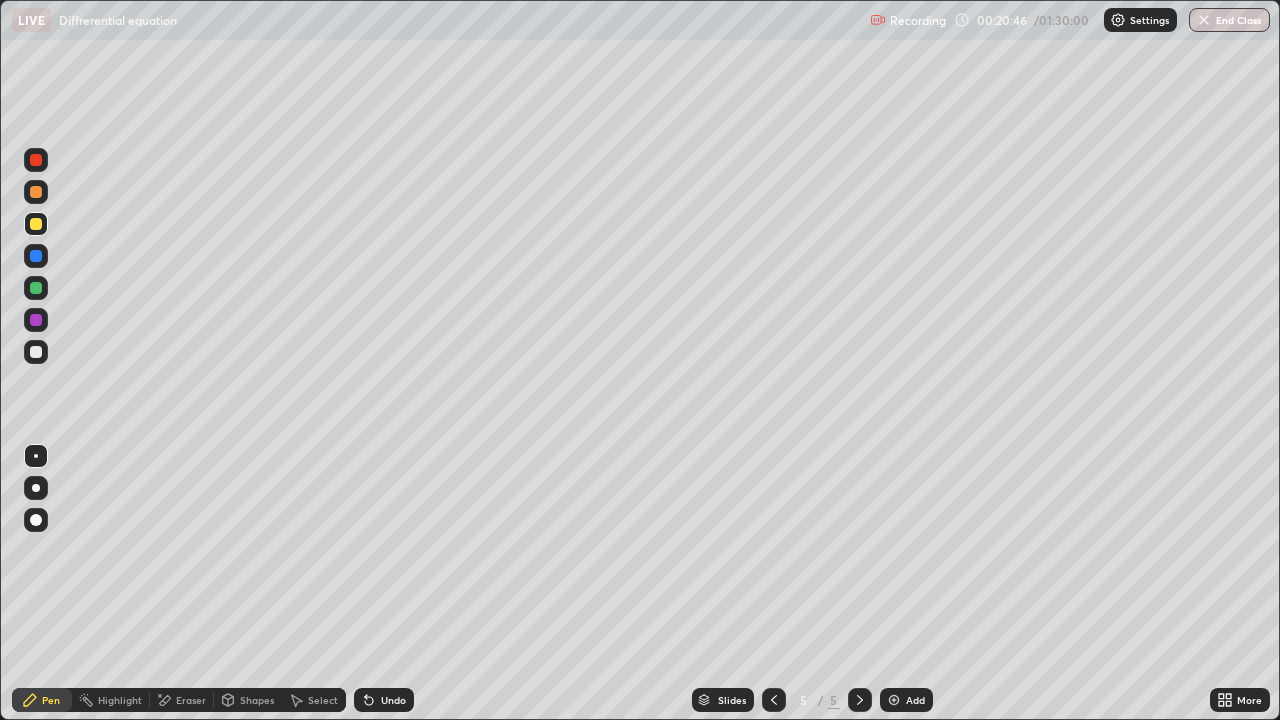 click on "Undo" at bounding box center (384, 700) 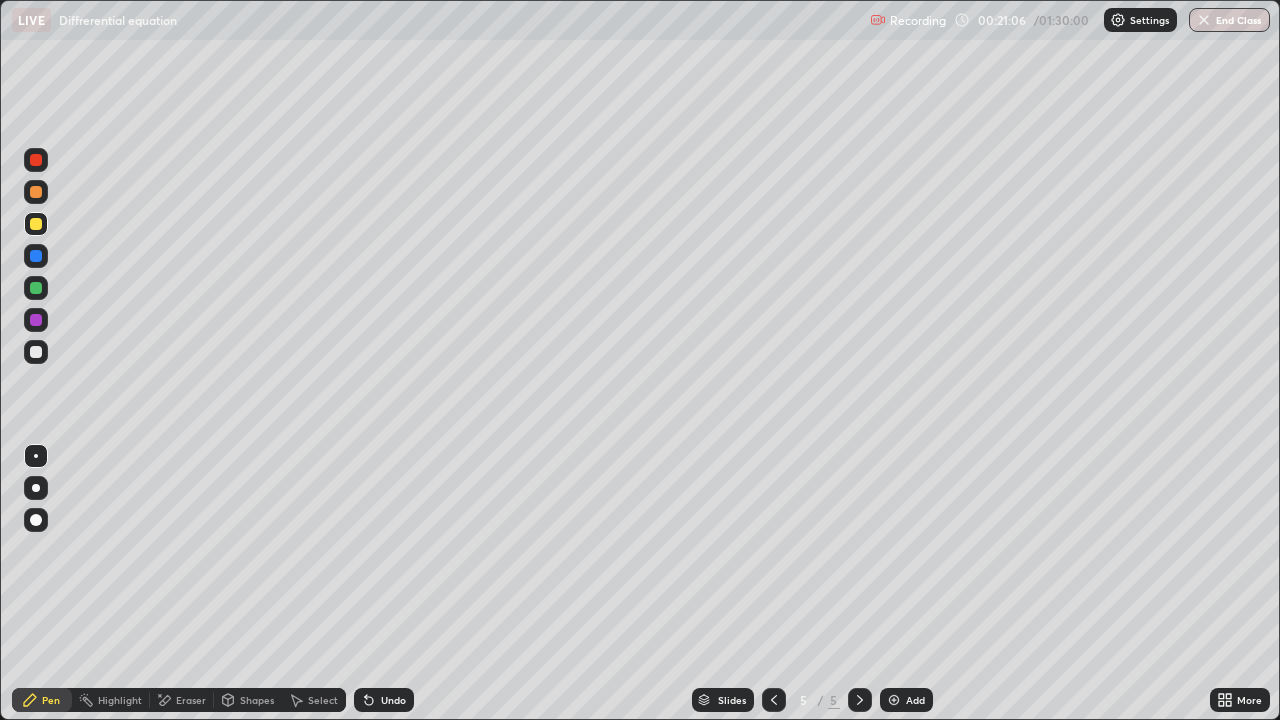 click at bounding box center [36, 352] 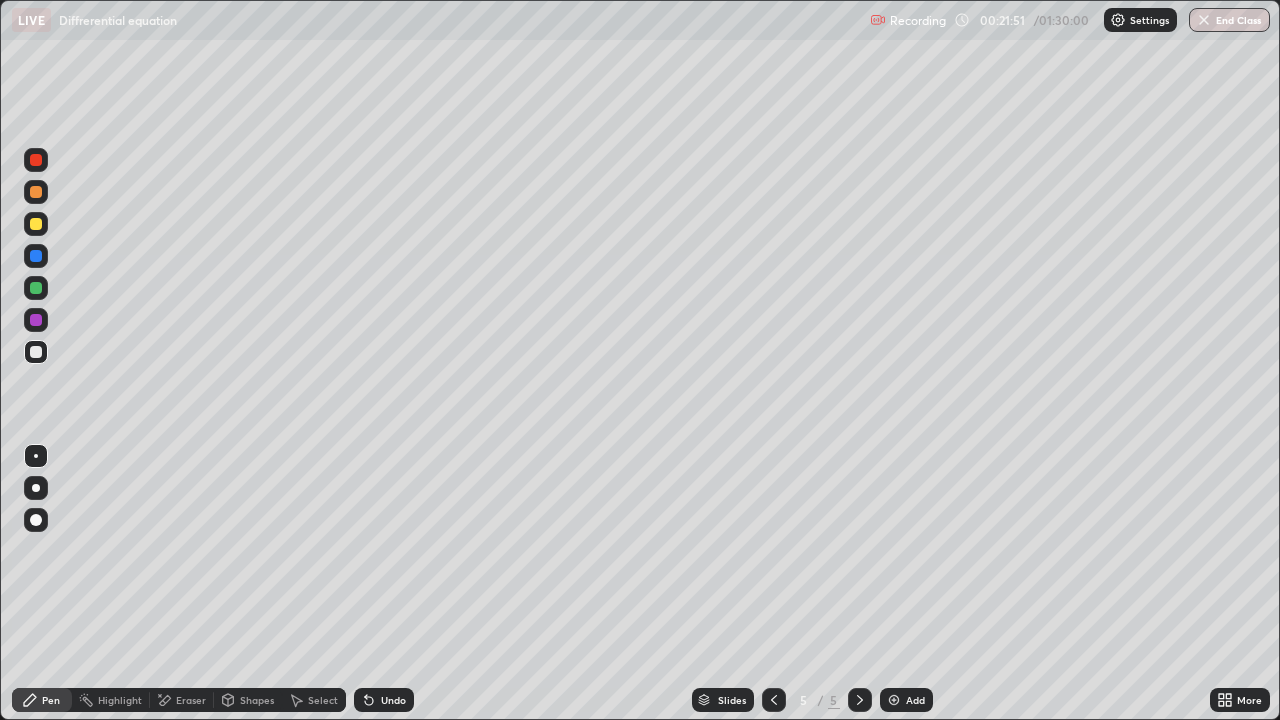 click on "Undo" at bounding box center [393, 700] 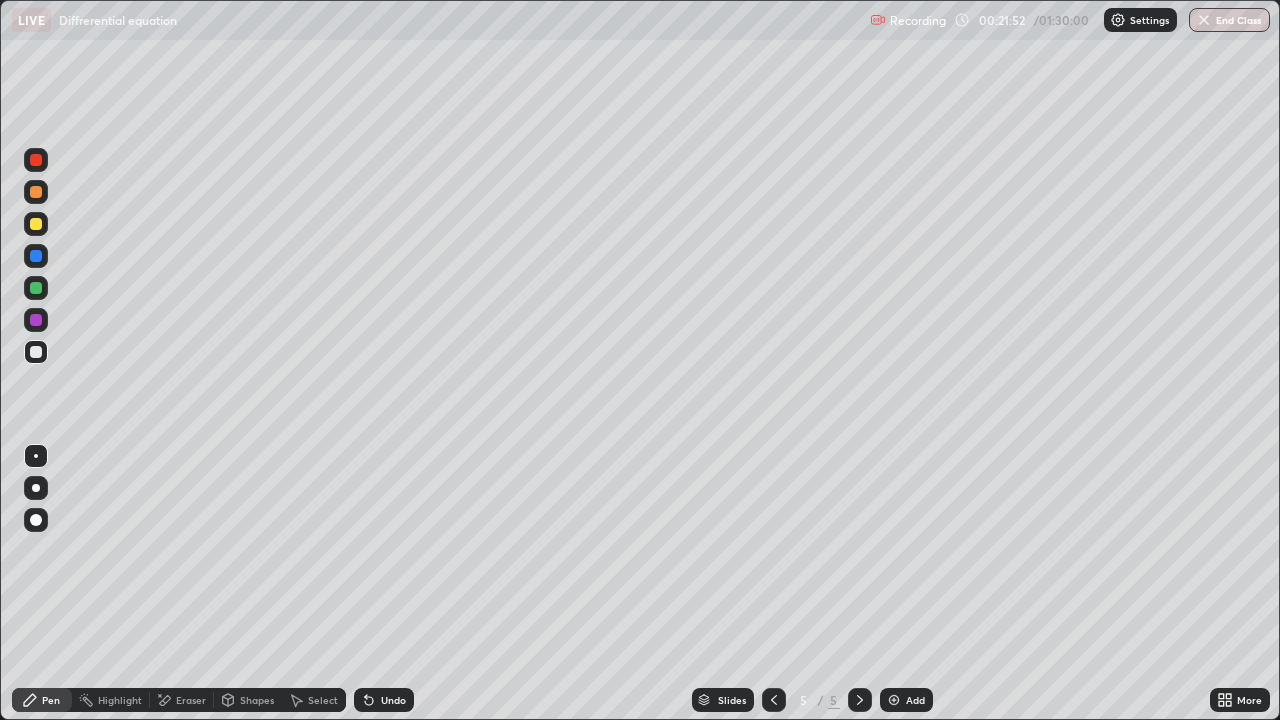 click on "Undo" at bounding box center (384, 700) 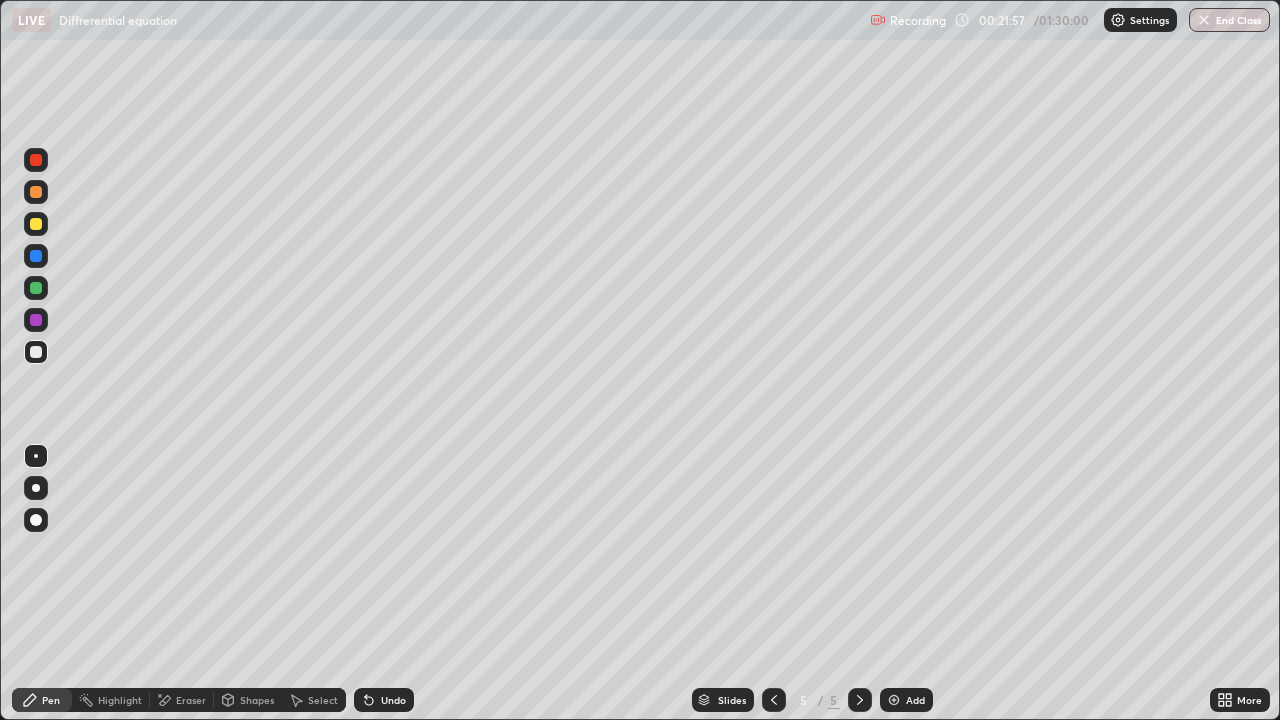 click on "Undo" at bounding box center (393, 700) 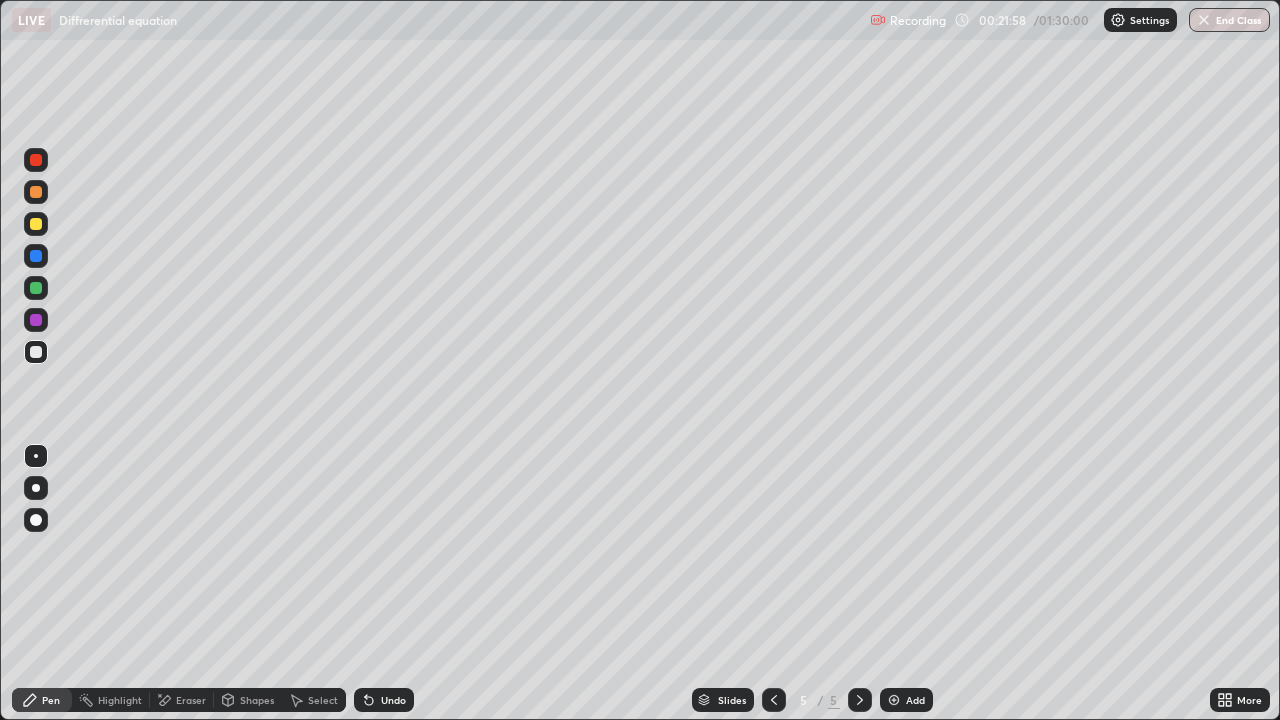 click on "Undo" at bounding box center (380, 700) 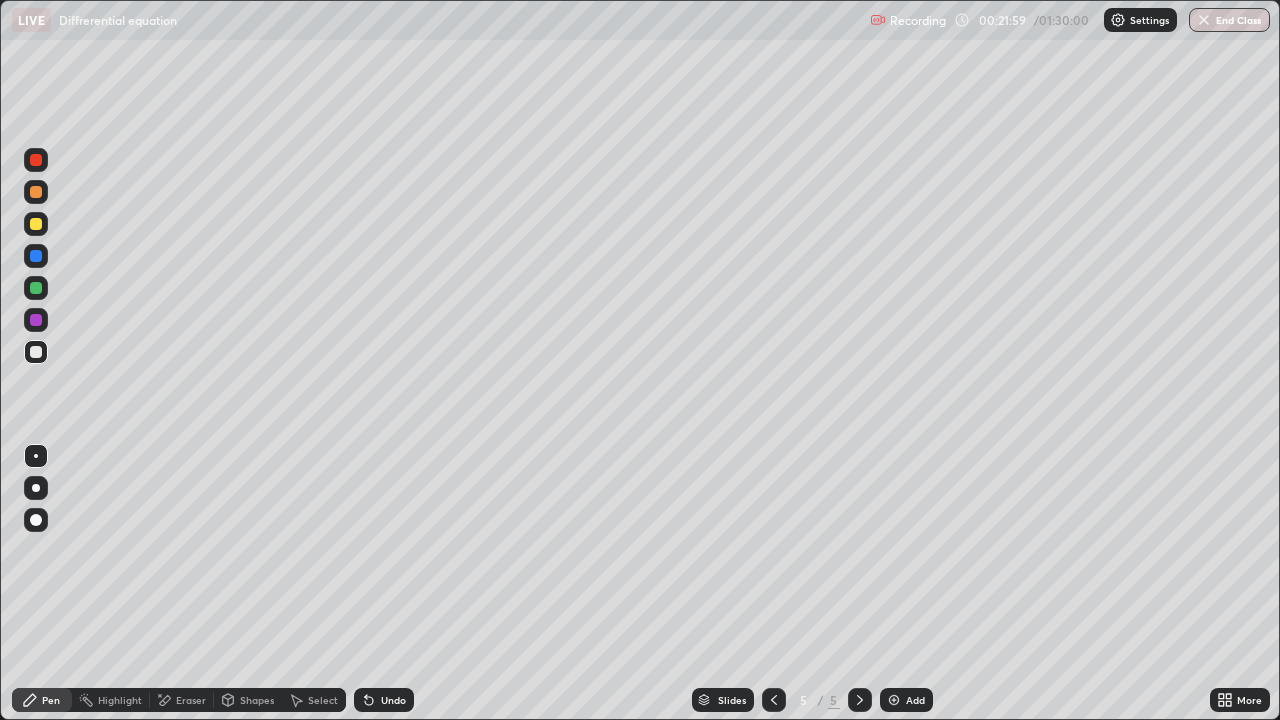 click on "Undo" at bounding box center (393, 700) 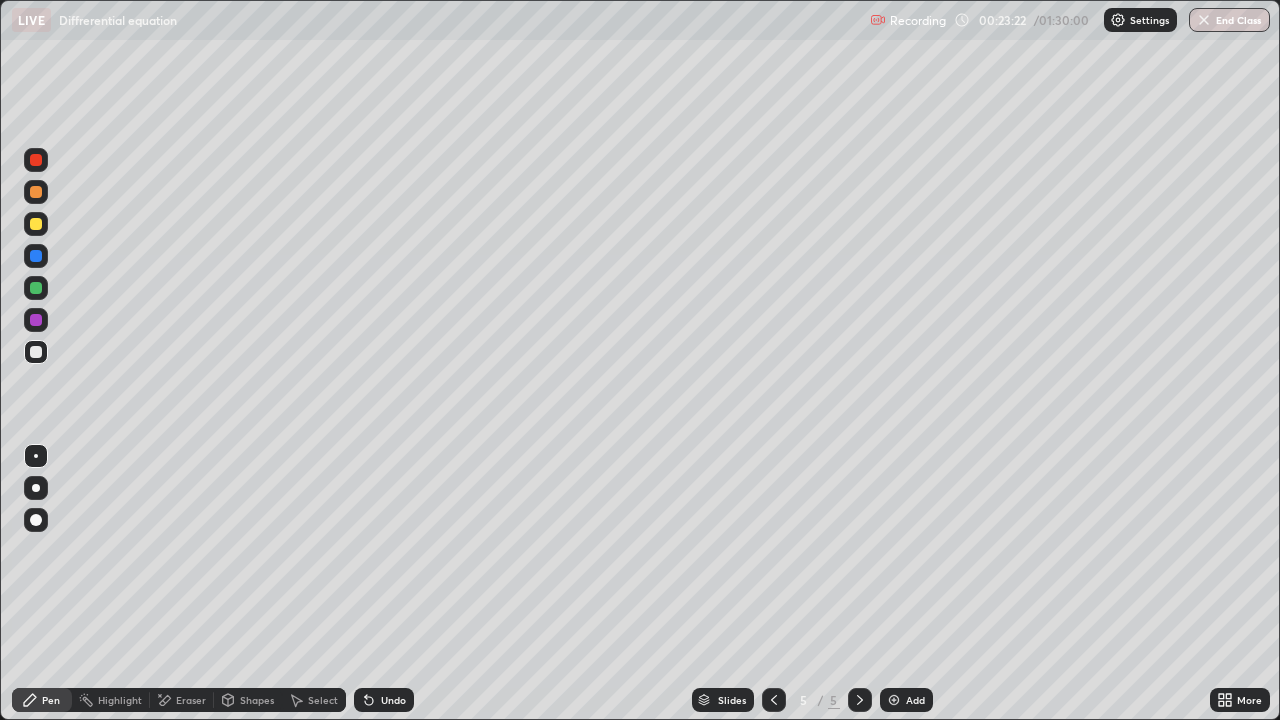 click on "Undo" at bounding box center [384, 700] 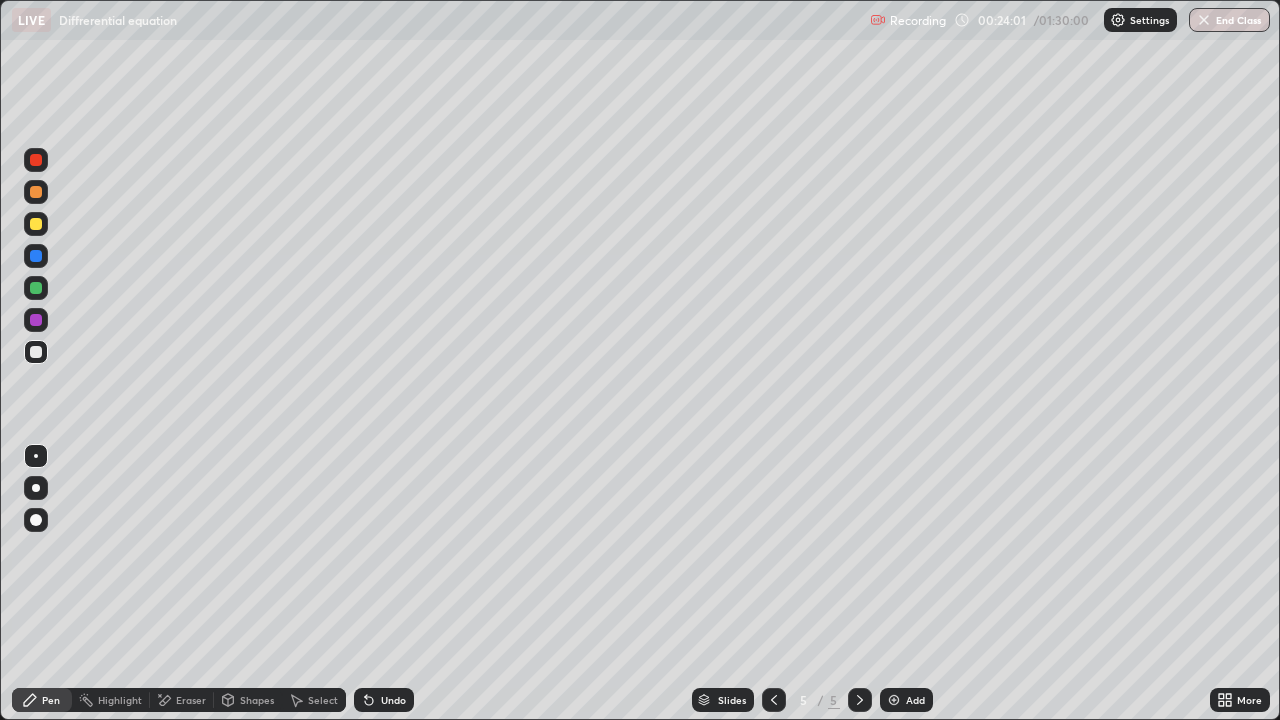 click on "Eraser" at bounding box center [182, 700] 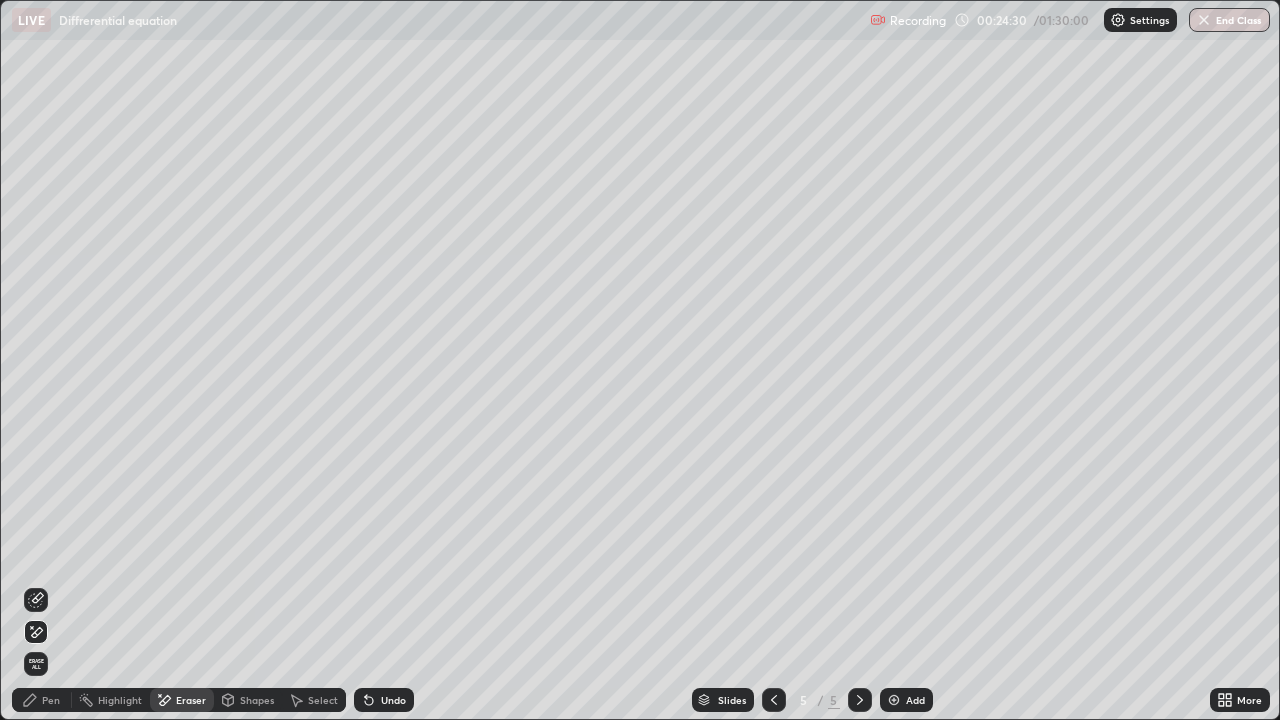 click on "Undo" at bounding box center [384, 700] 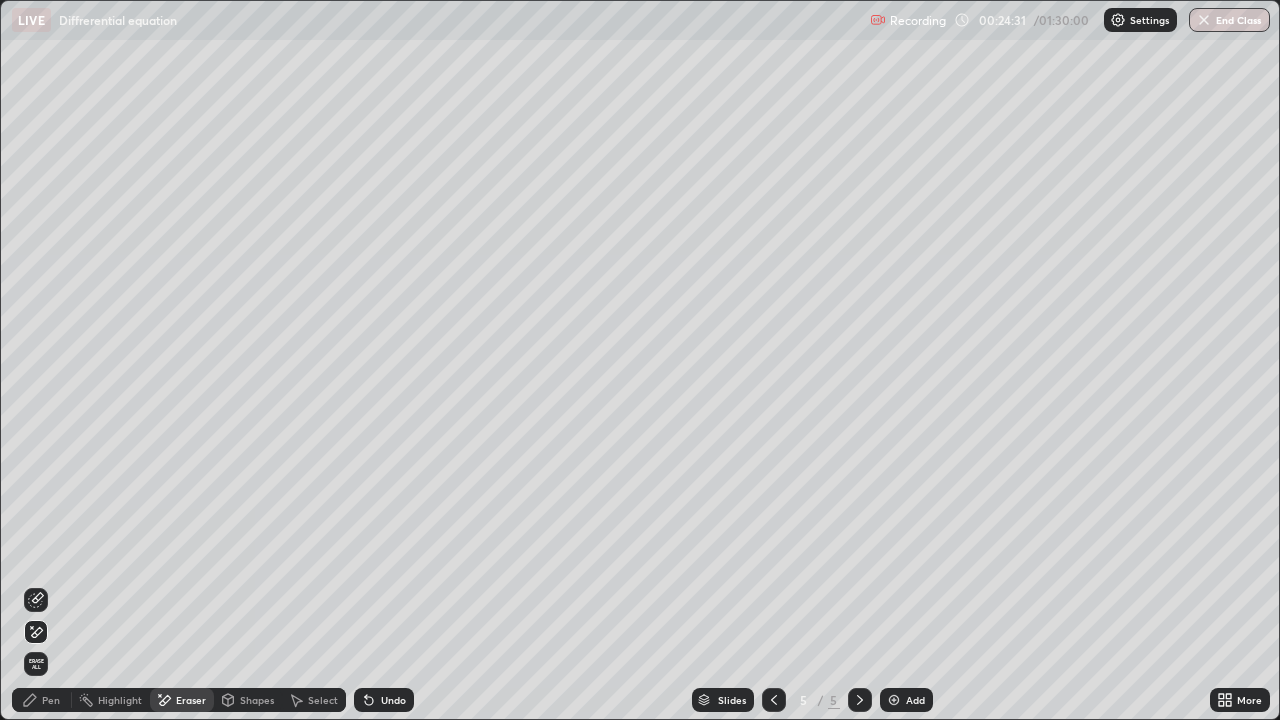 click on "Undo" at bounding box center (384, 700) 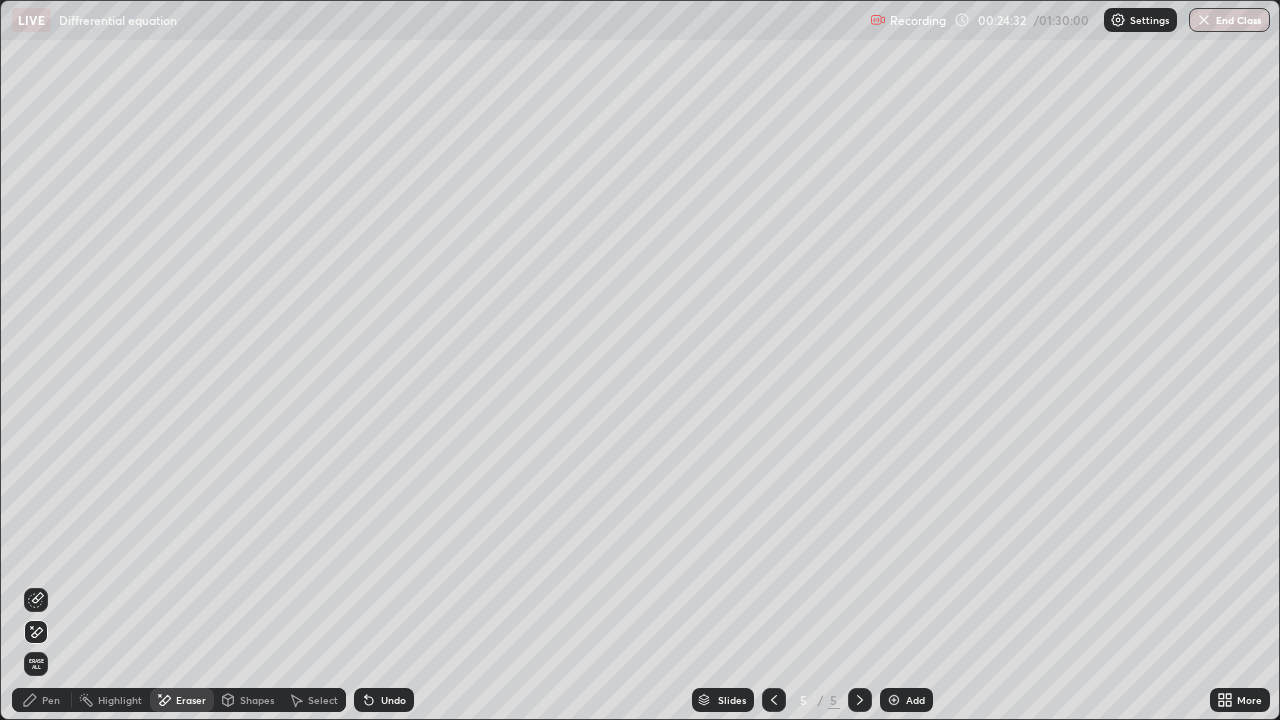 click on "Pen" at bounding box center (51, 700) 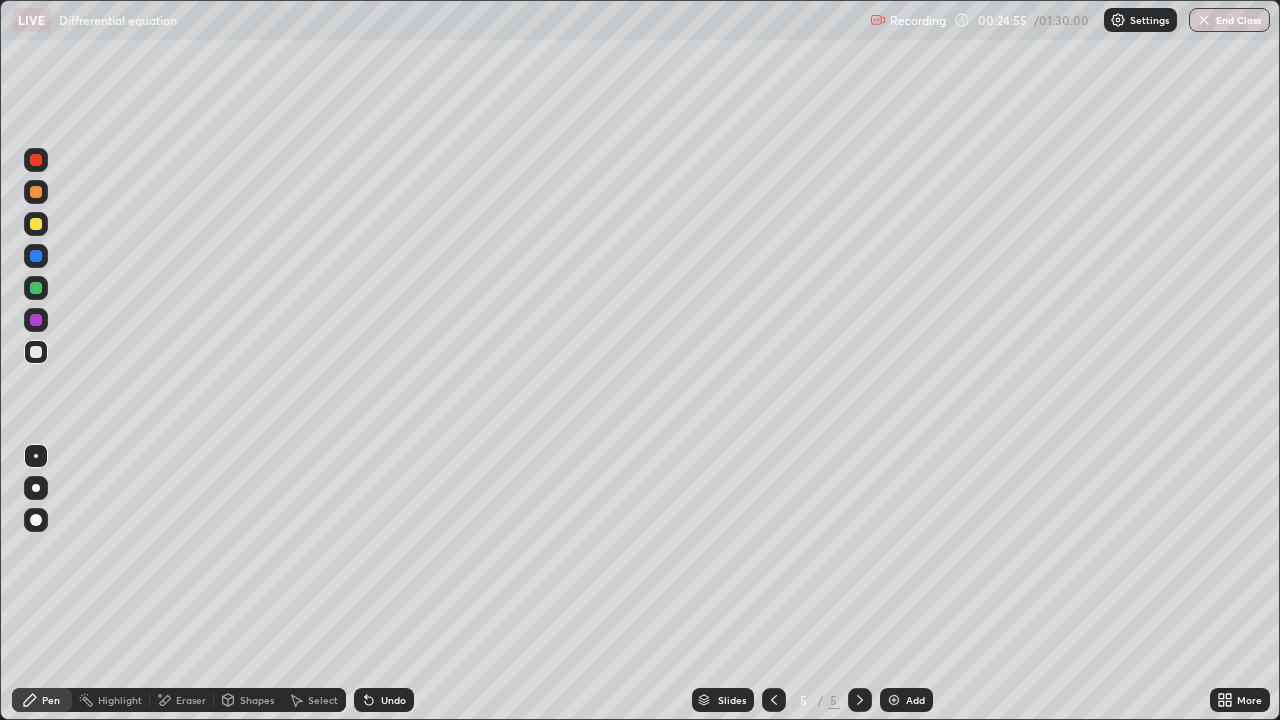 click on "Undo" at bounding box center [393, 700] 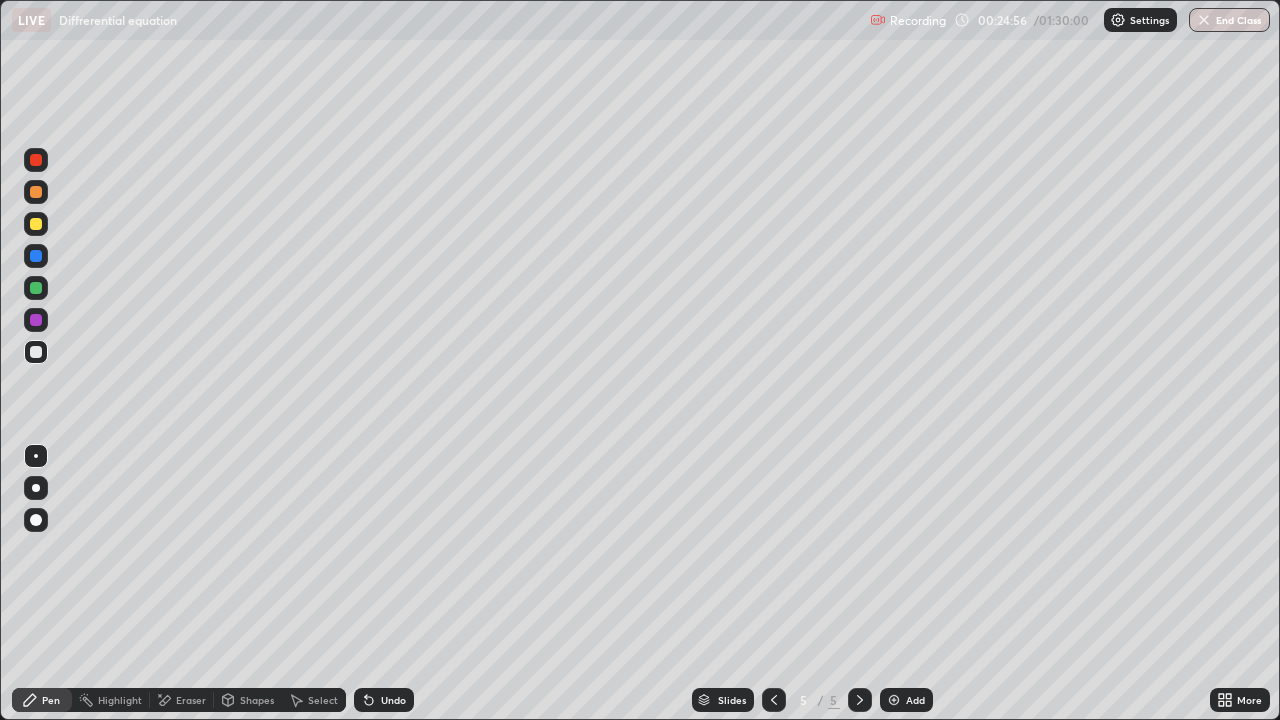 click on "Undo" at bounding box center [393, 700] 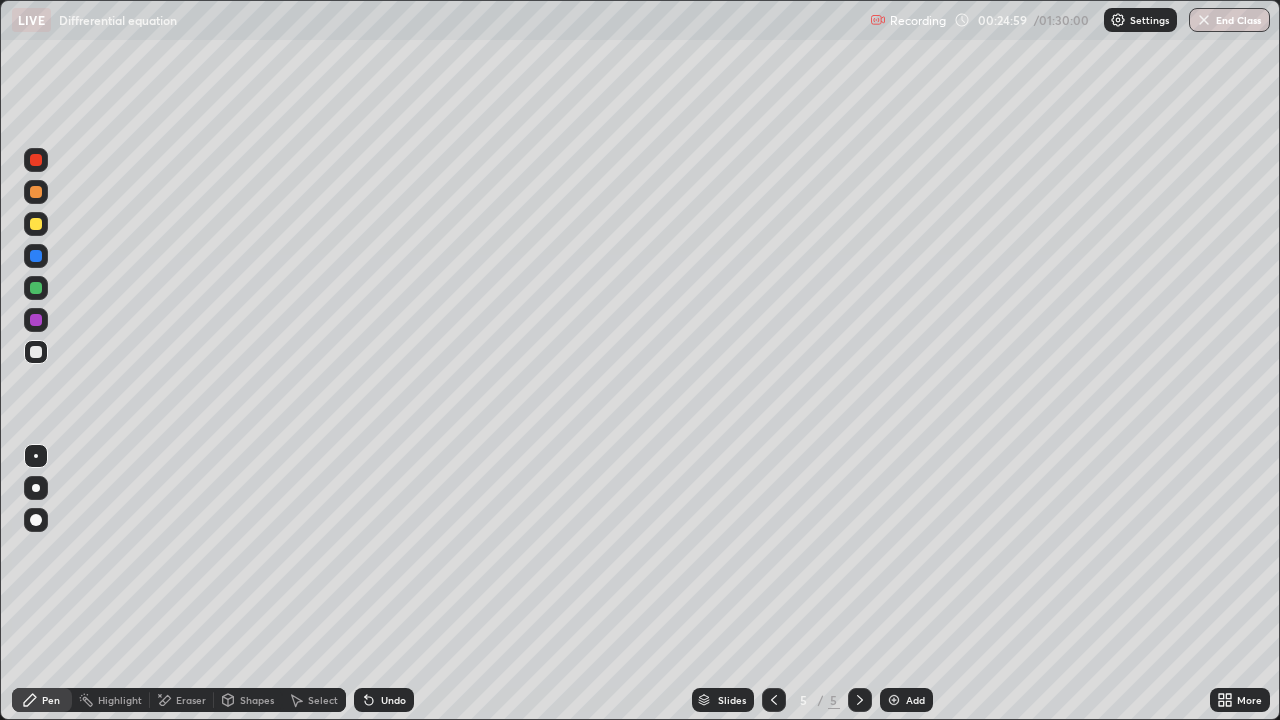 click on "Undo" at bounding box center [393, 700] 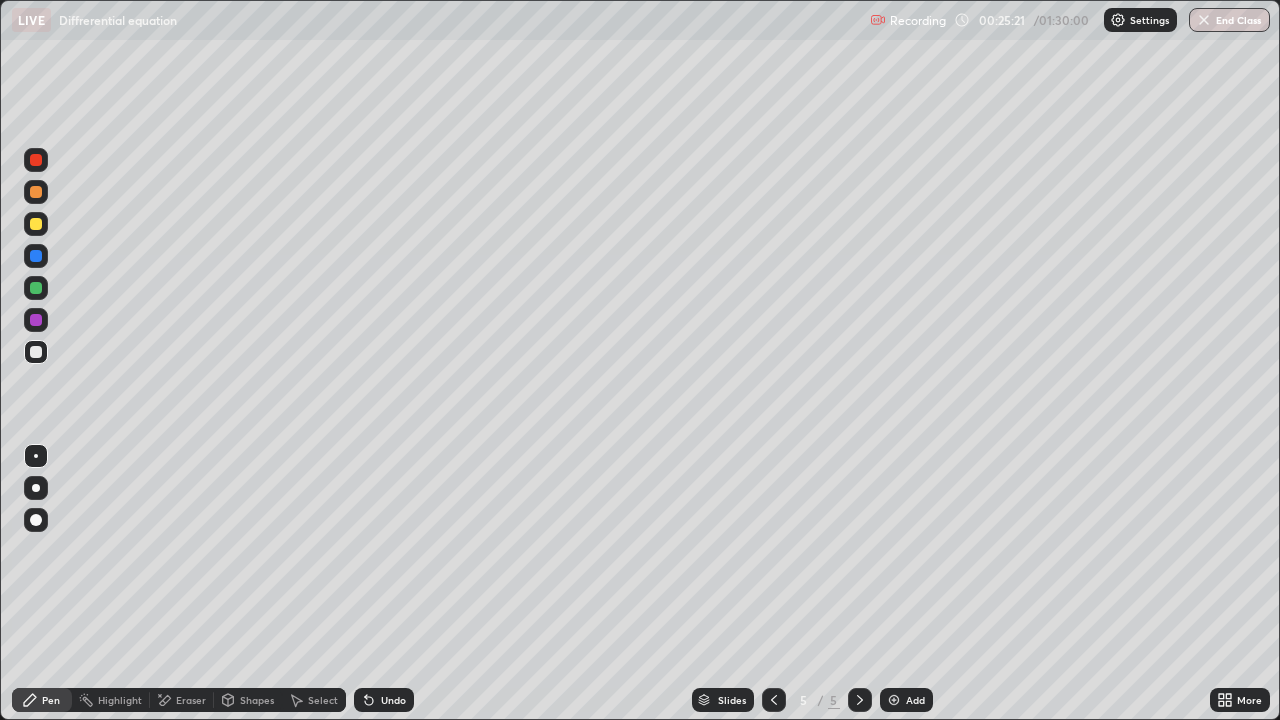 click on "Undo" at bounding box center [384, 700] 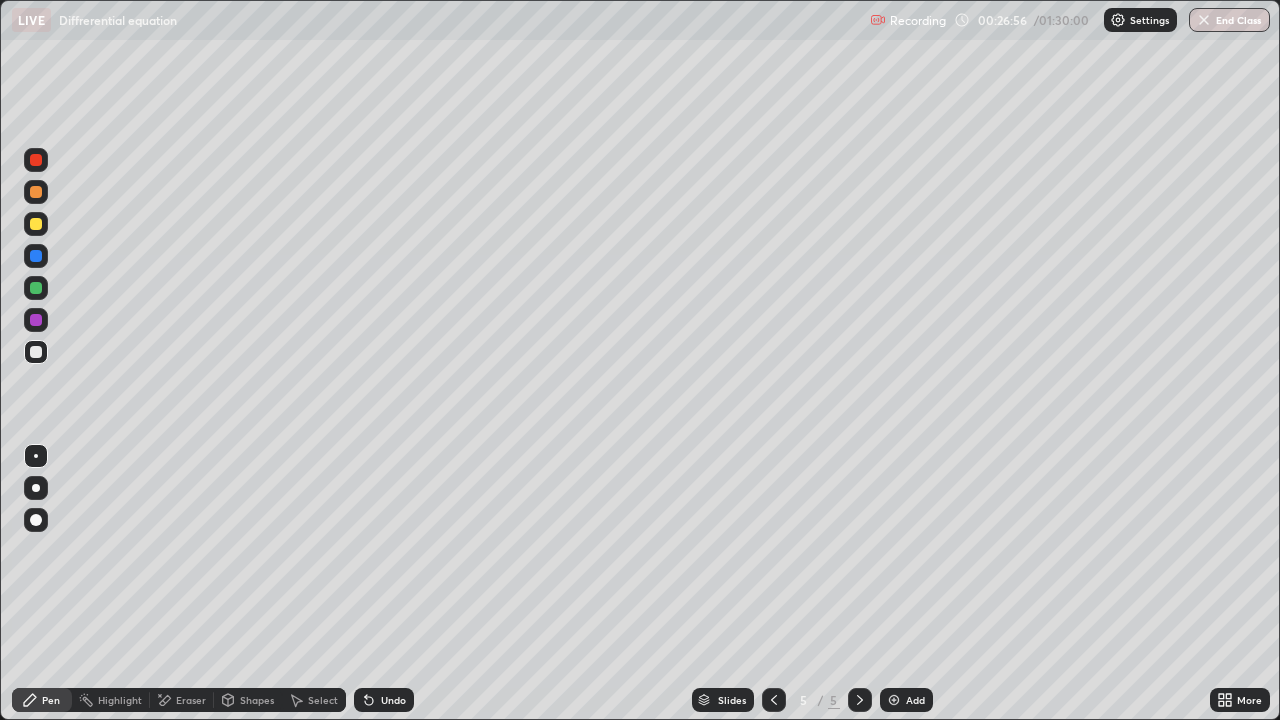 click at bounding box center [894, 700] 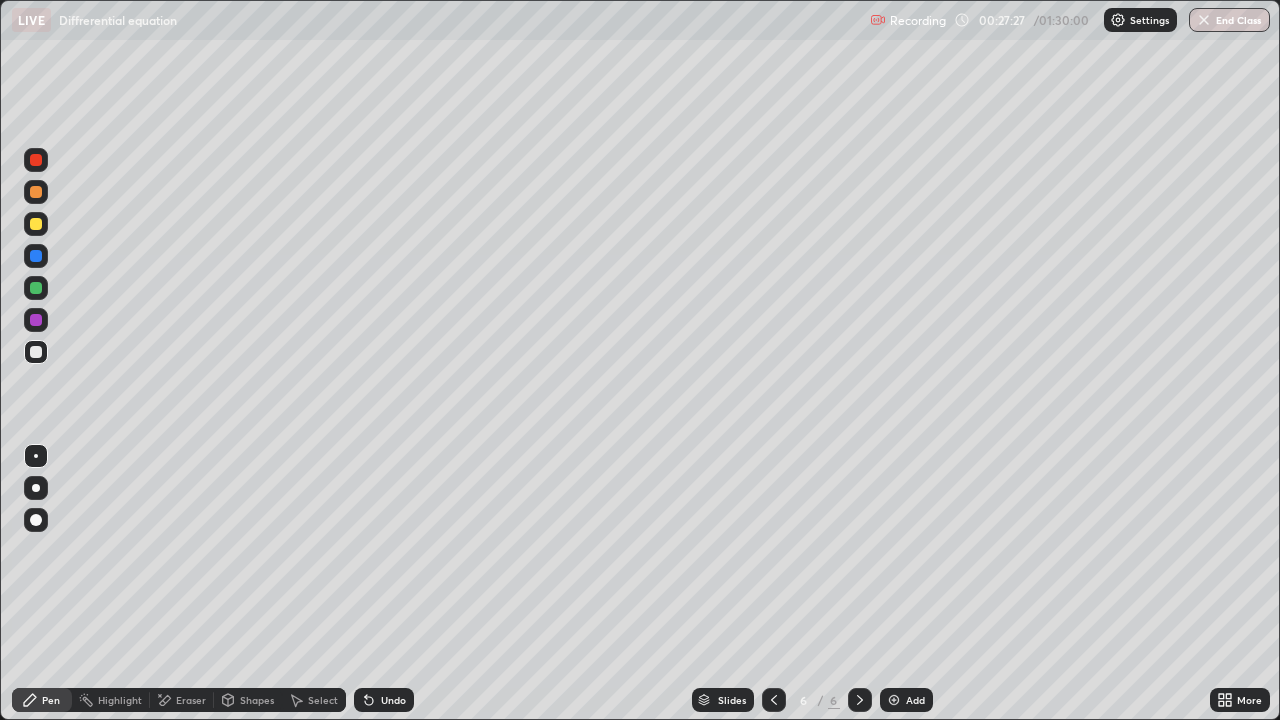 click 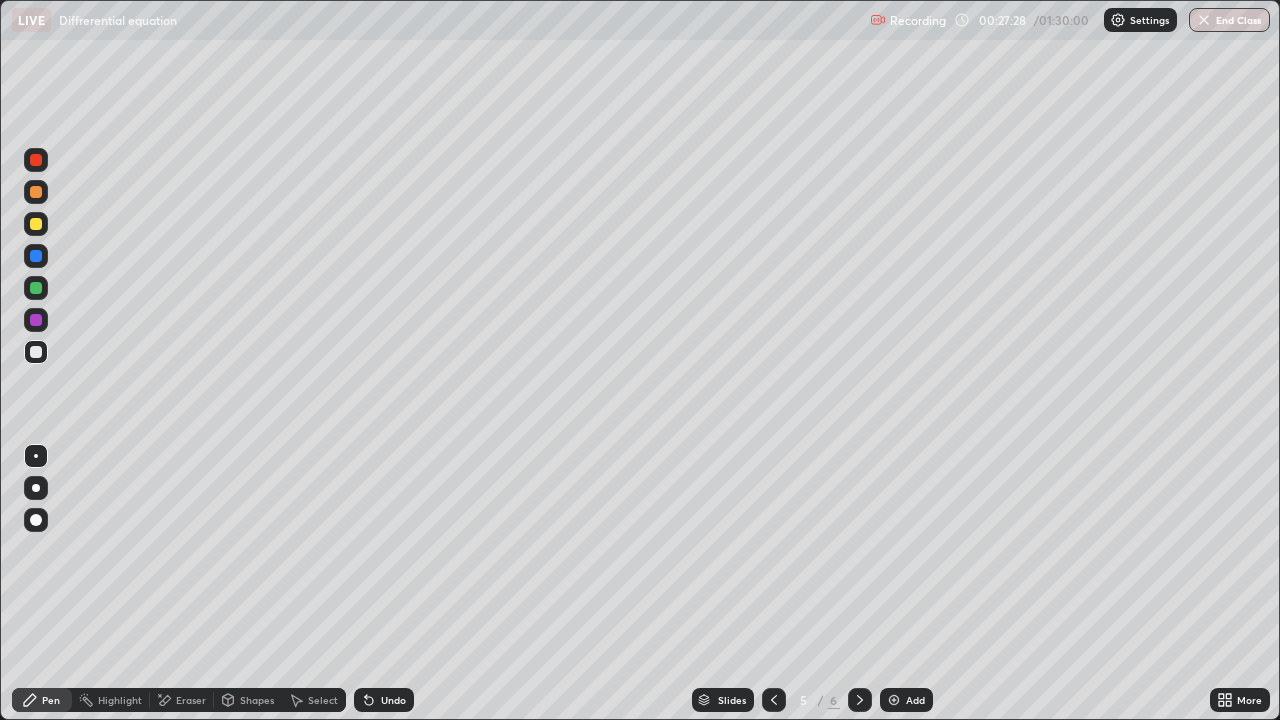 click on "Eraser" at bounding box center [191, 700] 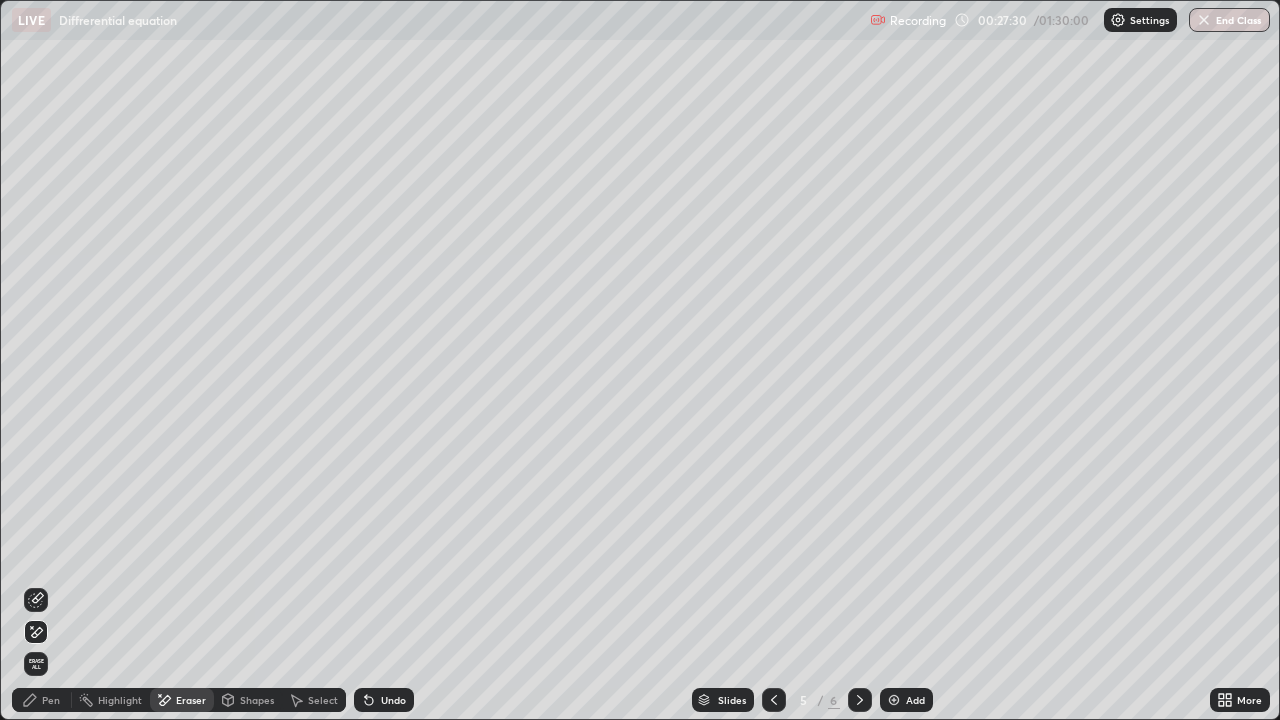 click on "Pen" at bounding box center (51, 700) 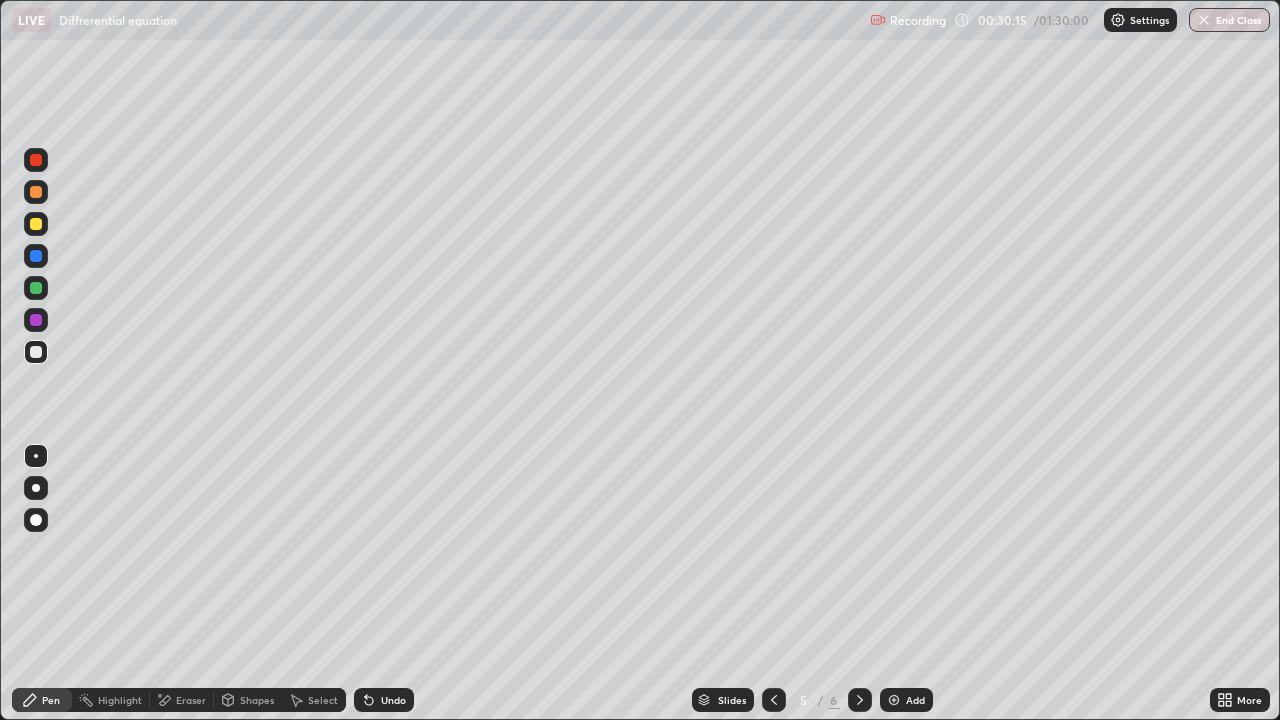 click 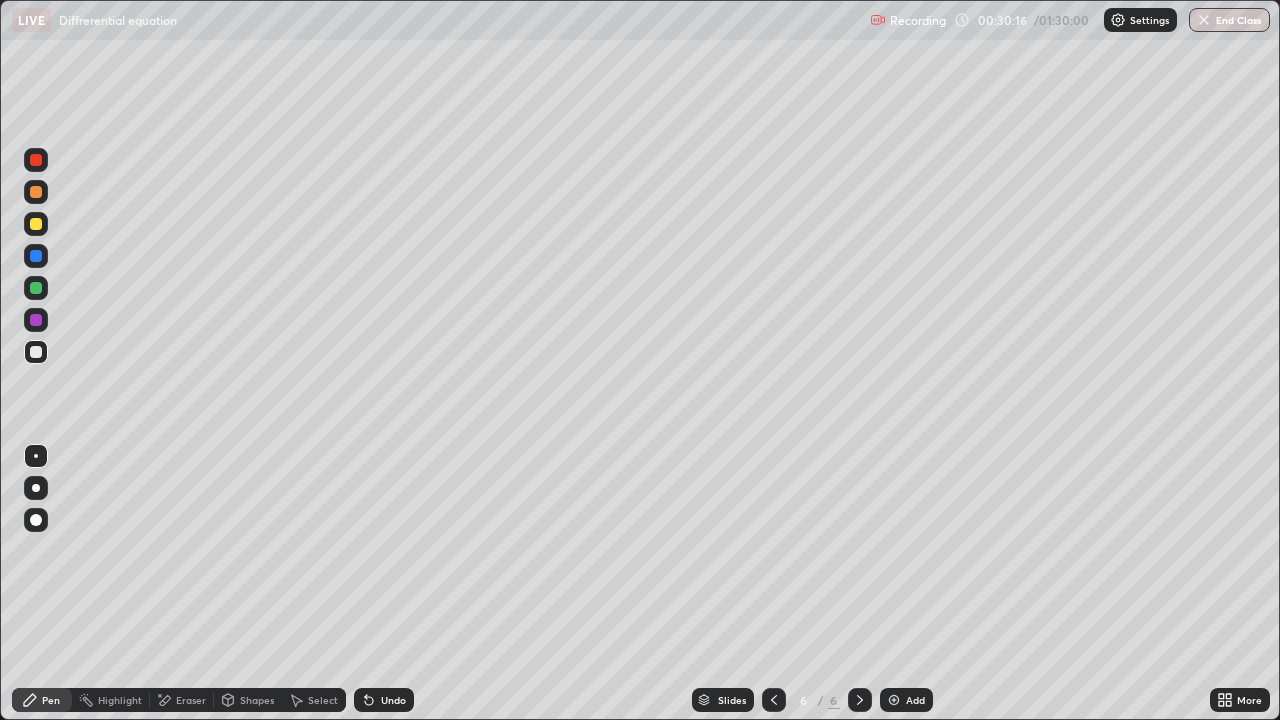 click on "Eraser" at bounding box center (191, 700) 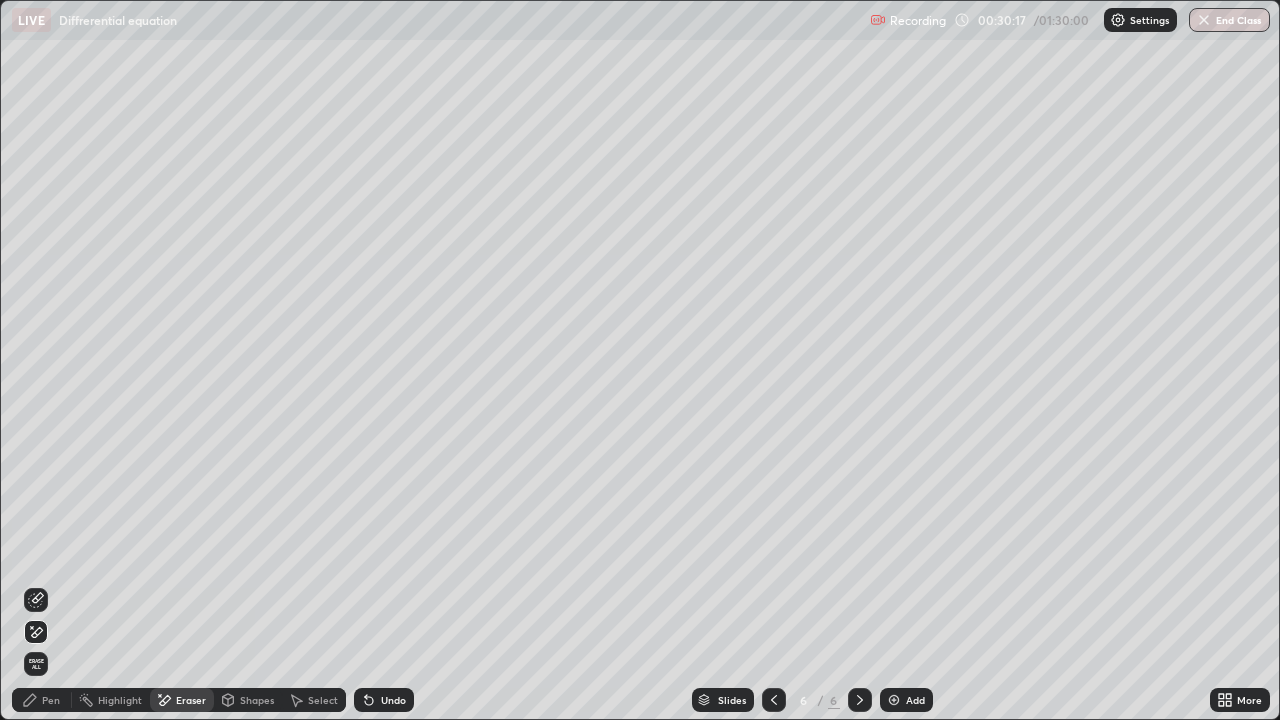 click on "Erase all" at bounding box center [36, 664] 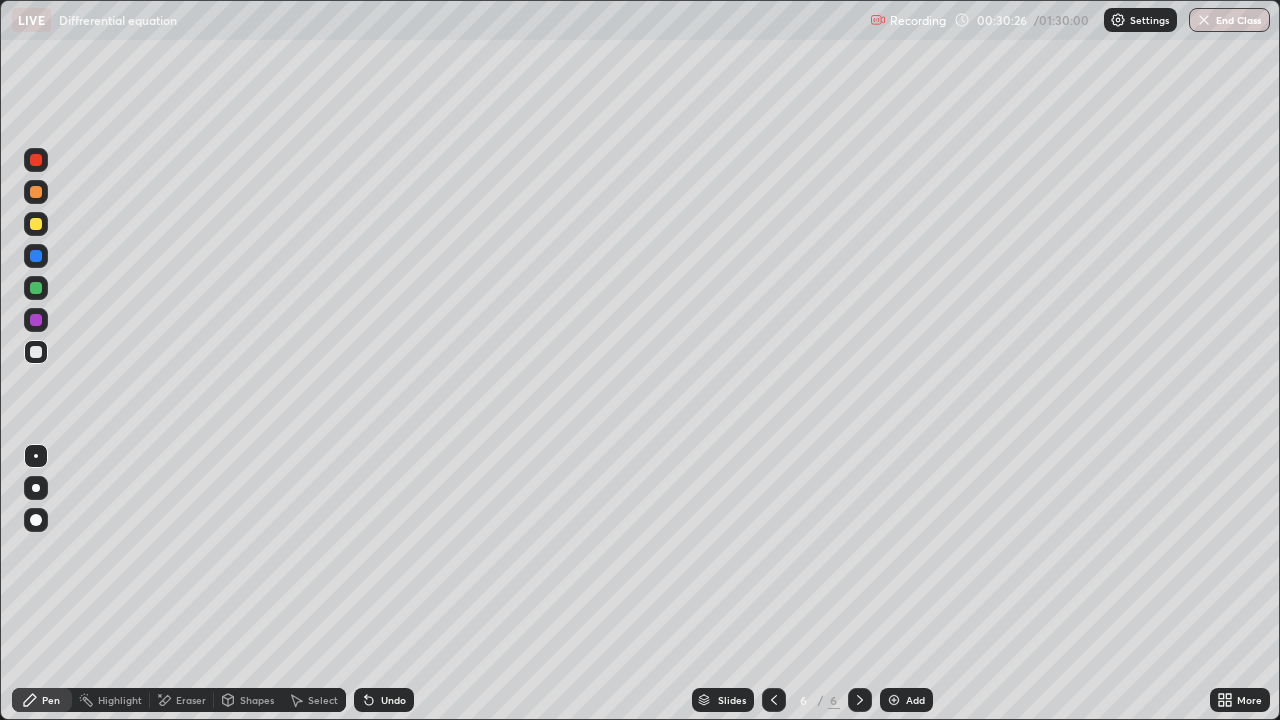 click 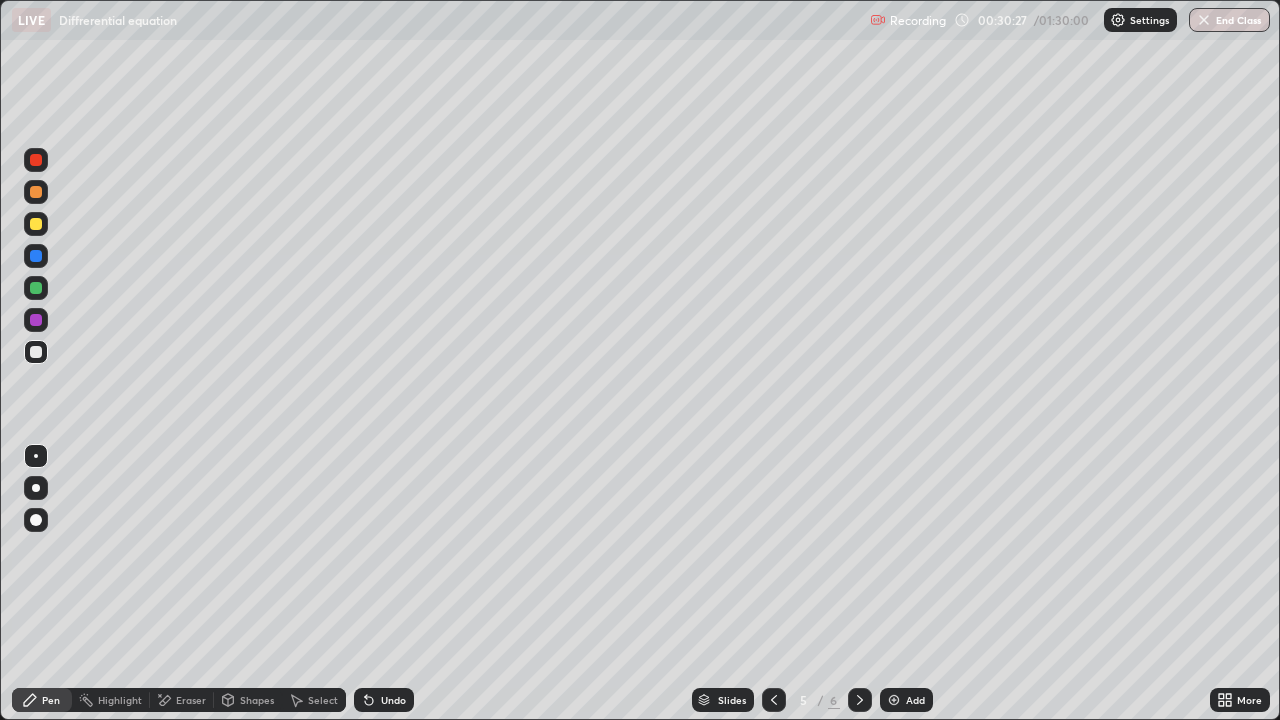 click 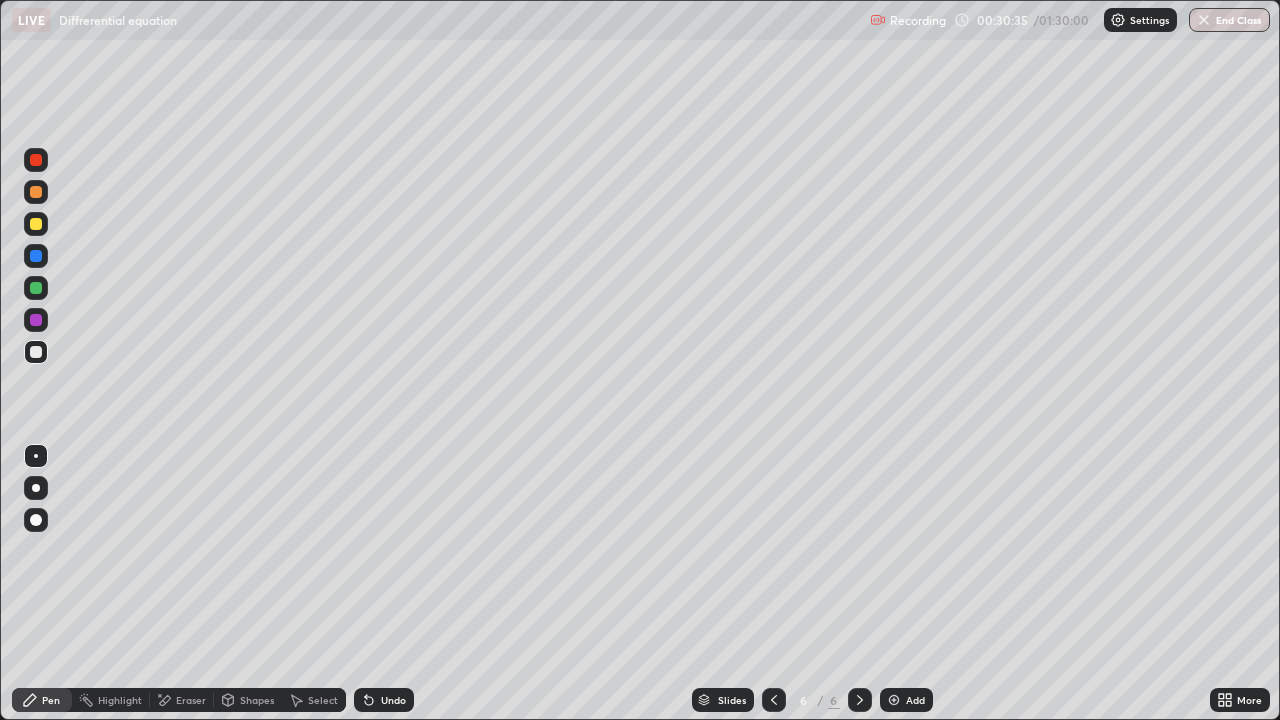 click 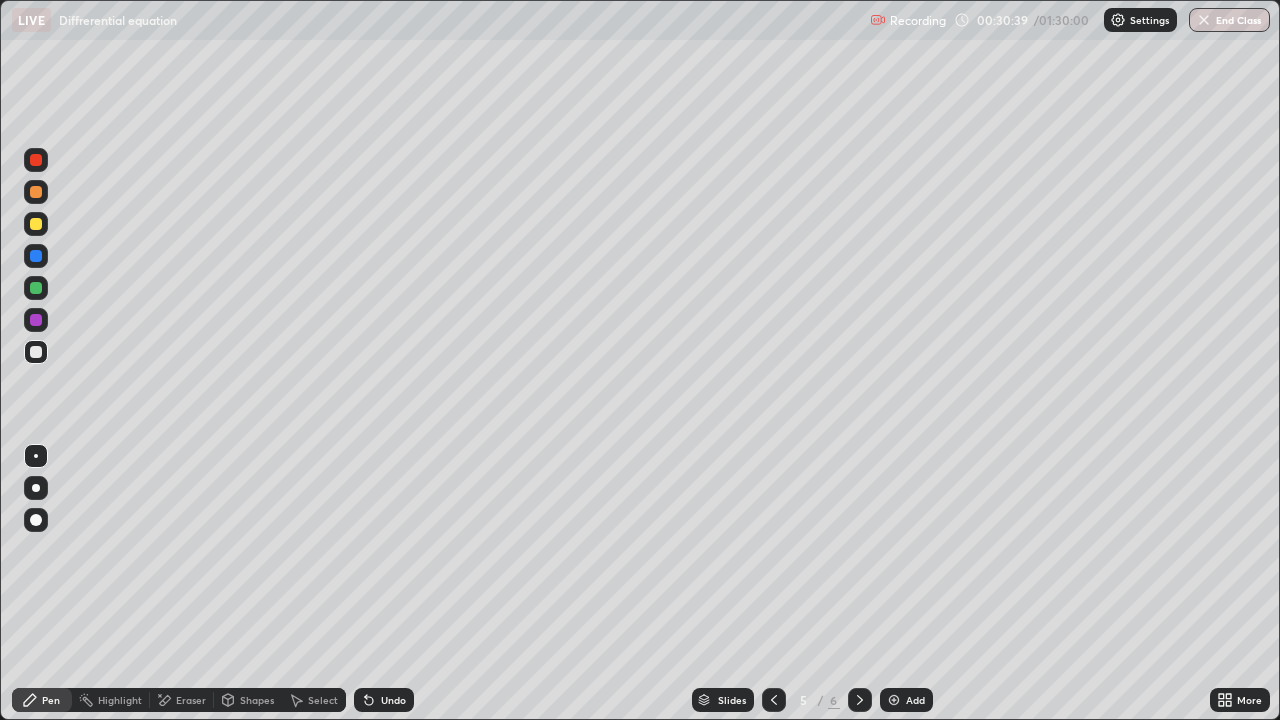 click 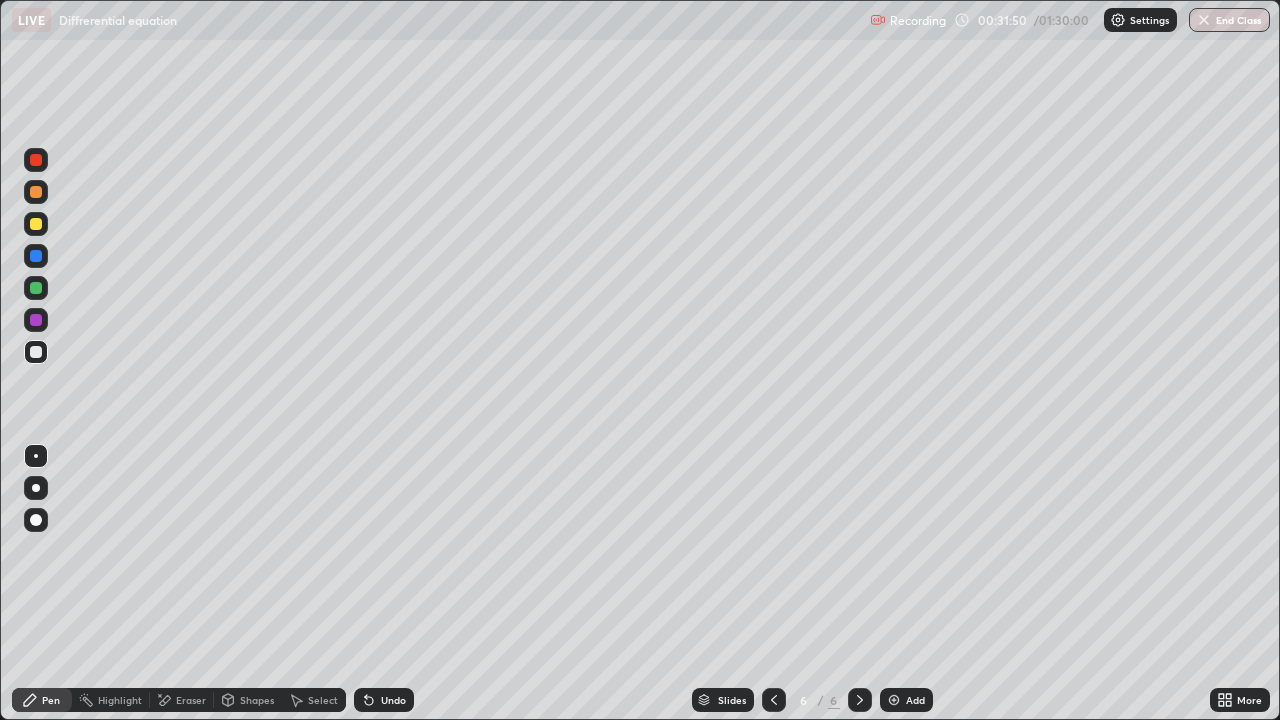 click on "Add" at bounding box center (906, 700) 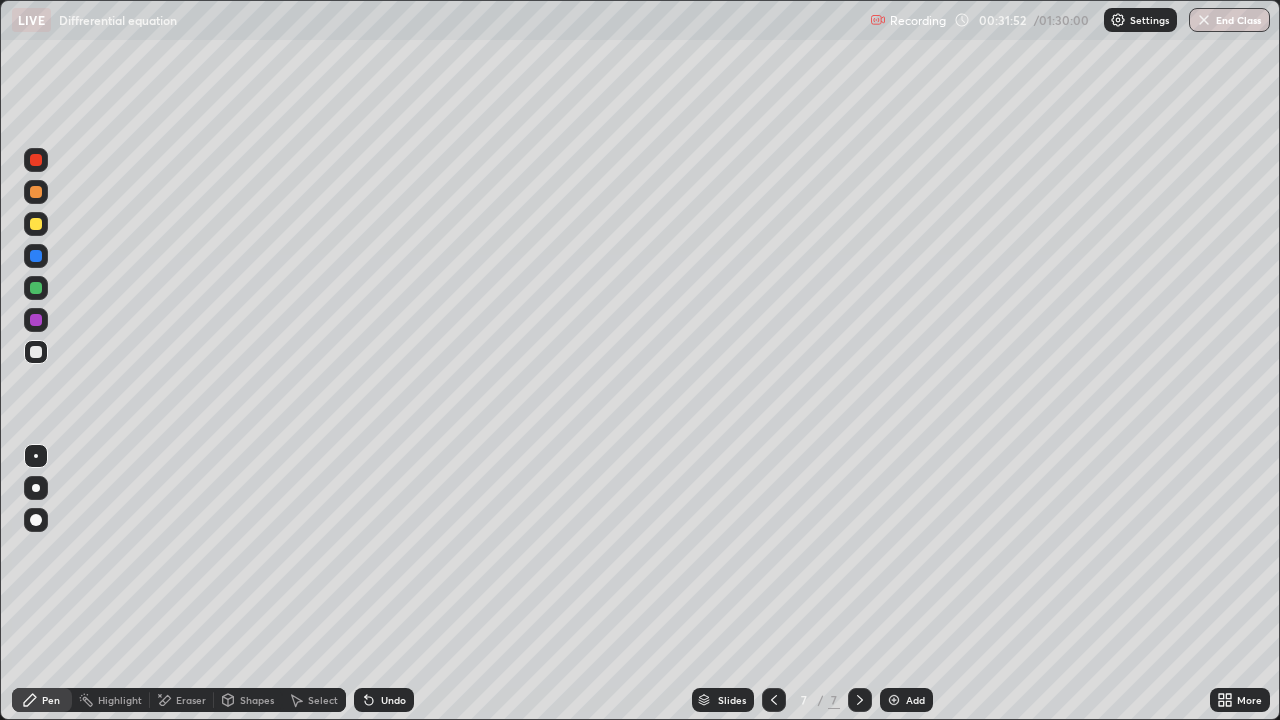 click at bounding box center [36, 224] 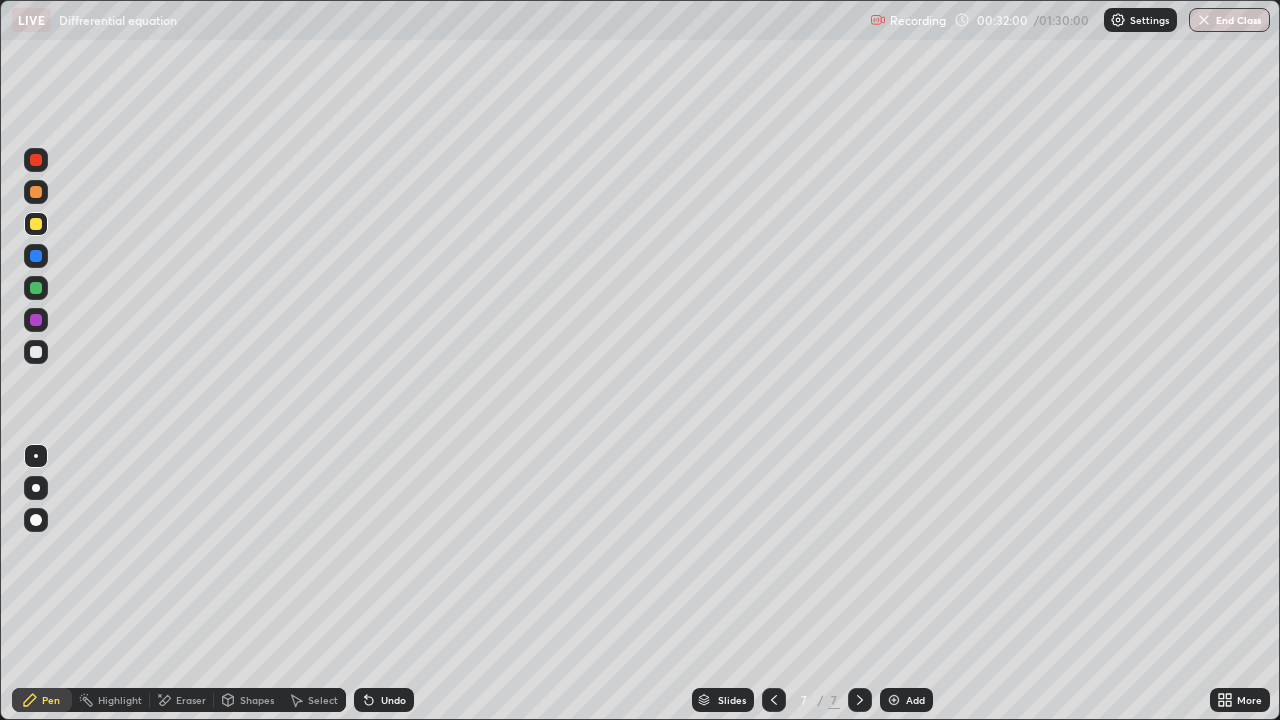click on "Undo" at bounding box center [393, 700] 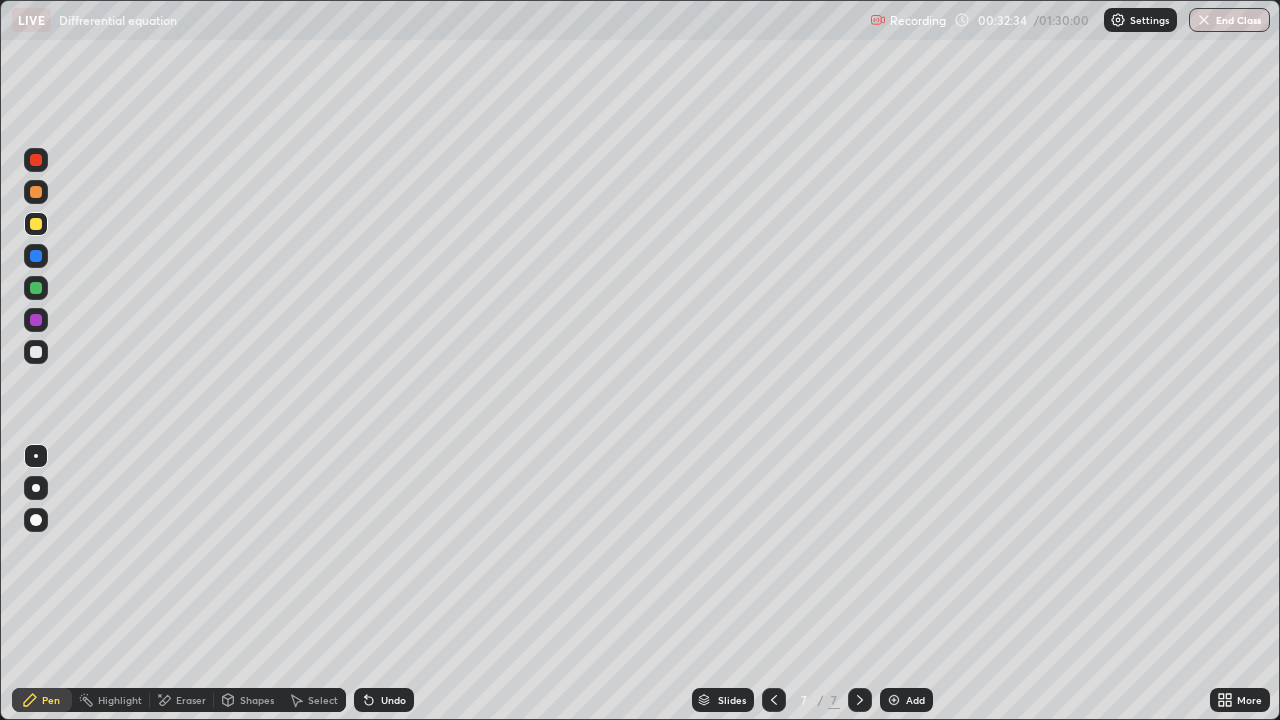 click 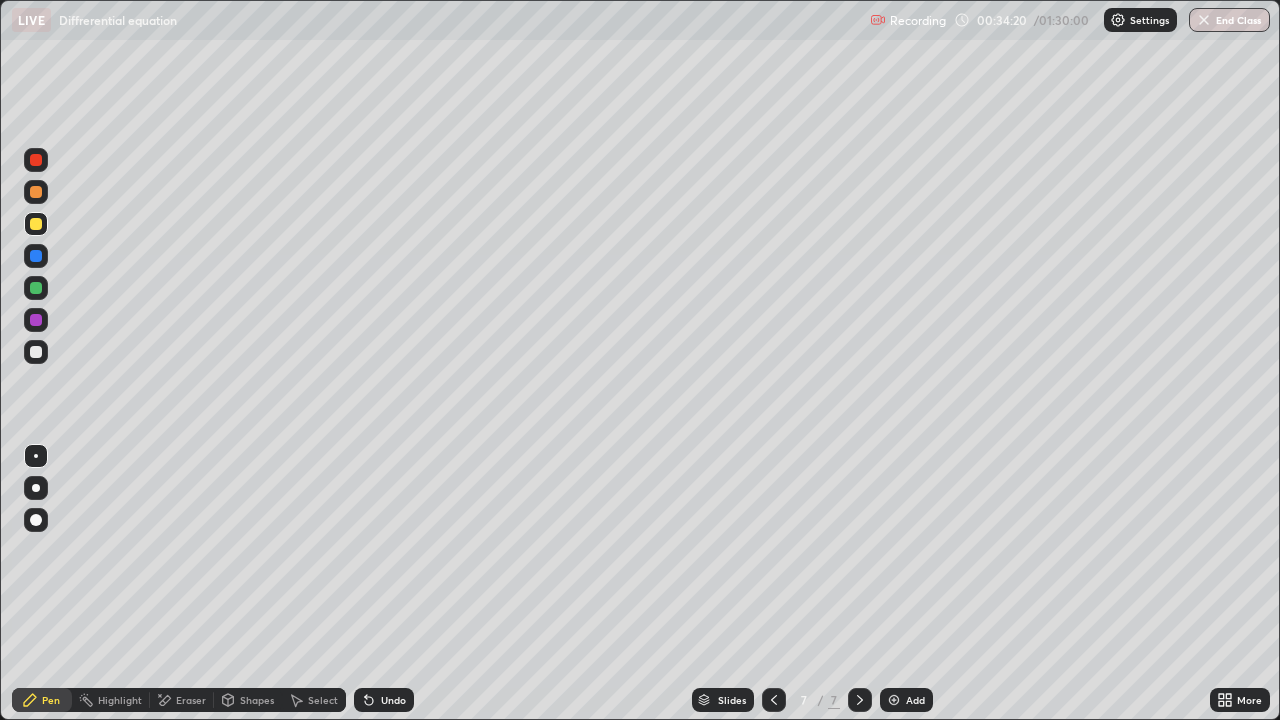 click at bounding box center [36, 352] 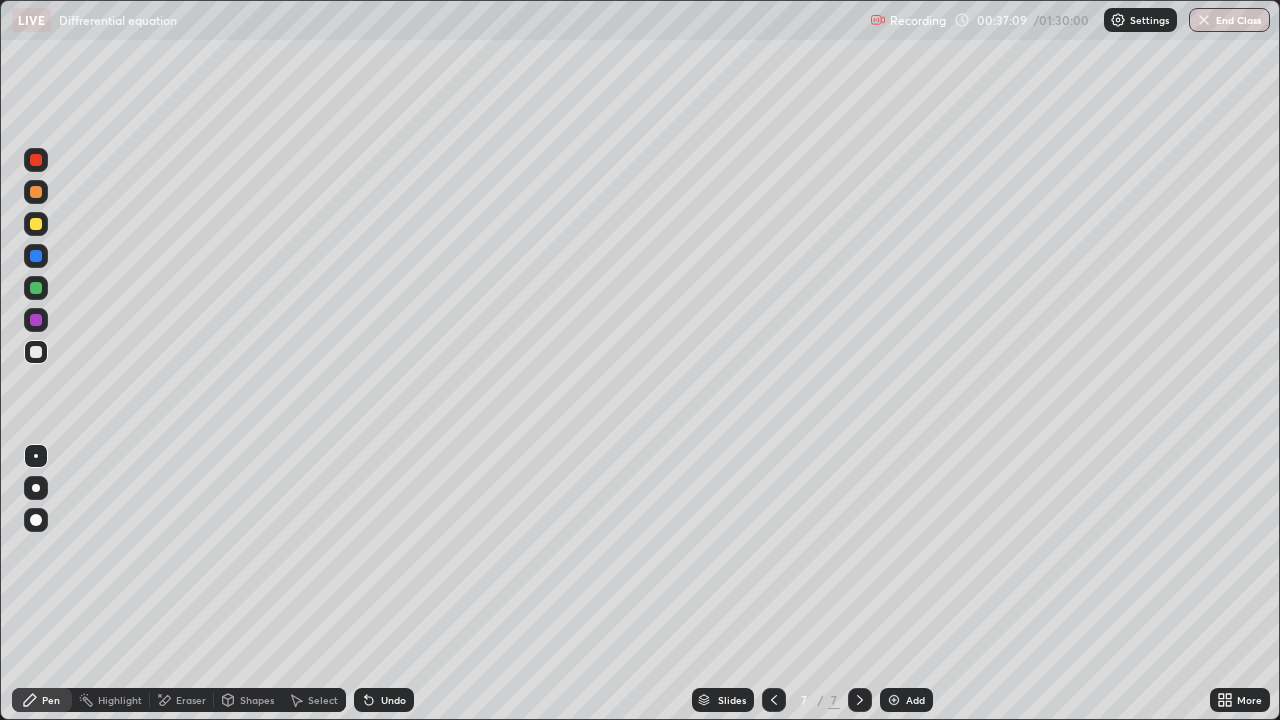 click on "Add" at bounding box center [915, 700] 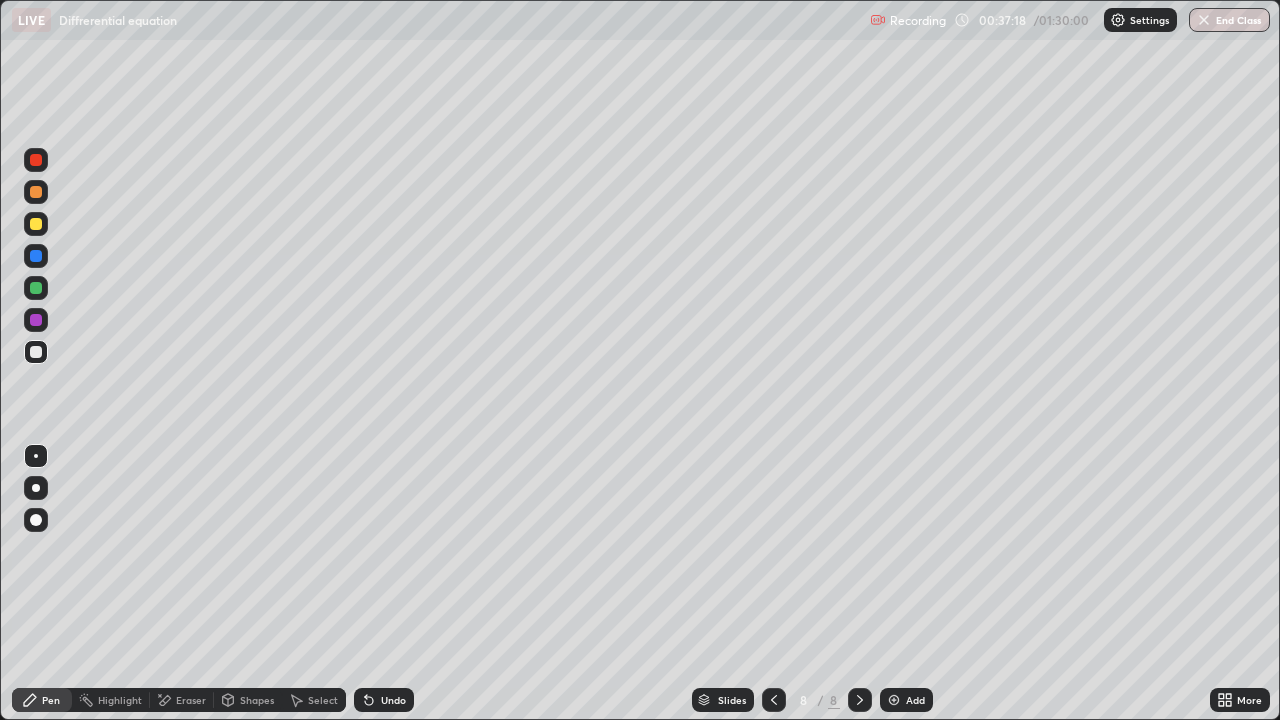 click on "Shapes" at bounding box center (257, 700) 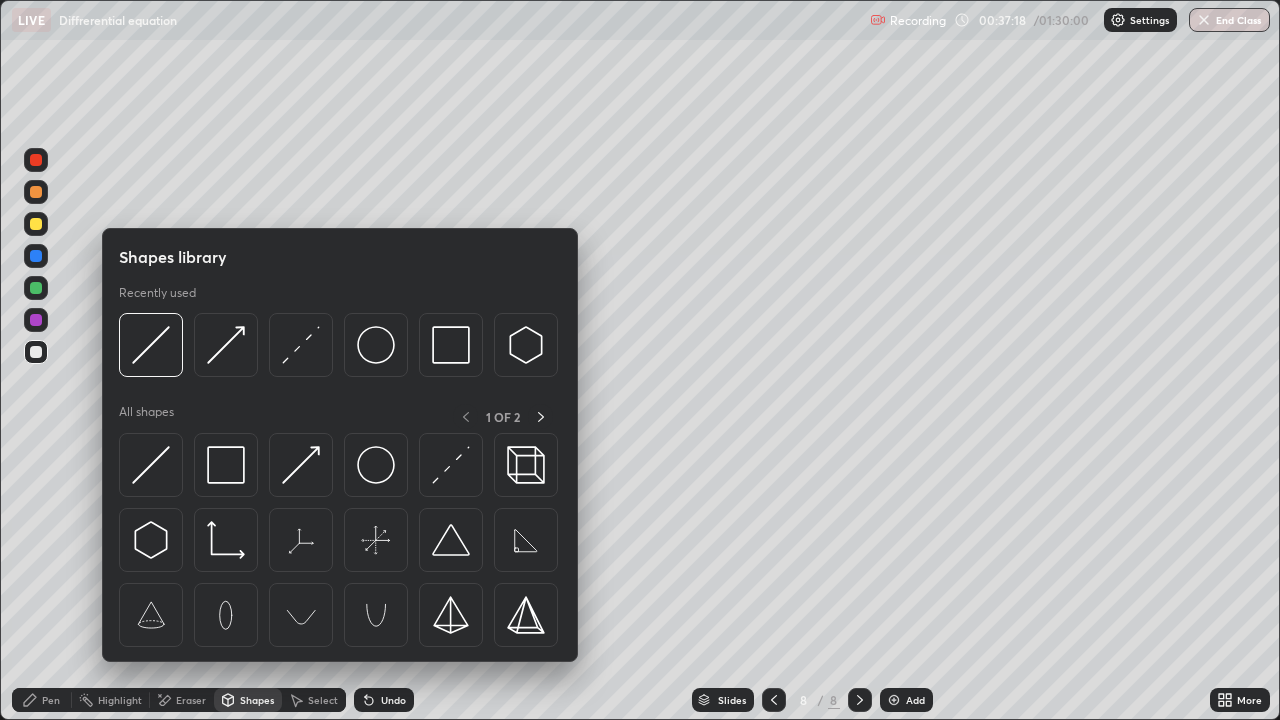 click at bounding box center [151, 465] 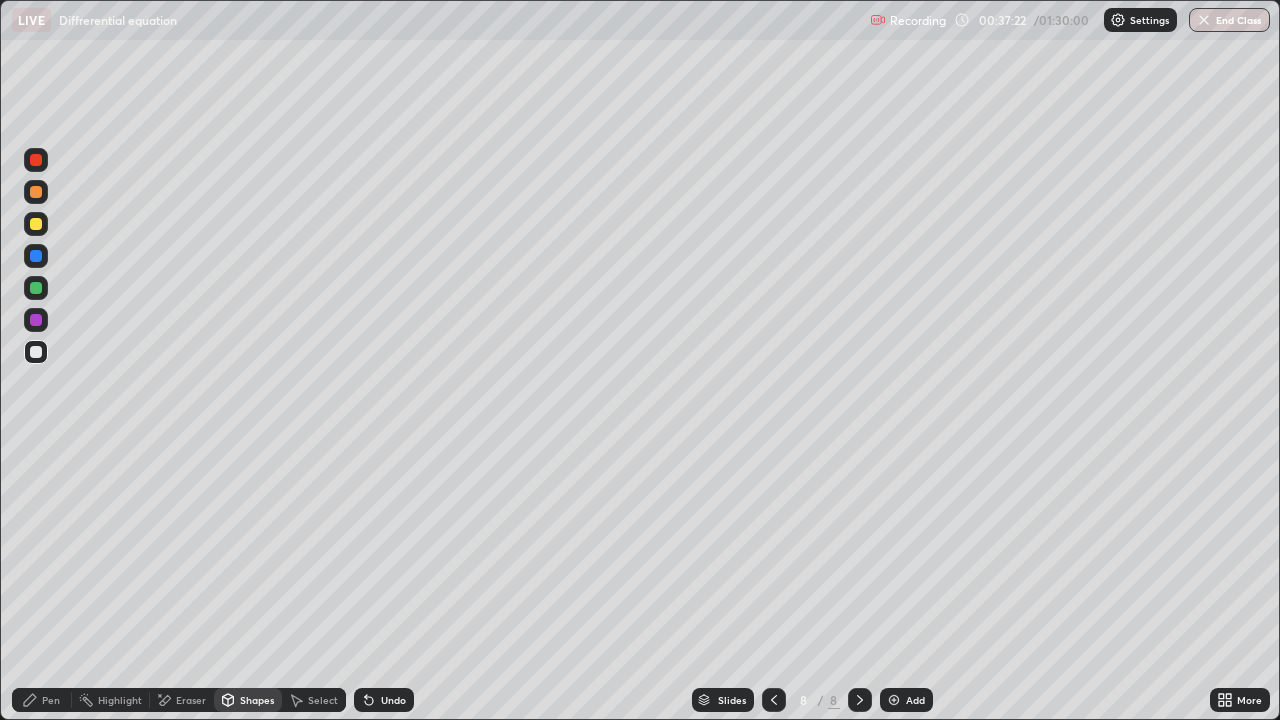click at bounding box center (774, 700) 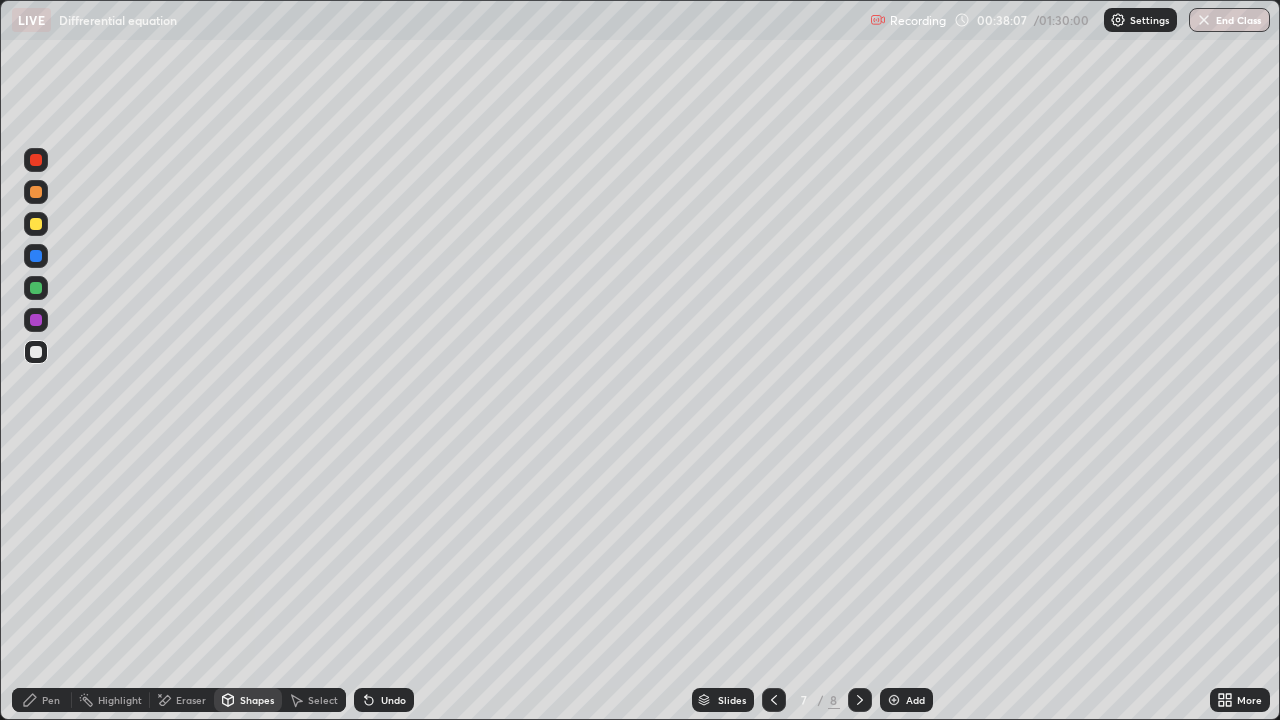click 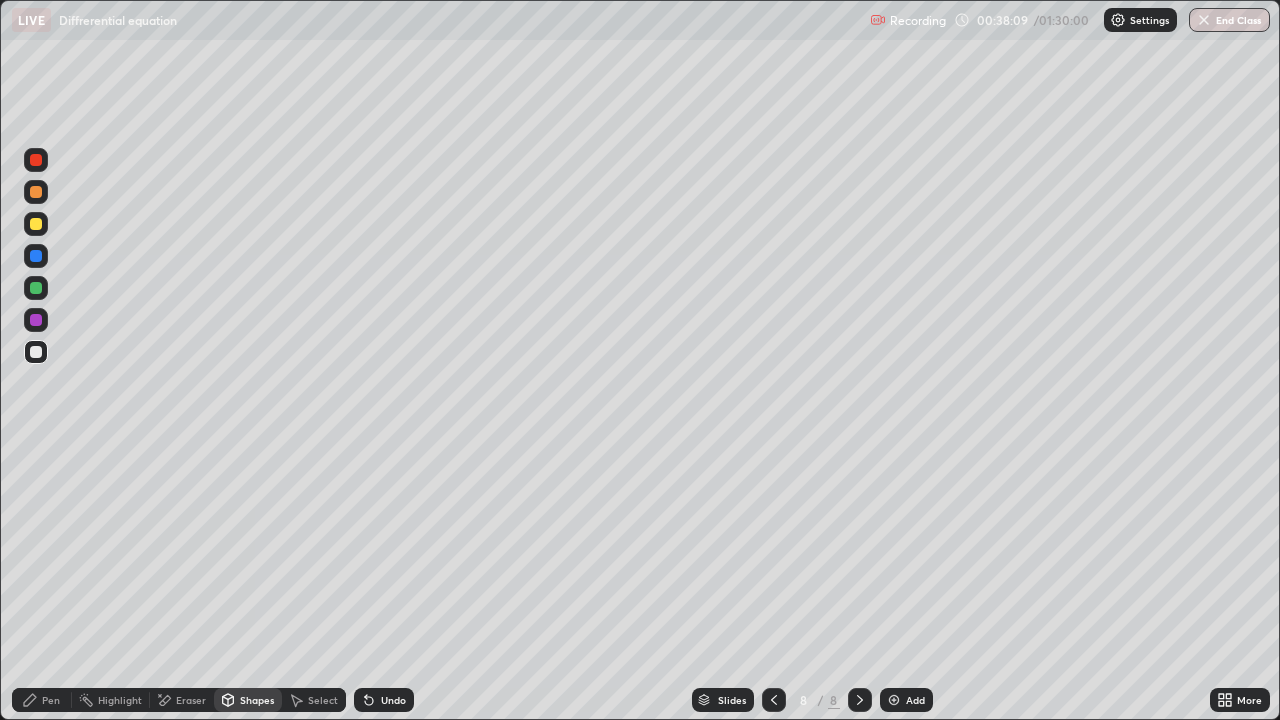 click 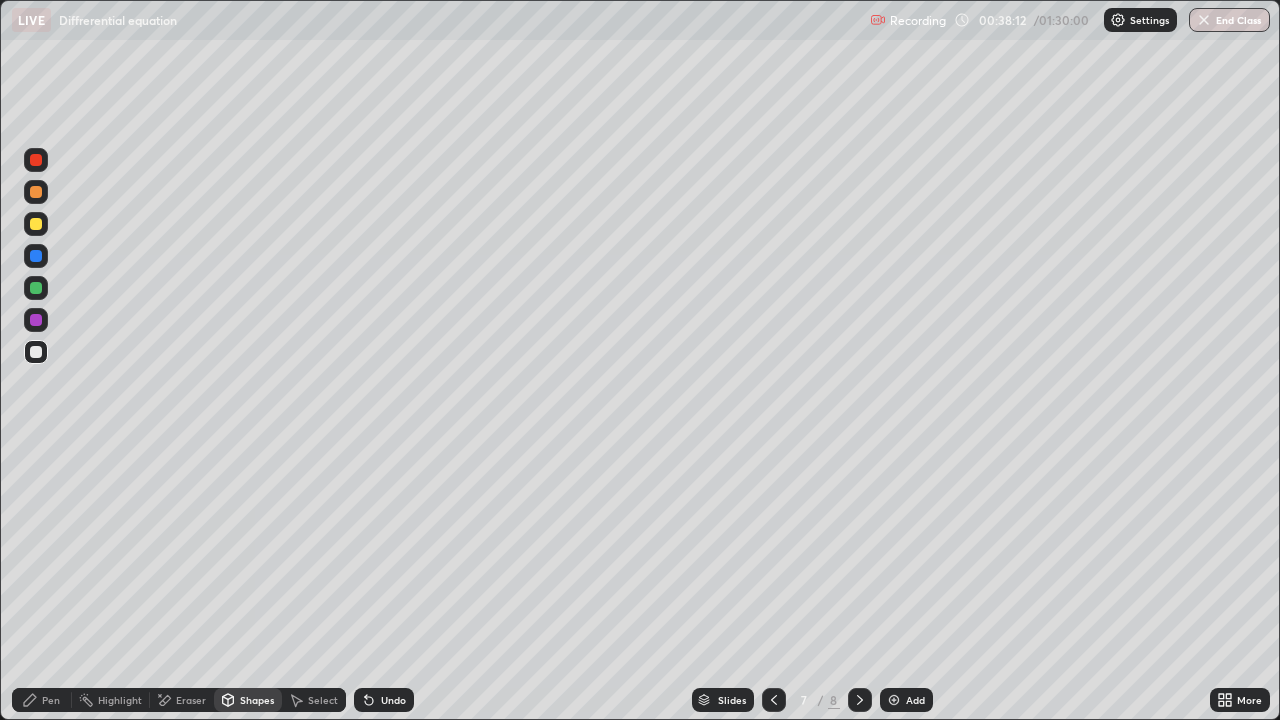 click 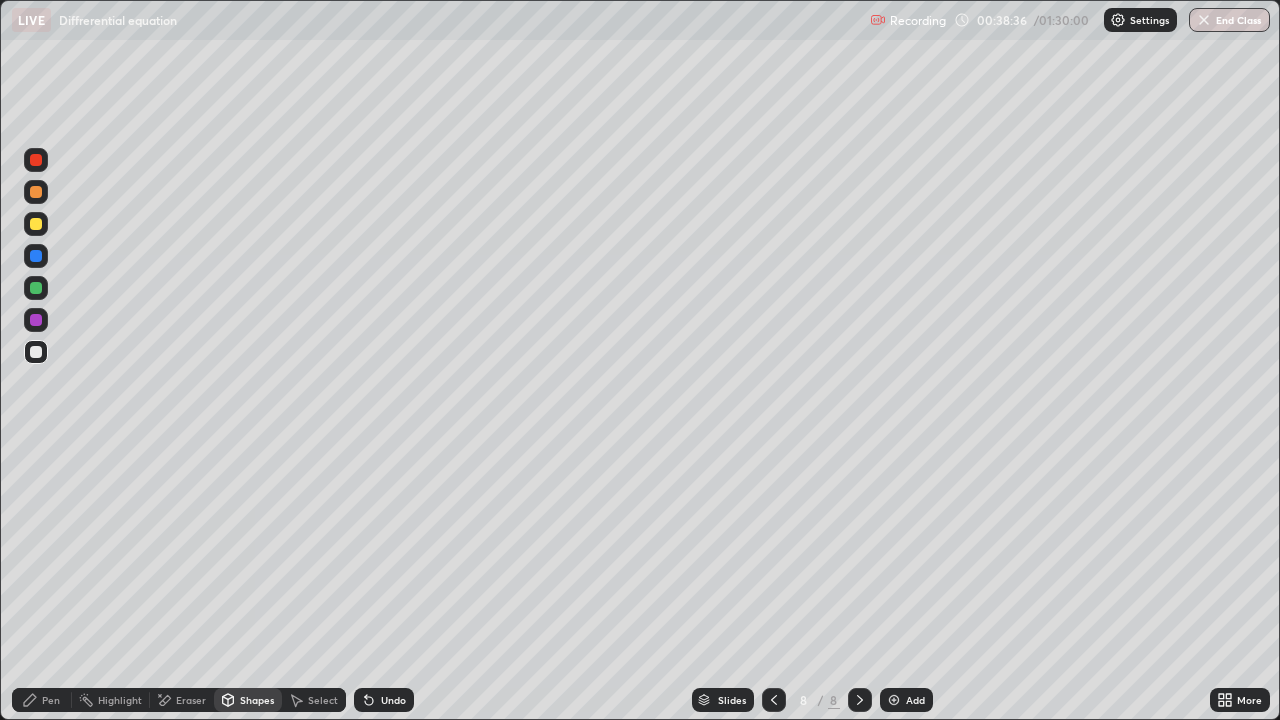 click on "Undo" at bounding box center [384, 700] 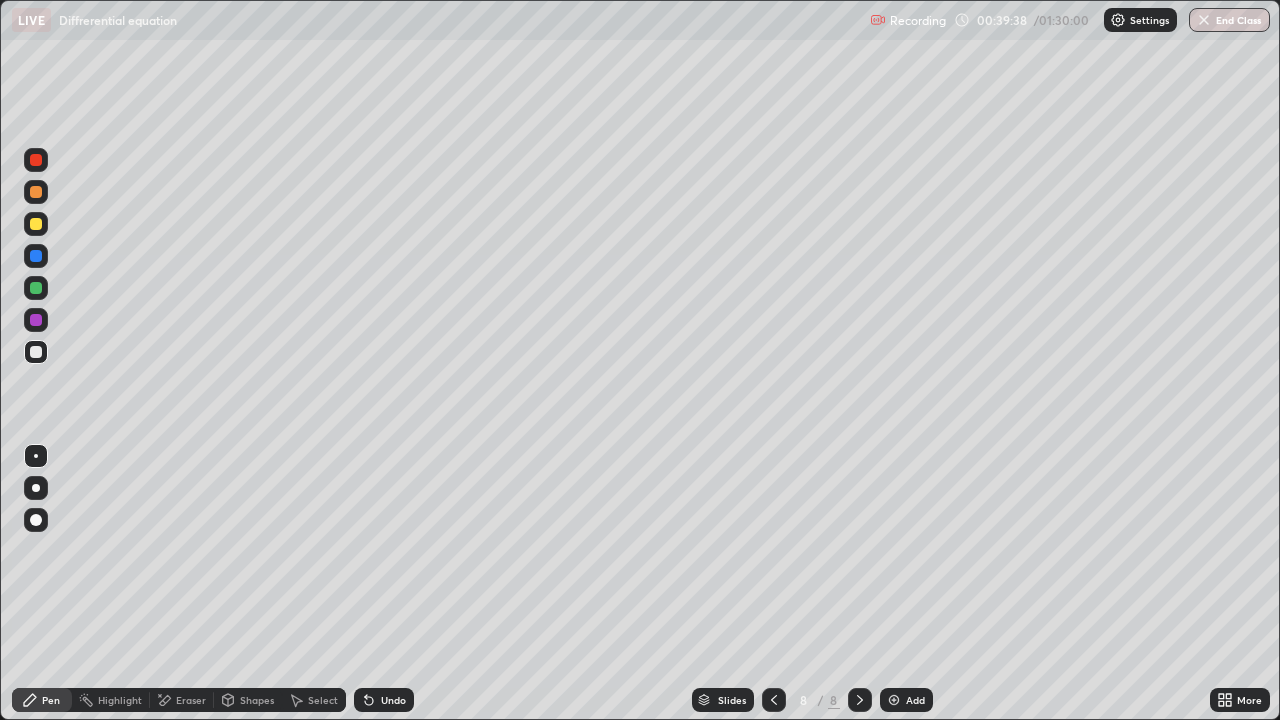 click 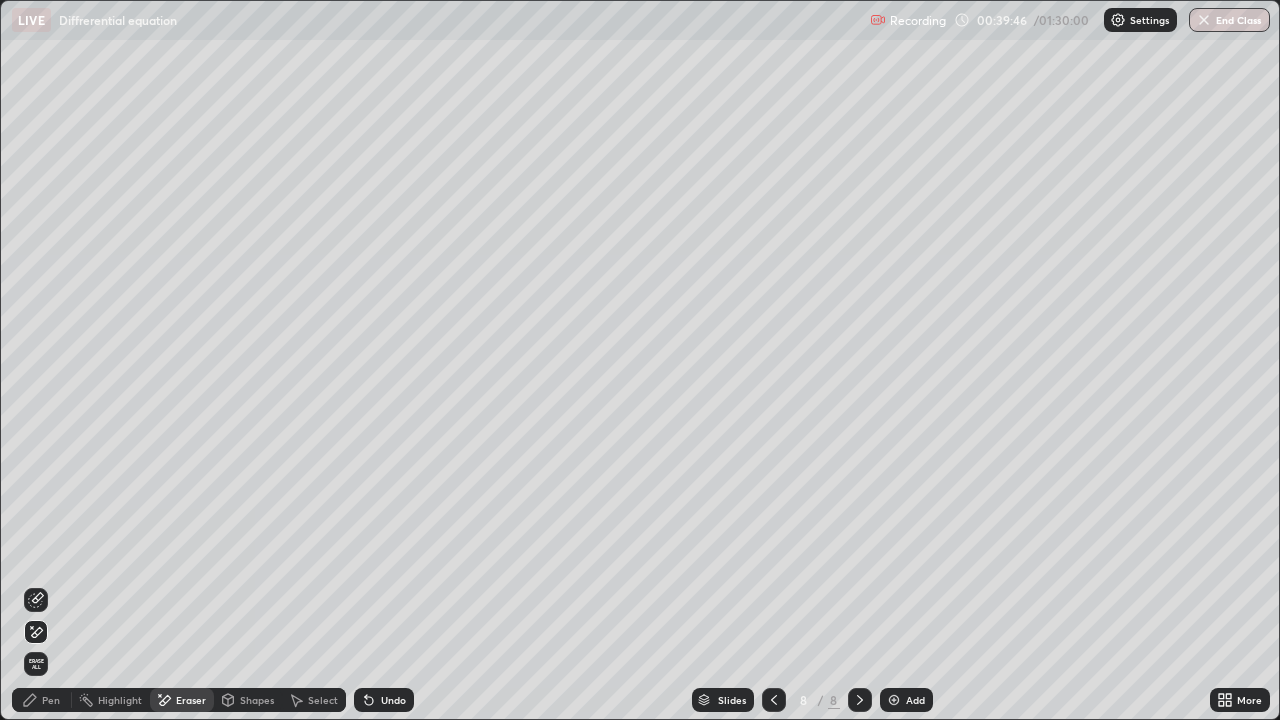 click on "Pen" at bounding box center [51, 700] 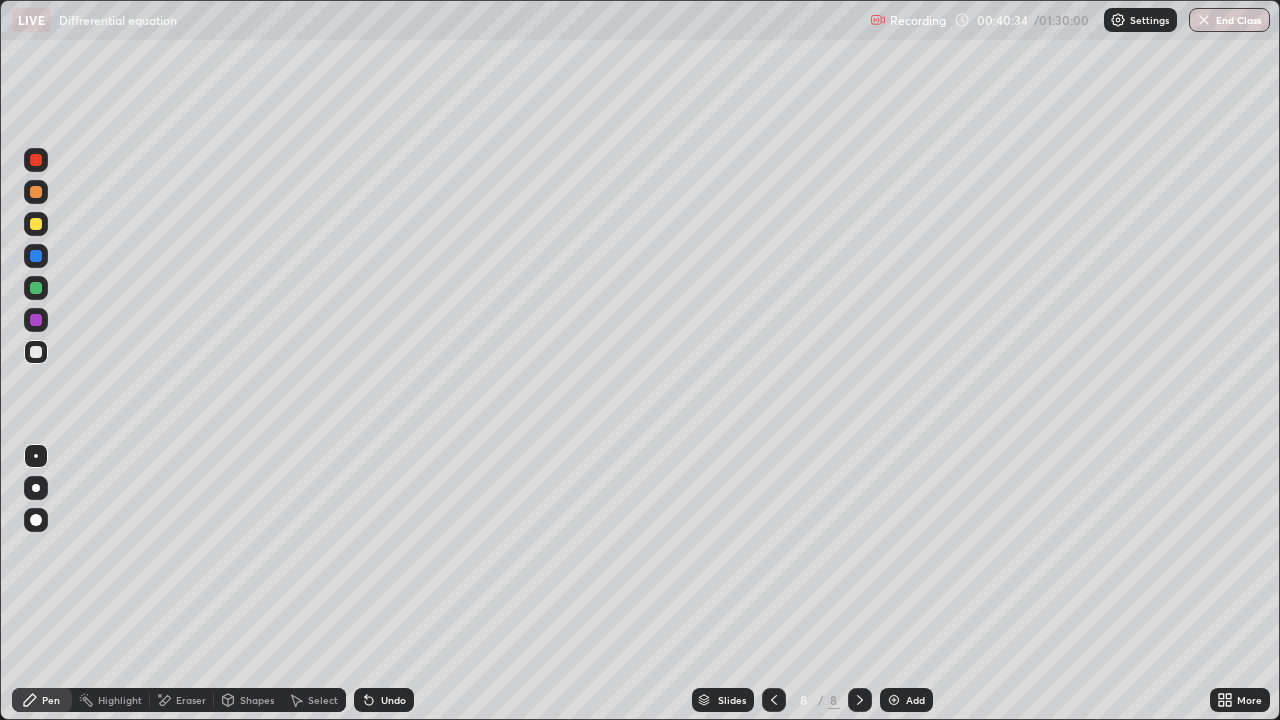 click 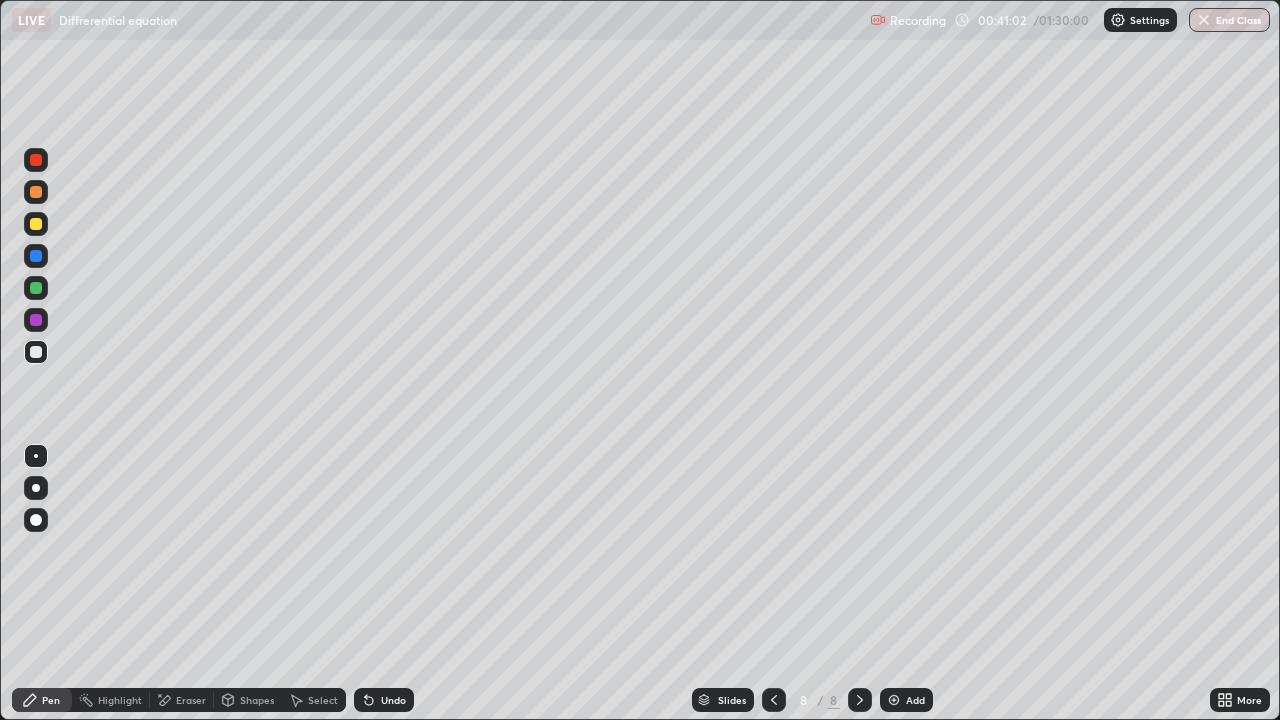 click on "Eraser" at bounding box center (182, 700) 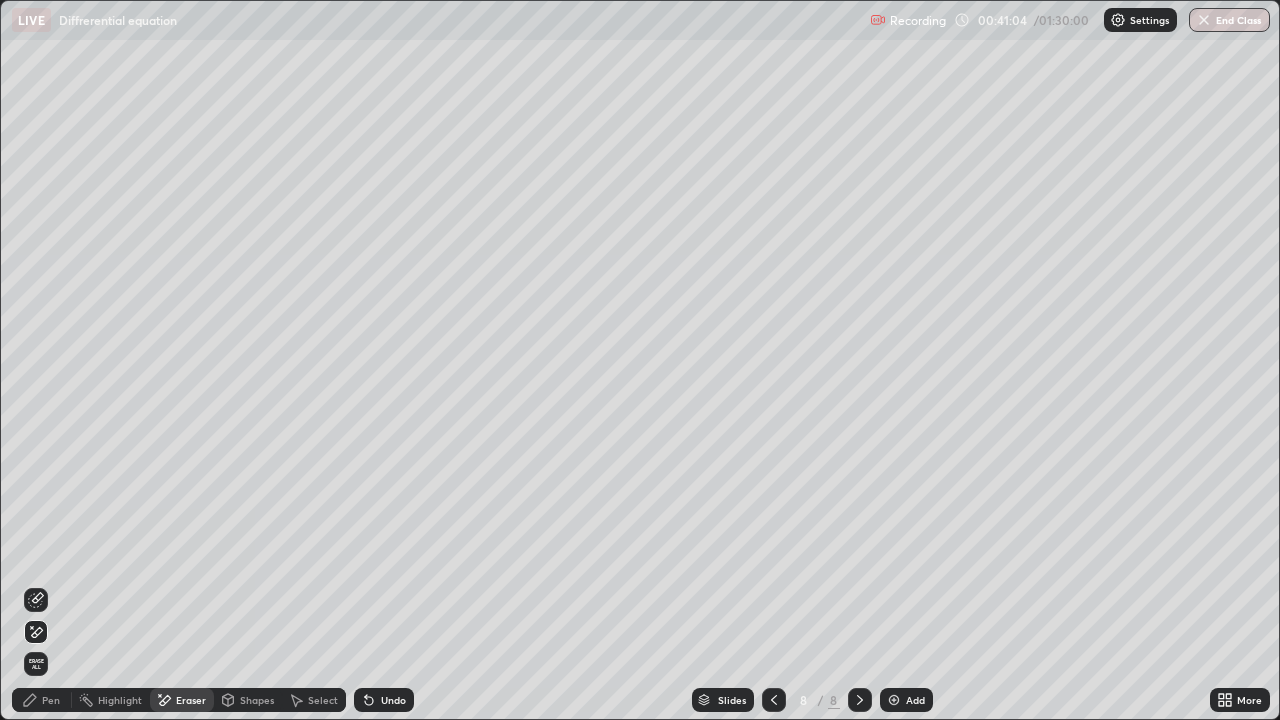 click on "Pen" at bounding box center (51, 700) 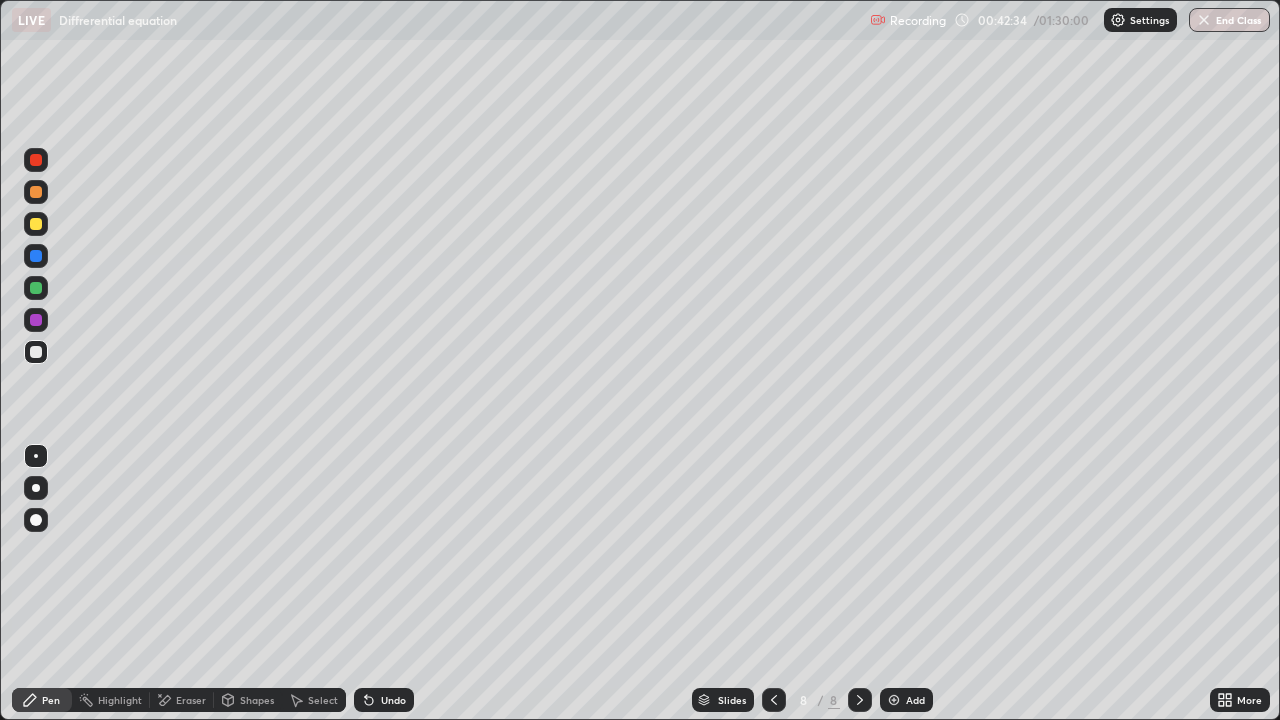click on "Undo" at bounding box center [393, 700] 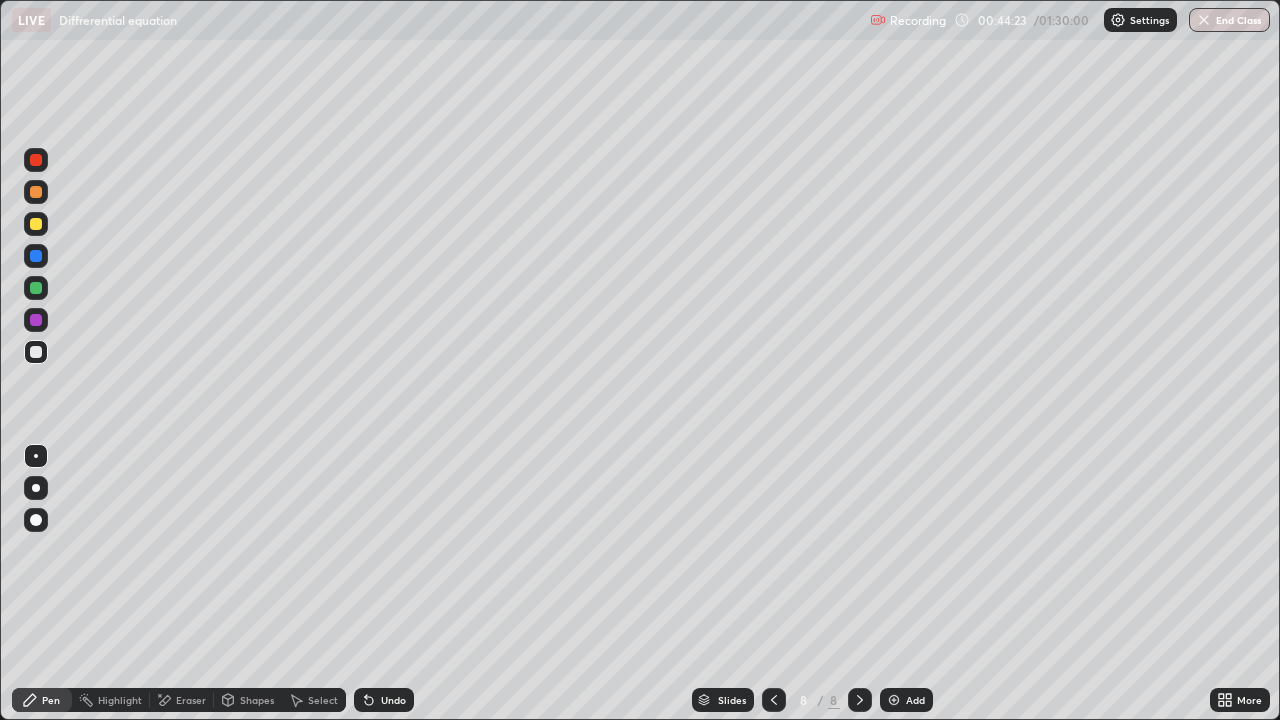 click at bounding box center [36, 224] 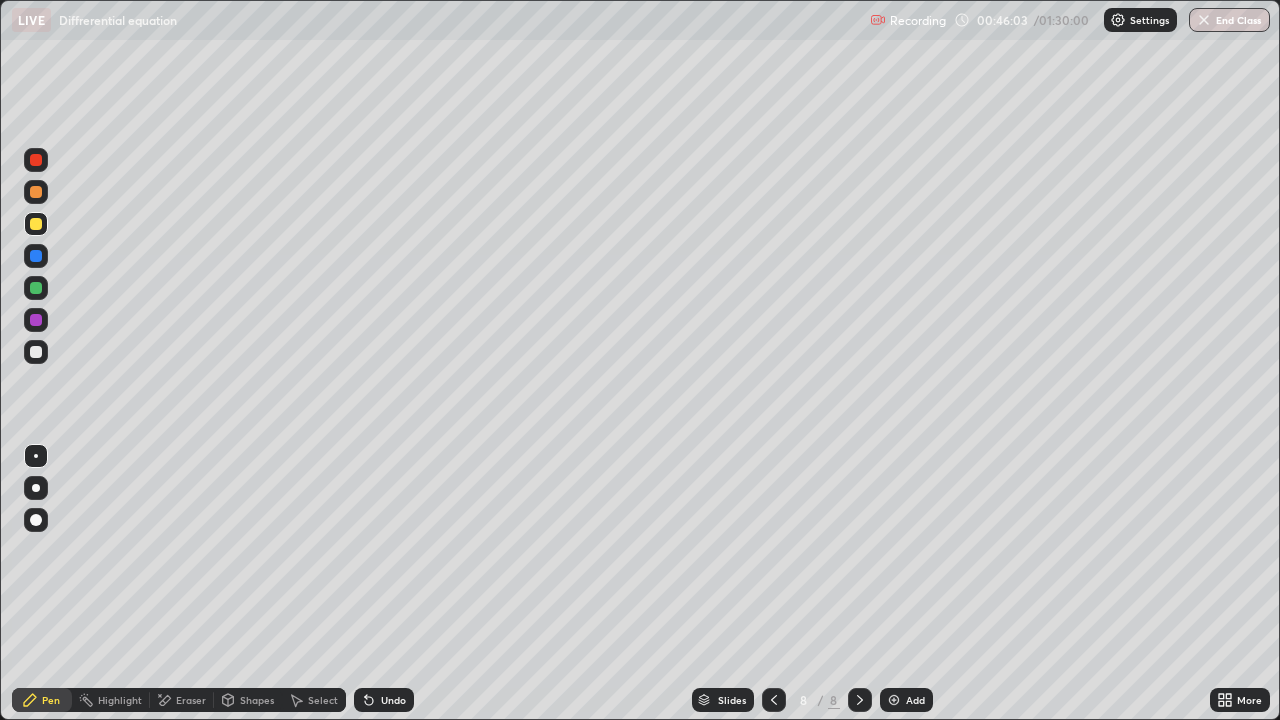 click on "Undo" at bounding box center (393, 700) 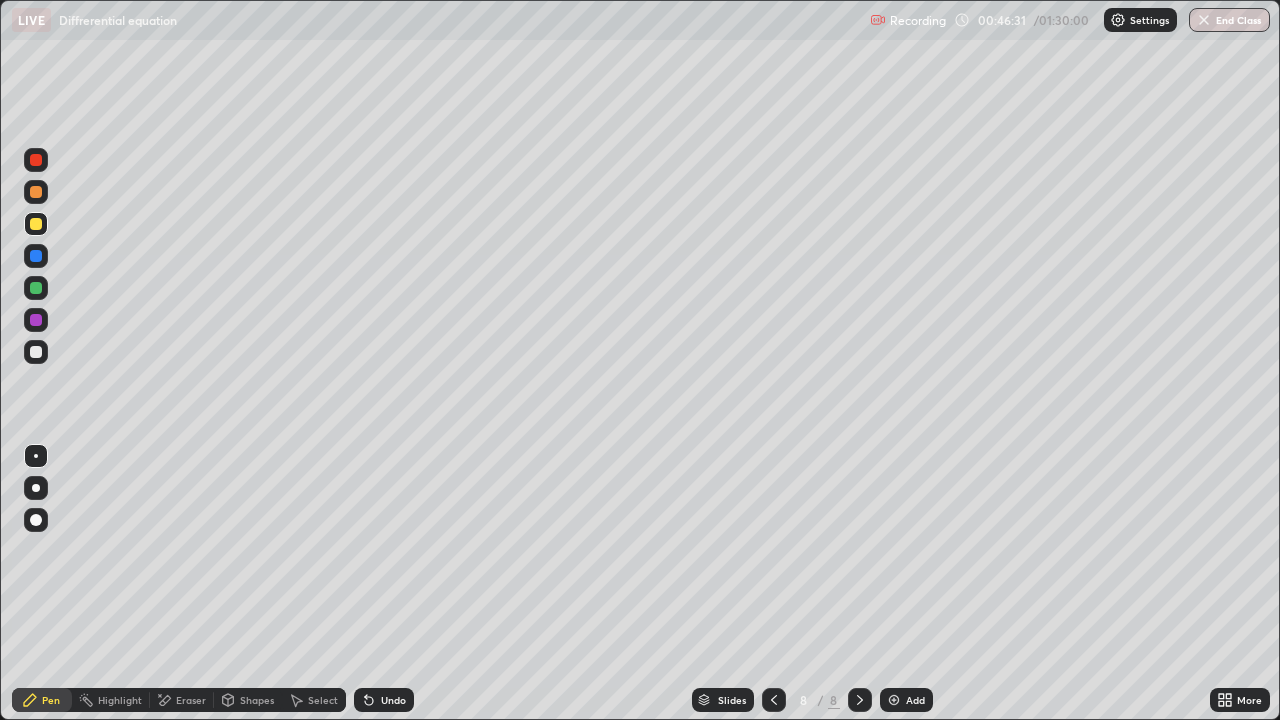 click at bounding box center (36, 352) 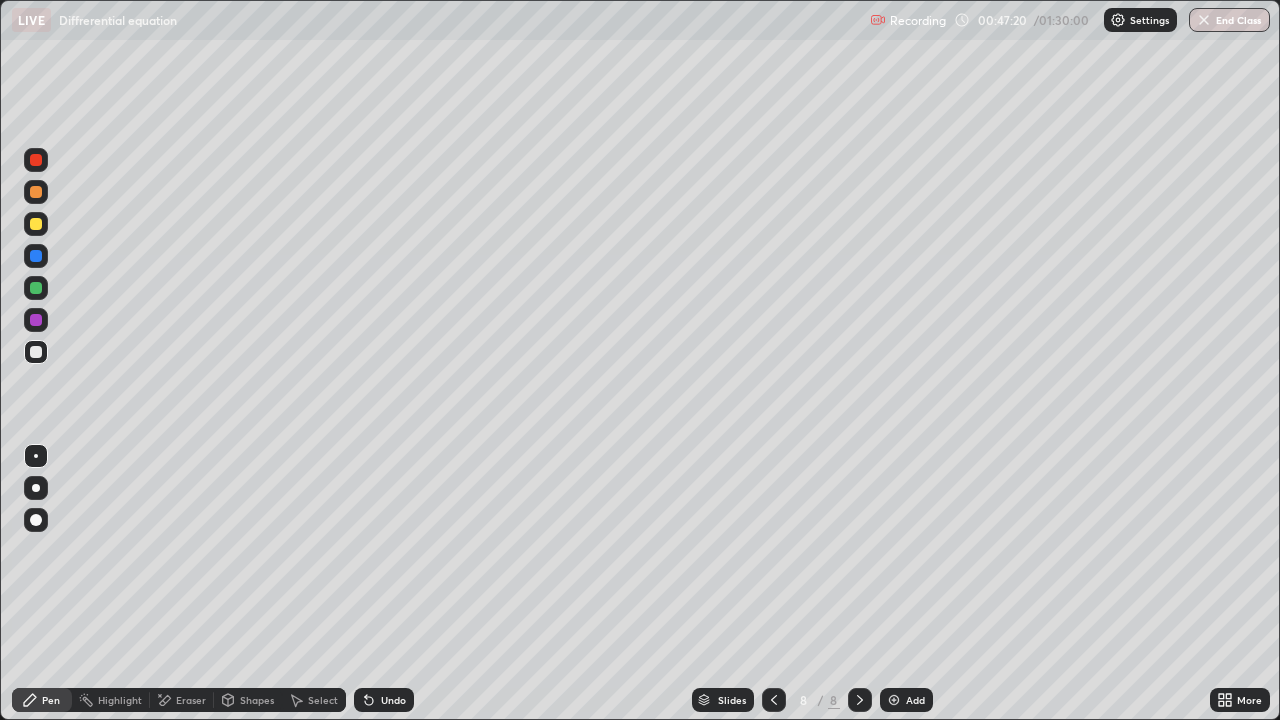 click on "Undo" at bounding box center (393, 700) 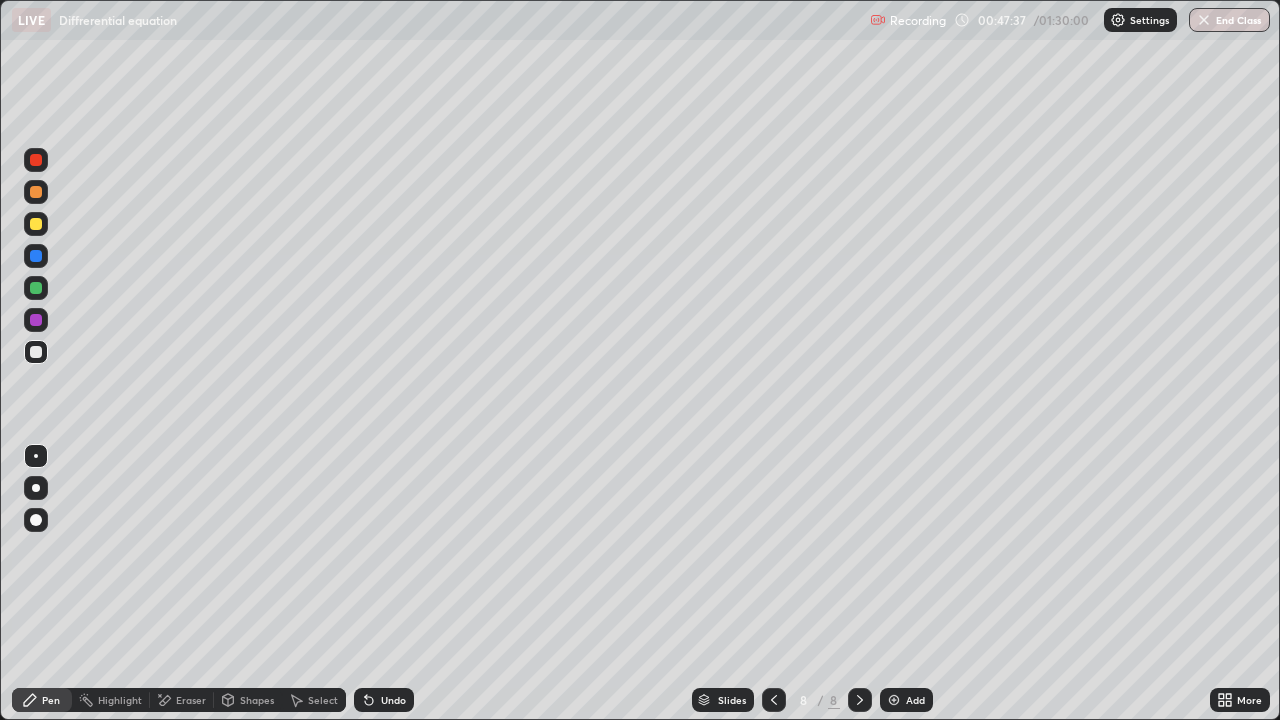 click on "Undo" at bounding box center (393, 700) 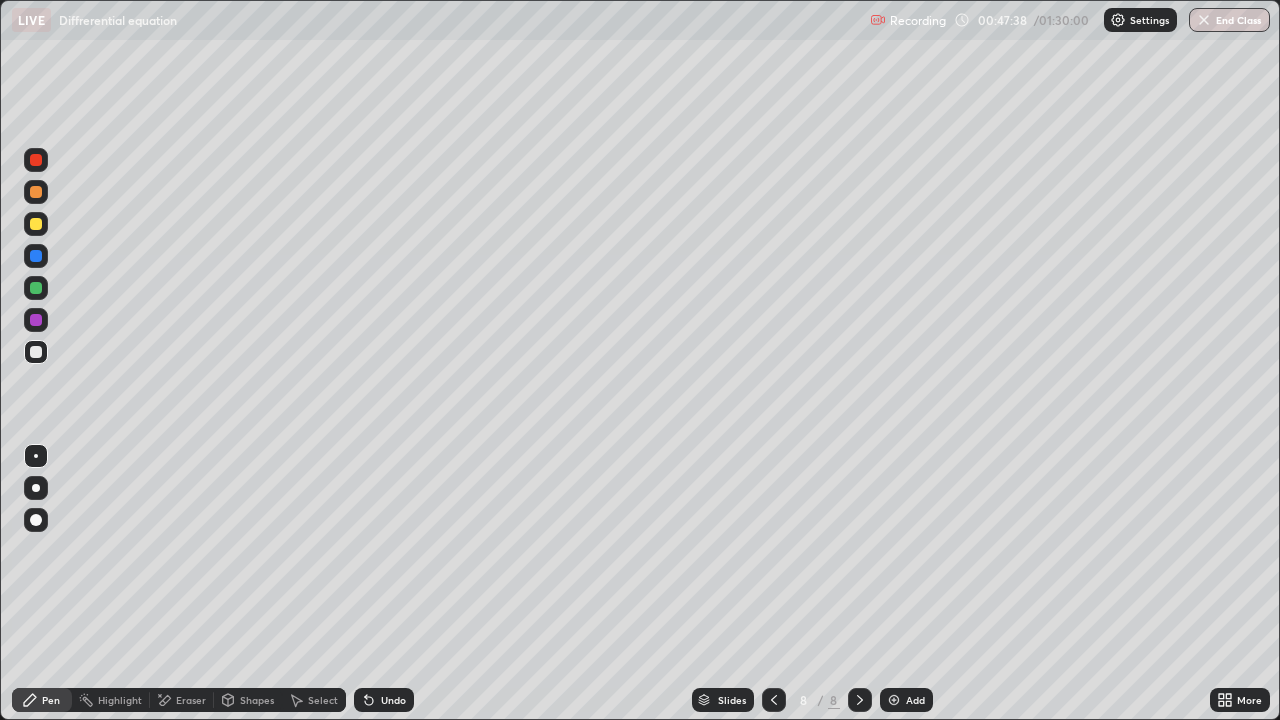 click on "Undo" at bounding box center (393, 700) 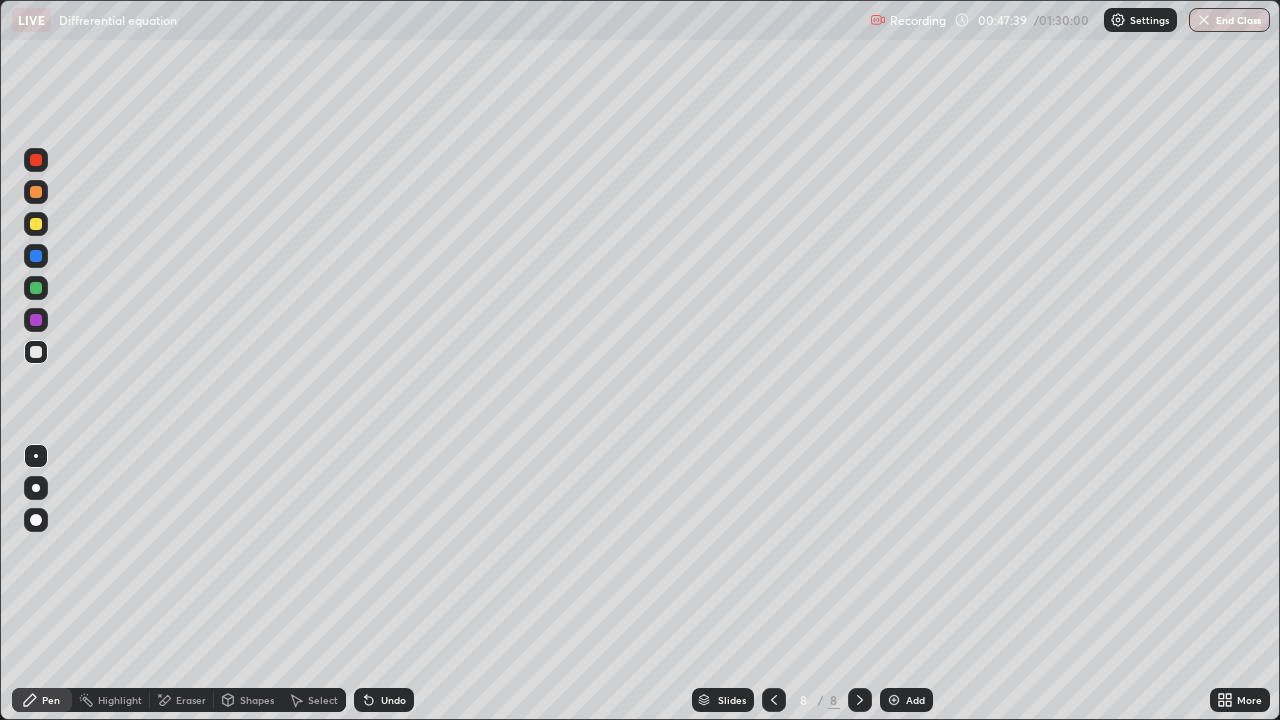 click on "Undo" at bounding box center (384, 700) 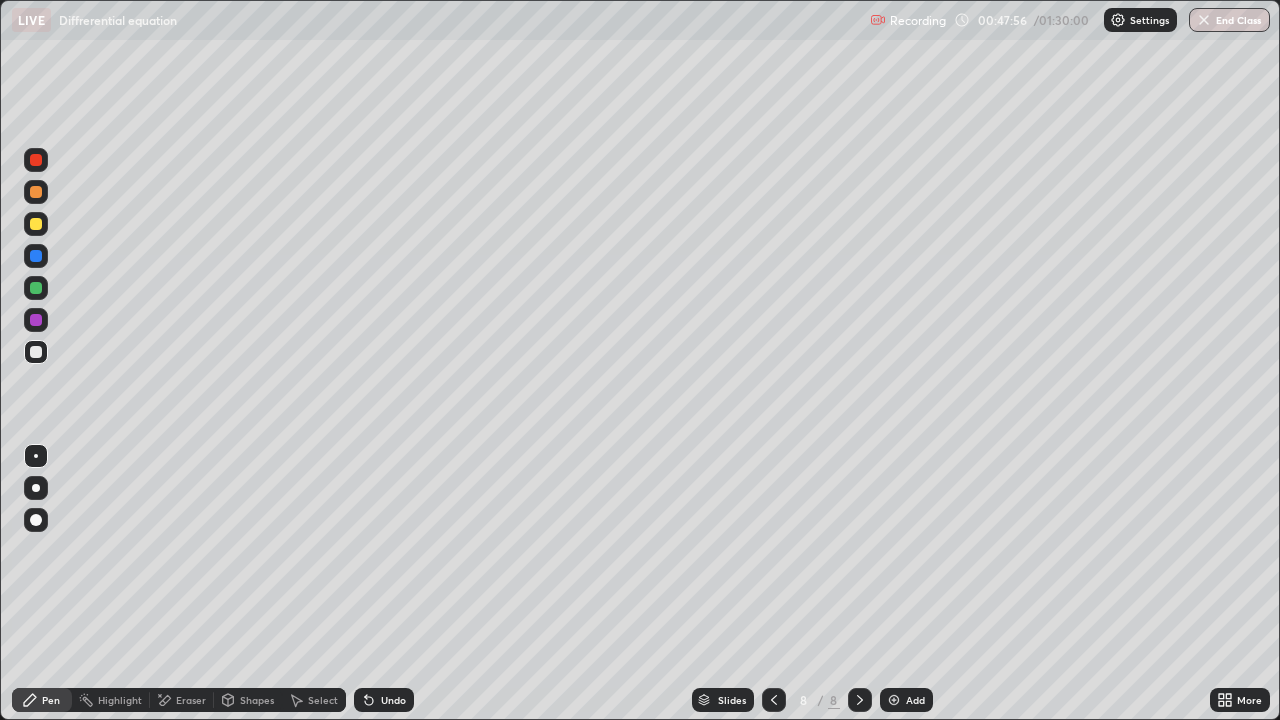 click at bounding box center (36, 256) 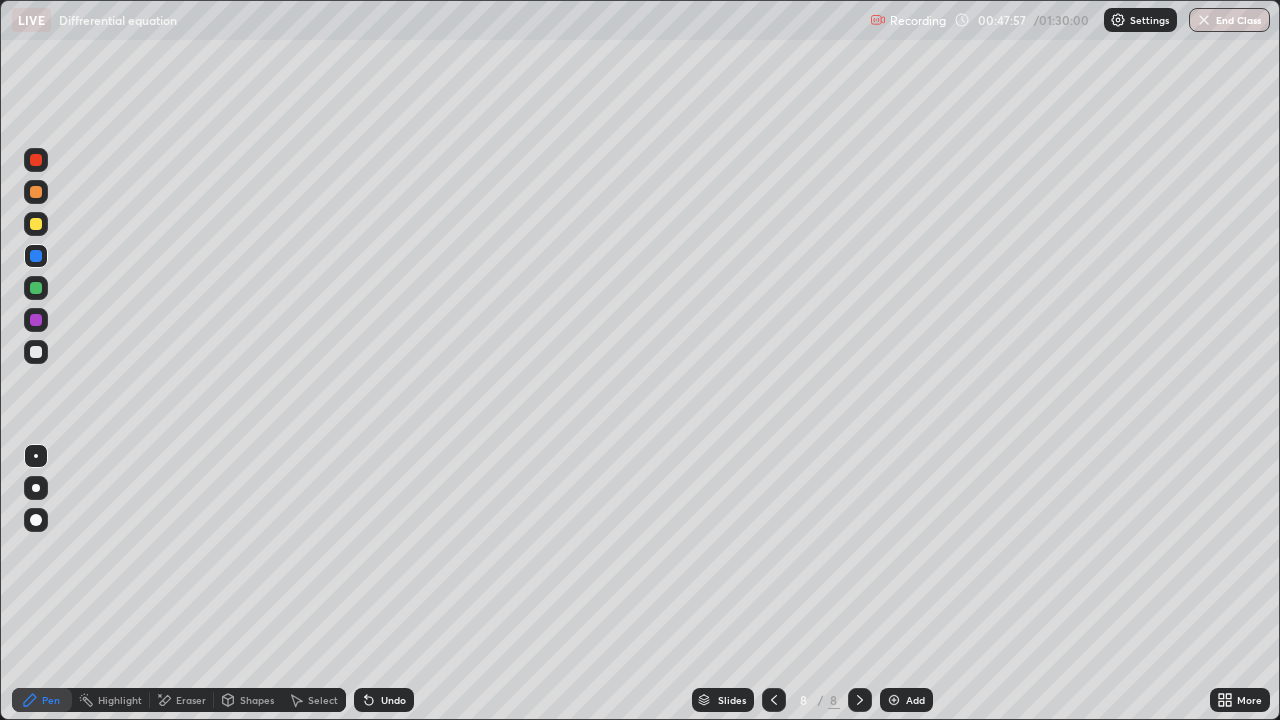 click at bounding box center (36, 256) 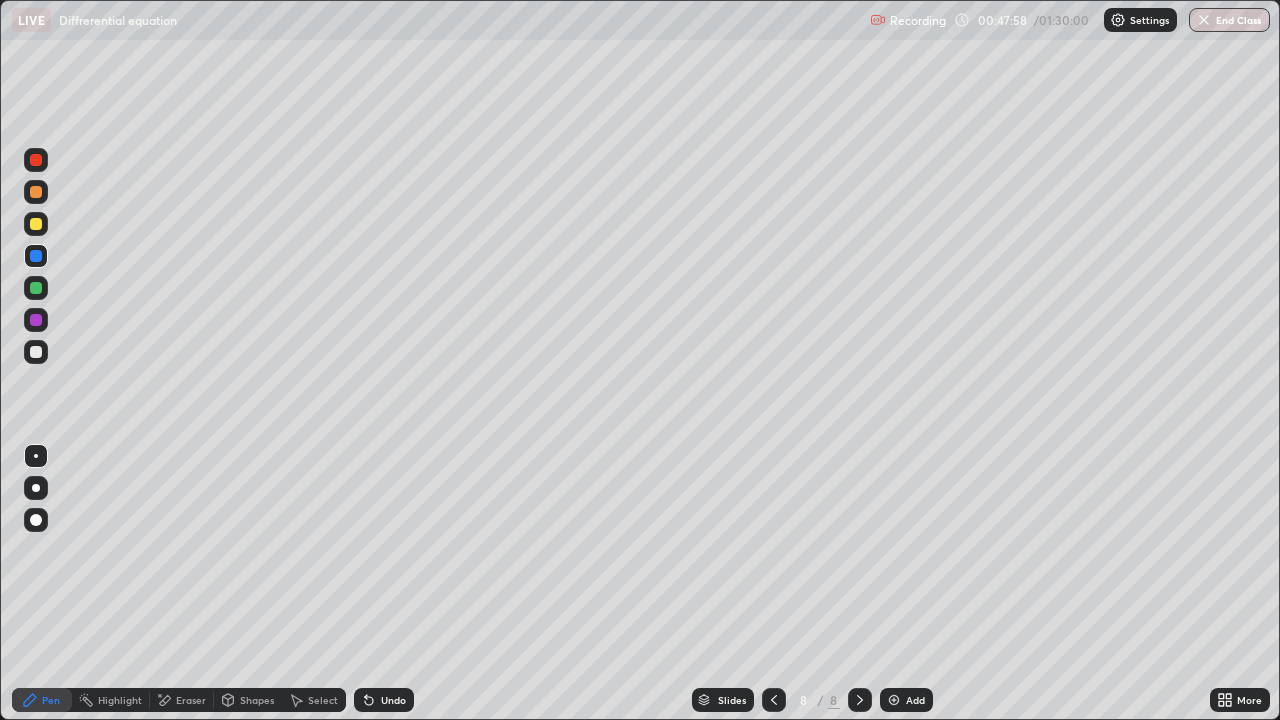 click at bounding box center (36, 224) 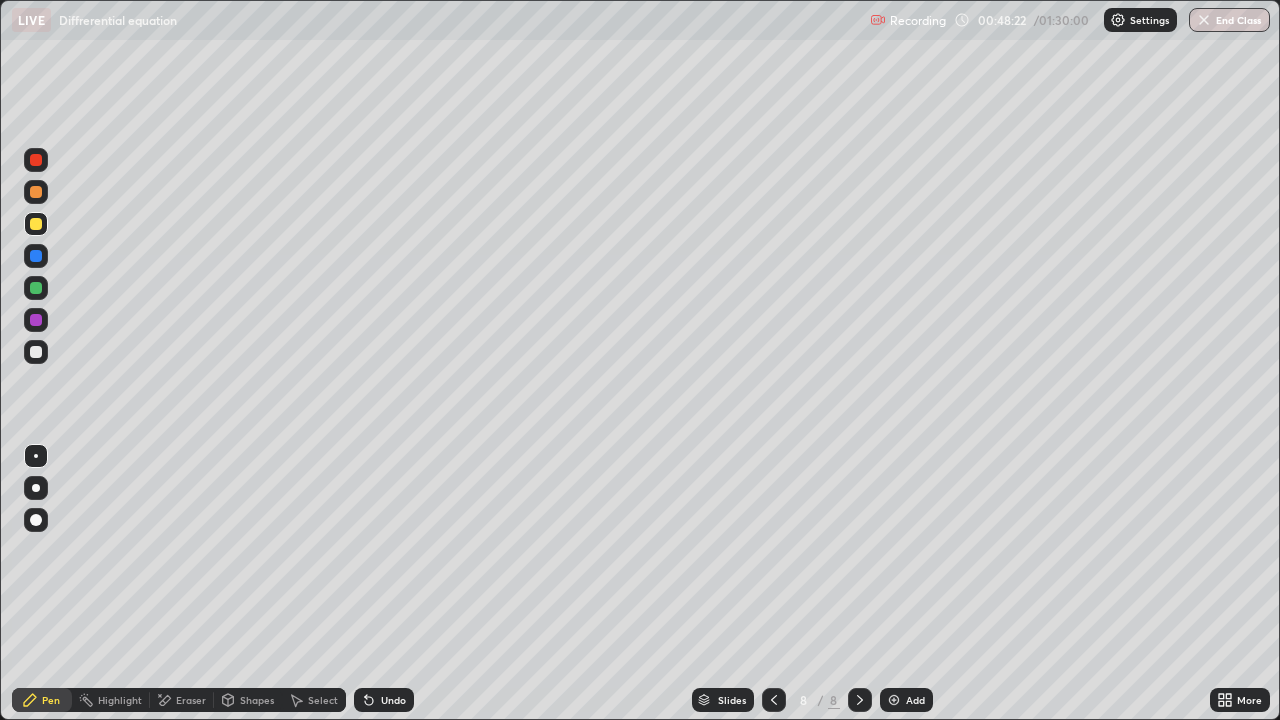 click on "Eraser" at bounding box center (191, 700) 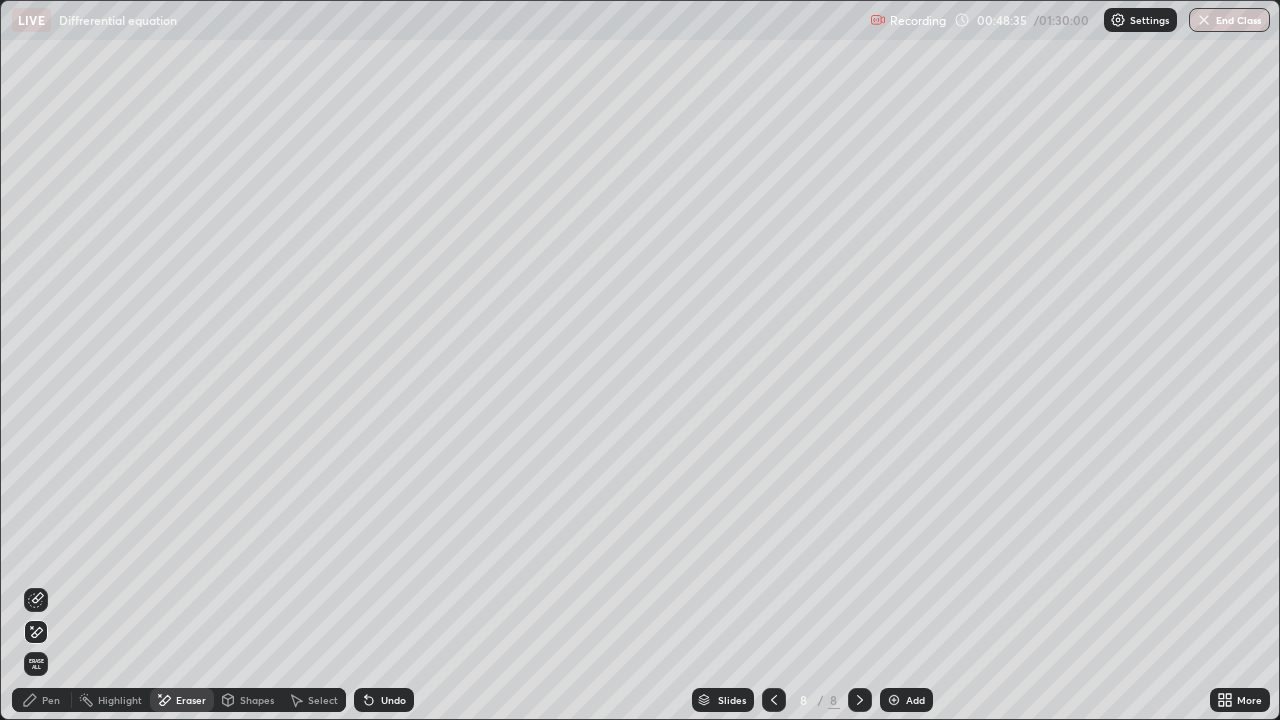 click on "Pen" at bounding box center [42, 700] 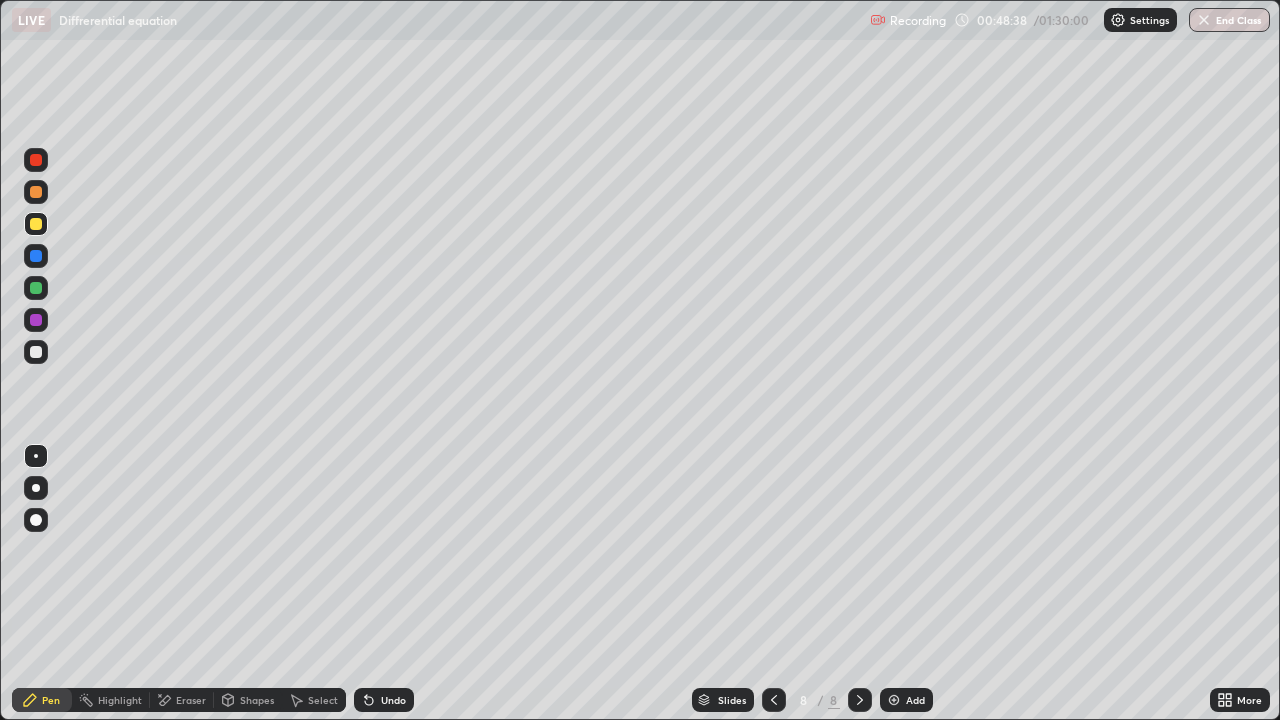 click at bounding box center [36, 352] 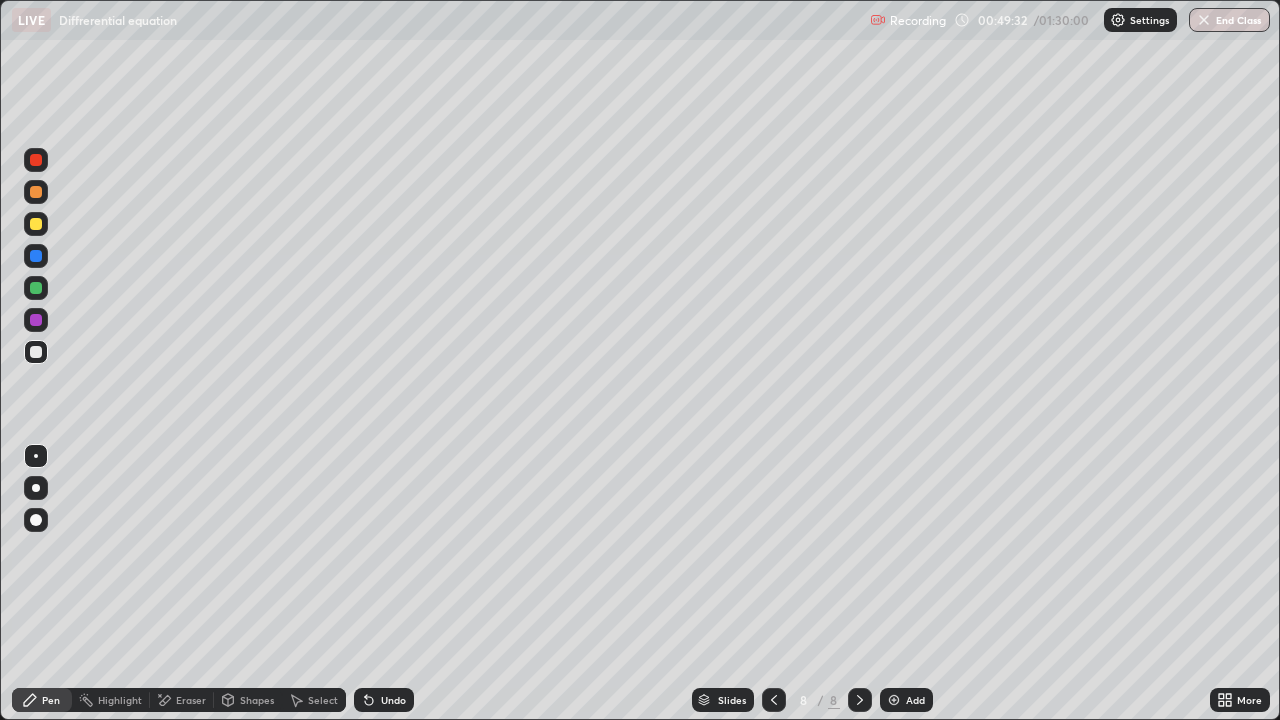 click on "Eraser" at bounding box center [191, 700] 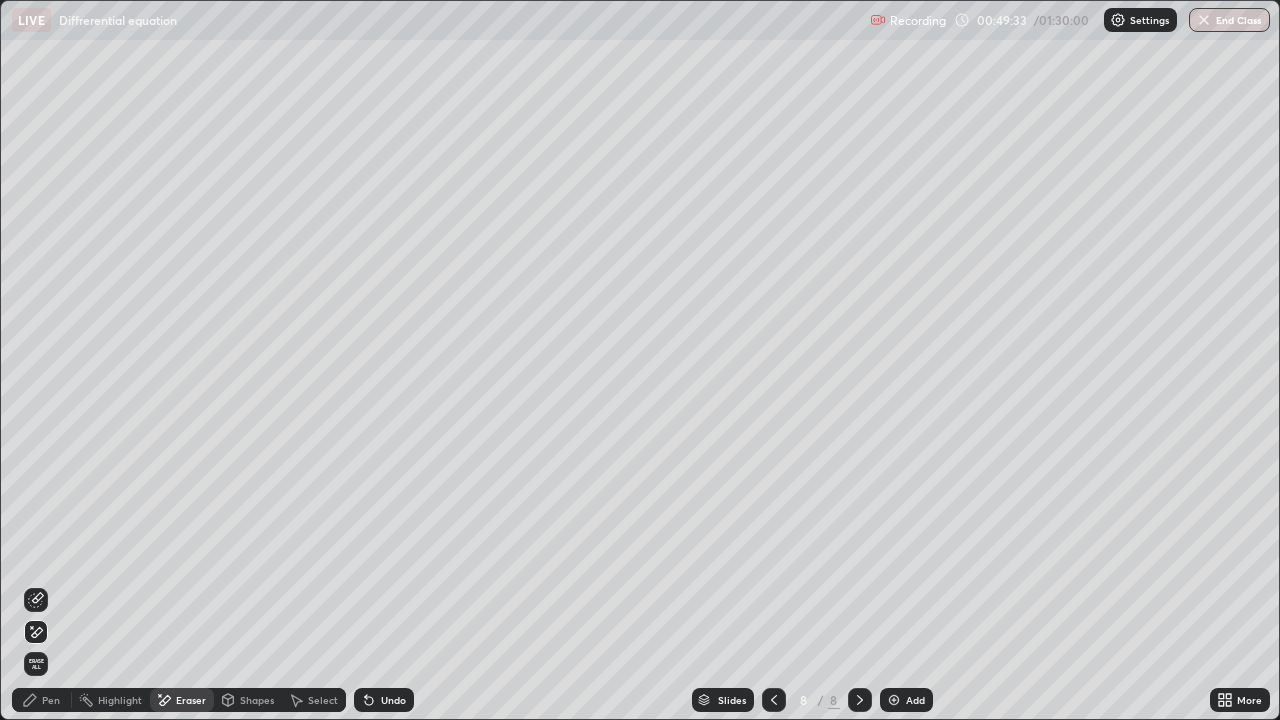 click on "Pen" at bounding box center (42, 700) 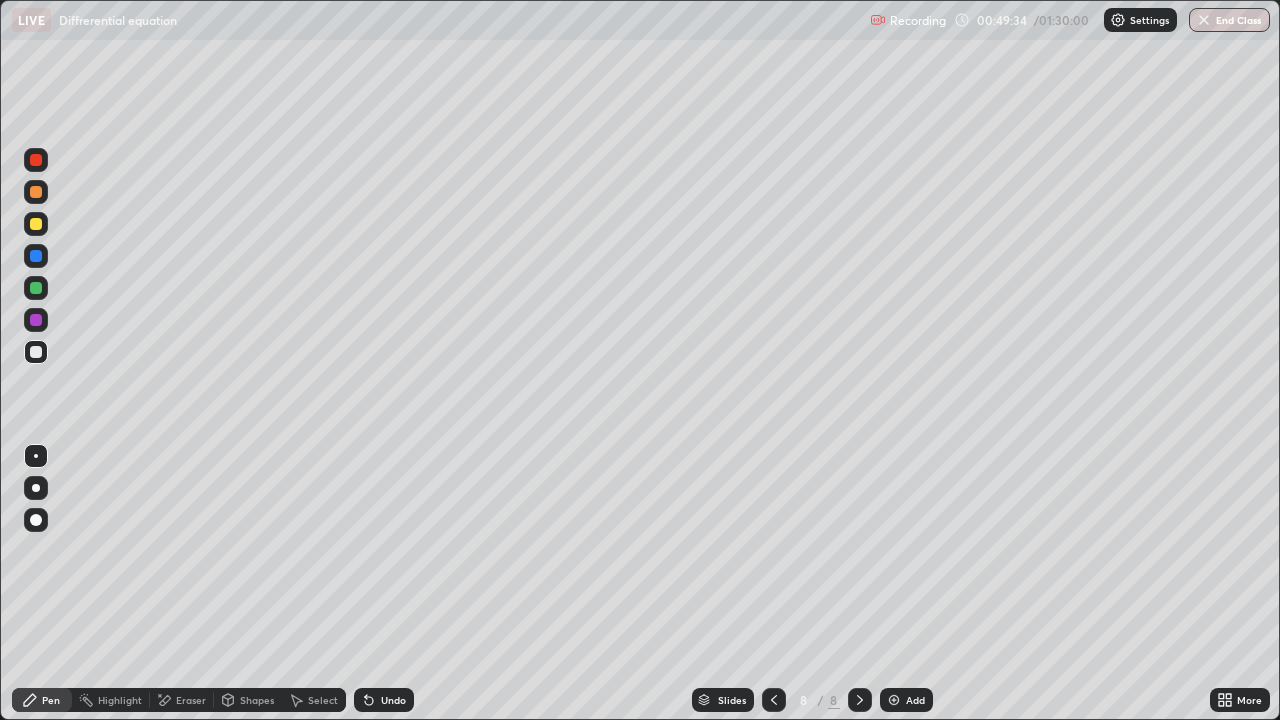 click on "Eraser" at bounding box center [182, 700] 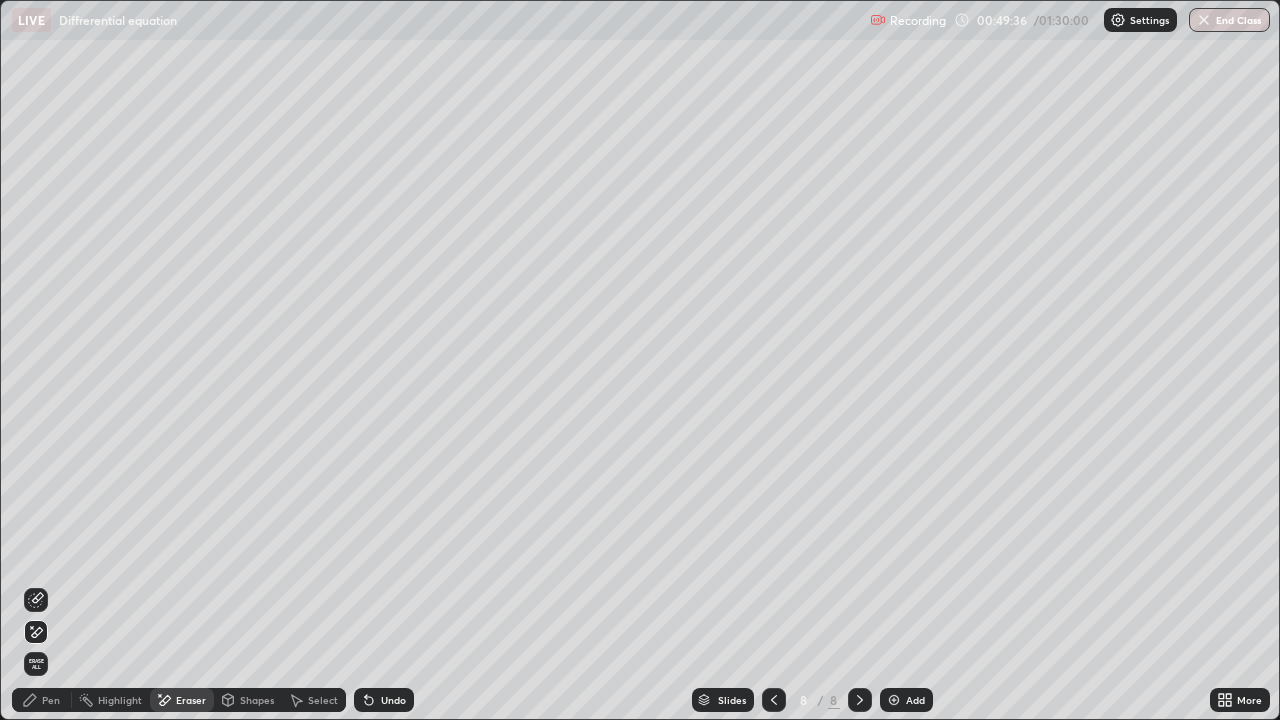 click on "Pen" at bounding box center [51, 700] 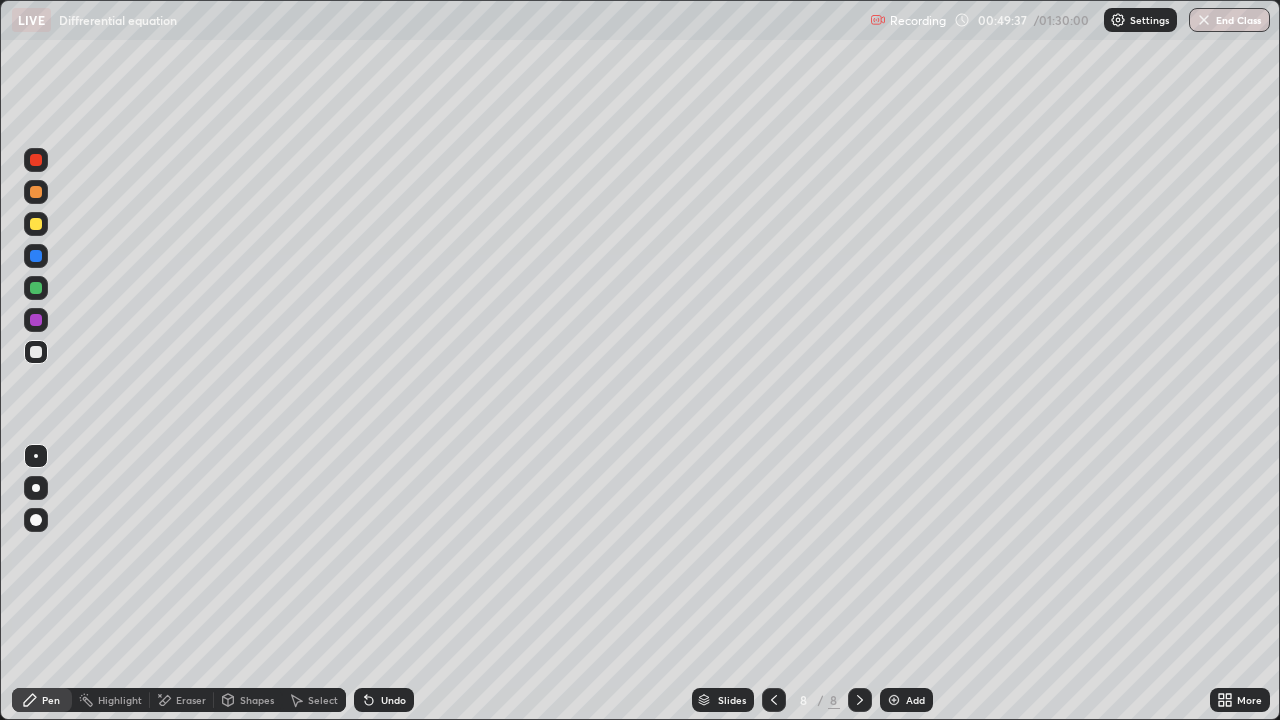 click at bounding box center [36, 224] 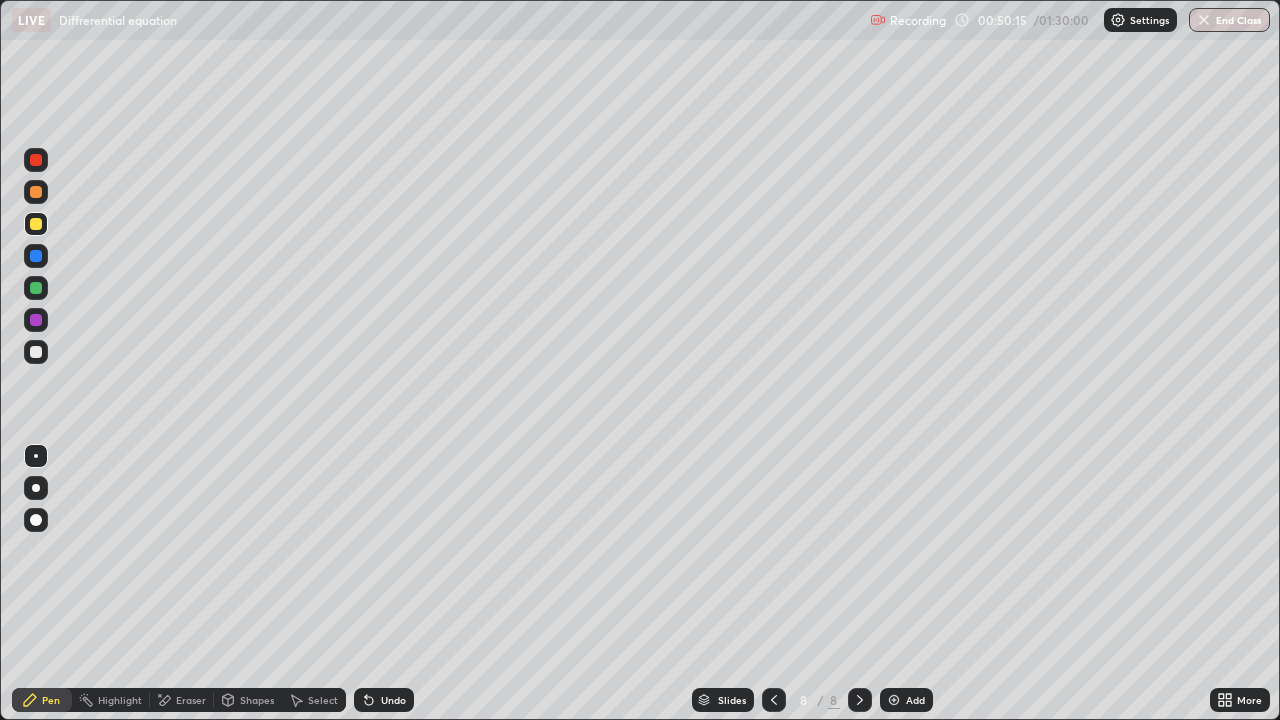 click at bounding box center (36, 352) 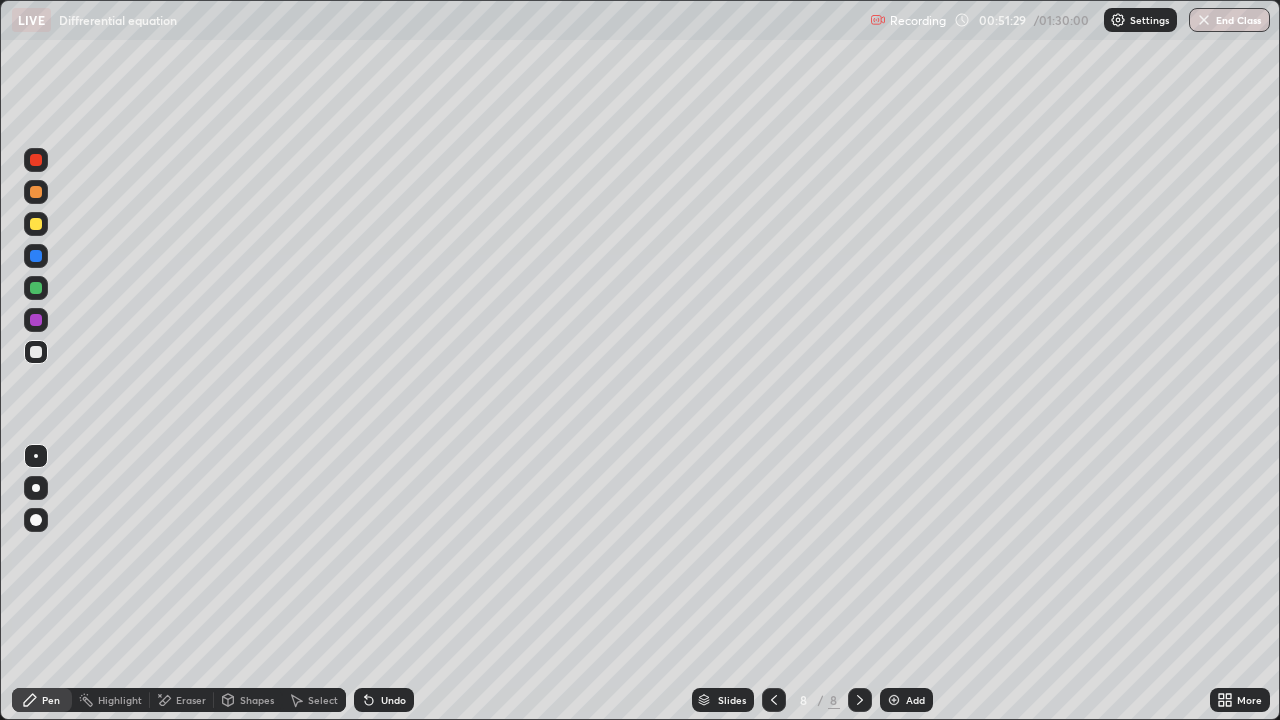 click at bounding box center [894, 700] 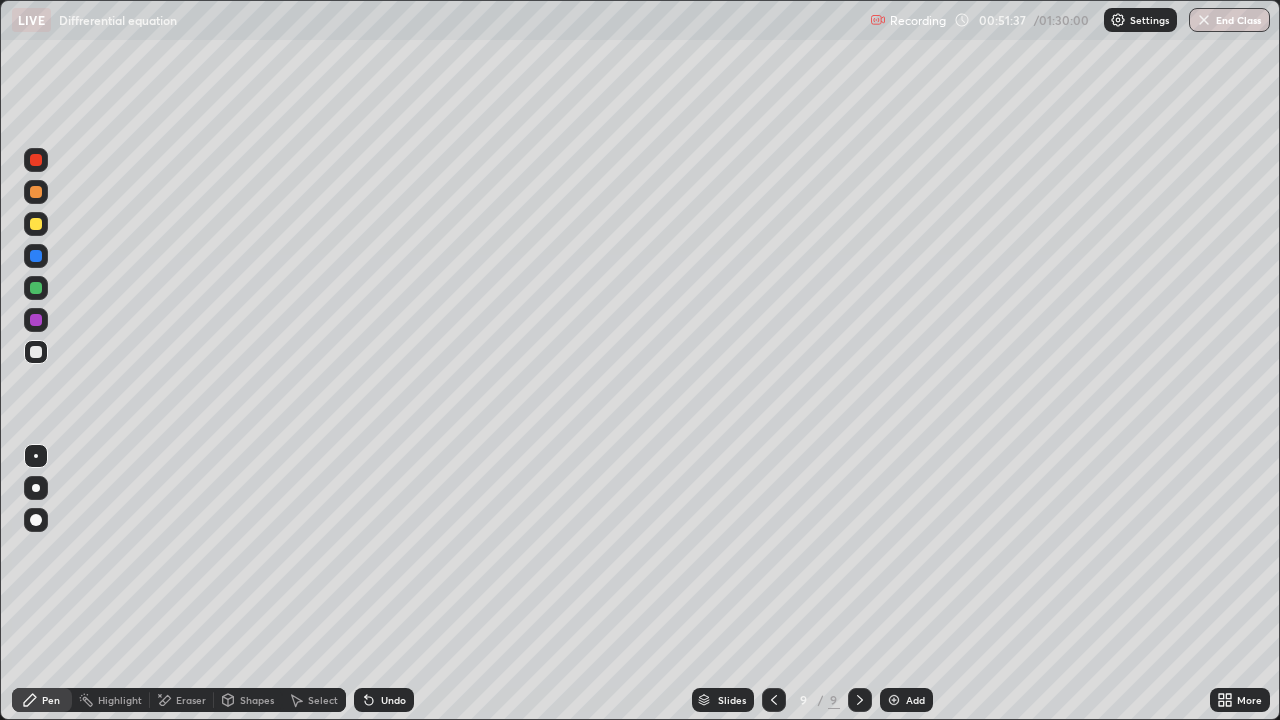 click 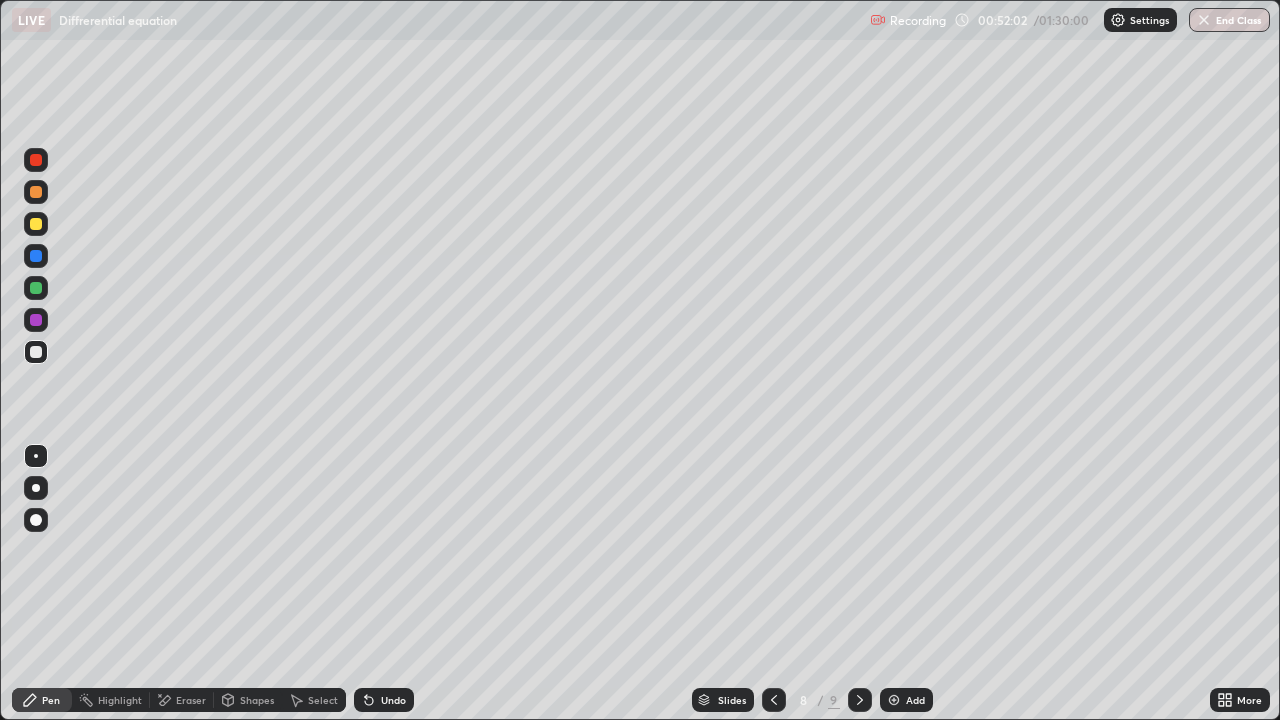 click on "Eraser" at bounding box center (191, 700) 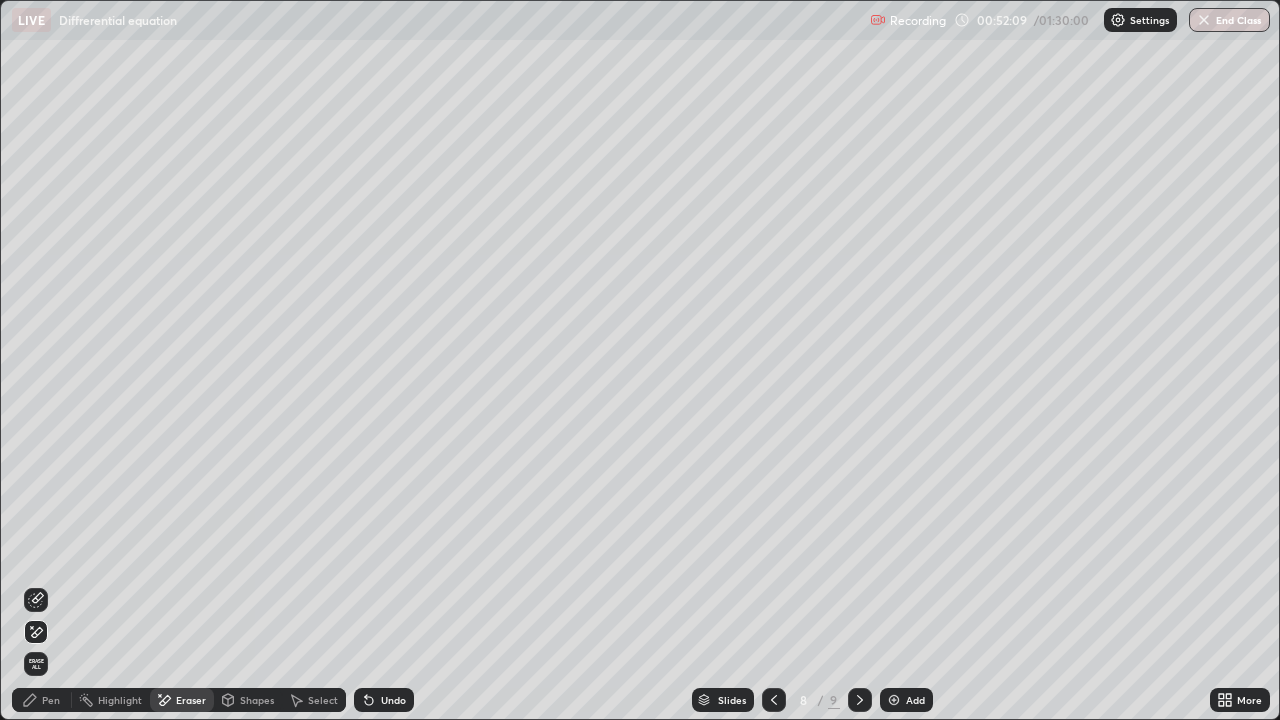 click on "Pen" at bounding box center [51, 700] 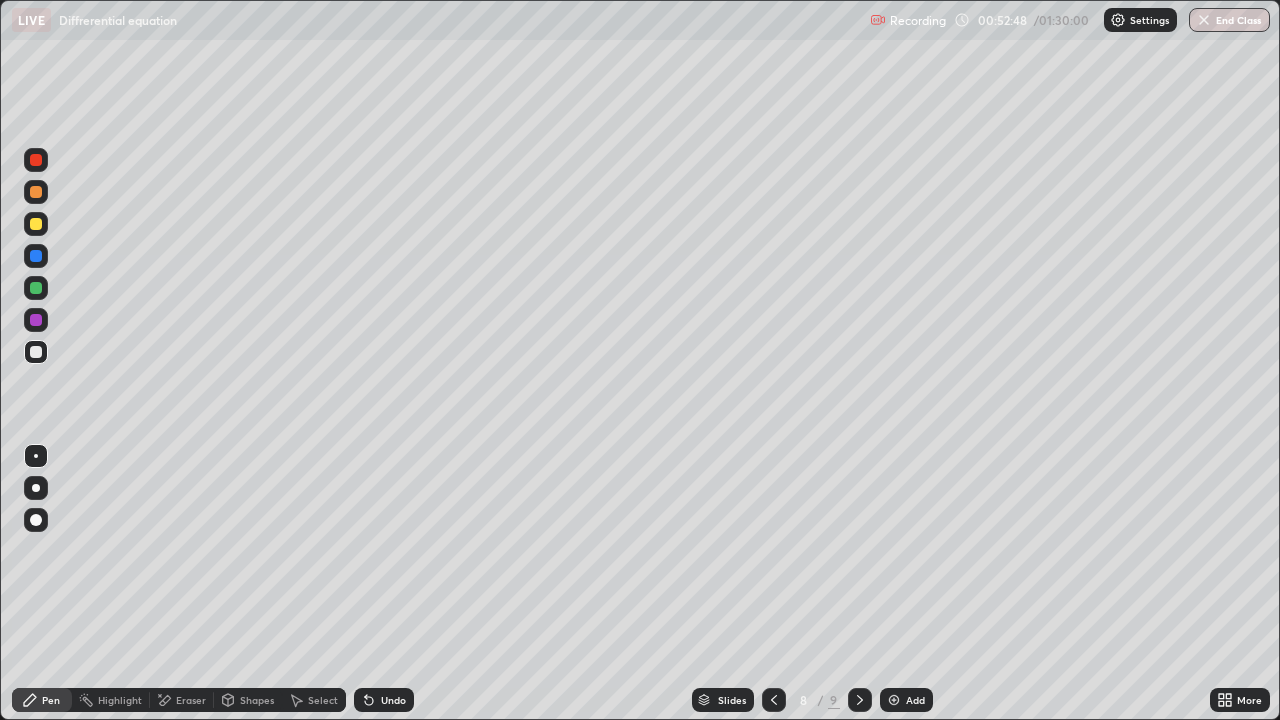 click on "Eraser" at bounding box center [191, 700] 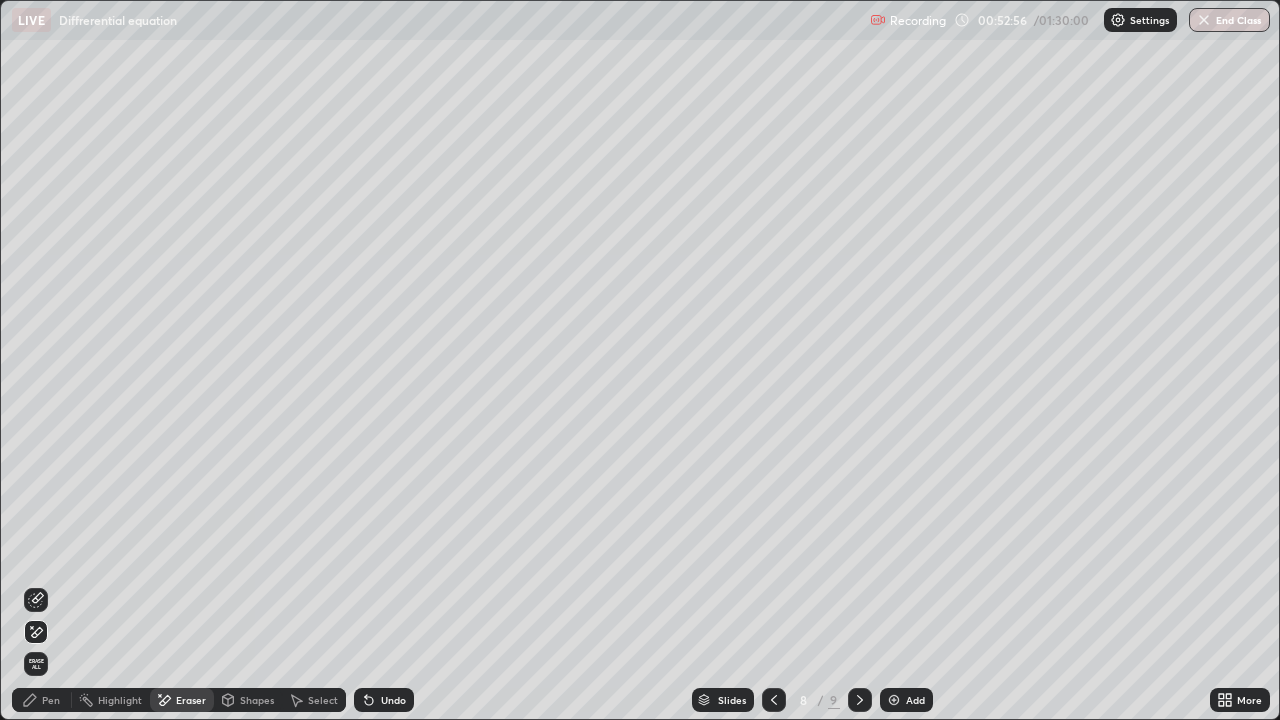 click on "Pen" at bounding box center (42, 700) 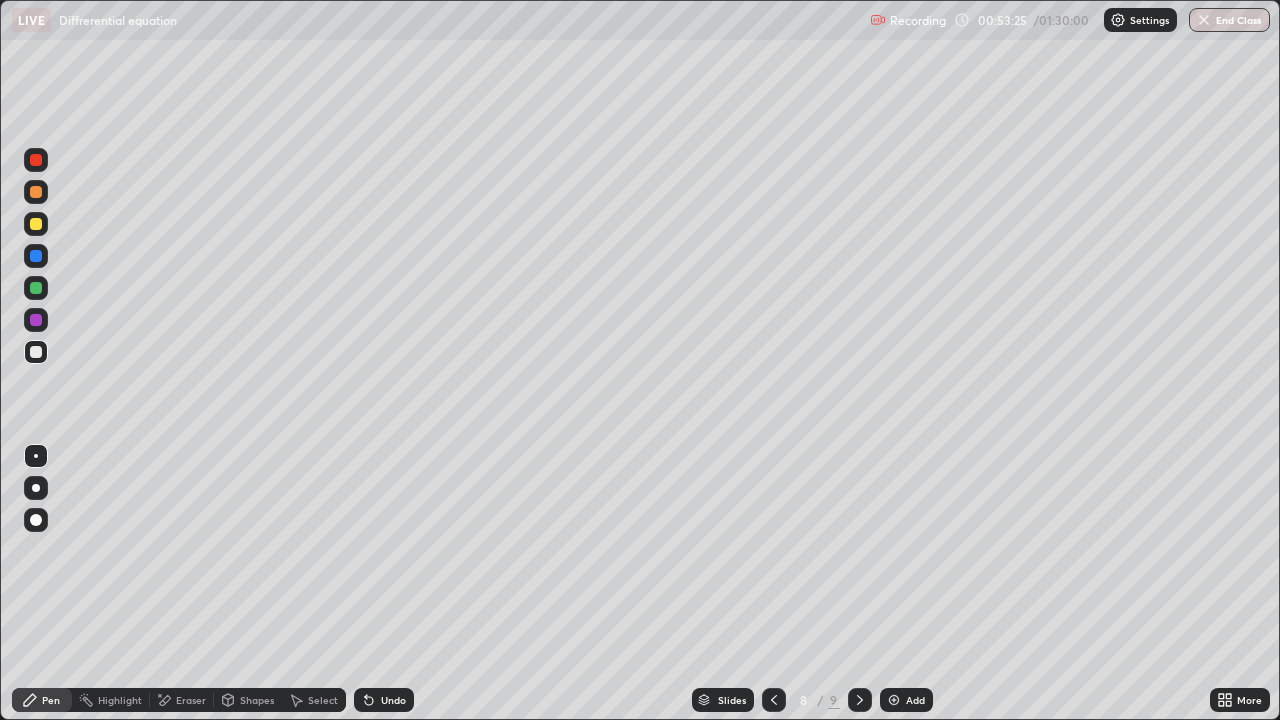 click on "Undo" at bounding box center [384, 700] 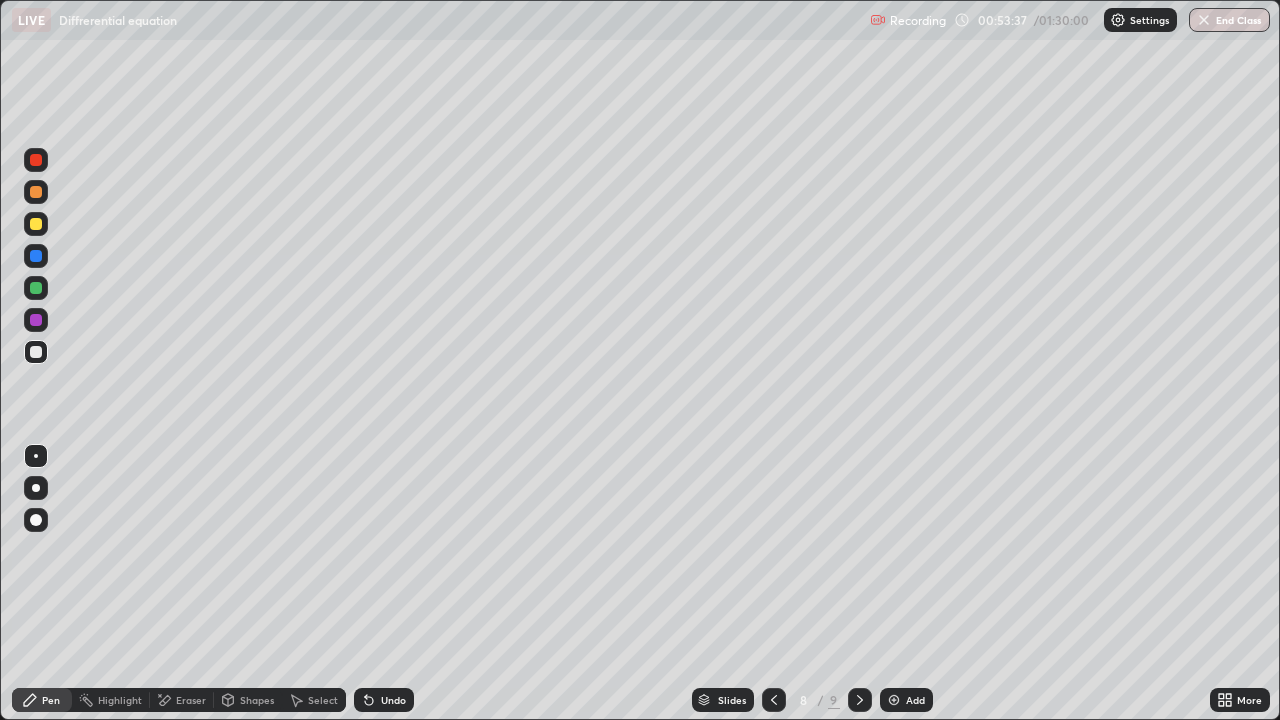 click at bounding box center [36, 224] 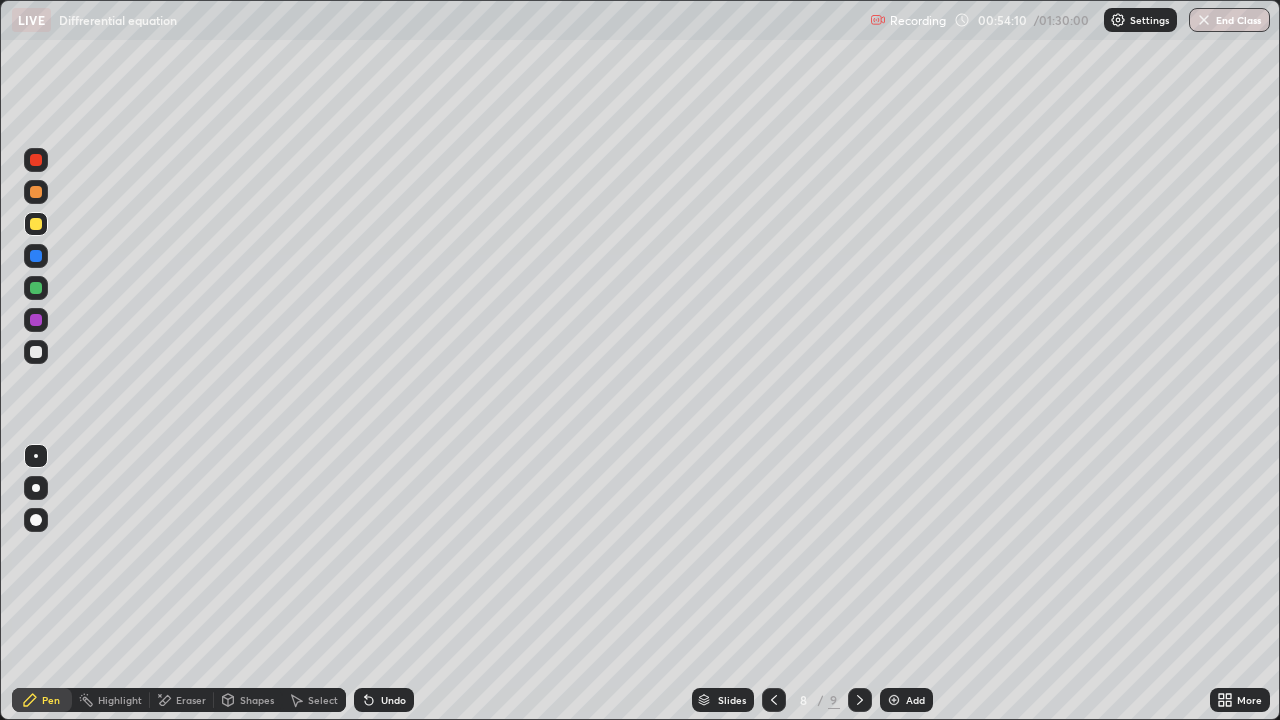 click at bounding box center (36, 352) 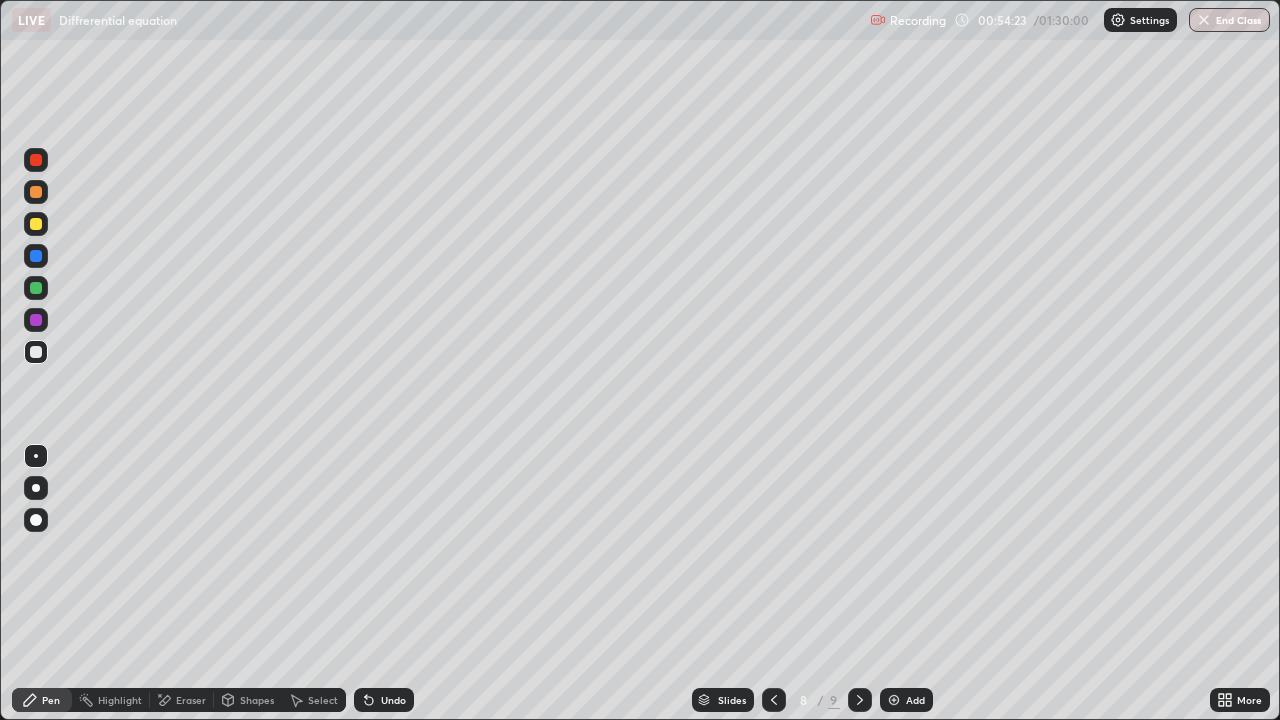 click on "Undo" at bounding box center [384, 700] 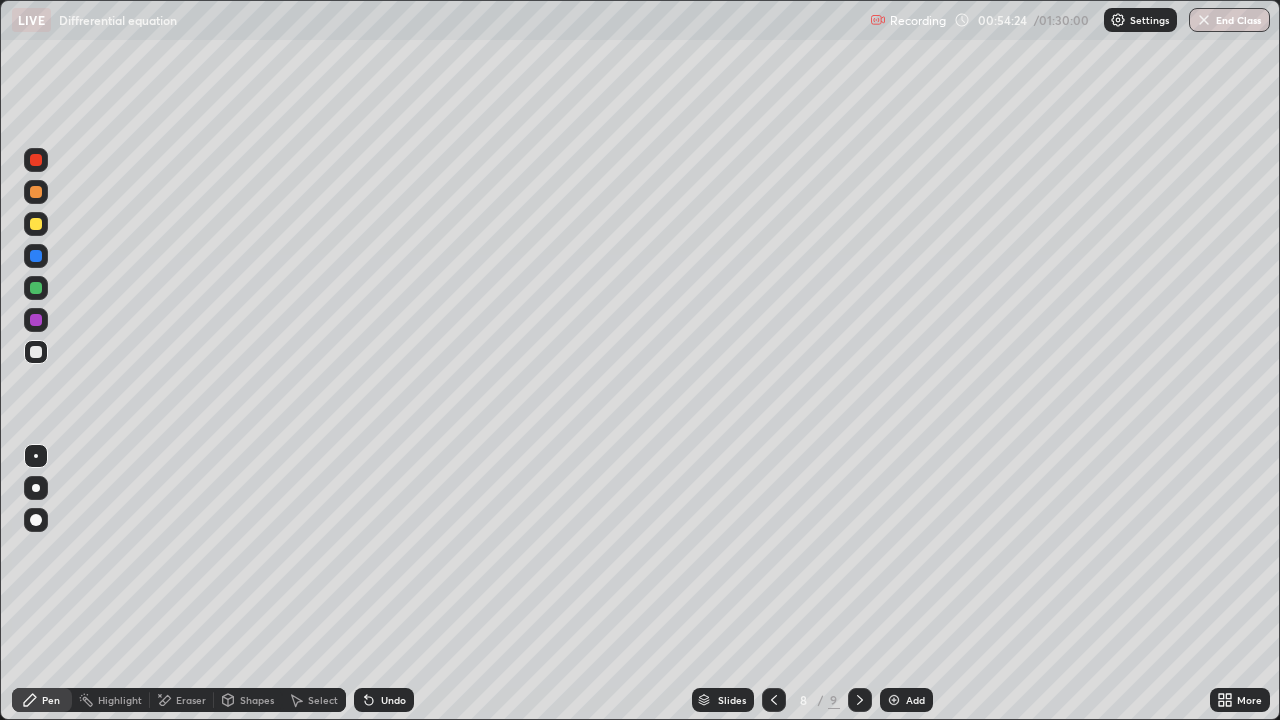 click on "Undo" at bounding box center (384, 700) 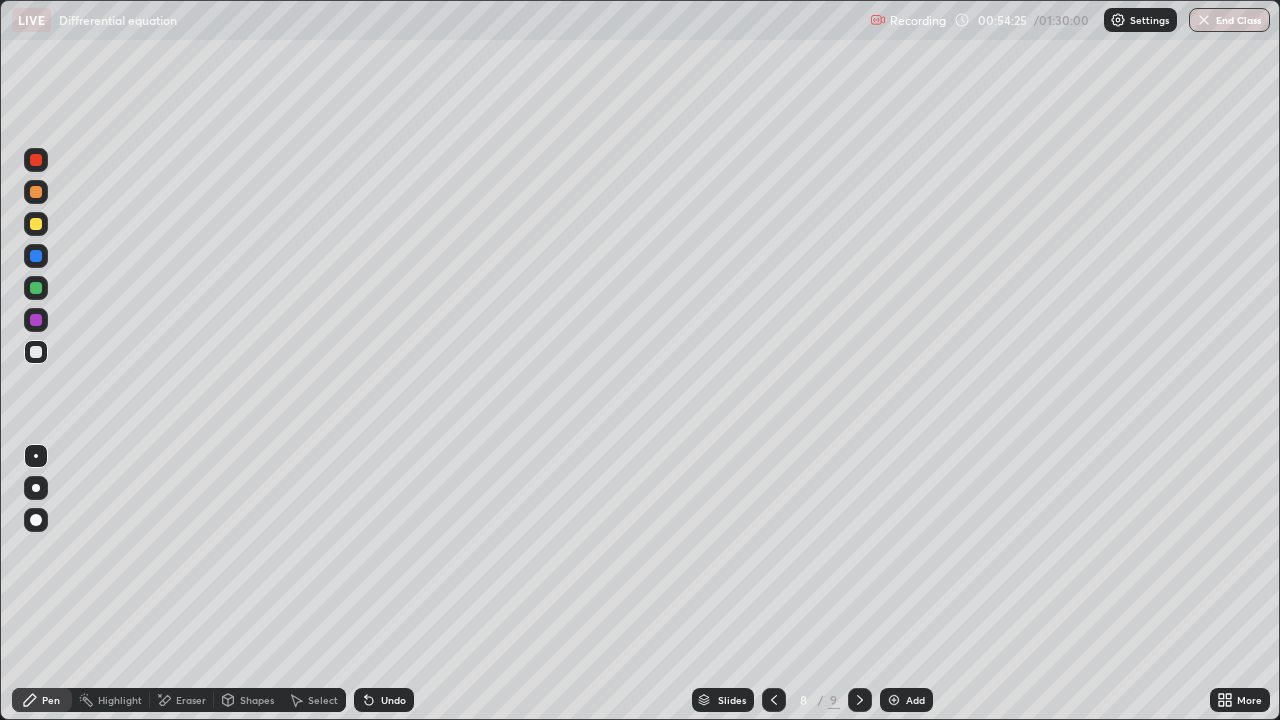 click on "Undo" at bounding box center [393, 700] 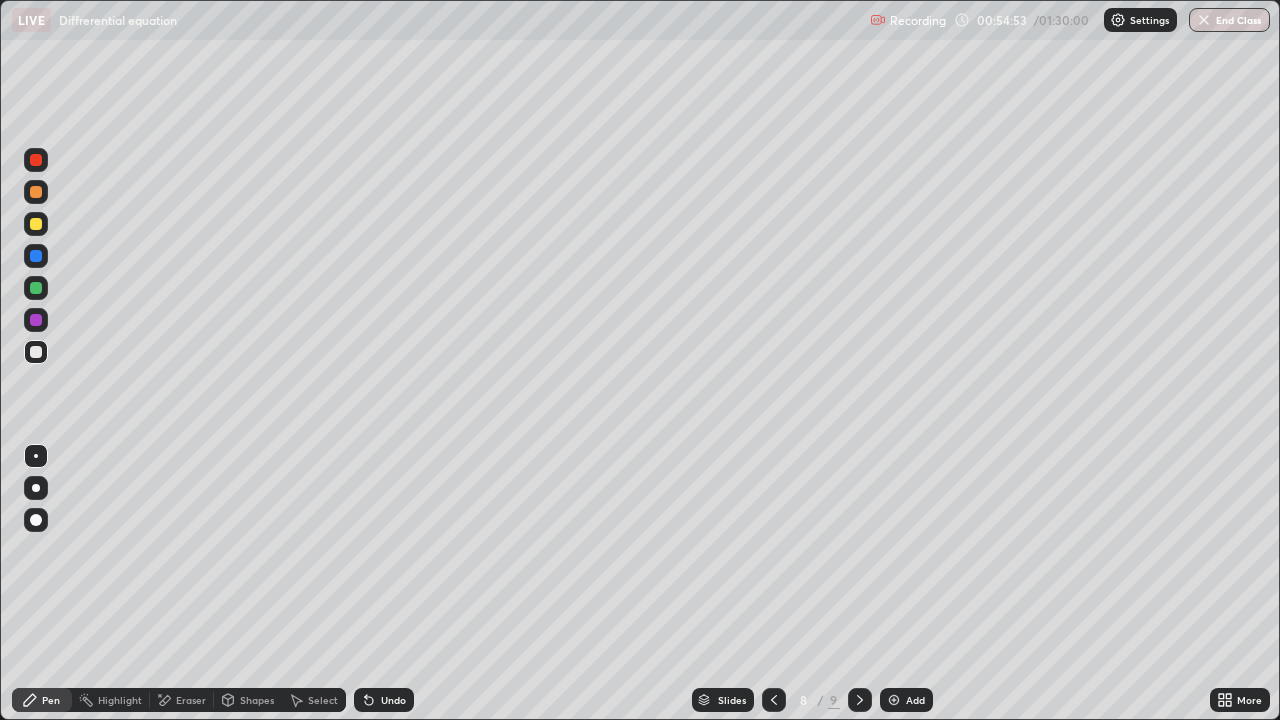 click on "Undo" at bounding box center (393, 700) 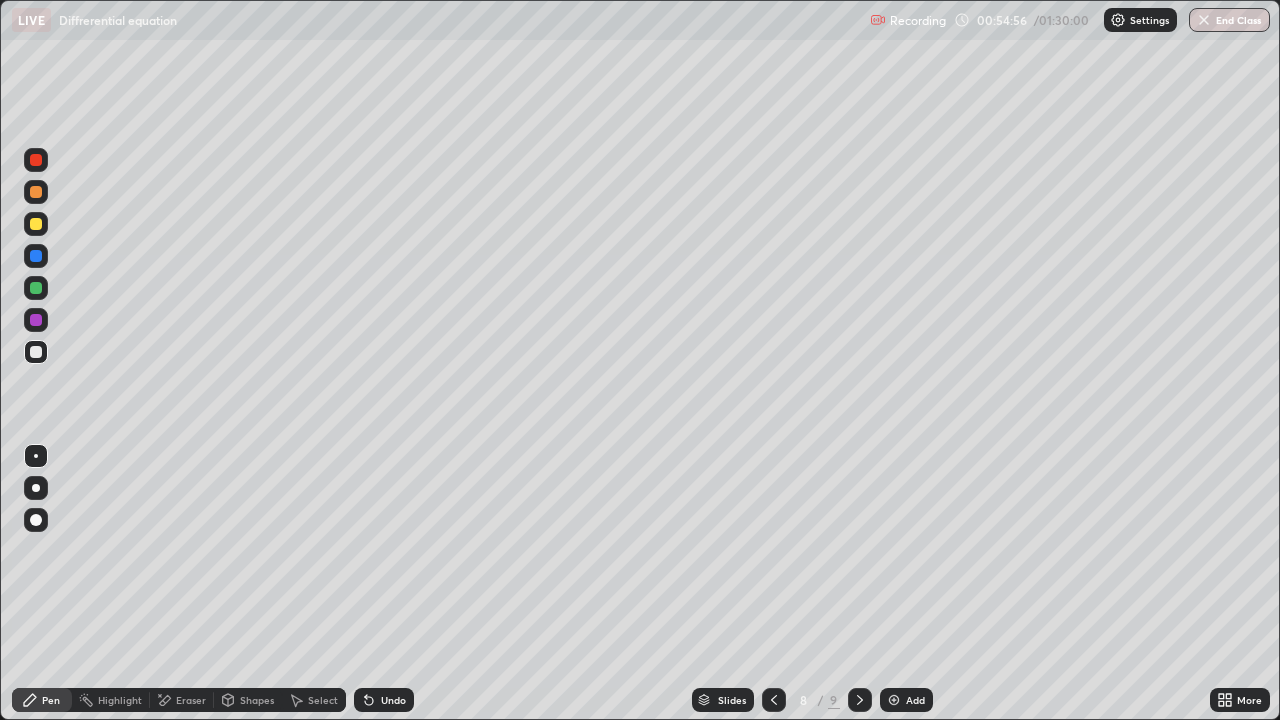 click on "Undo" at bounding box center [393, 700] 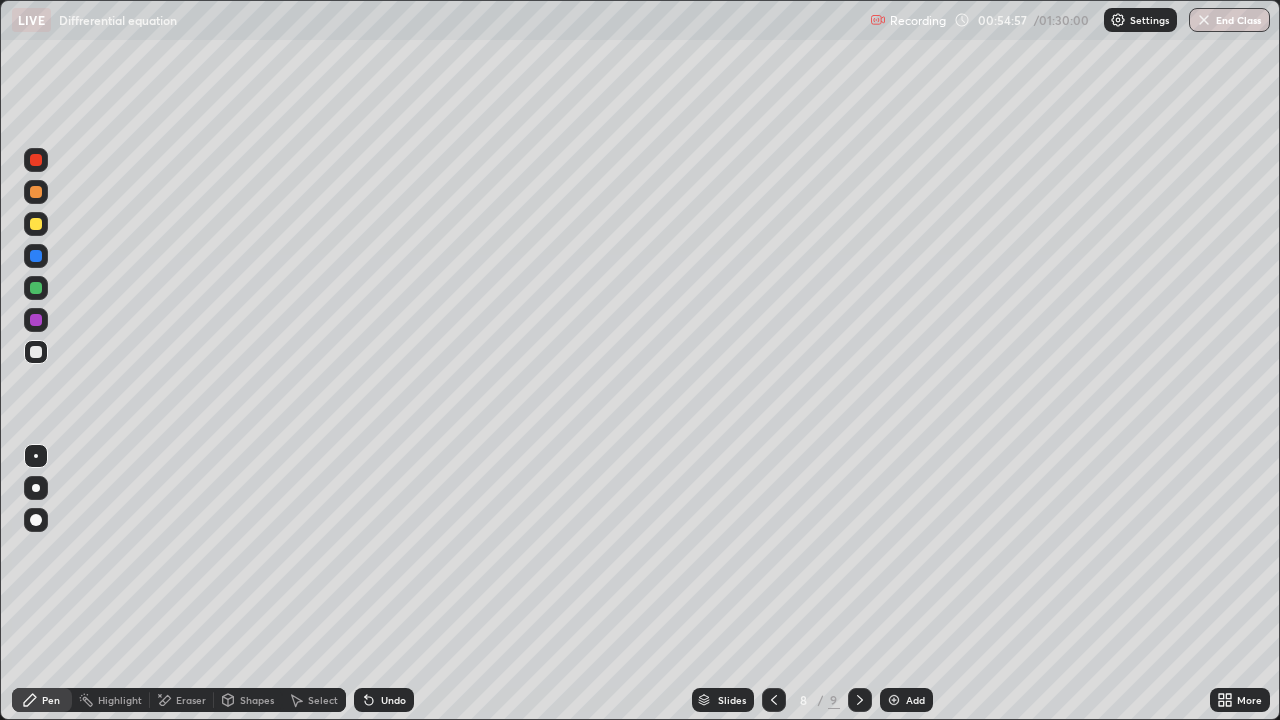 click on "Undo" at bounding box center [384, 700] 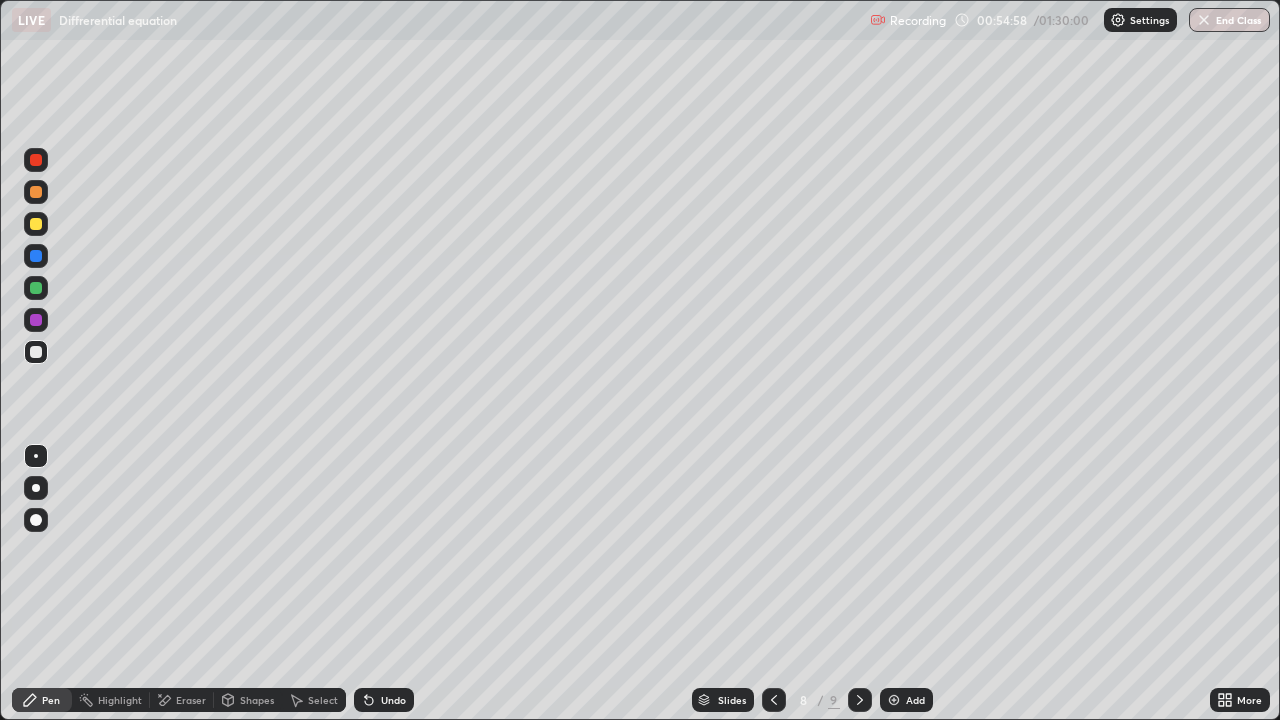 click on "Undo" at bounding box center (384, 700) 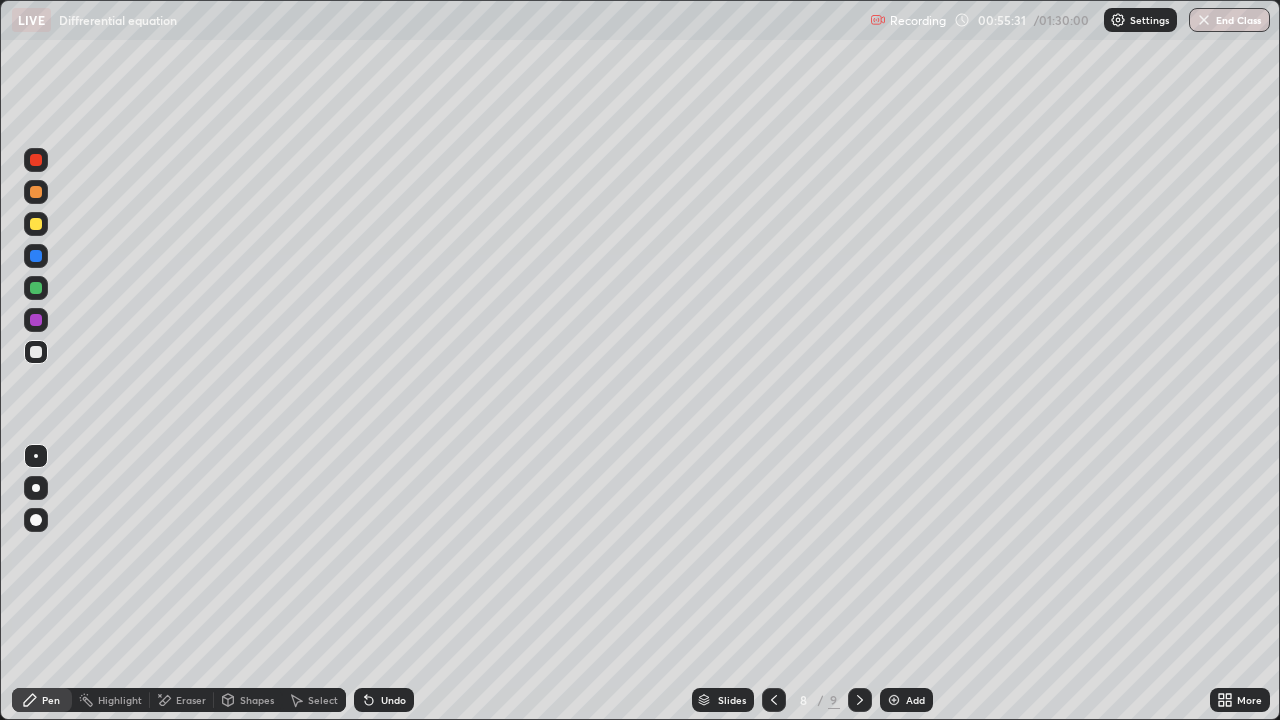 click on "Eraser" at bounding box center (191, 700) 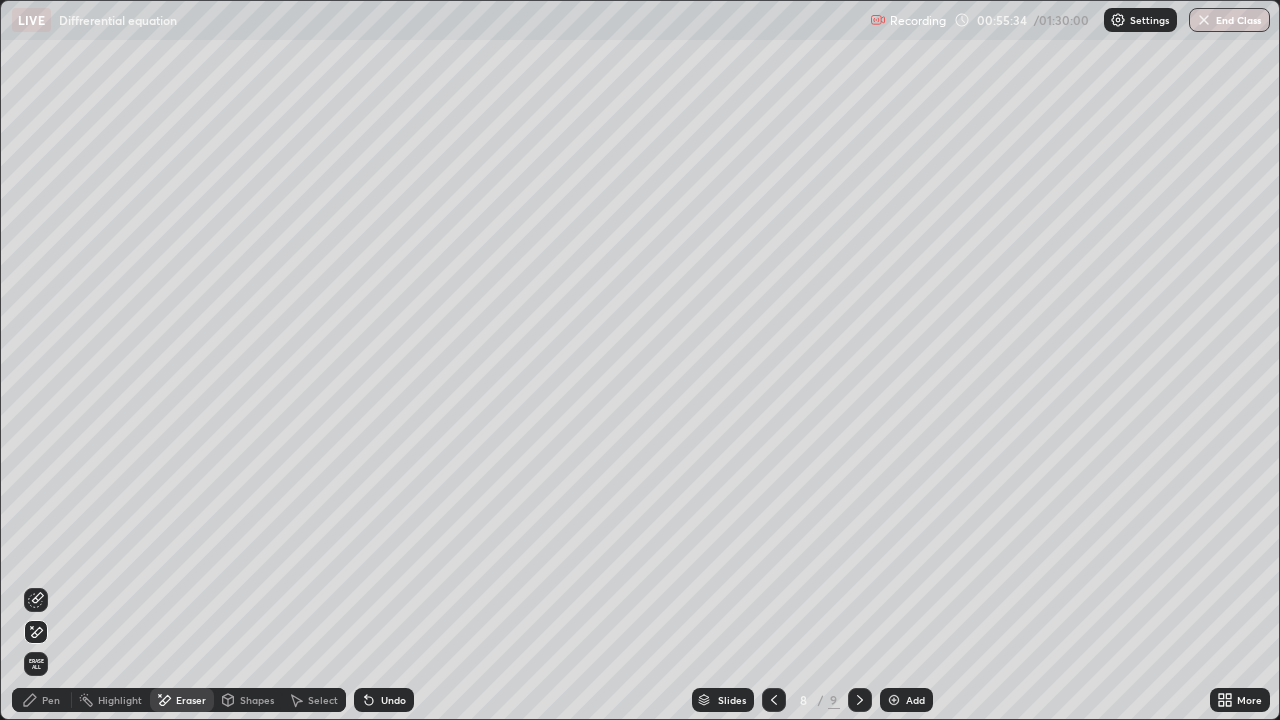 click on "Pen" at bounding box center [42, 700] 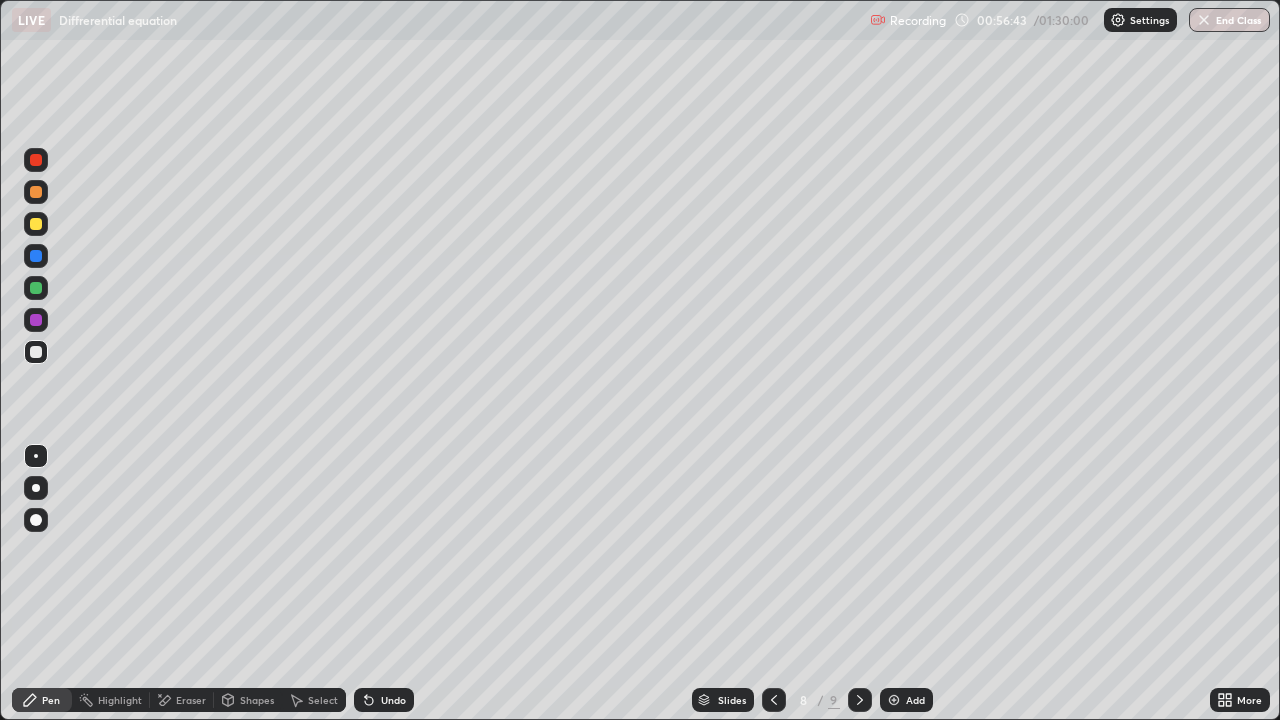 click on "Eraser" at bounding box center [182, 700] 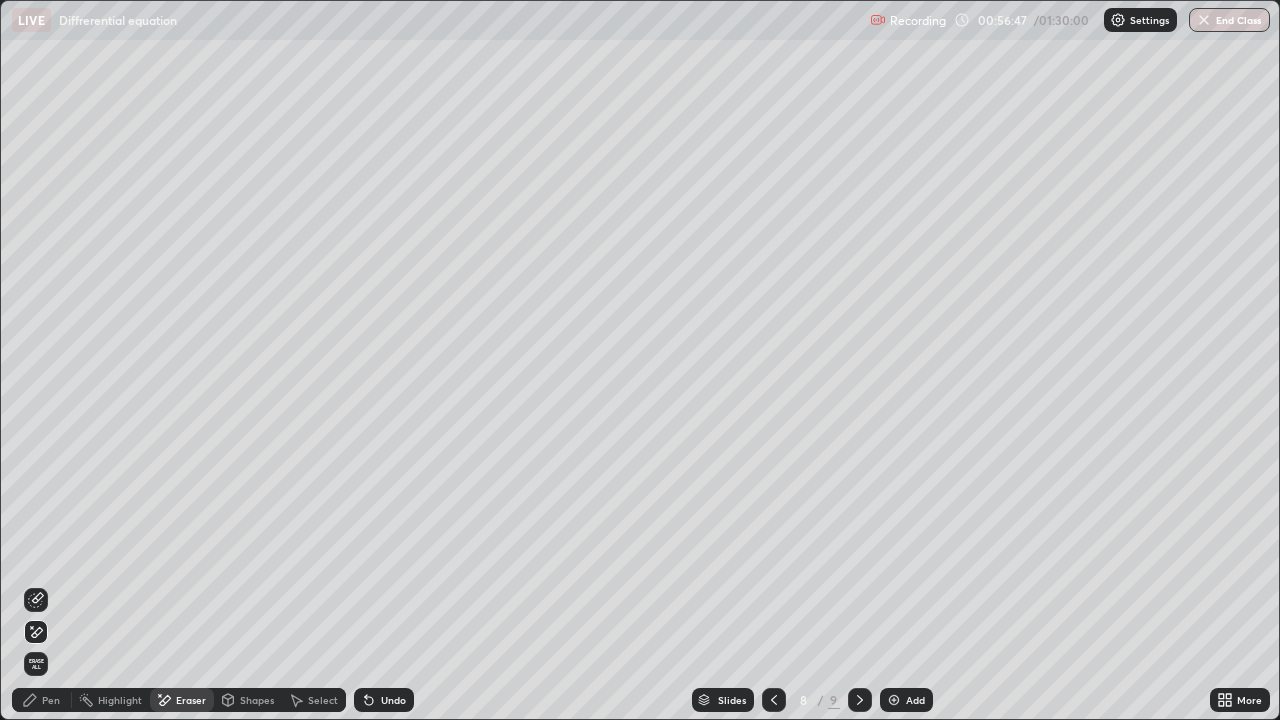 click on "Pen" at bounding box center (51, 700) 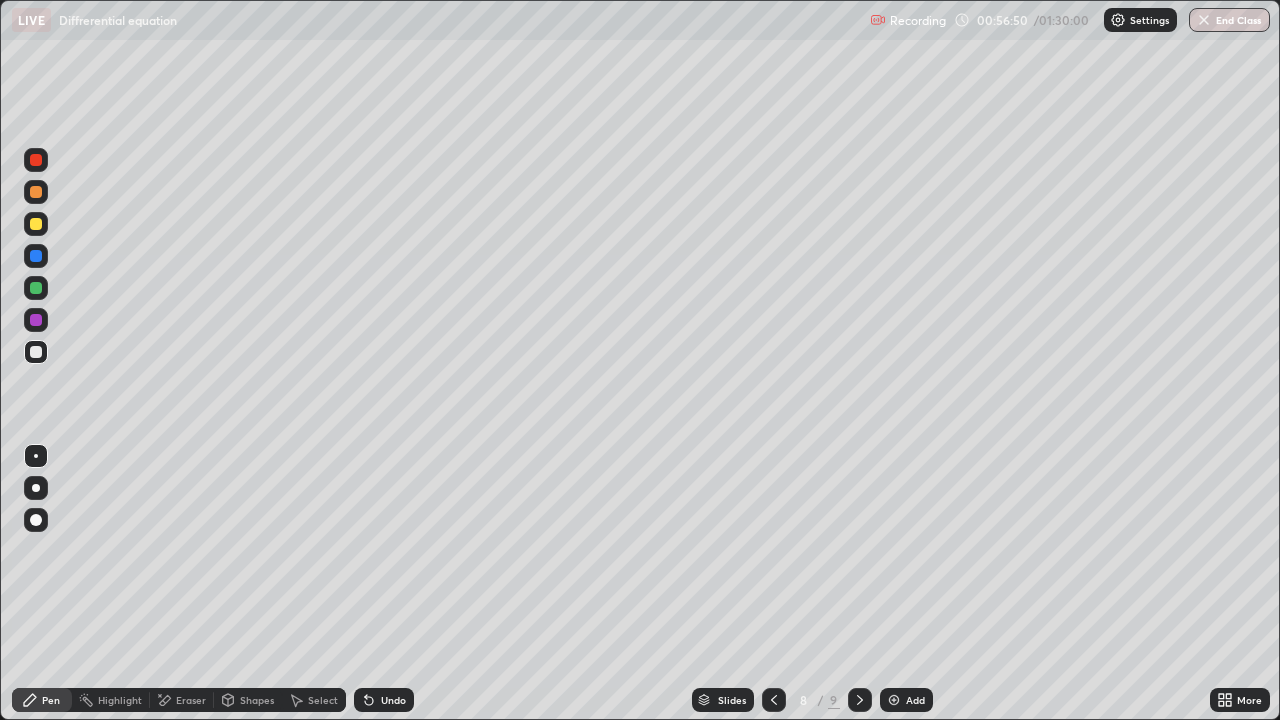 click on "Erase all" at bounding box center (36, 360) 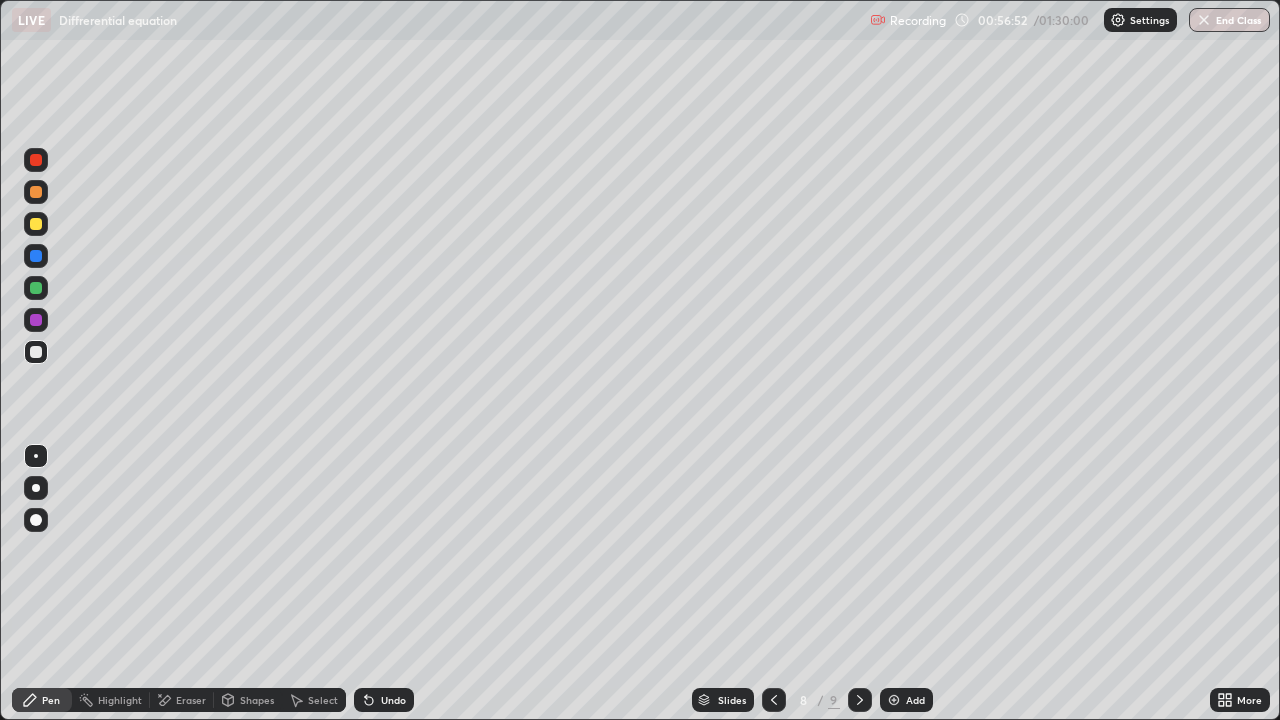 click at bounding box center [36, 224] 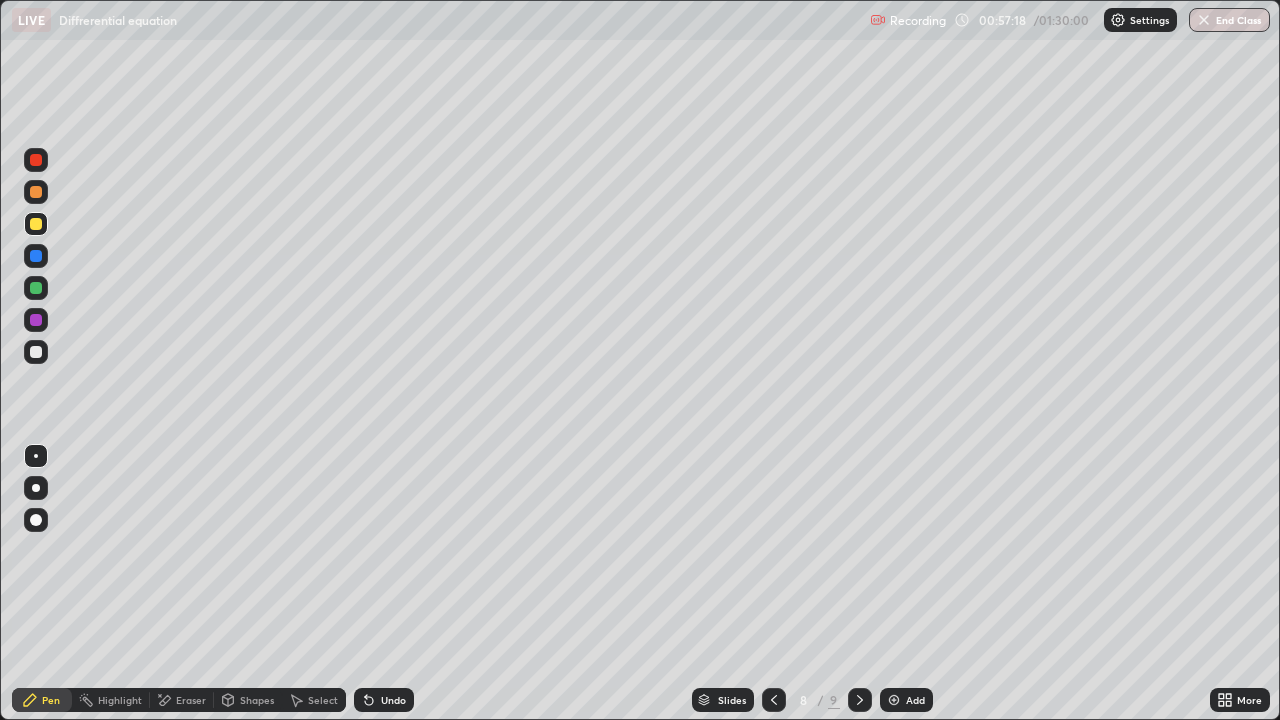 click on "Undo" at bounding box center [393, 700] 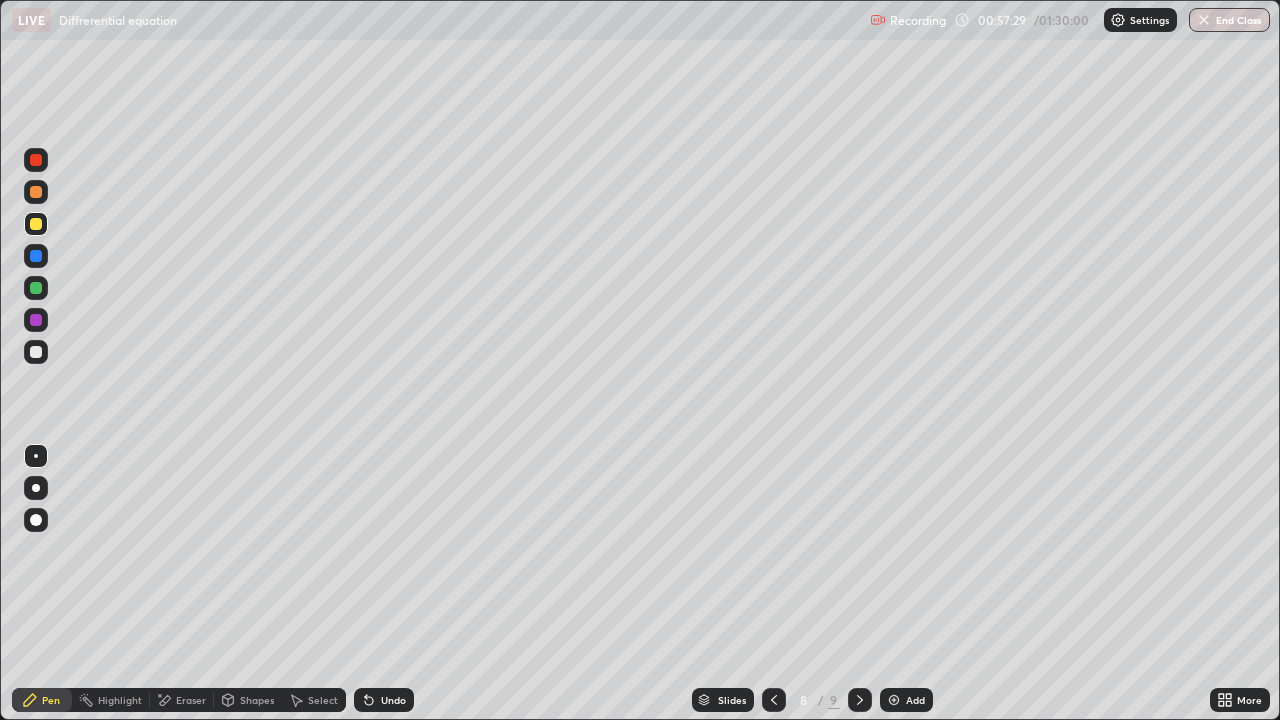 click on "Eraser" at bounding box center (182, 700) 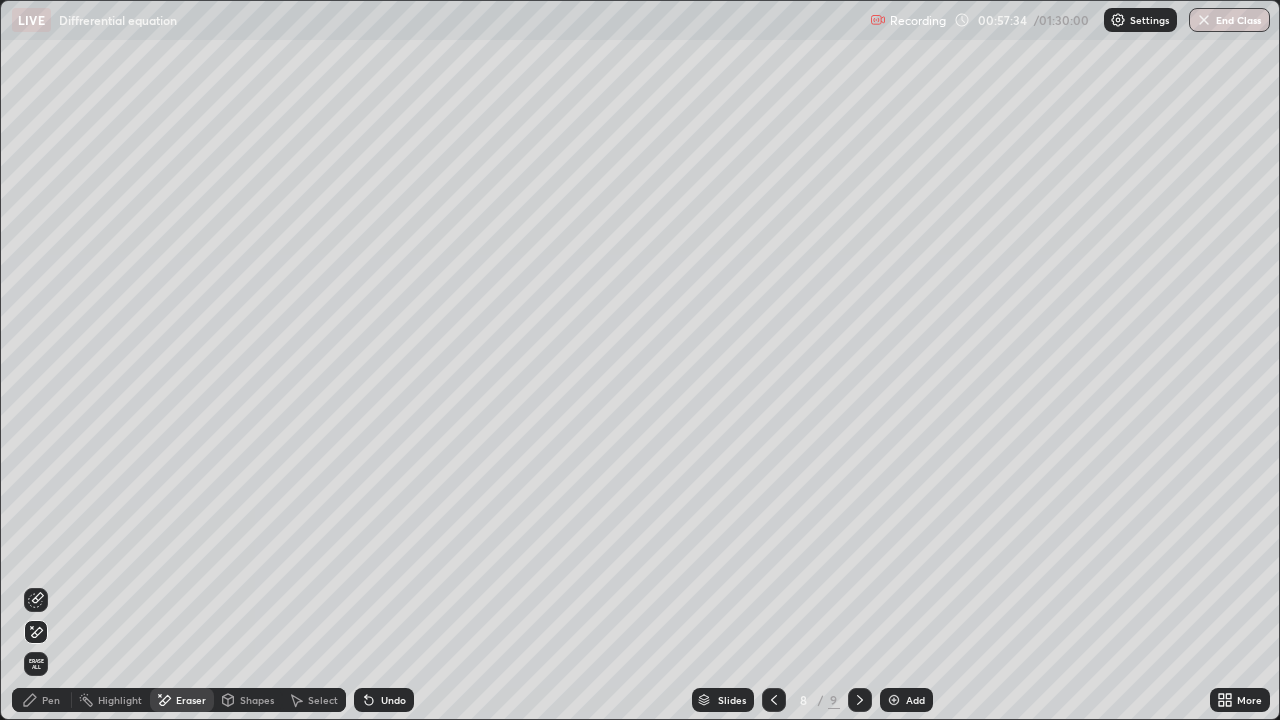 click on "Pen" at bounding box center (51, 700) 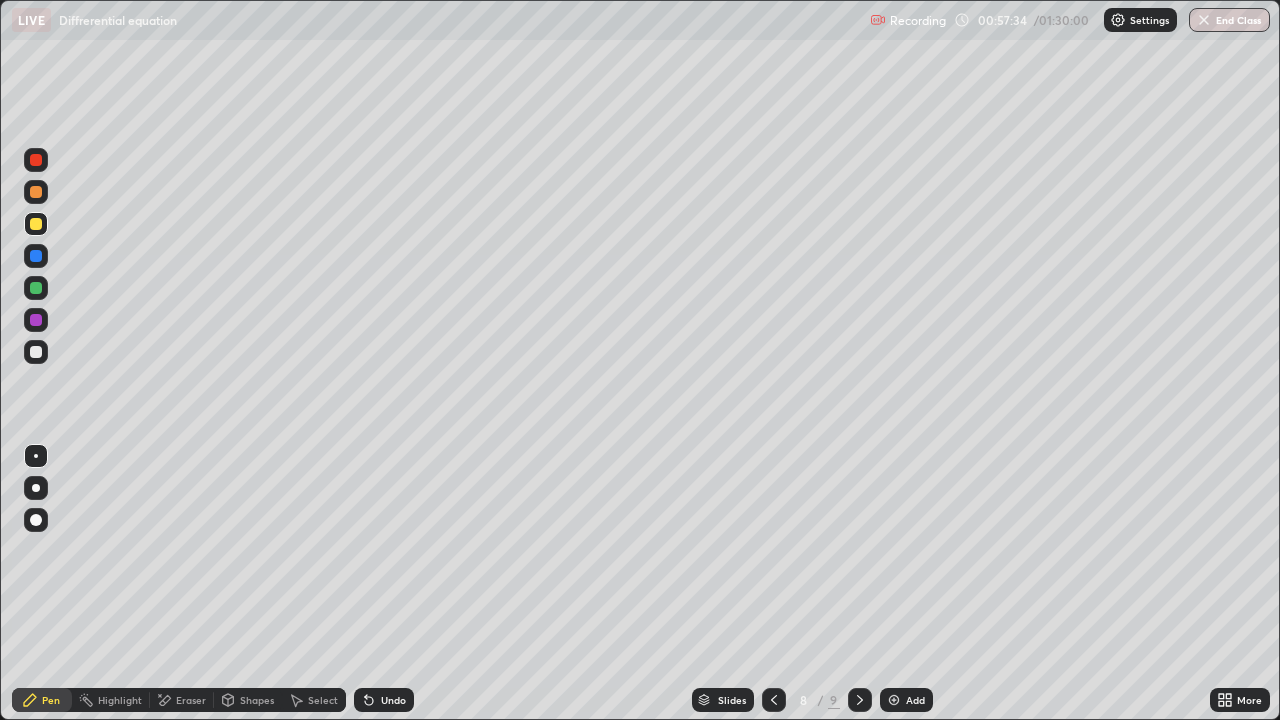click at bounding box center (36, 352) 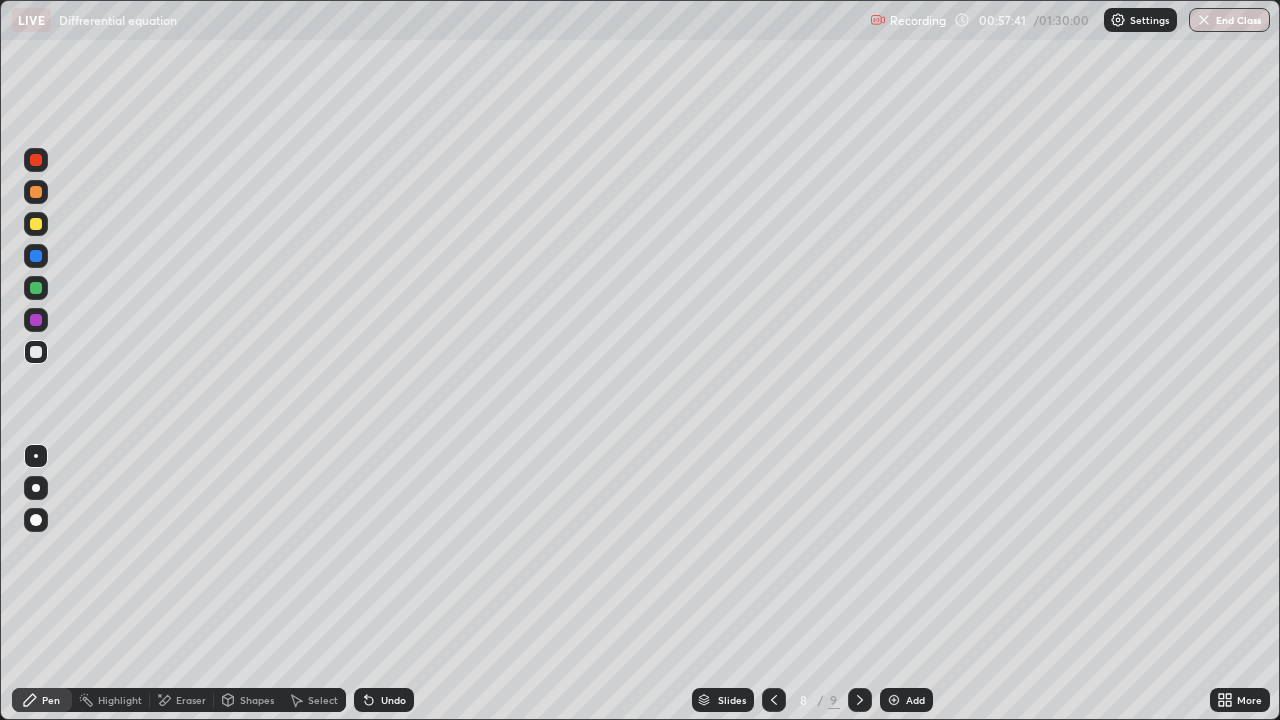 click 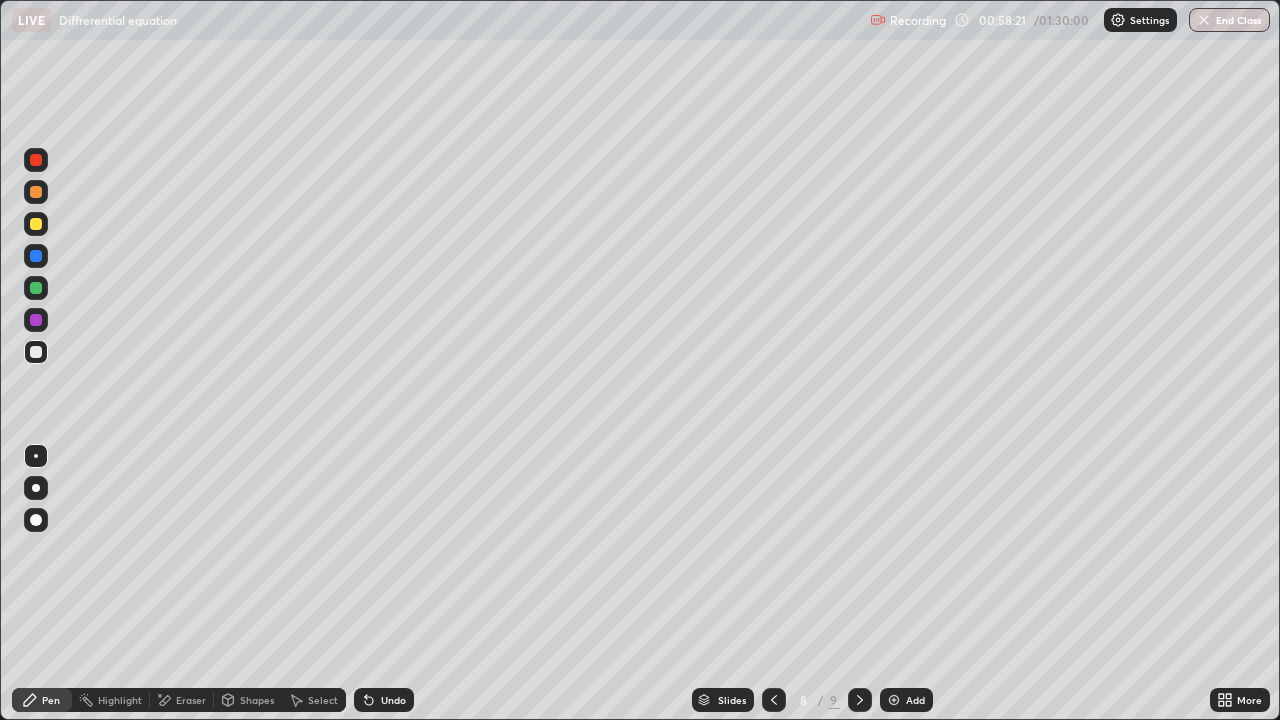 click on "Undo" at bounding box center [393, 700] 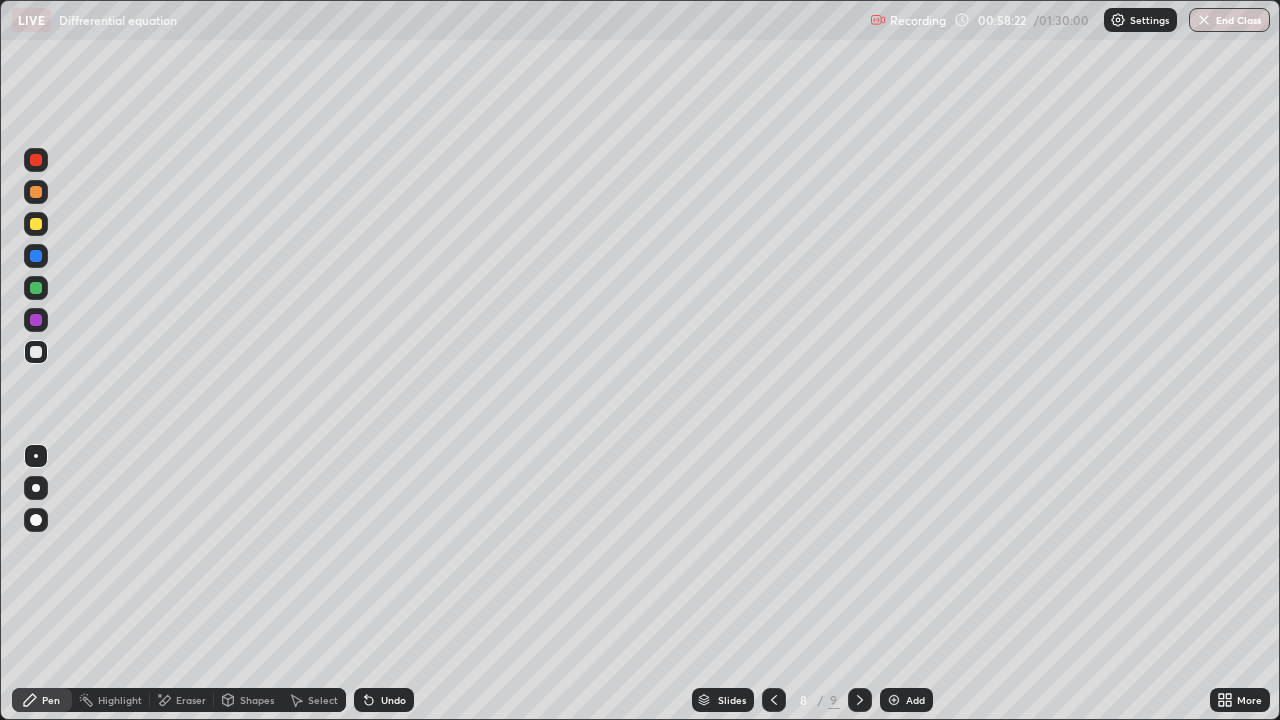 click on "Undo" at bounding box center [384, 700] 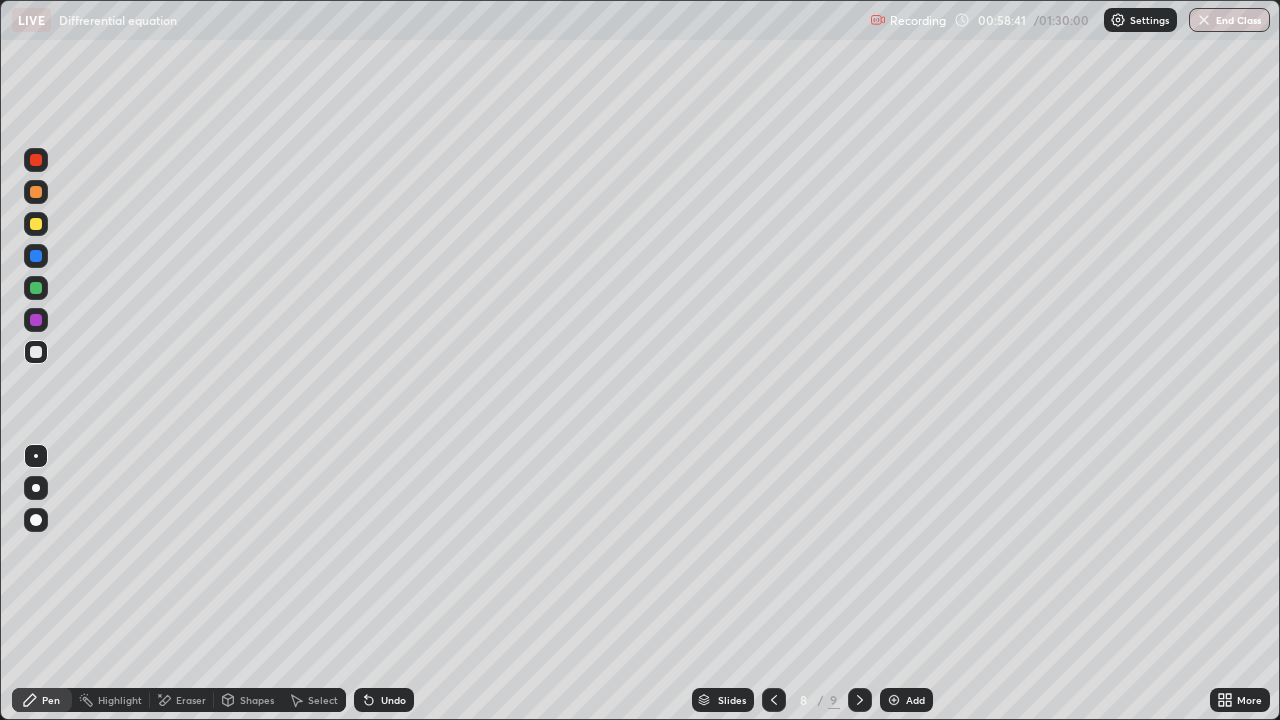 click on "Eraser" at bounding box center [182, 700] 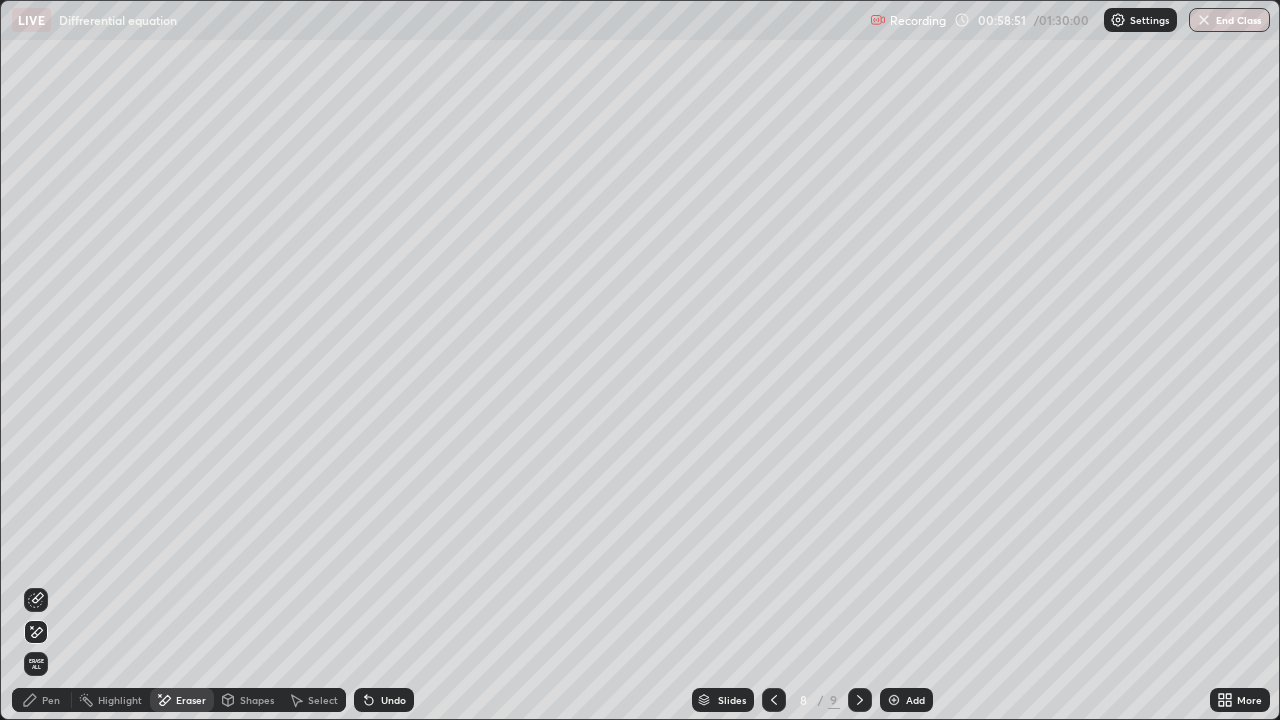 click on "Pen" at bounding box center [42, 700] 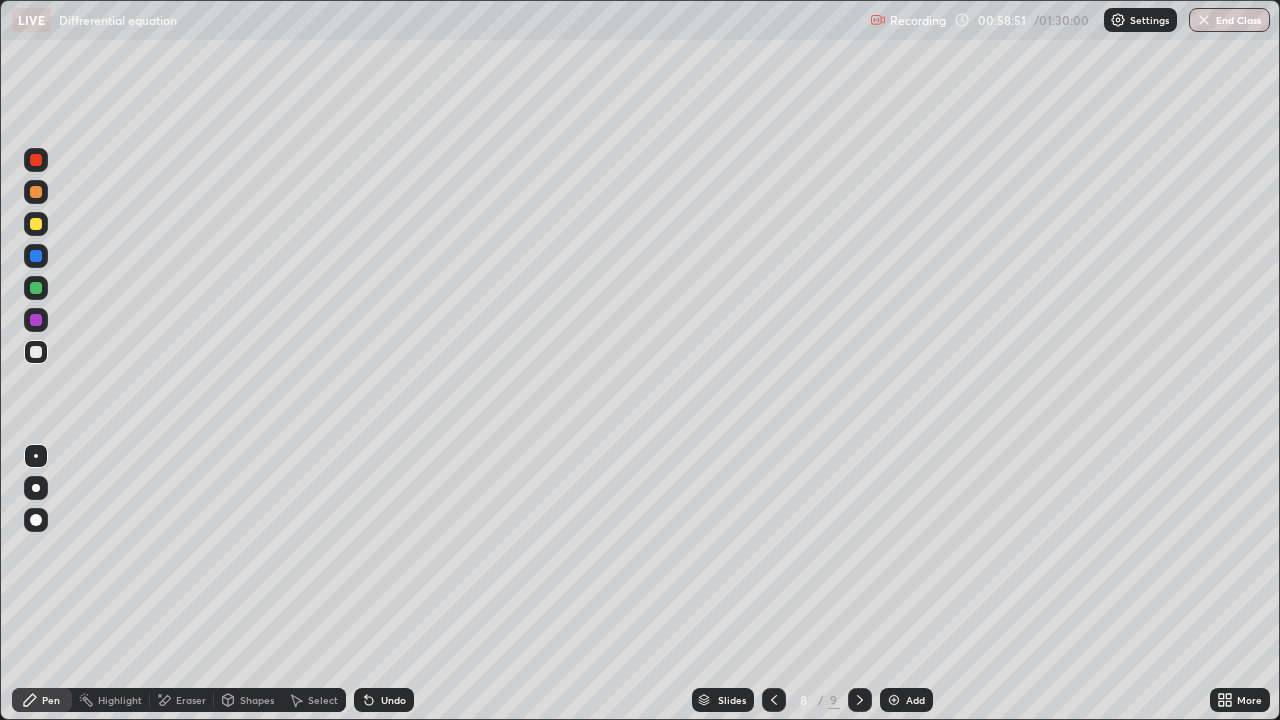 click on "Pen" at bounding box center [42, 700] 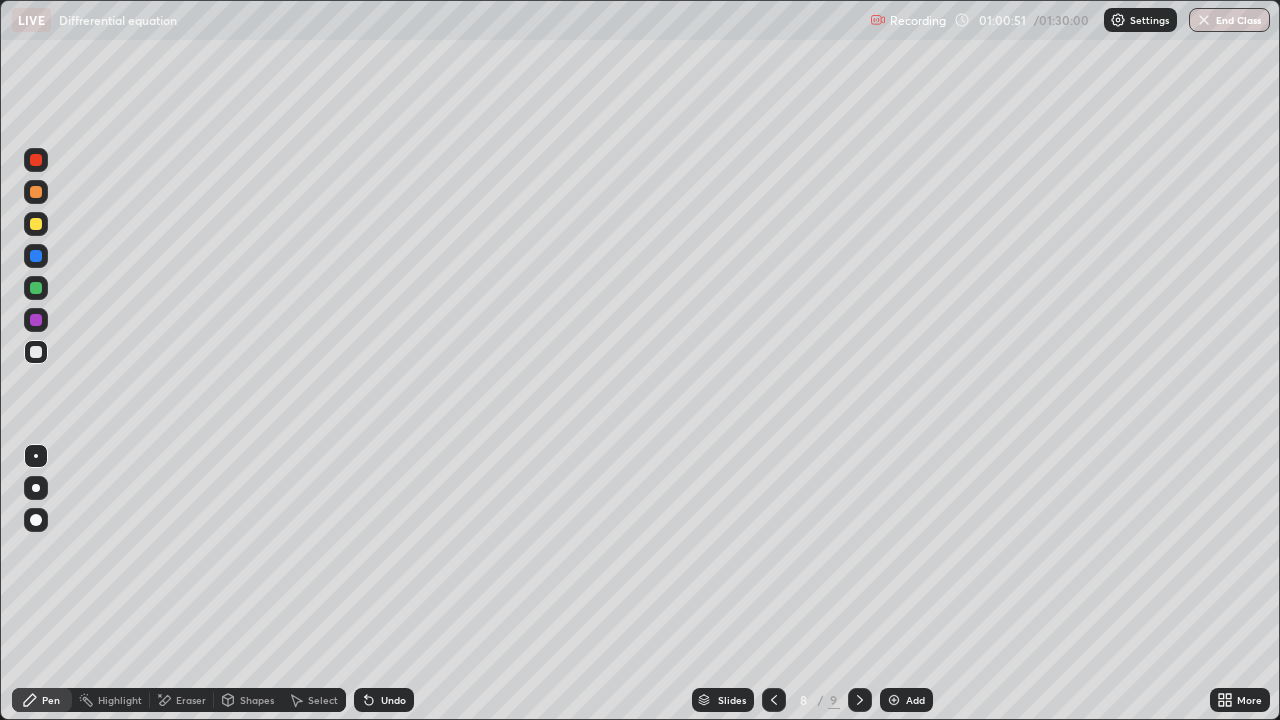 click on "Eraser" at bounding box center [182, 700] 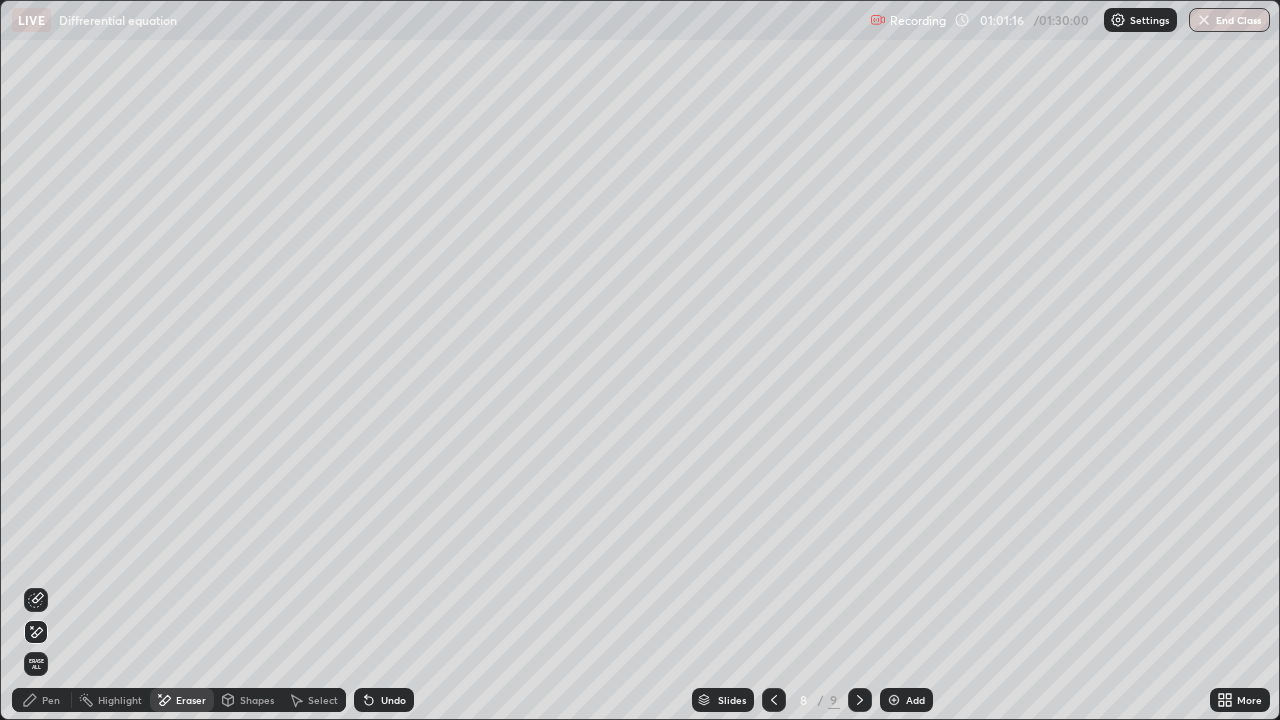 click on "Pen" at bounding box center (42, 700) 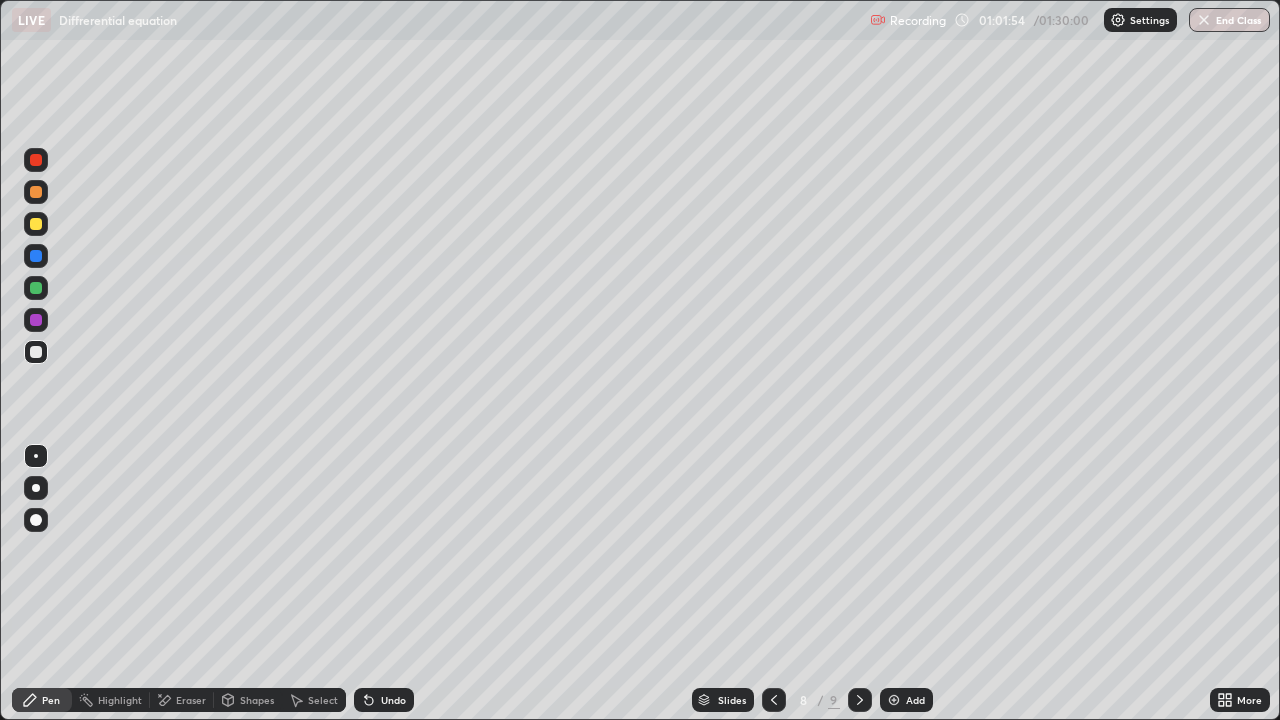 click 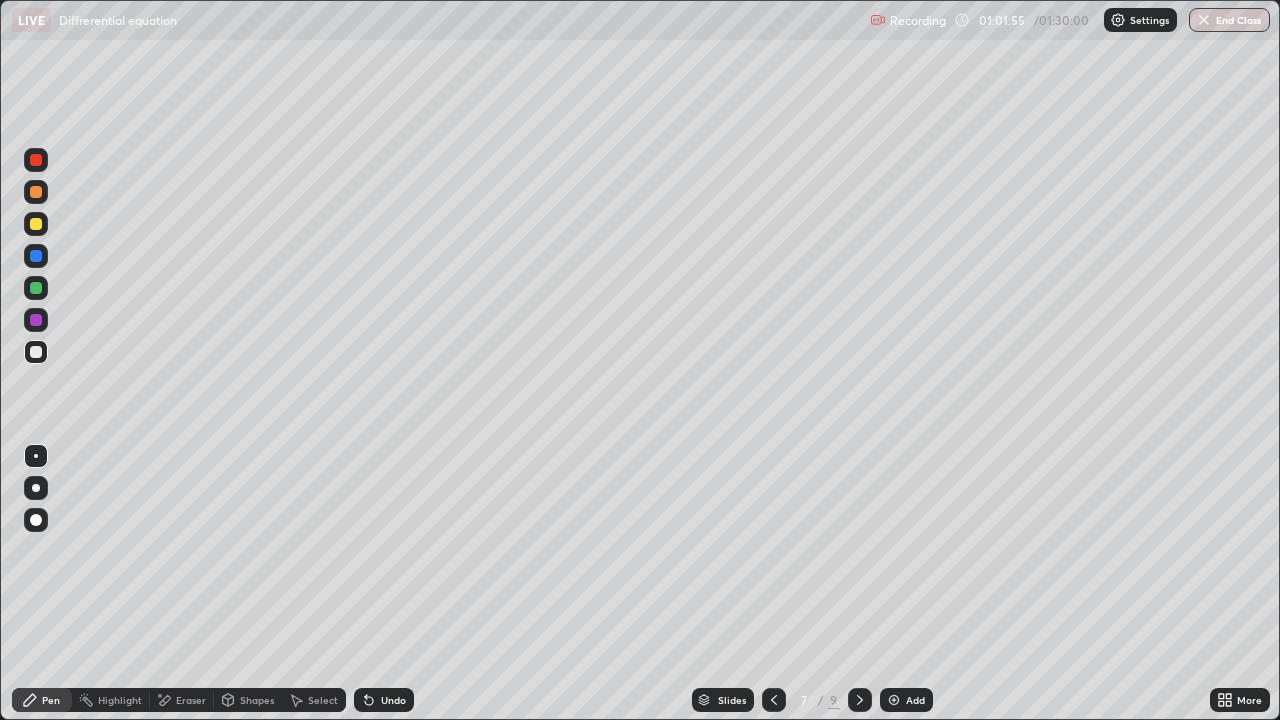 click 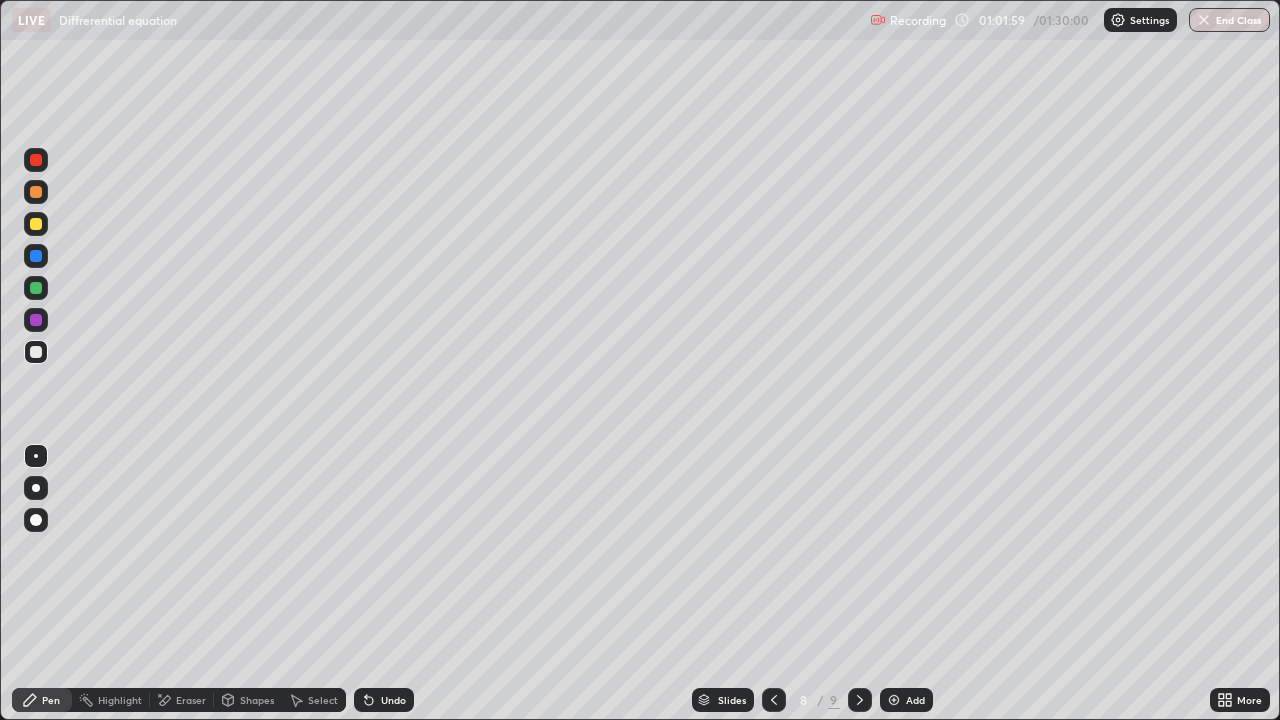 click on "Undo" at bounding box center [393, 700] 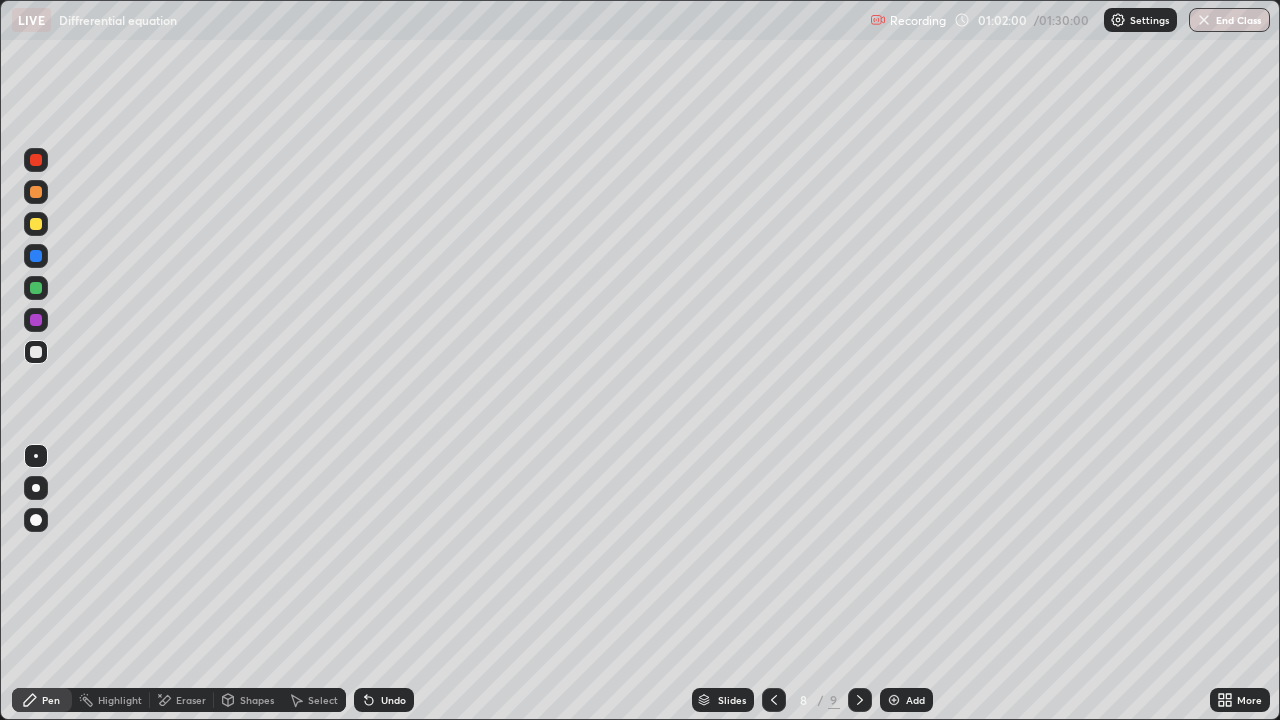click on "Undo" at bounding box center (393, 700) 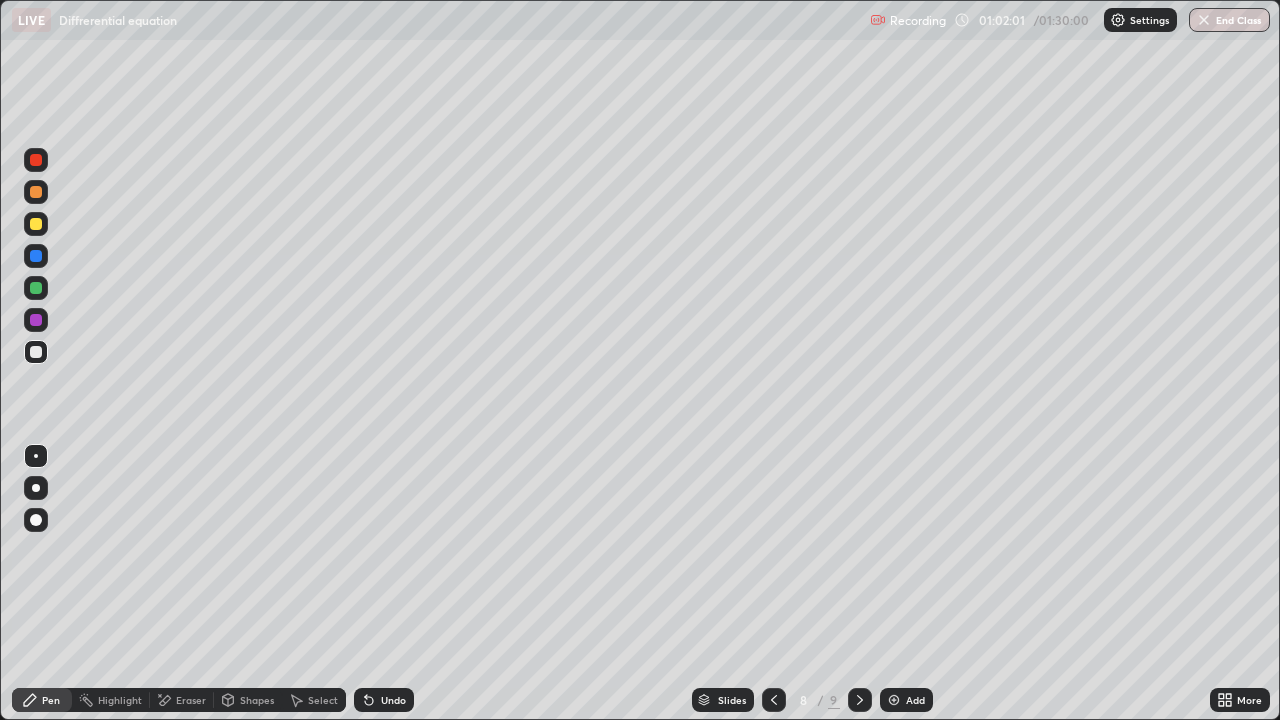 click on "Undo" at bounding box center [393, 700] 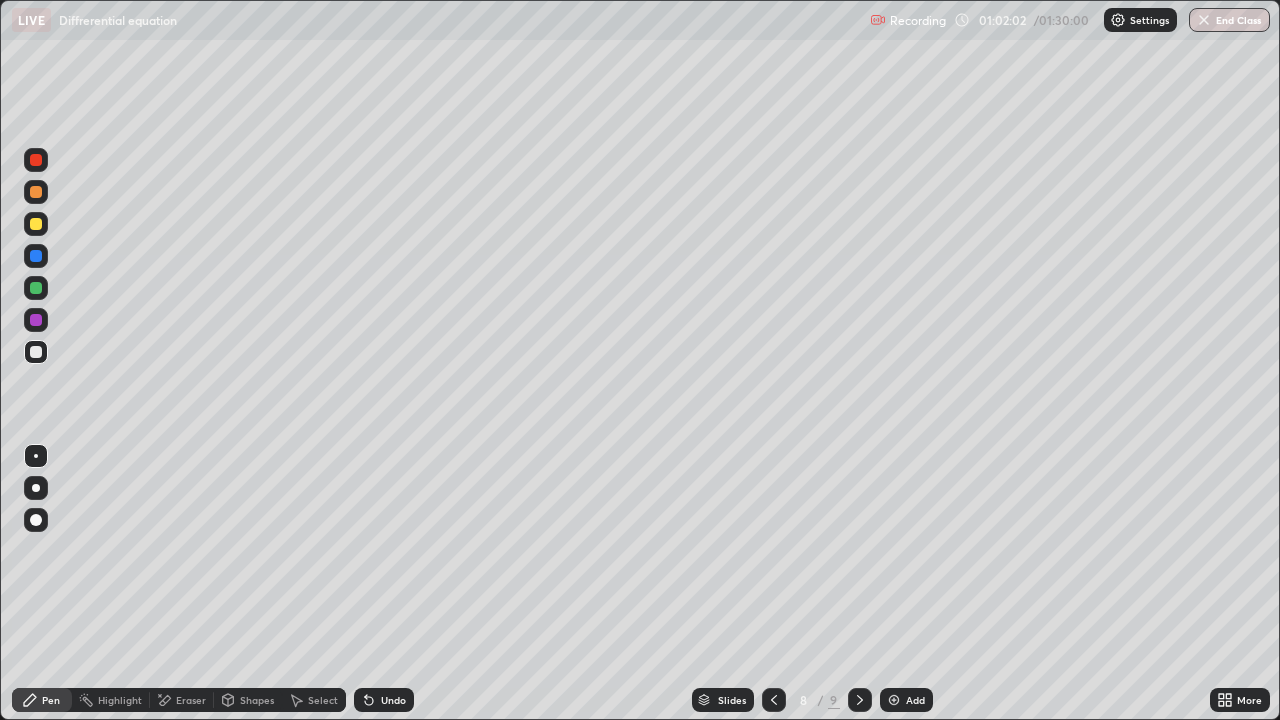 click on "Undo" at bounding box center [393, 700] 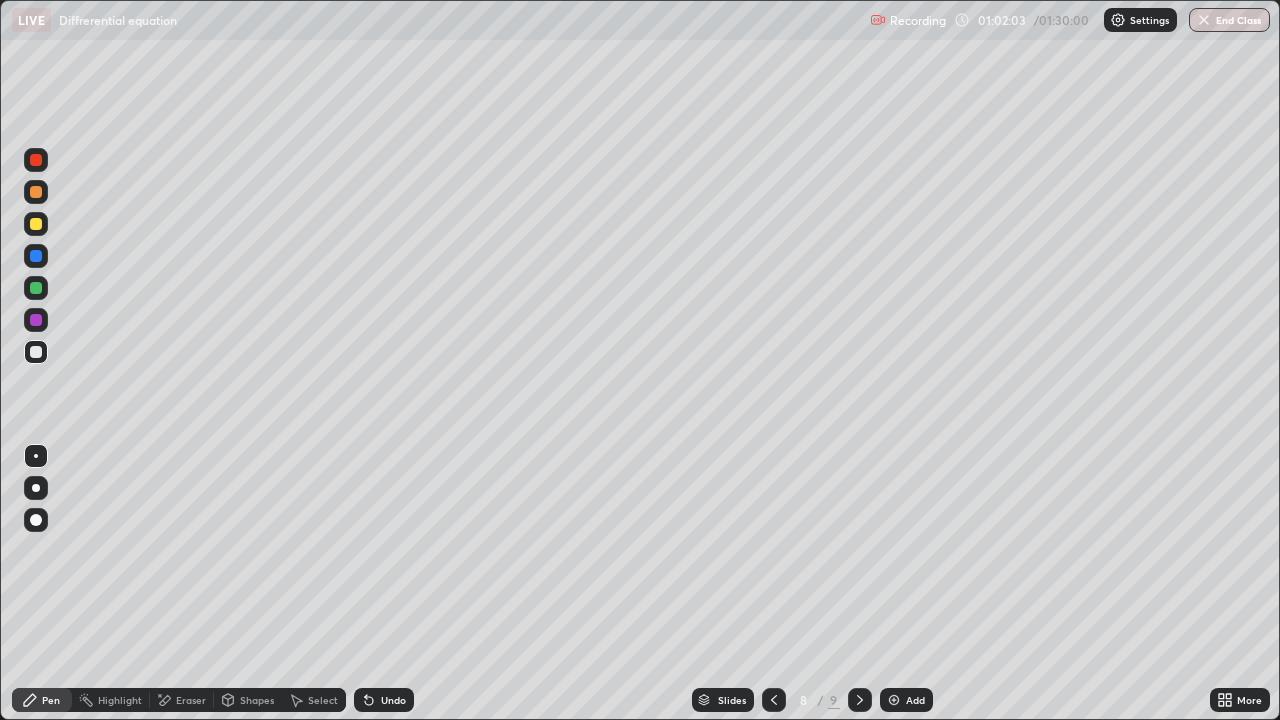 click on "Undo" at bounding box center (393, 700) 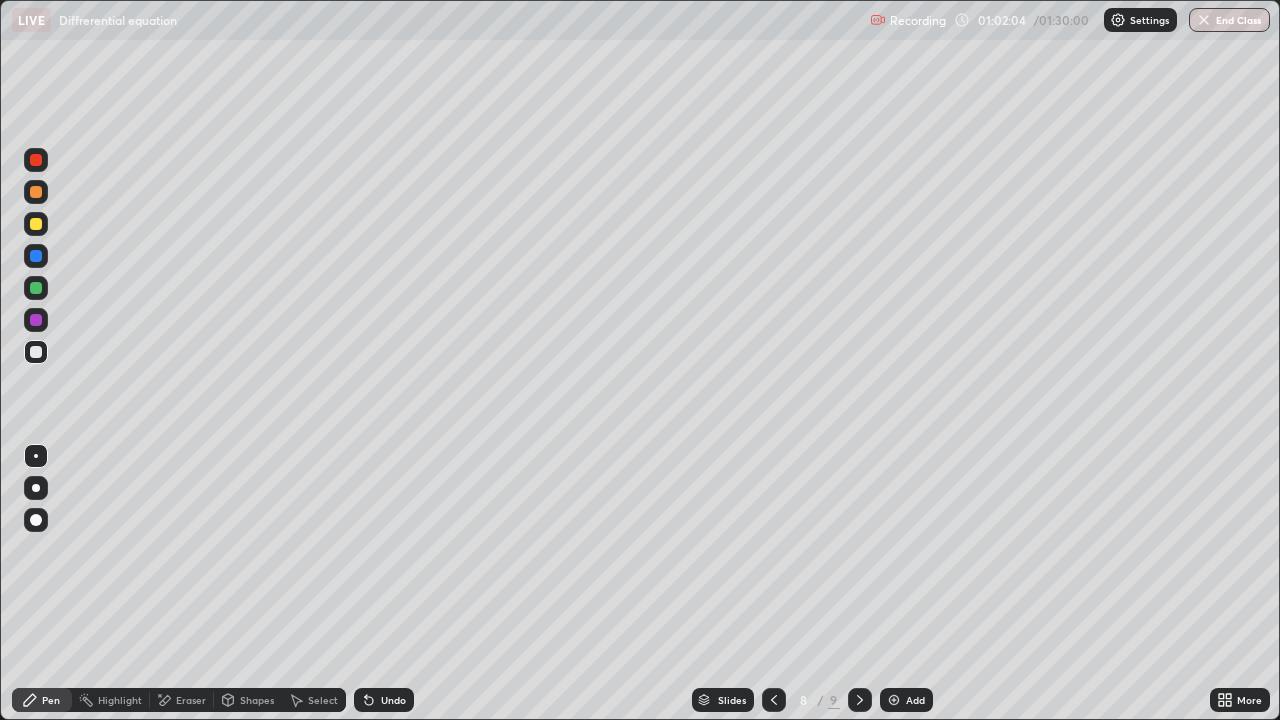 click on "Undo" at bounding box center (393, 700) 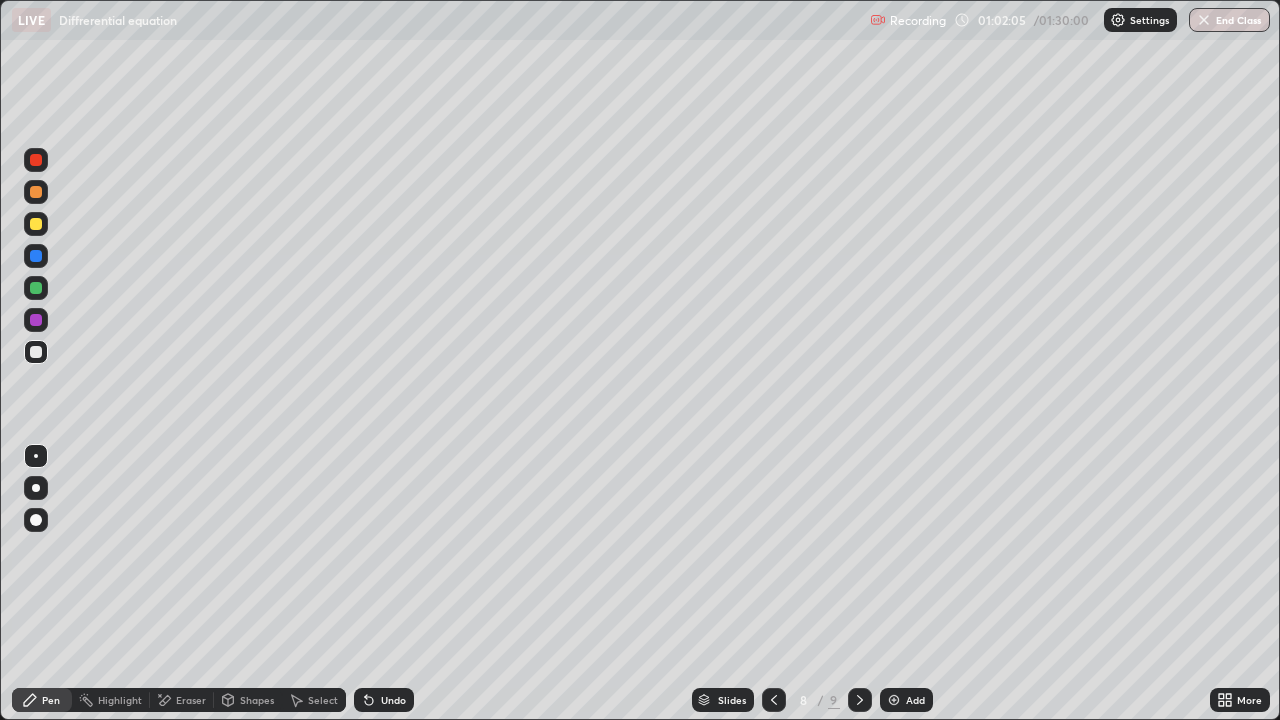 click on "Undo" at bounding box center [393, 700] 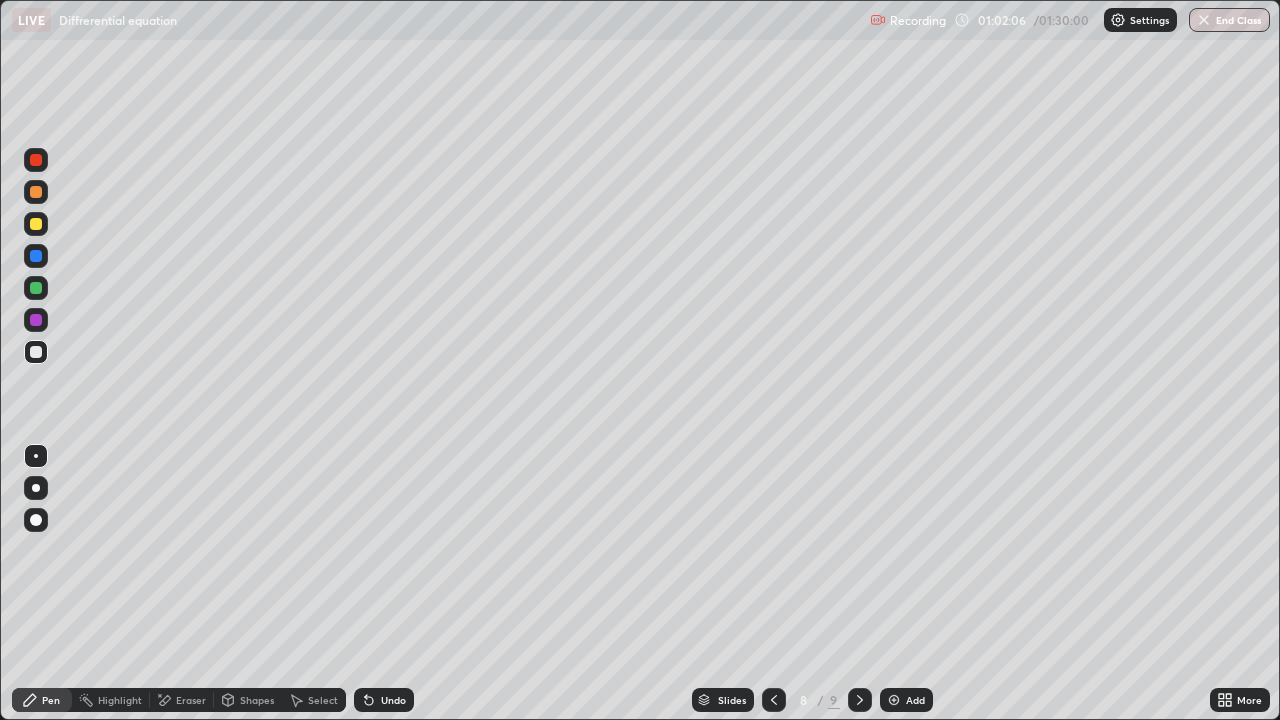 click on "Undo" at bounding box center (393, 700) 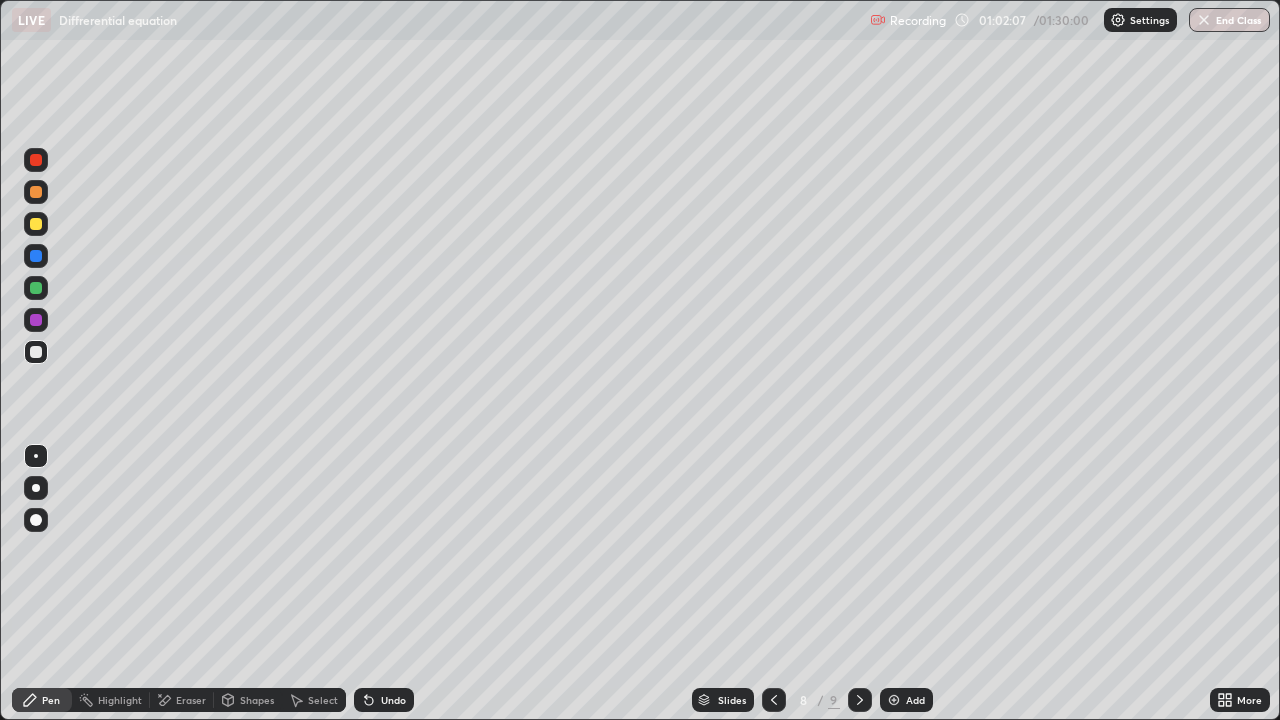 click on "Undo" at bounding box center (384, 700) 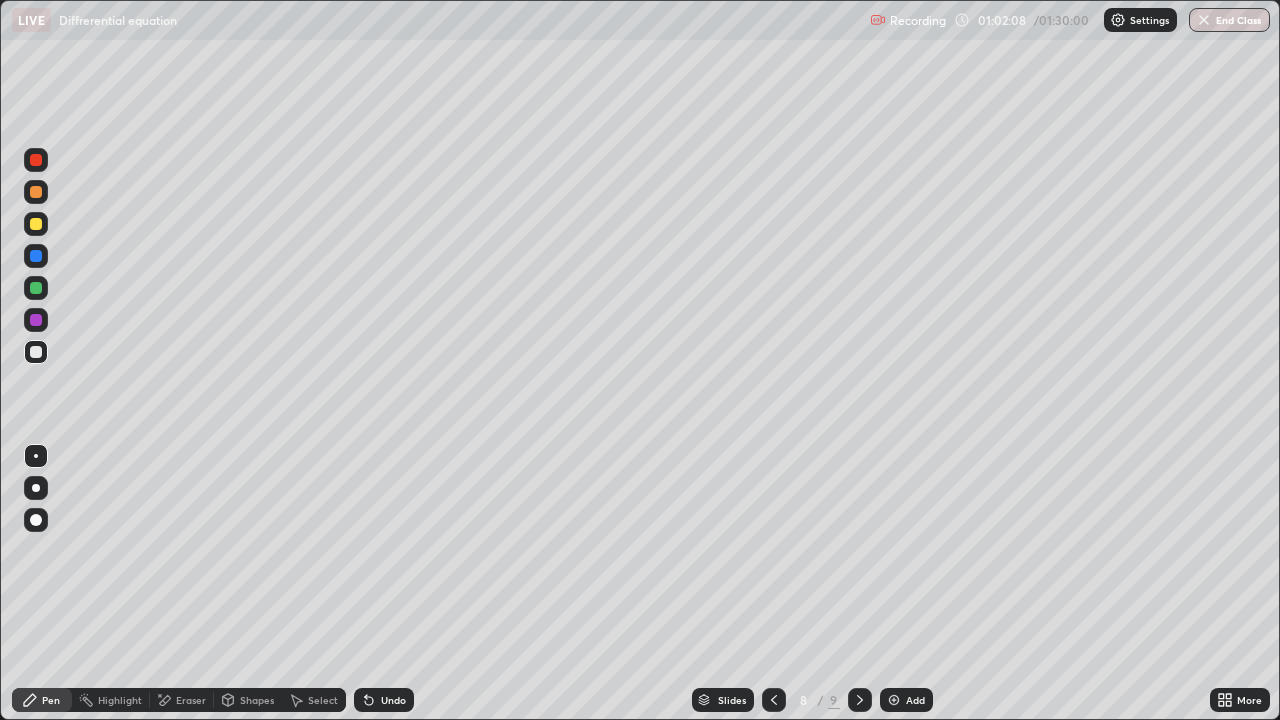 click on "Undo" at bounding box center [384, 700] 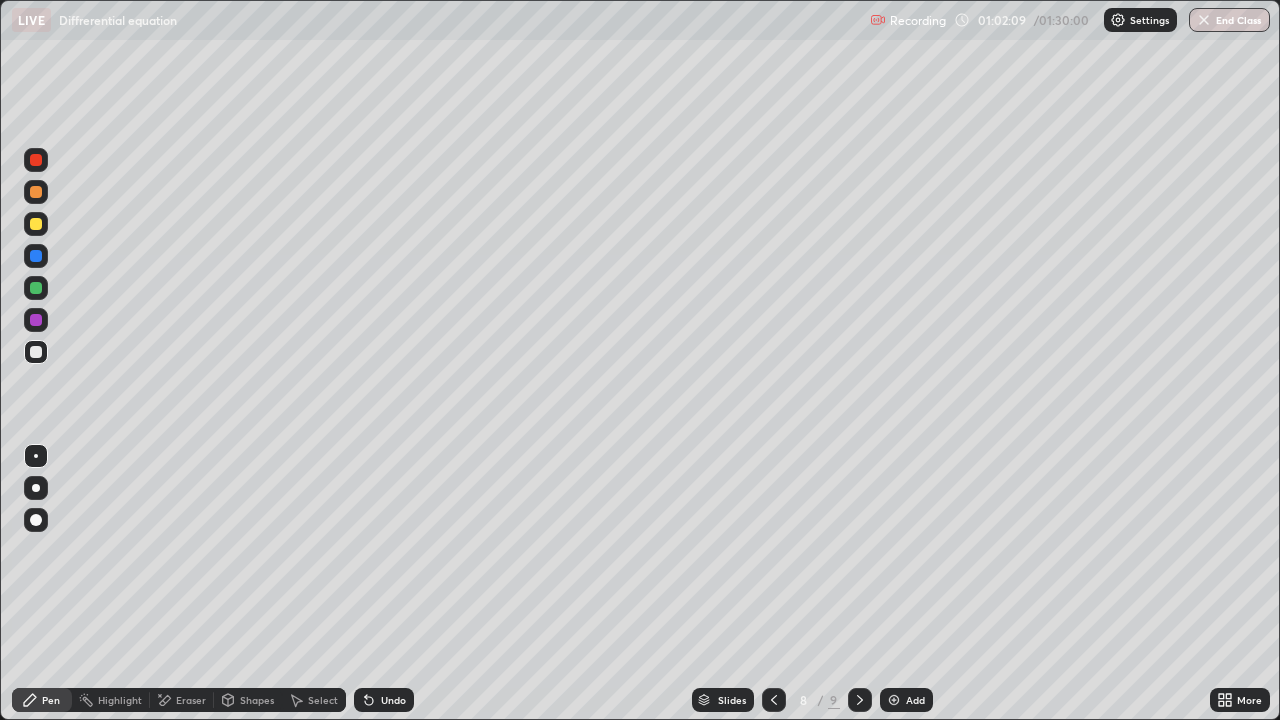 click on "Undo" at bounding box center (384, 700) 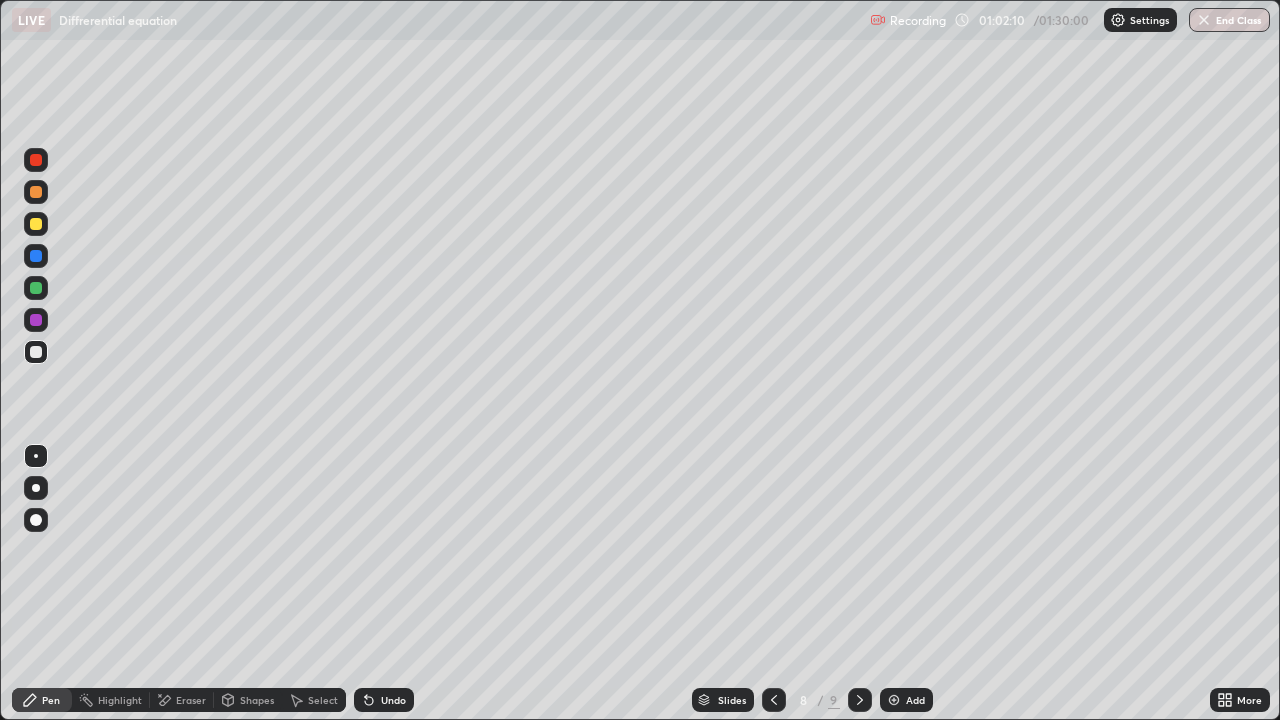 click on "Undo" at bounding box center [384, 700] 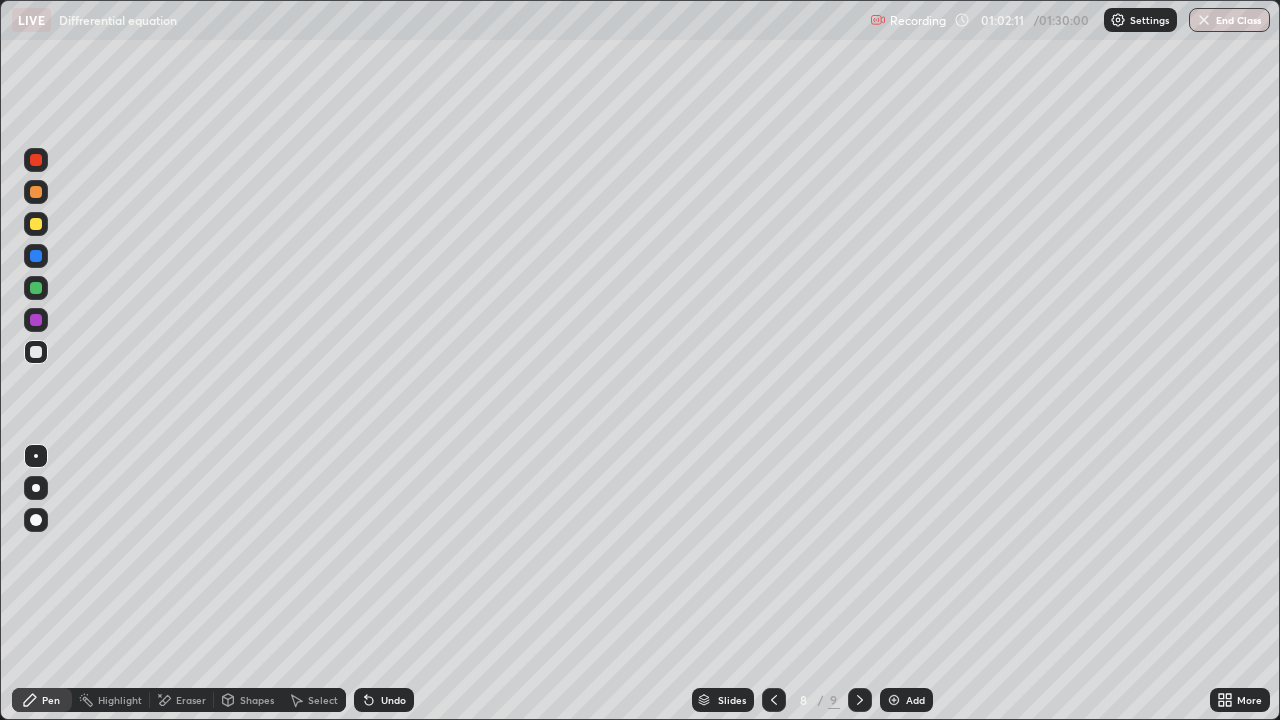 click on "Undo" at bounding box center [384, 700] 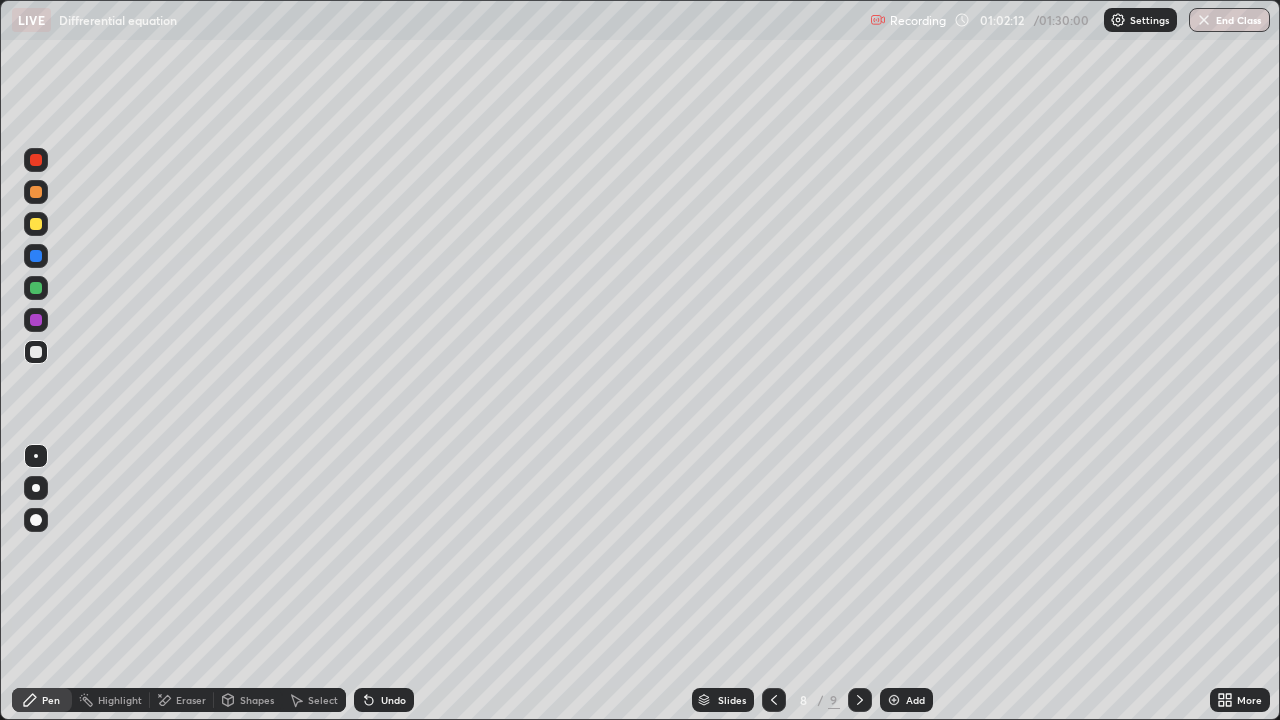 click on "Undo" at bounding box center (393, 700) 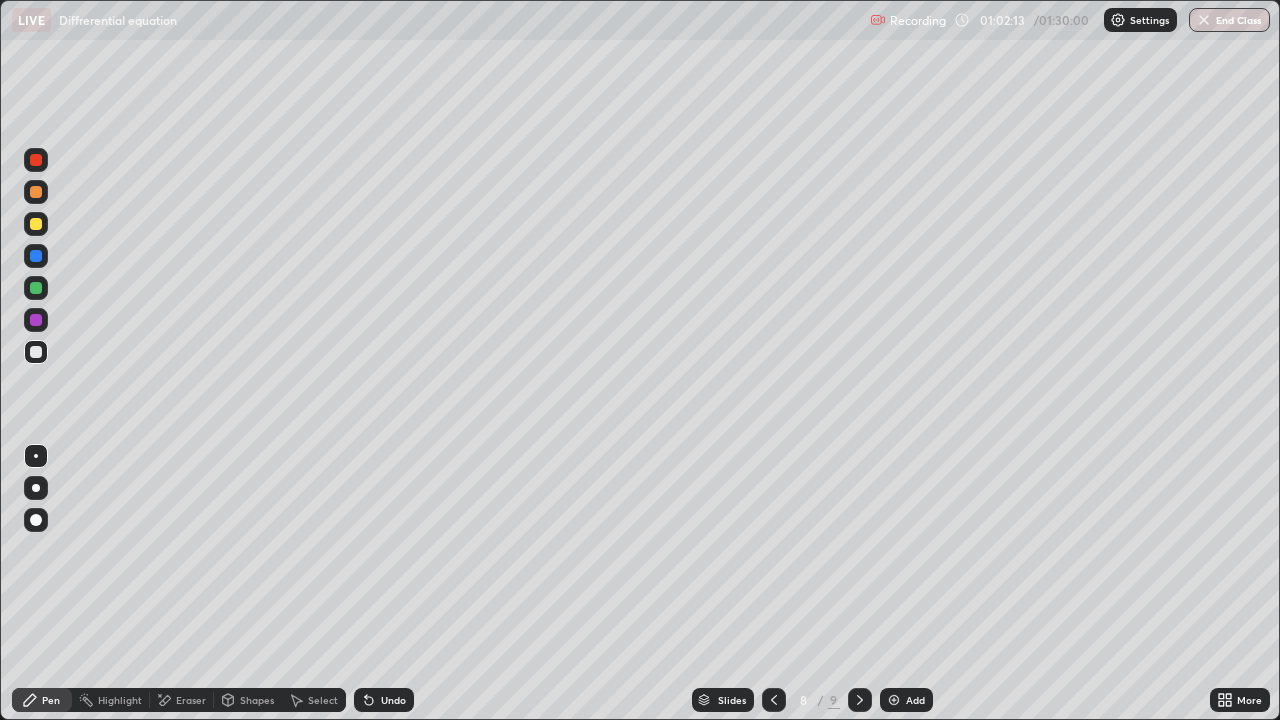 click on "Undo" at bounding box center [393, 700] 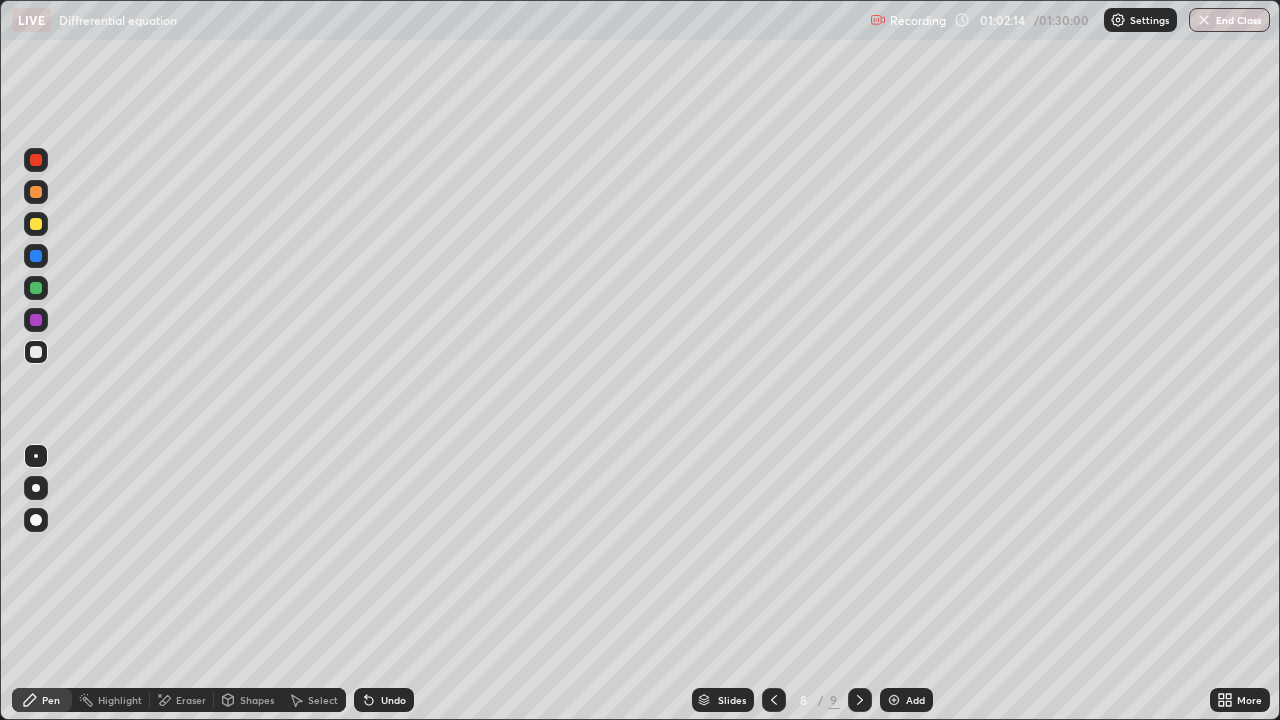 click on "Undo" at bounding box center (393, 700) 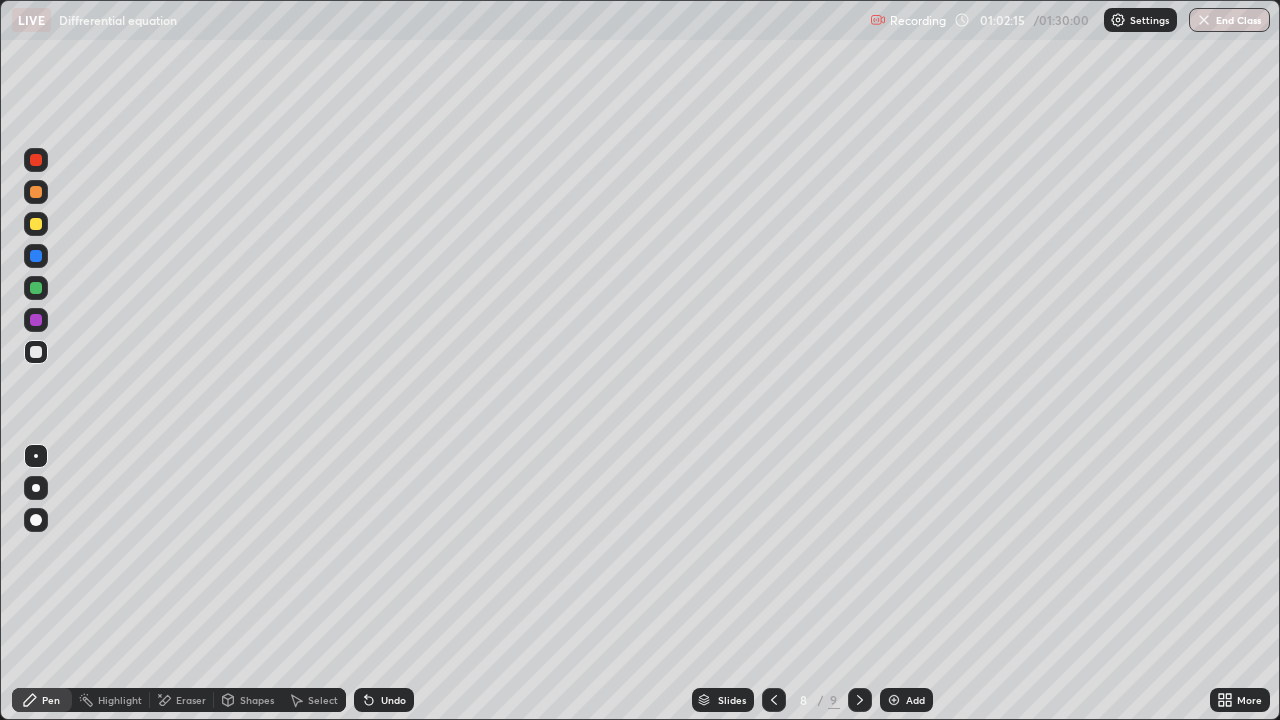 click on "Undo" at bounding box center [393, 700] 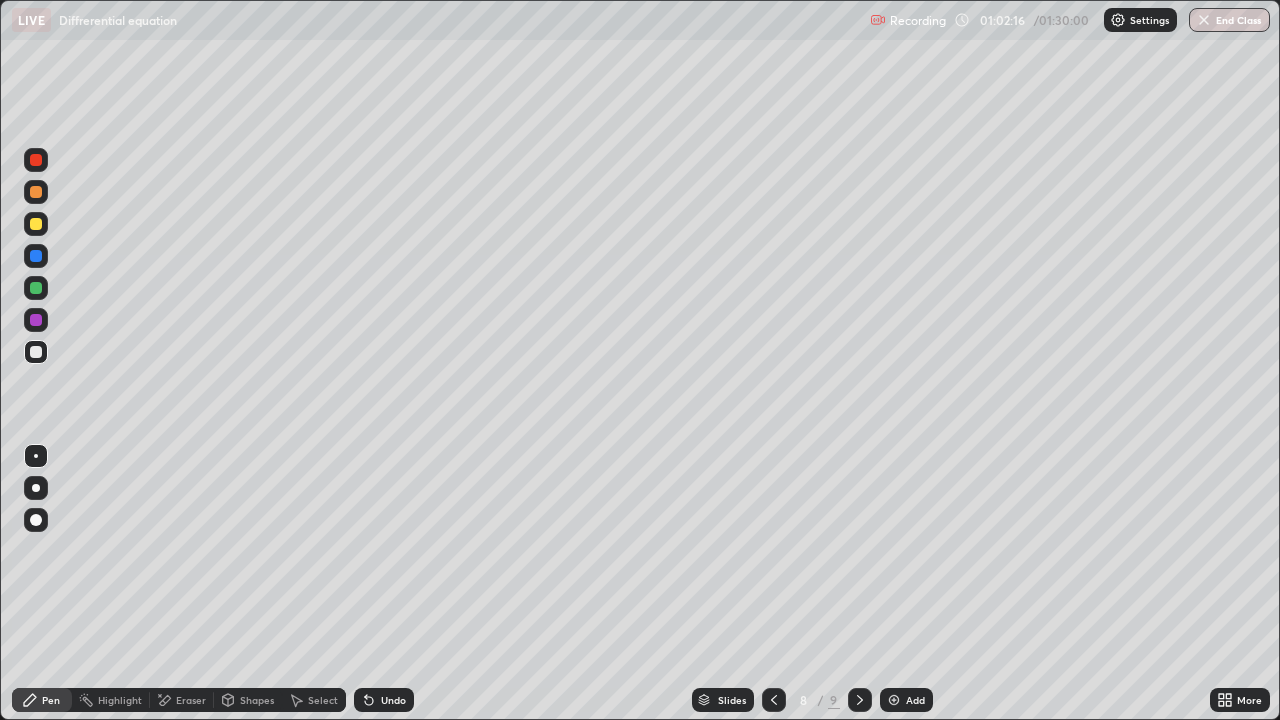 click on "Undo" at bounding box center [393, 700] 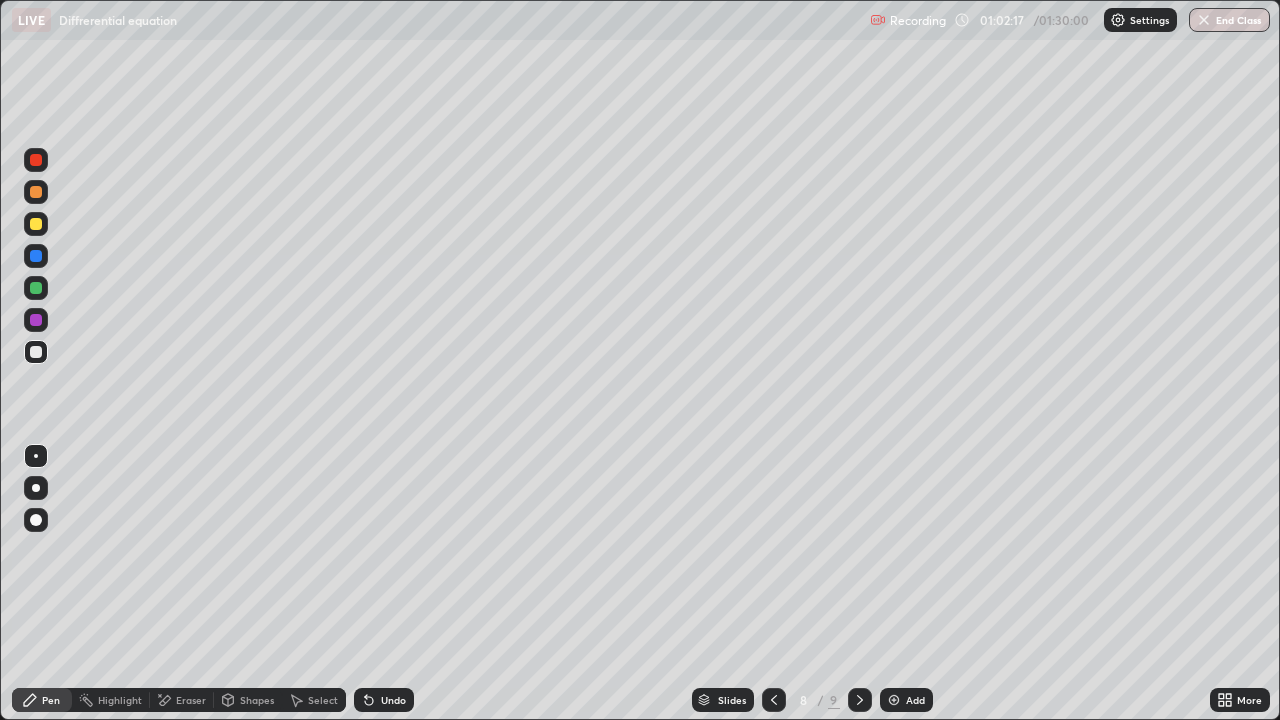 click on "Undo" at bounding box center (393, 700) 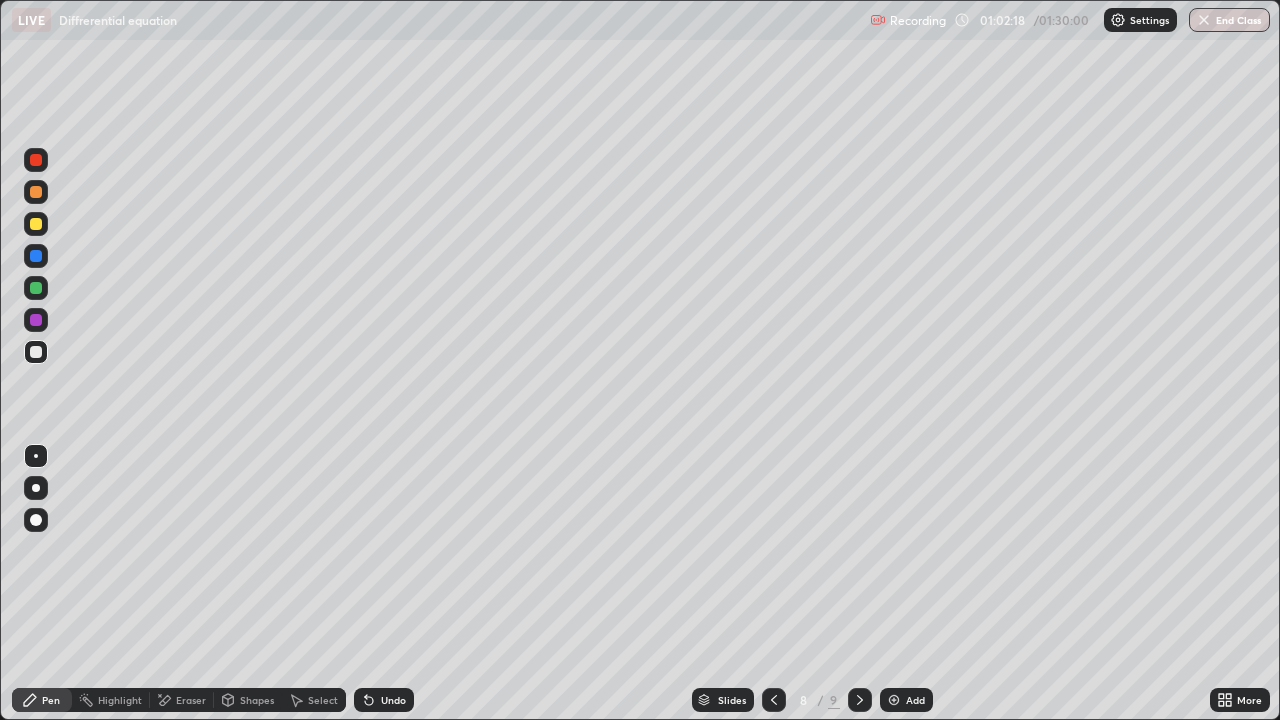 click on "Undo" at bounding box center (393, 700) 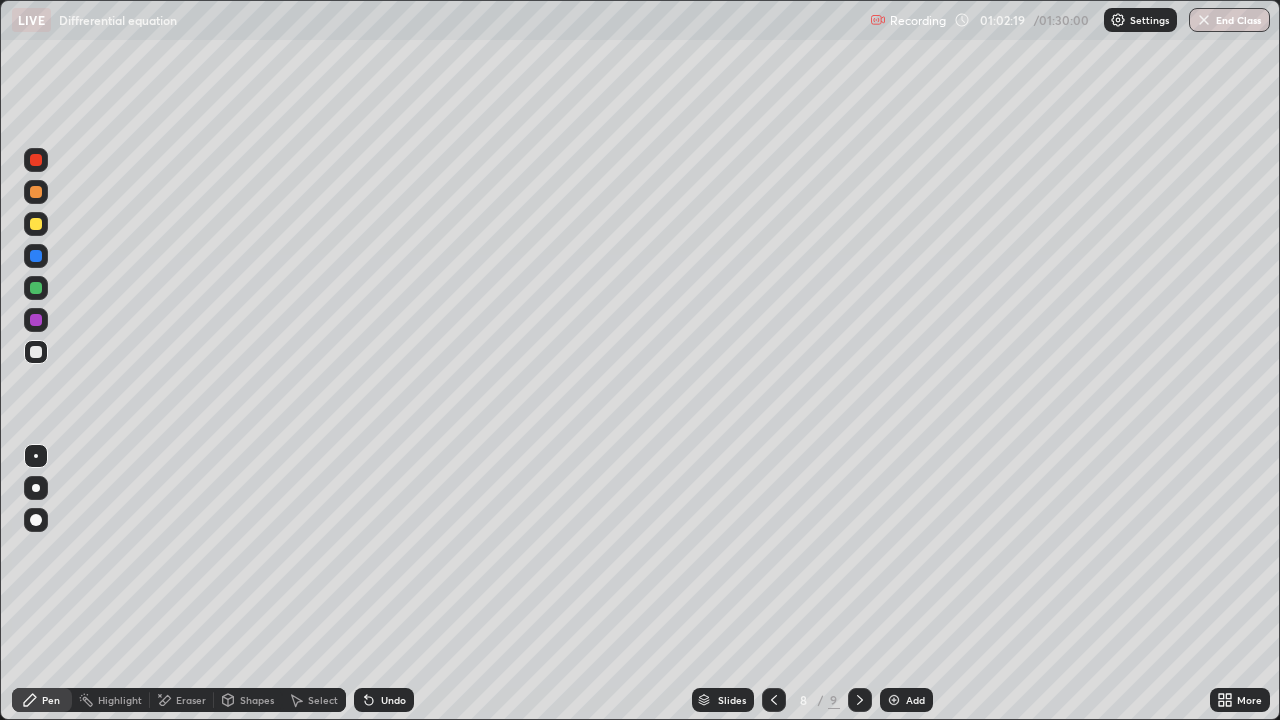 click on "Undo" at bounding box center [393, 700] 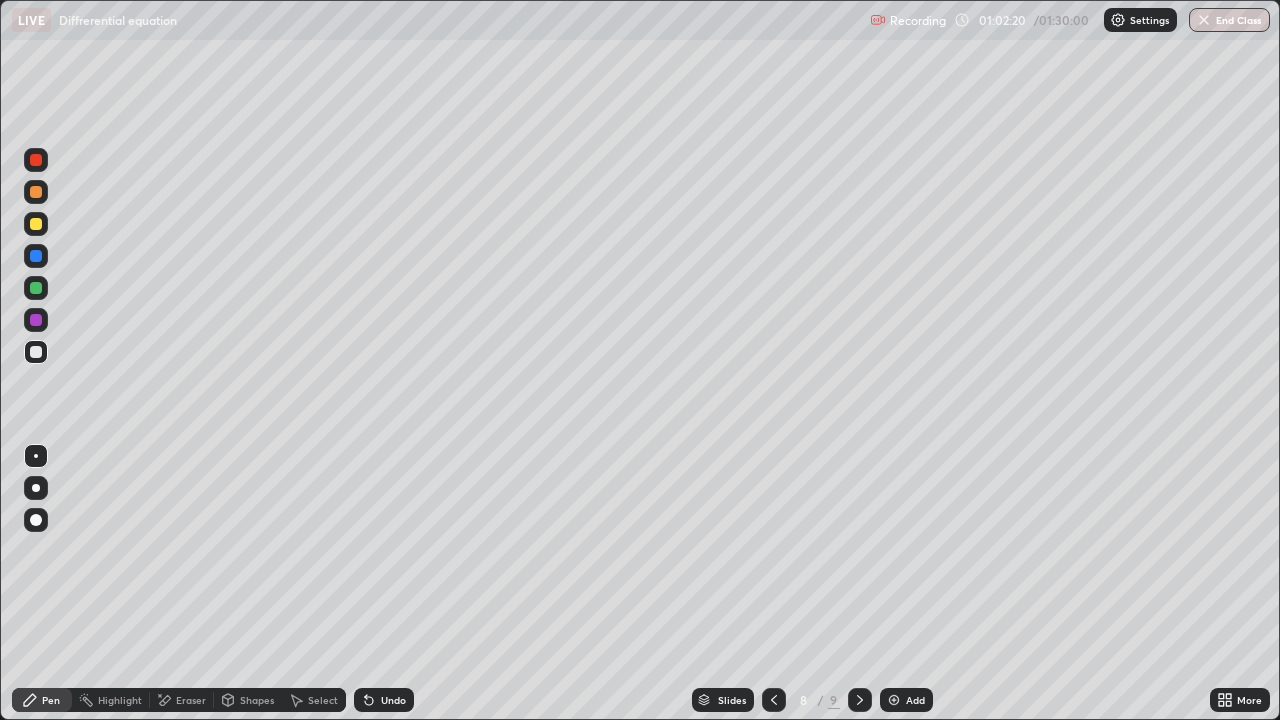 click on "Undo" at bounding box center [384, 700] 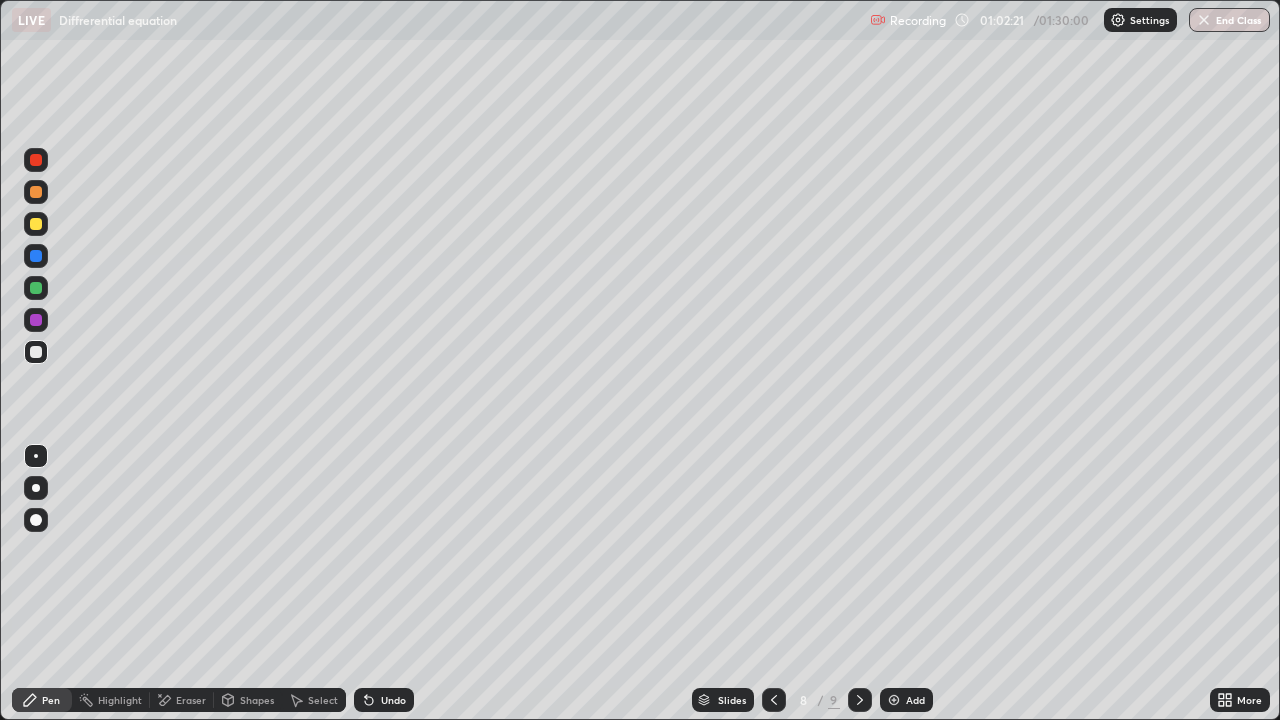 click on "Undo" at bounding box center (384, 700) 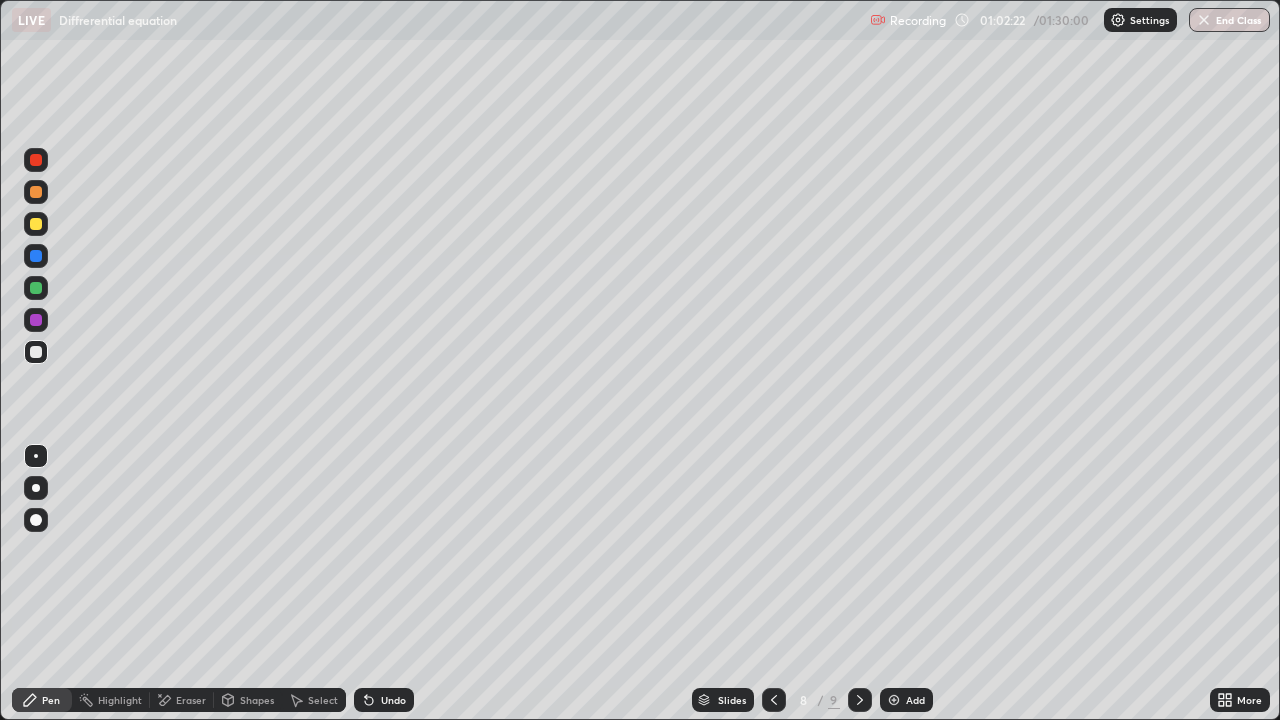 click on "Undo" at bounding box center (393, 700) 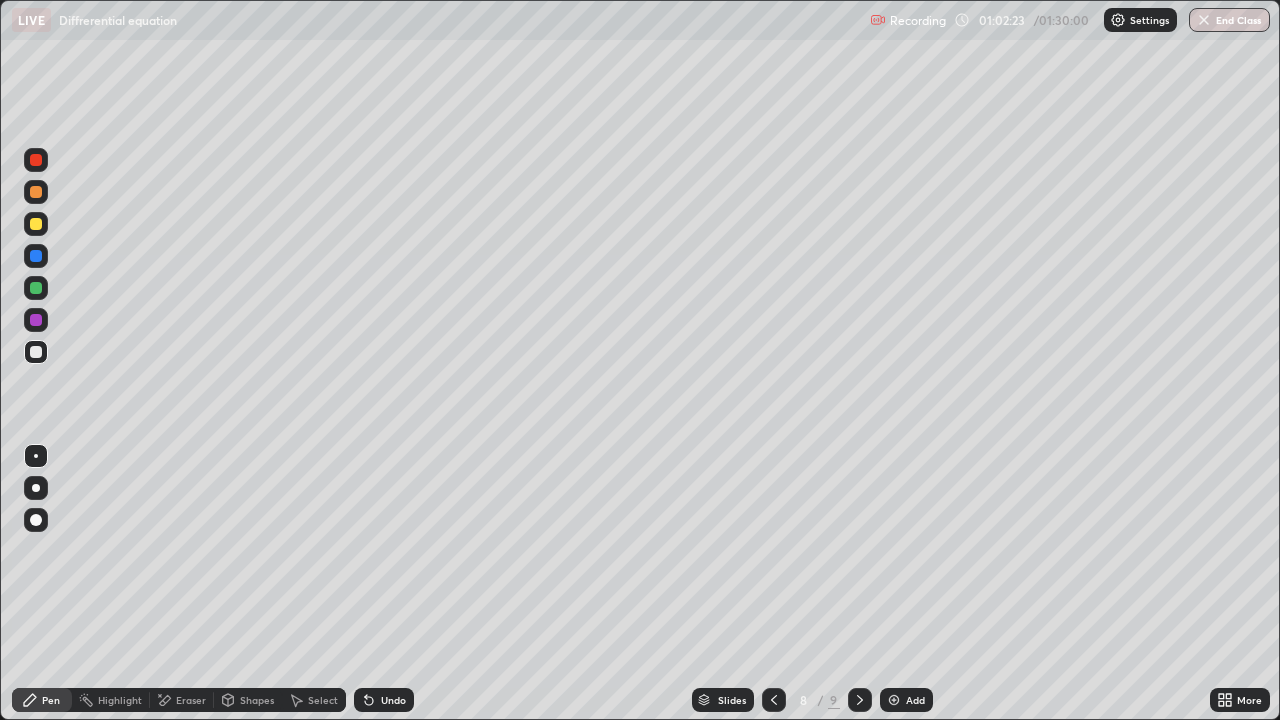 click on "Undo" at bounding box center [384, 700] 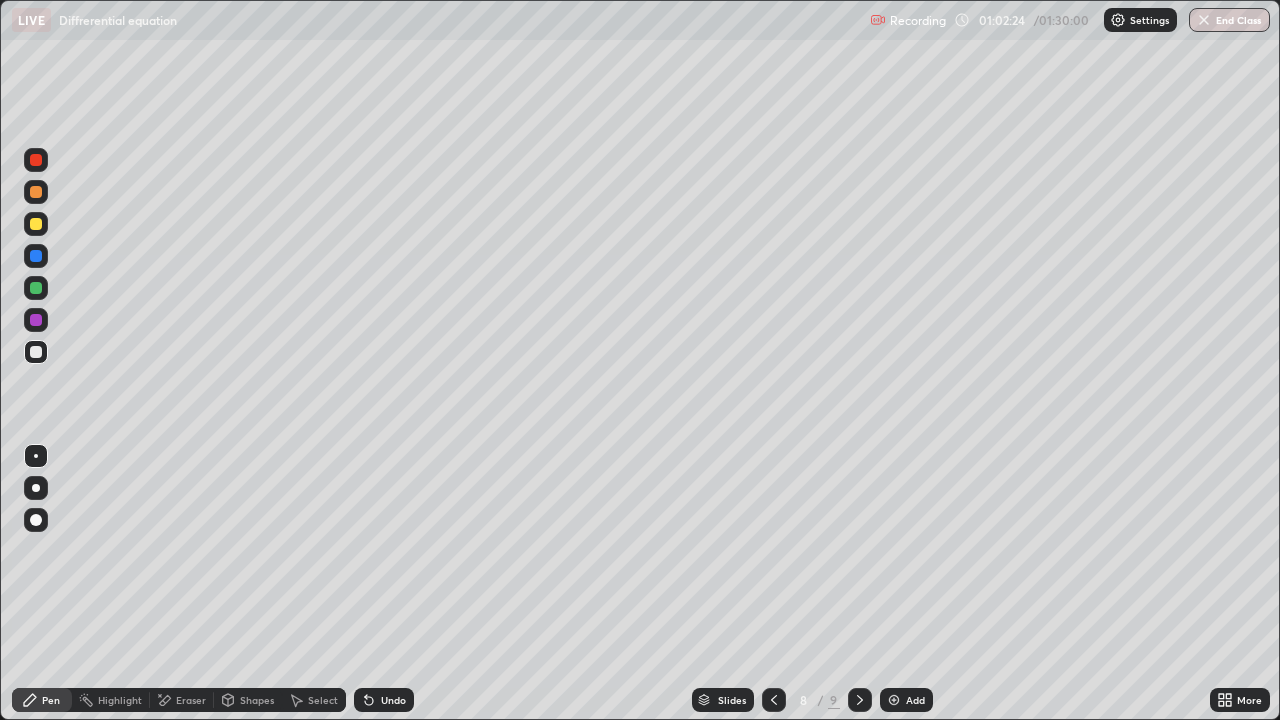 click on "Undo" at bounding box center [384, 700] 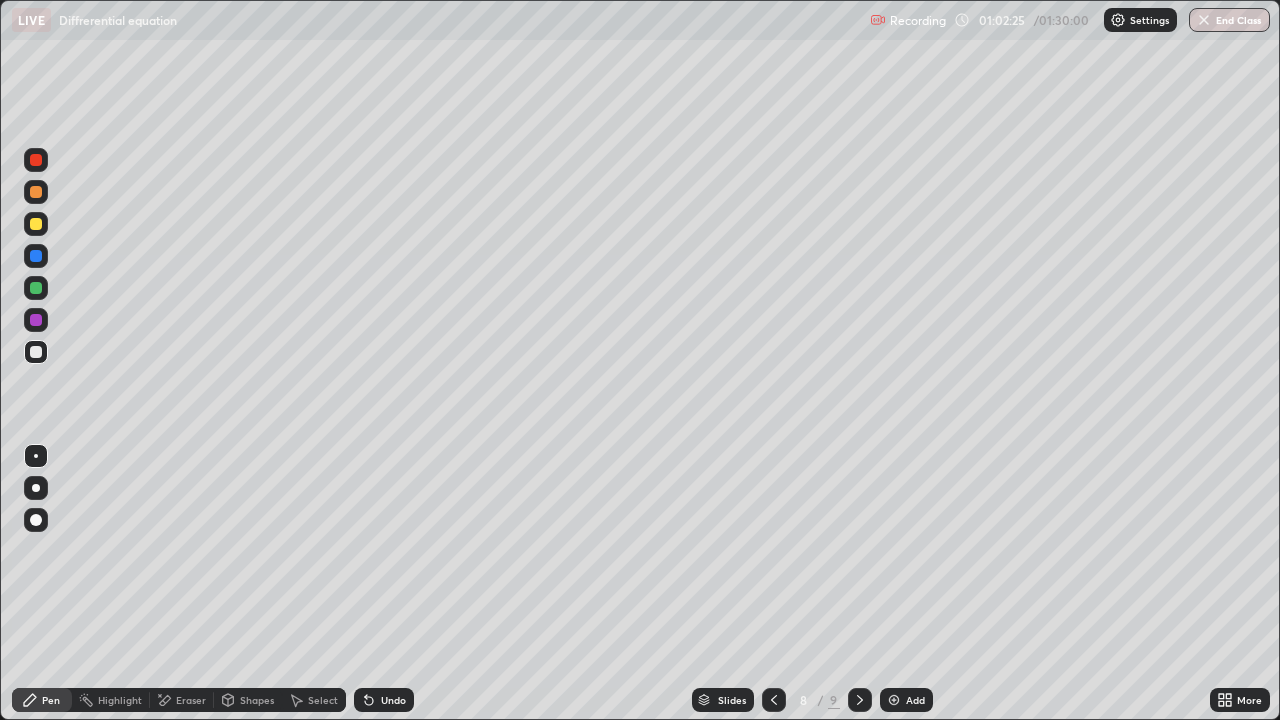 click on "Undo" at bounding box center [384, 700] 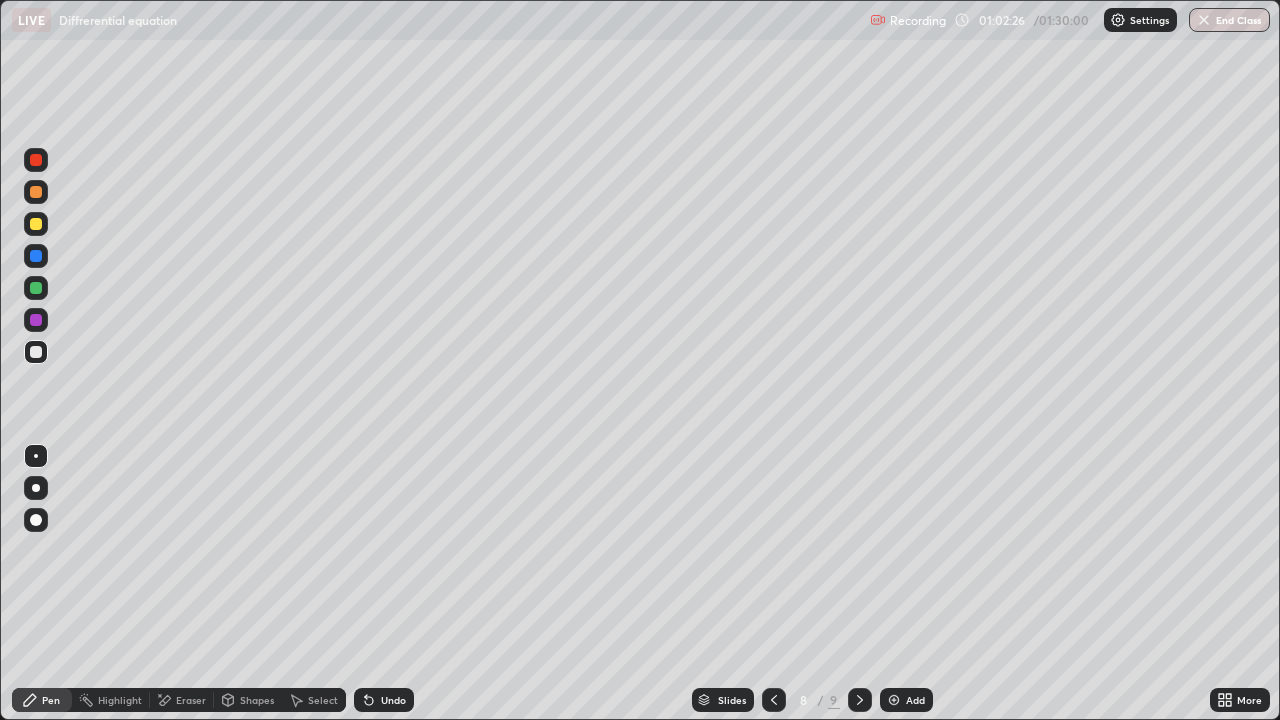 click on "Undo" at bounding box center [384, 700] 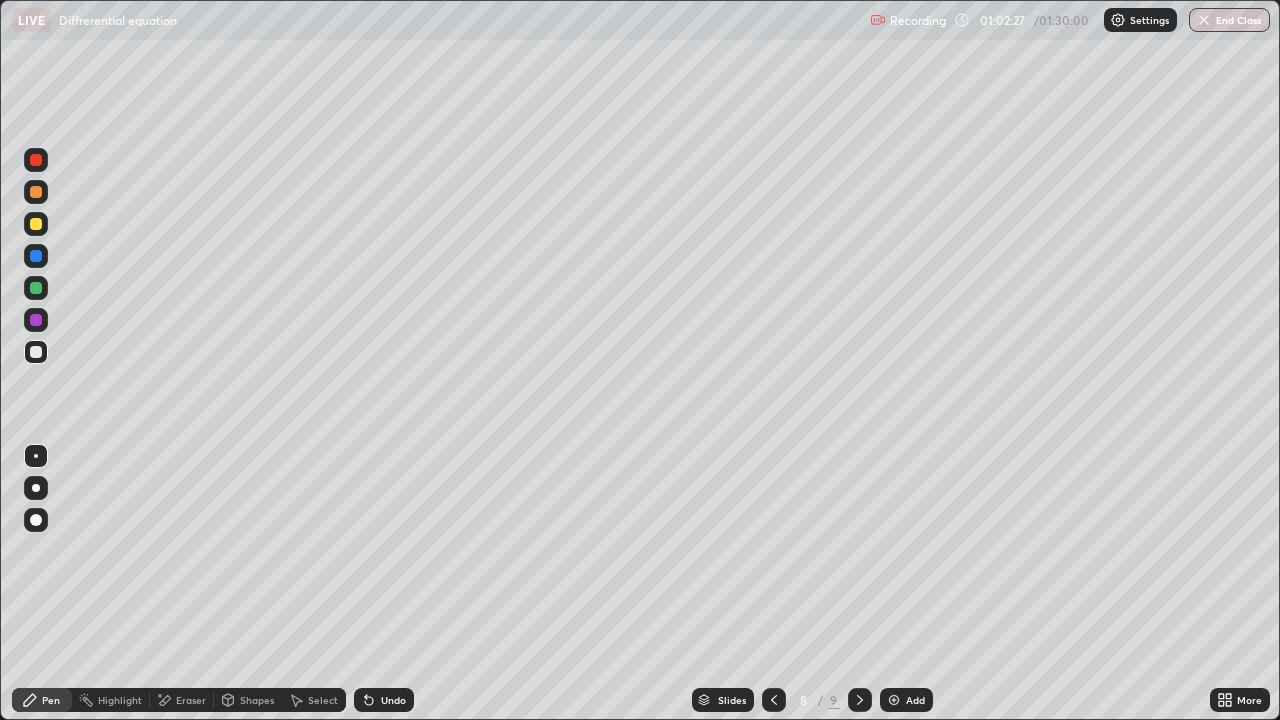 click on "Undo" at bounding box center (384, 700) 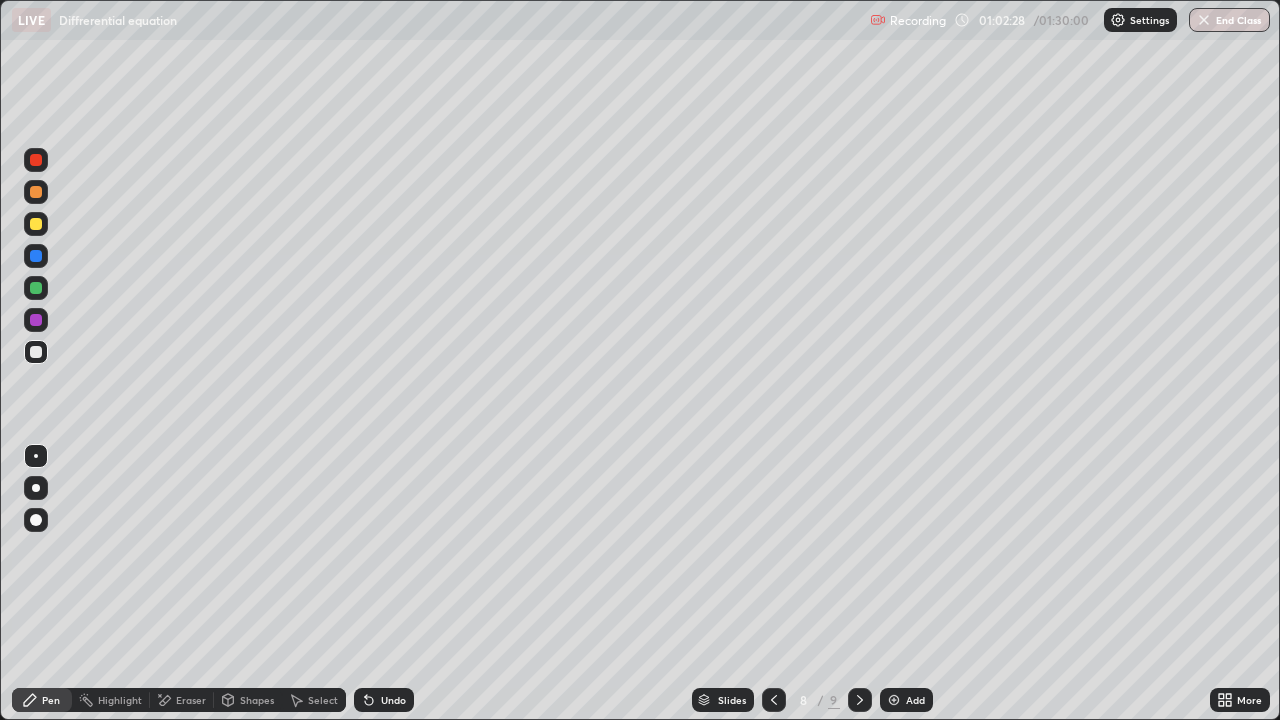 click on "Undo" at bounding box center [384, 700] 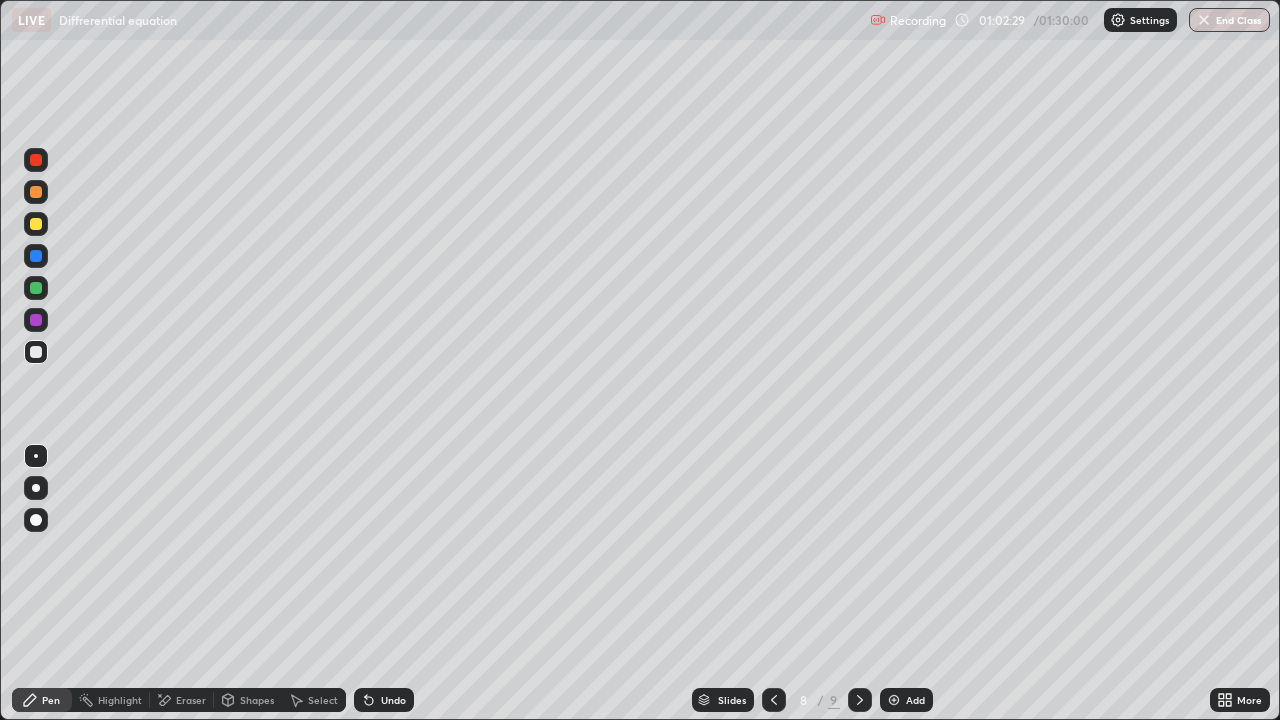 click on "Undo" at bounding box center [384, 700] 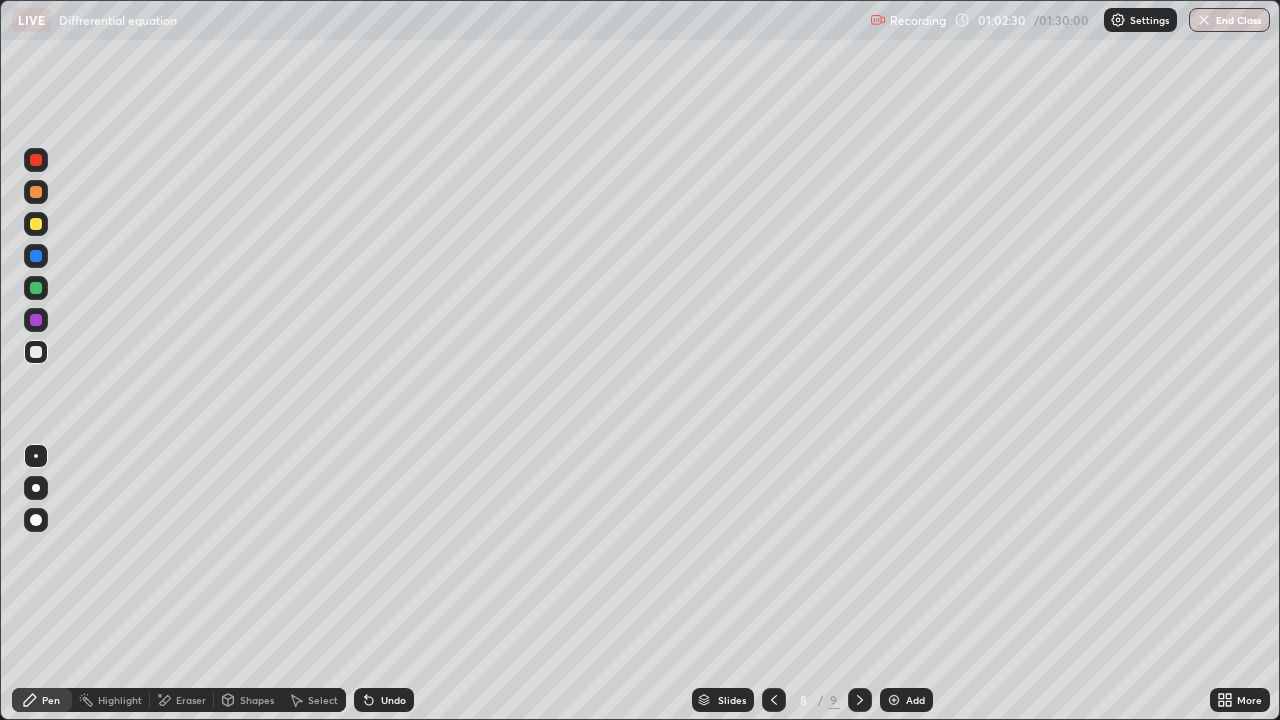 click on "Undo" at bounding box center [384, 700] 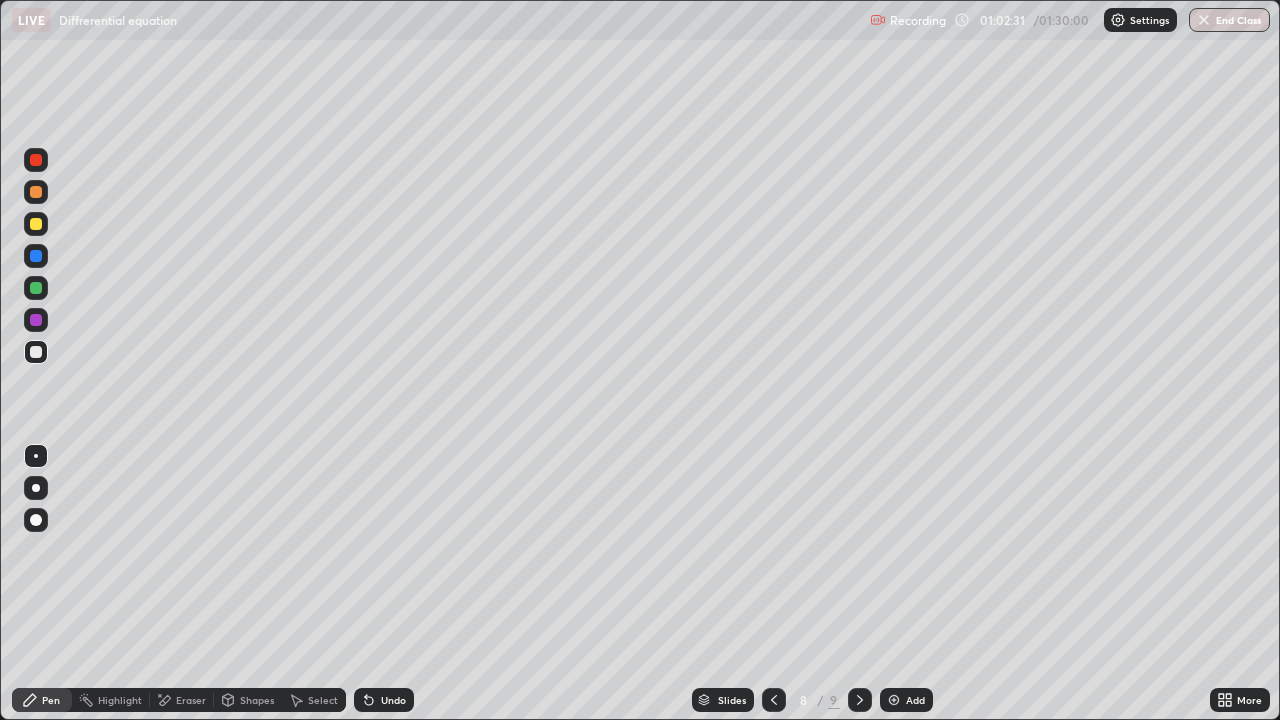 click on "Undo" at bounding box center [380, 700] 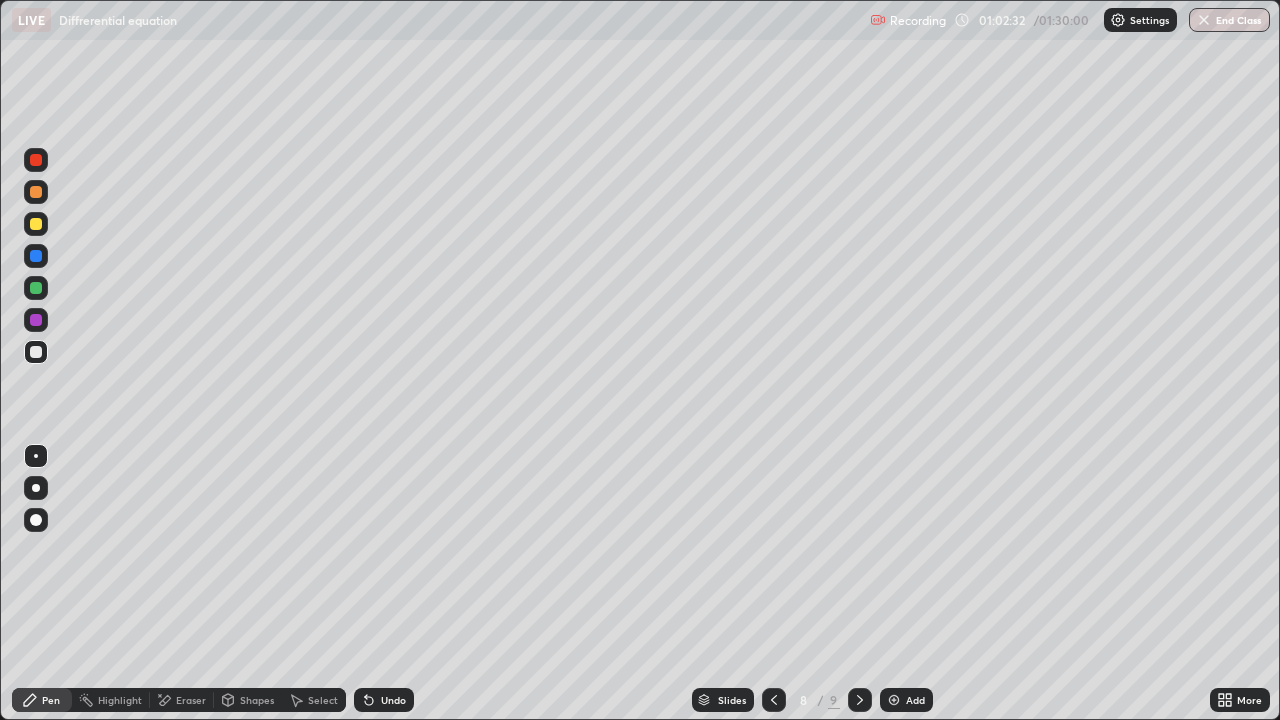 click on "Undo" at bounding box center (384, 700) 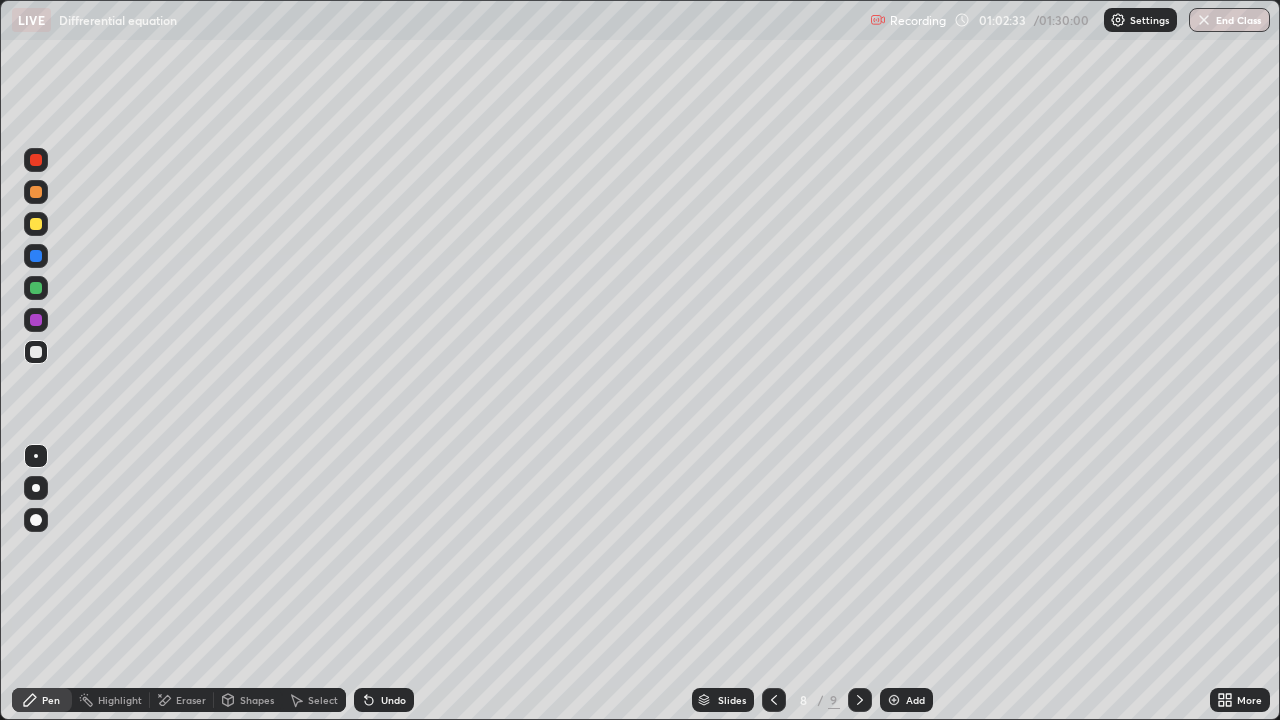 click on "Undo" at bounding box center [384, 700] 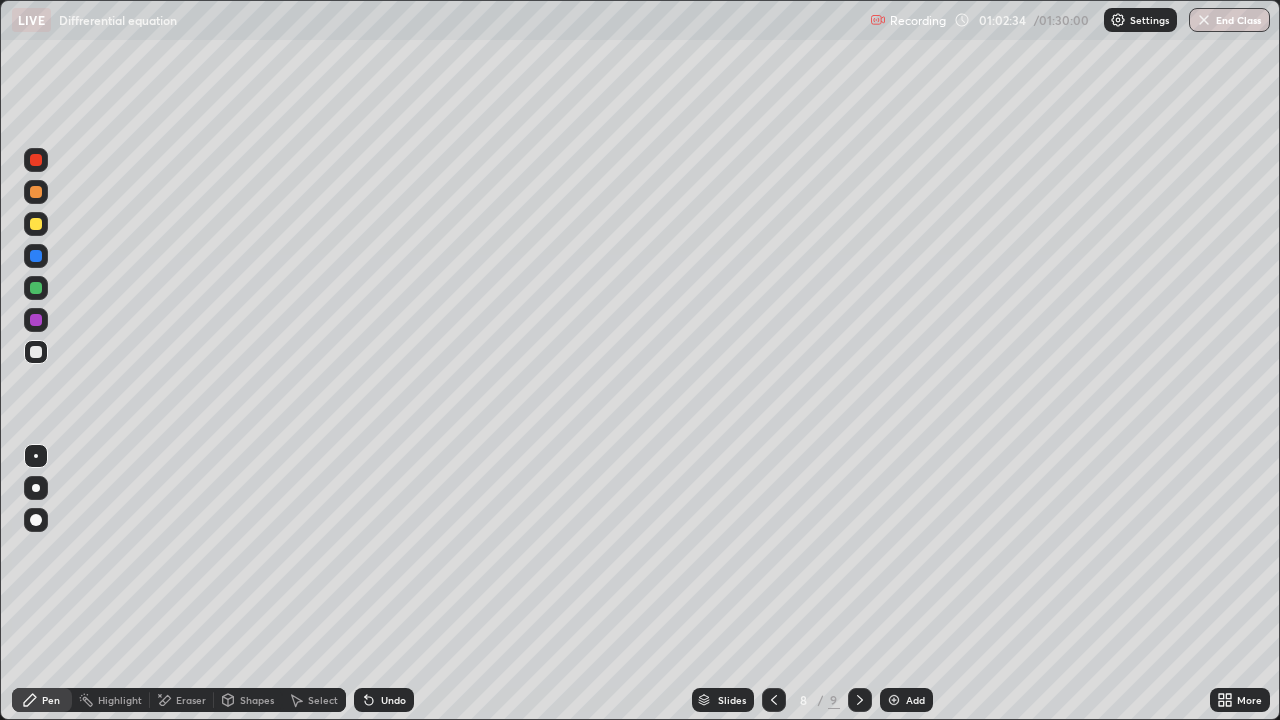 click on "Undo" at bounding box center (384, 700) 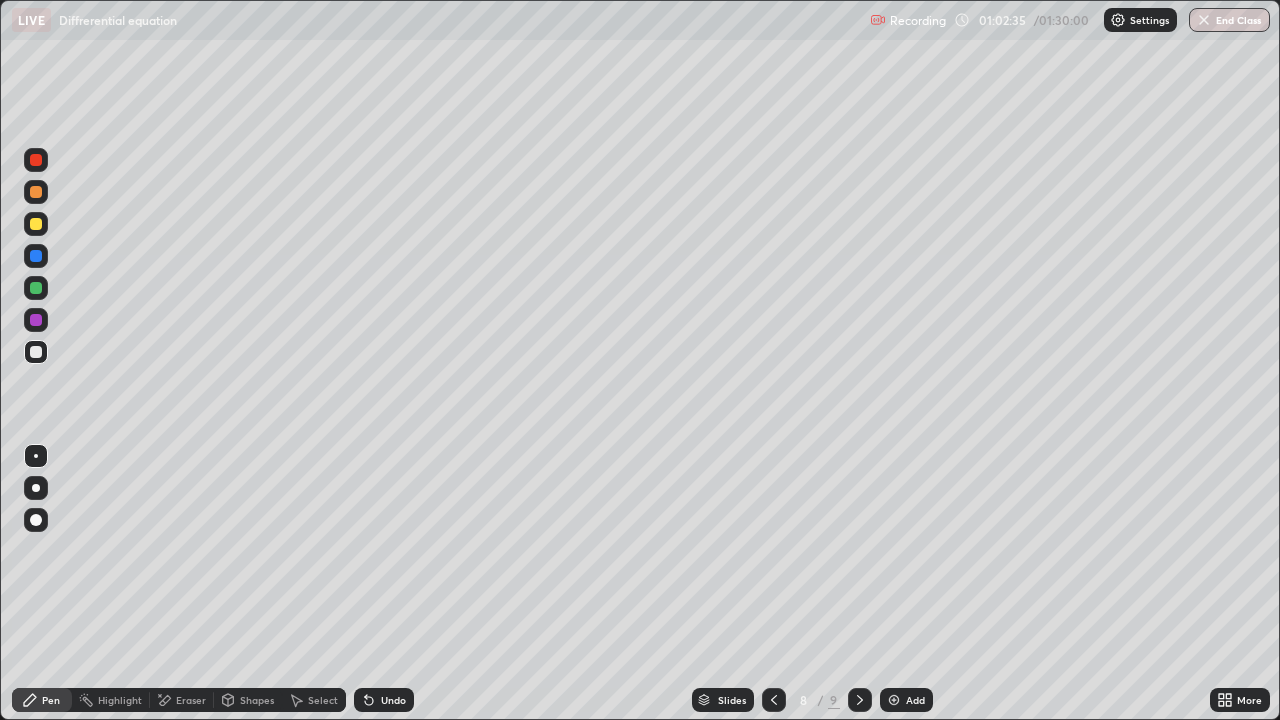 click on "Slides 8 / 9 Add" at bounding box center (812, 700) 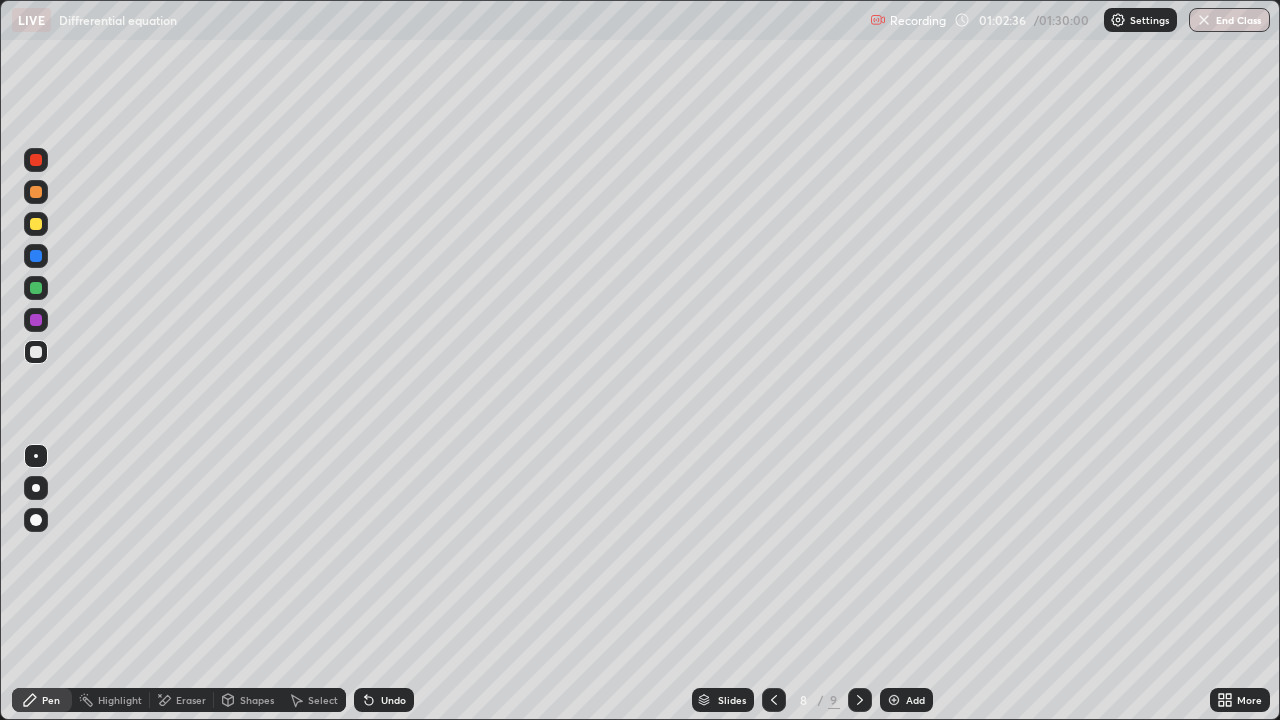 click on "Undo" at bounding box center (393, 700) 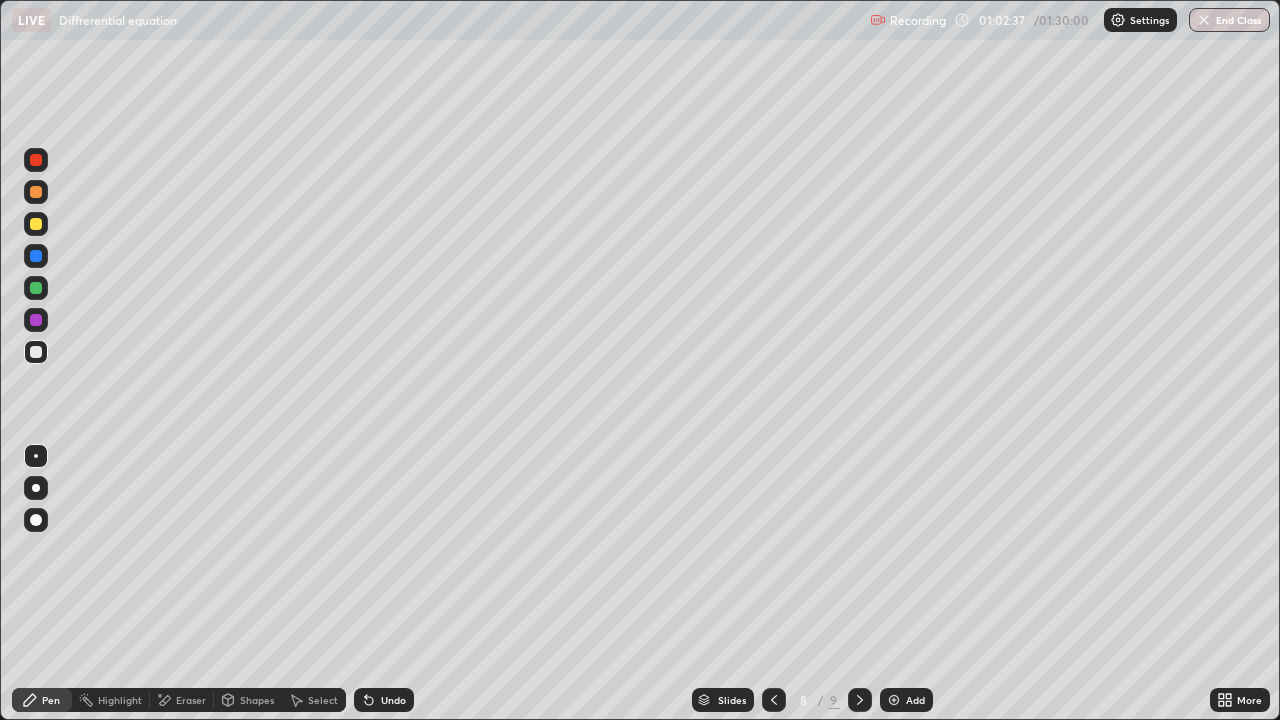 click 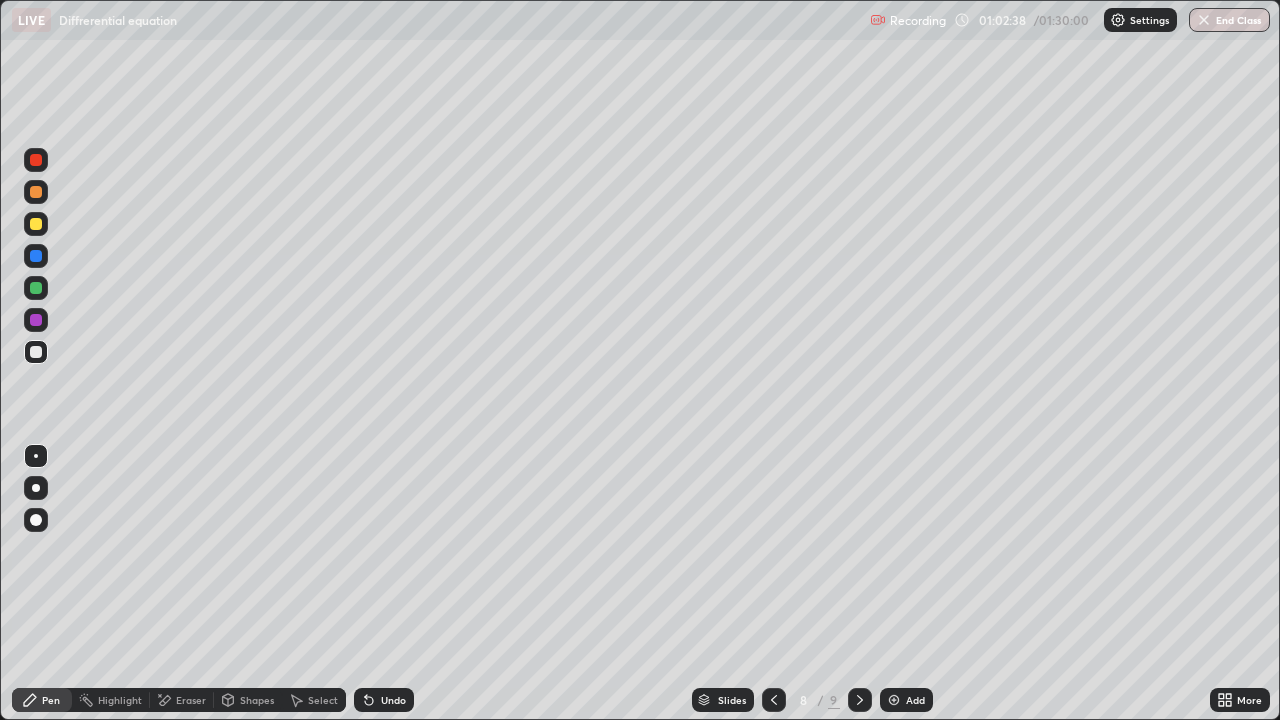 click 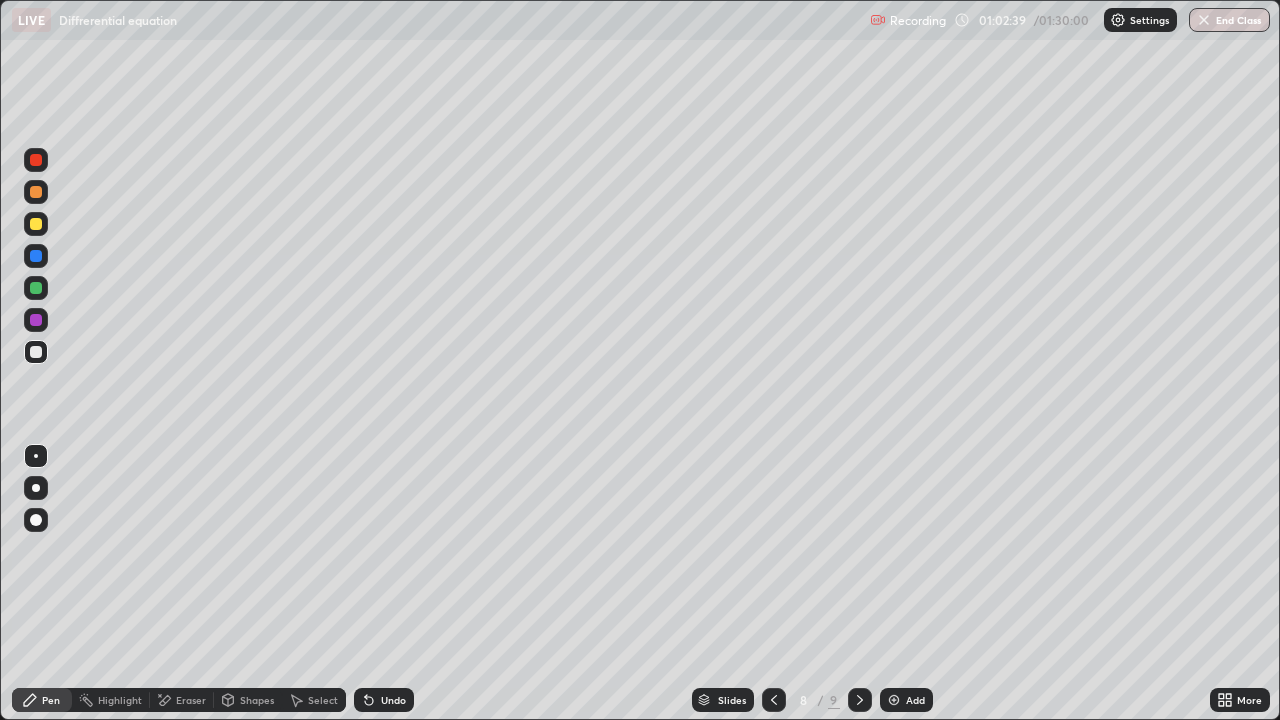 click on "Undo" at bounding box center [384, 700] 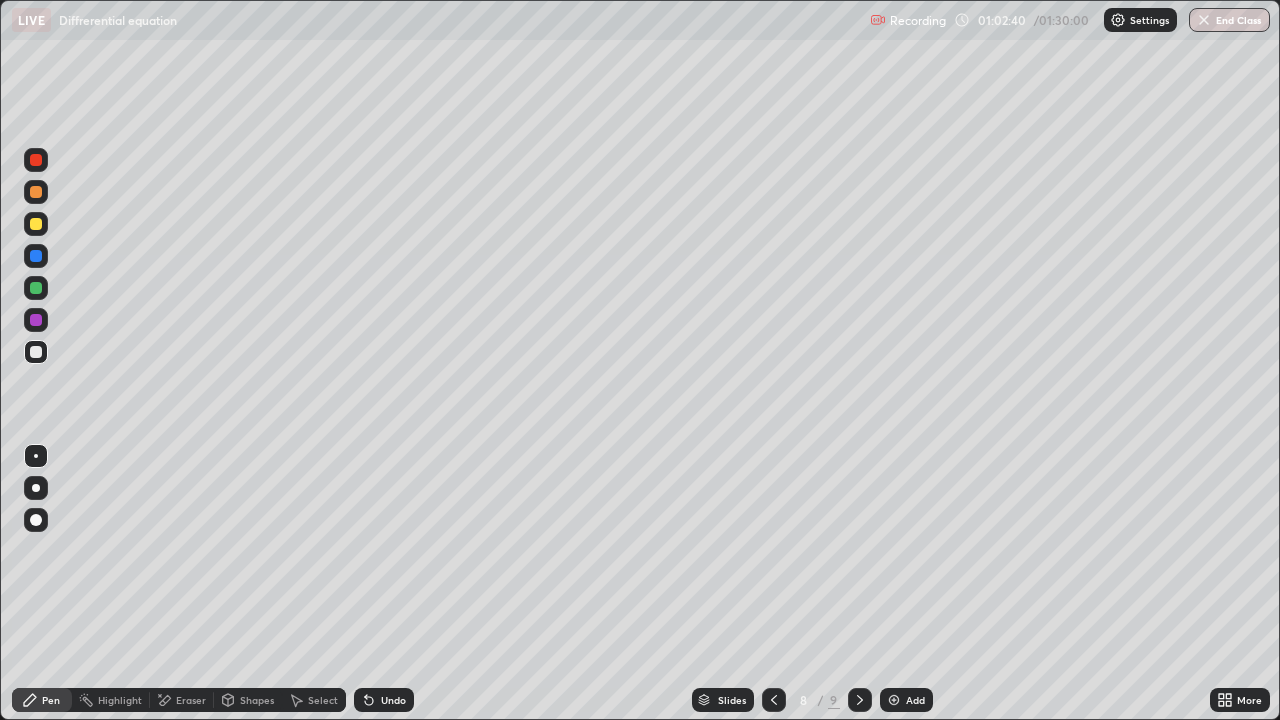 click 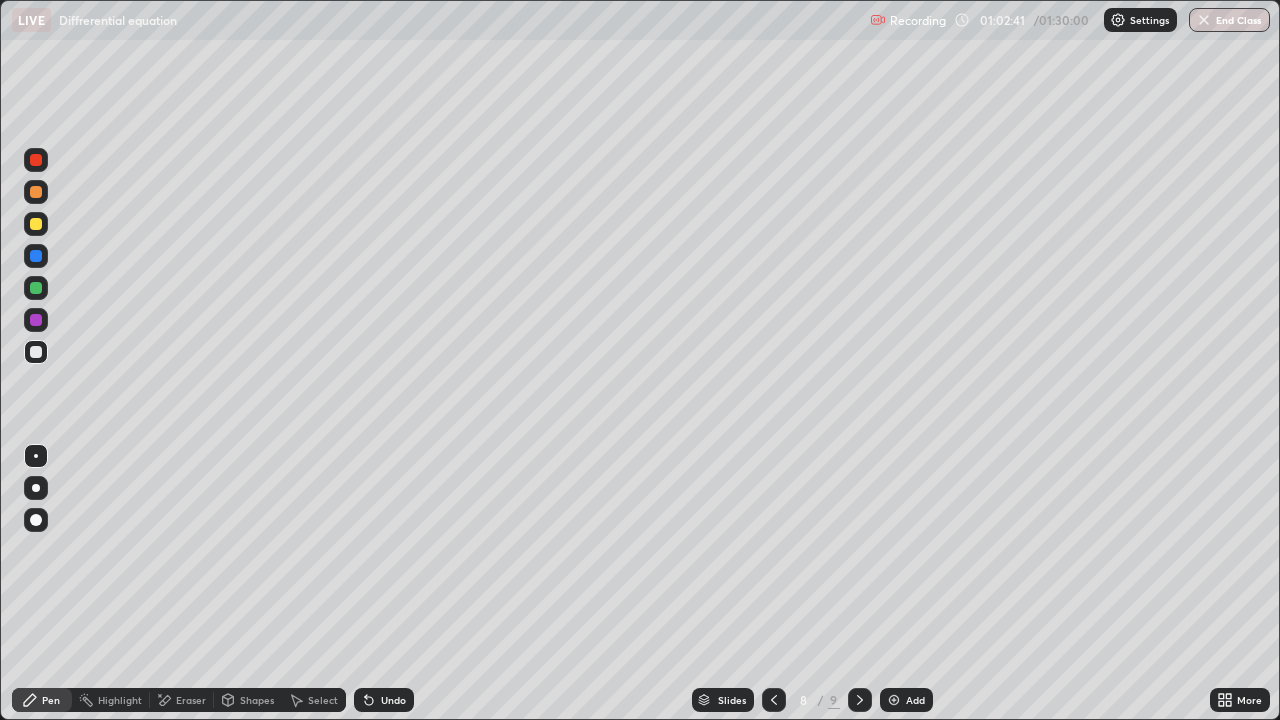 click on "Undo" at bounding box center [393, 700] 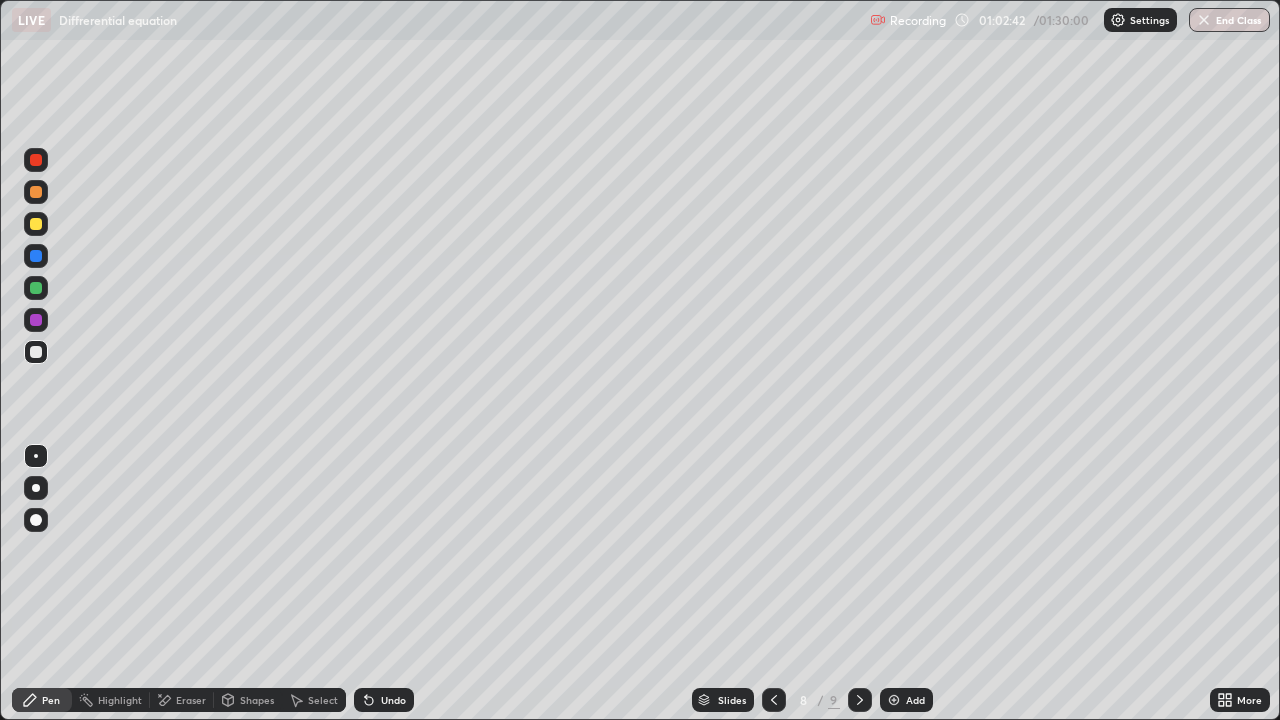 click on "Undo" at bounding box center [393, 700] 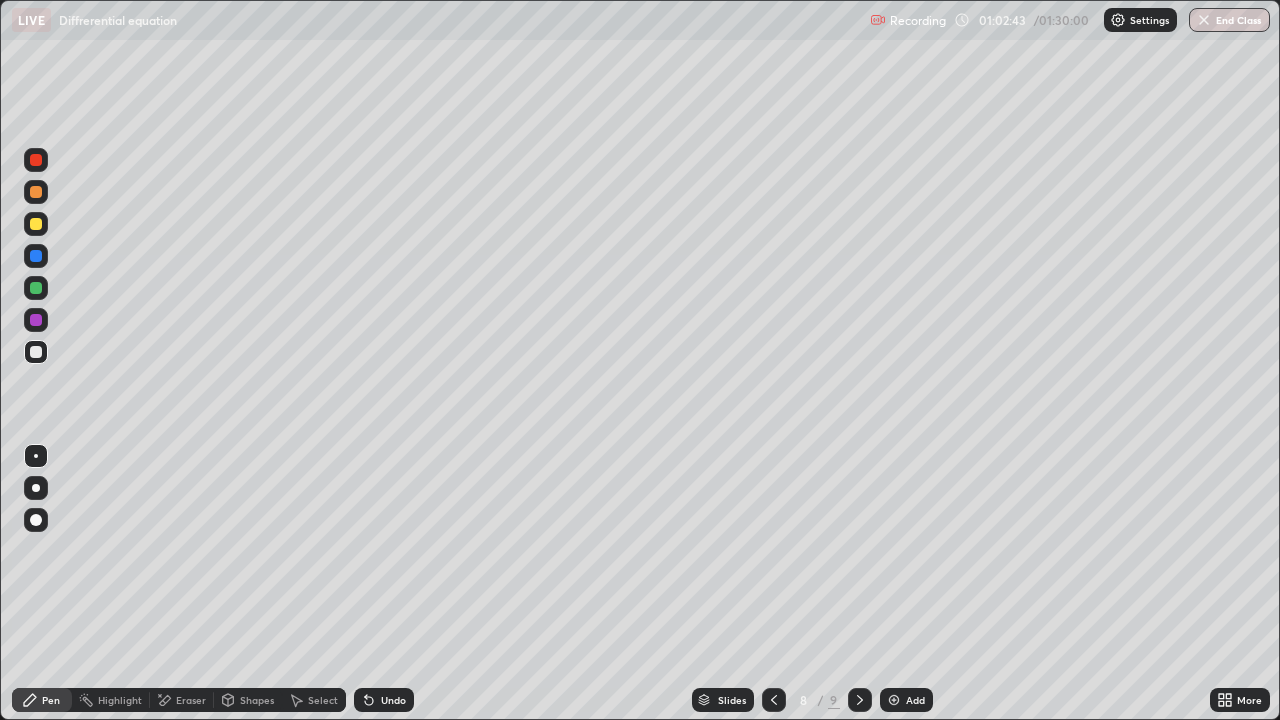 click on "Undo" at bounding box center (393, 700) 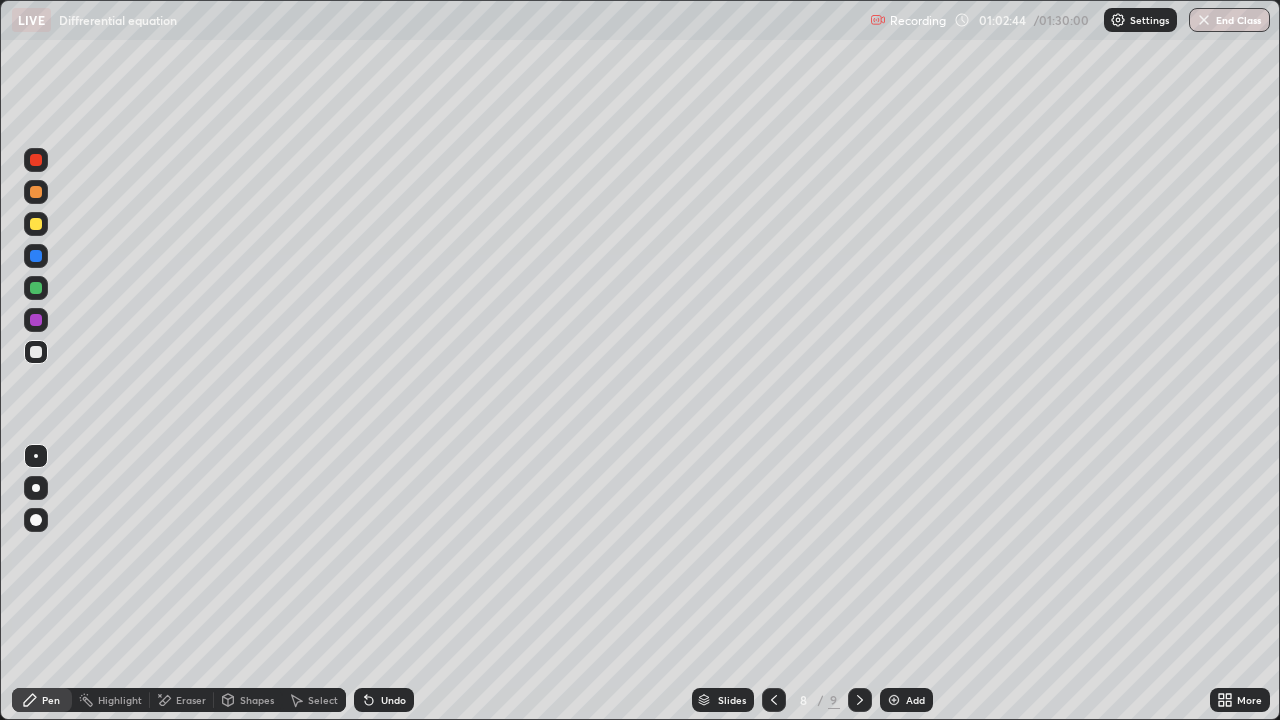 click 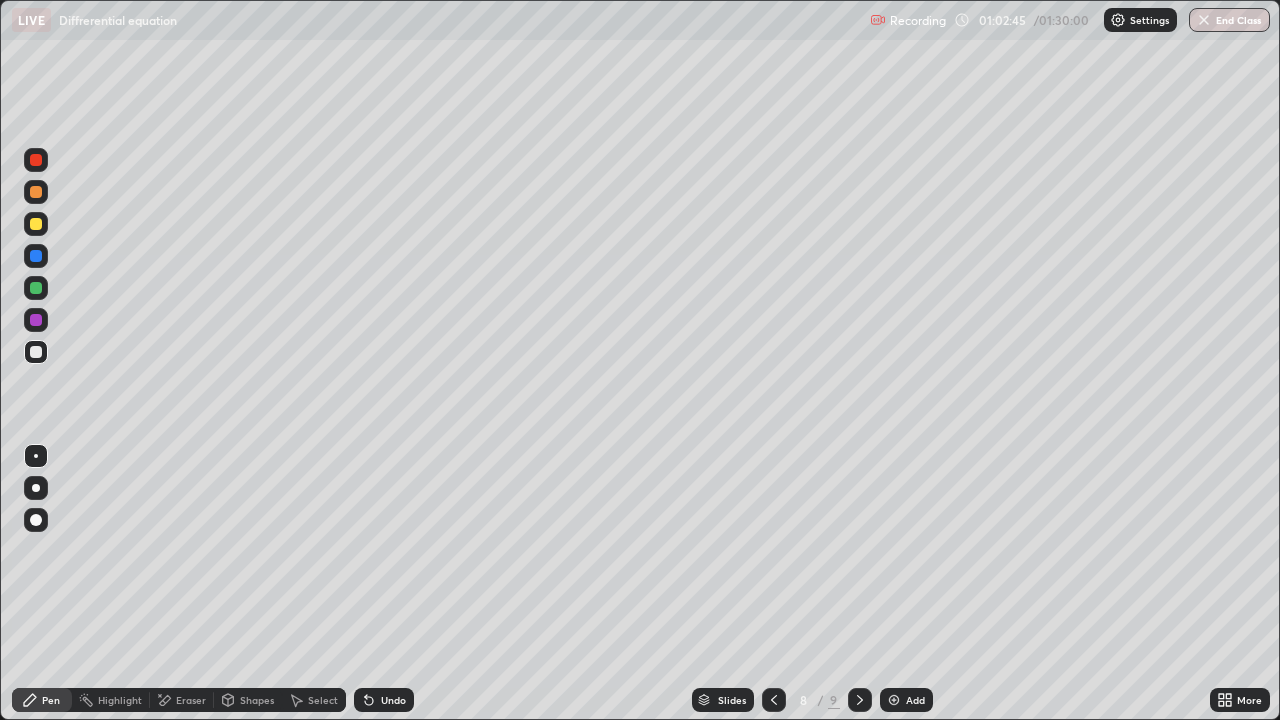 click on "Undo" at bounding box center [384, 700] 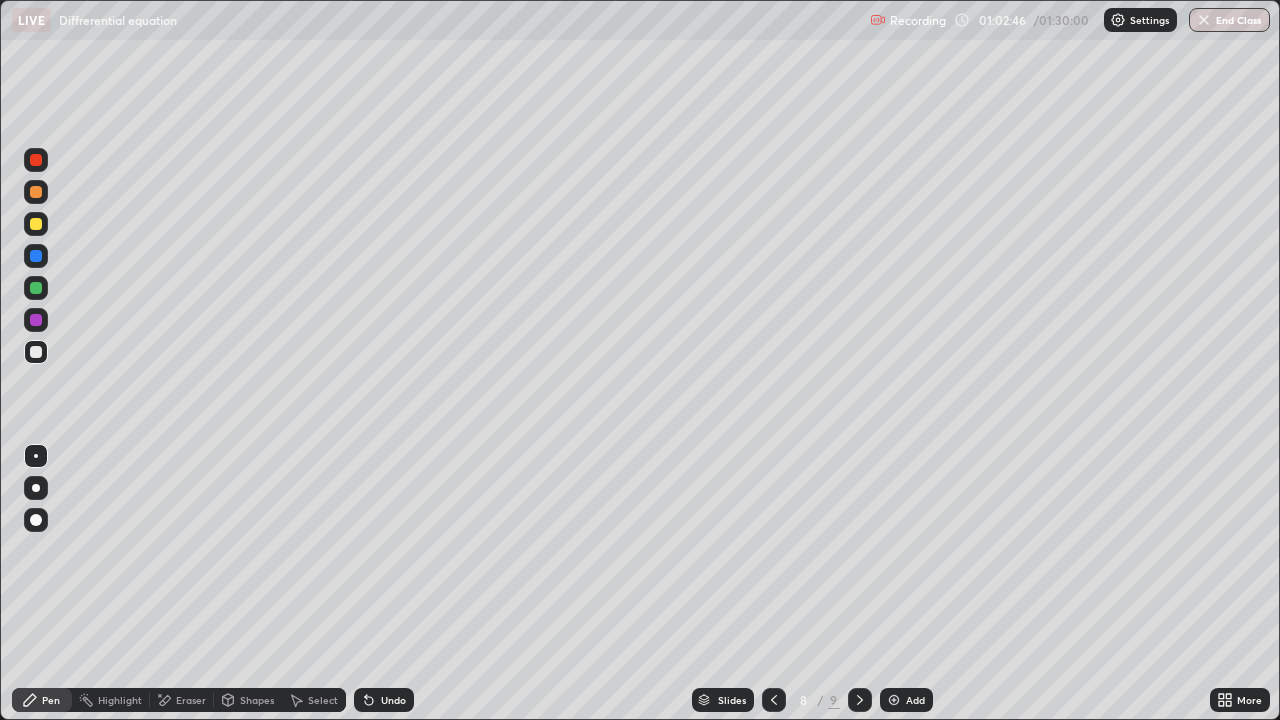 click 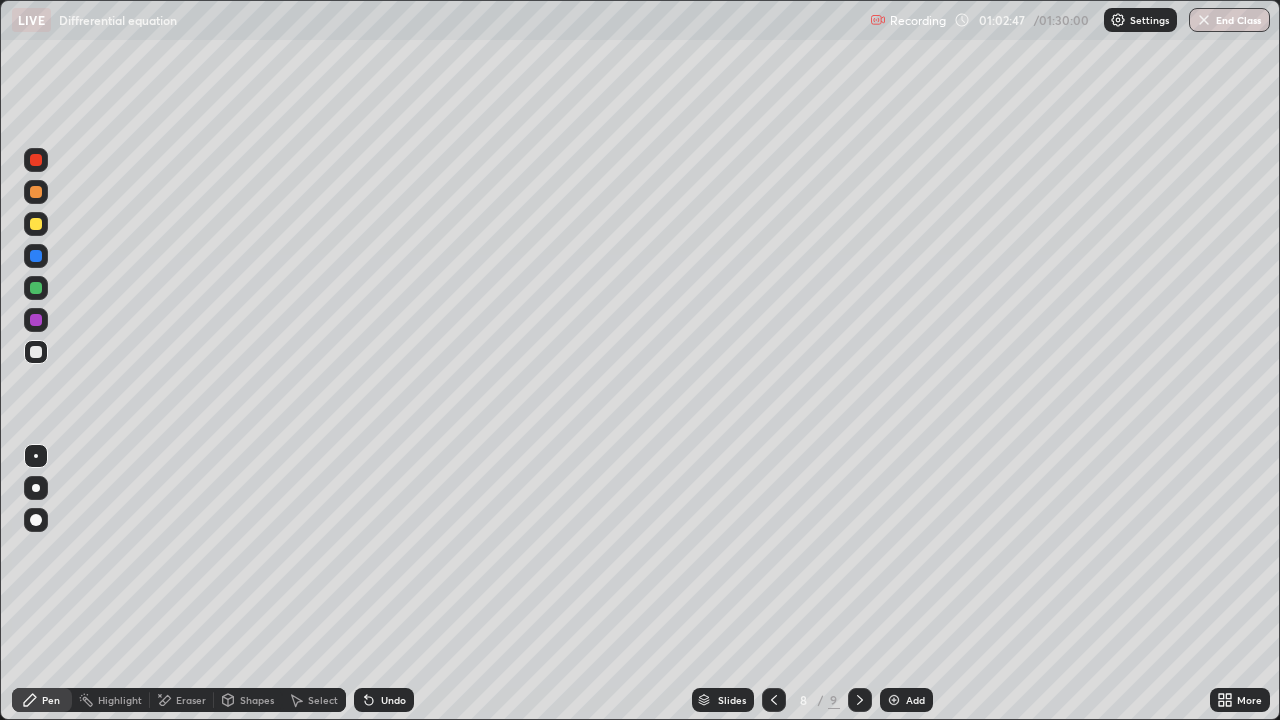 click 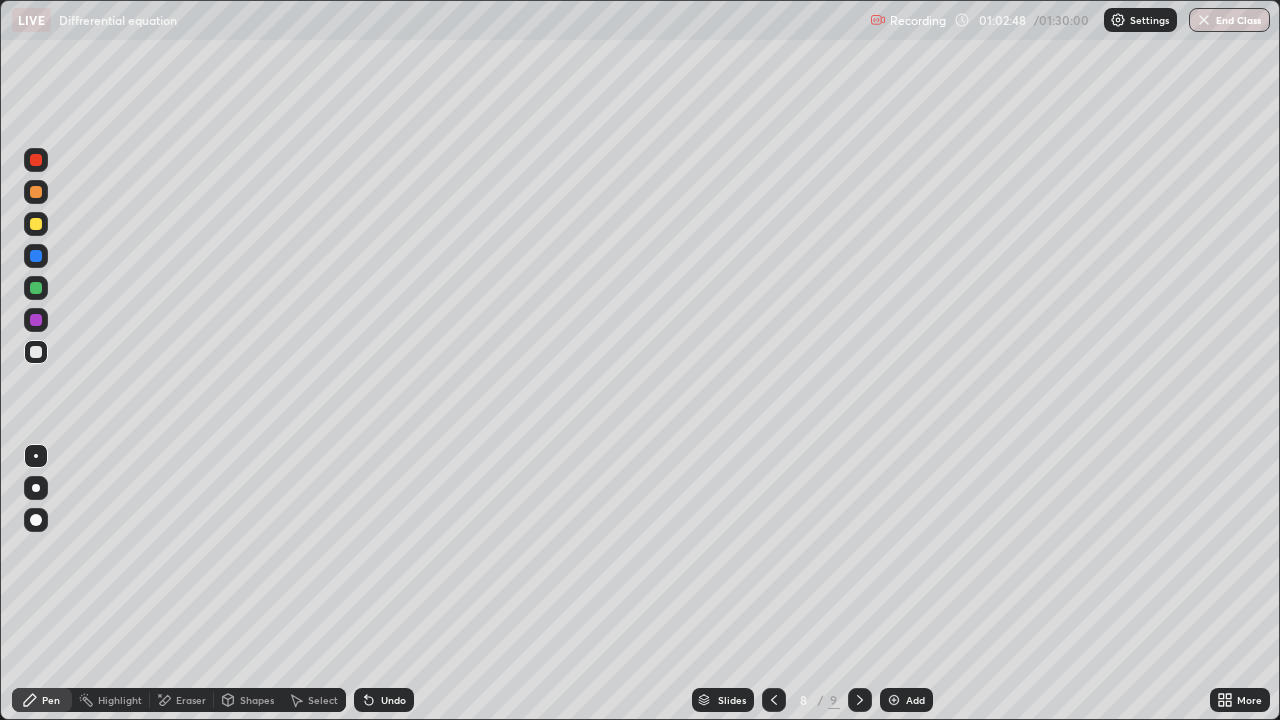 click on "Undo" at bounding box center (393, 700) 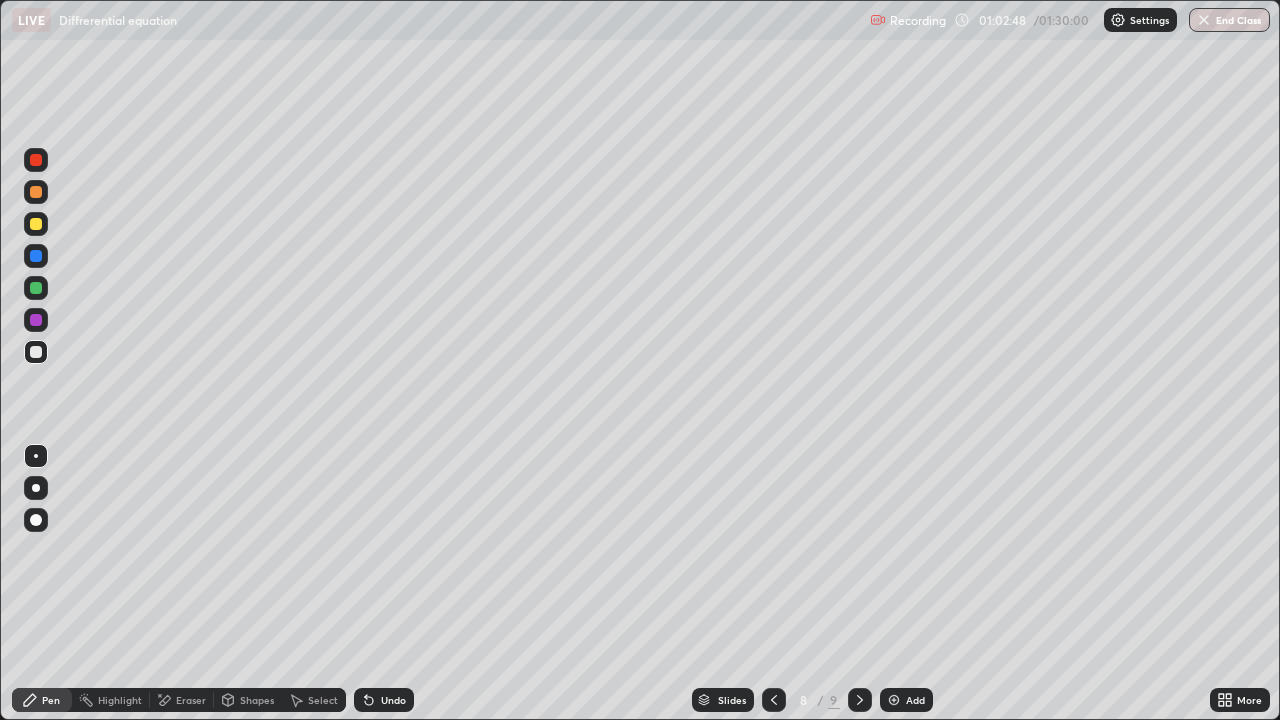 click on "Undo" at bounding box center (384, 700) 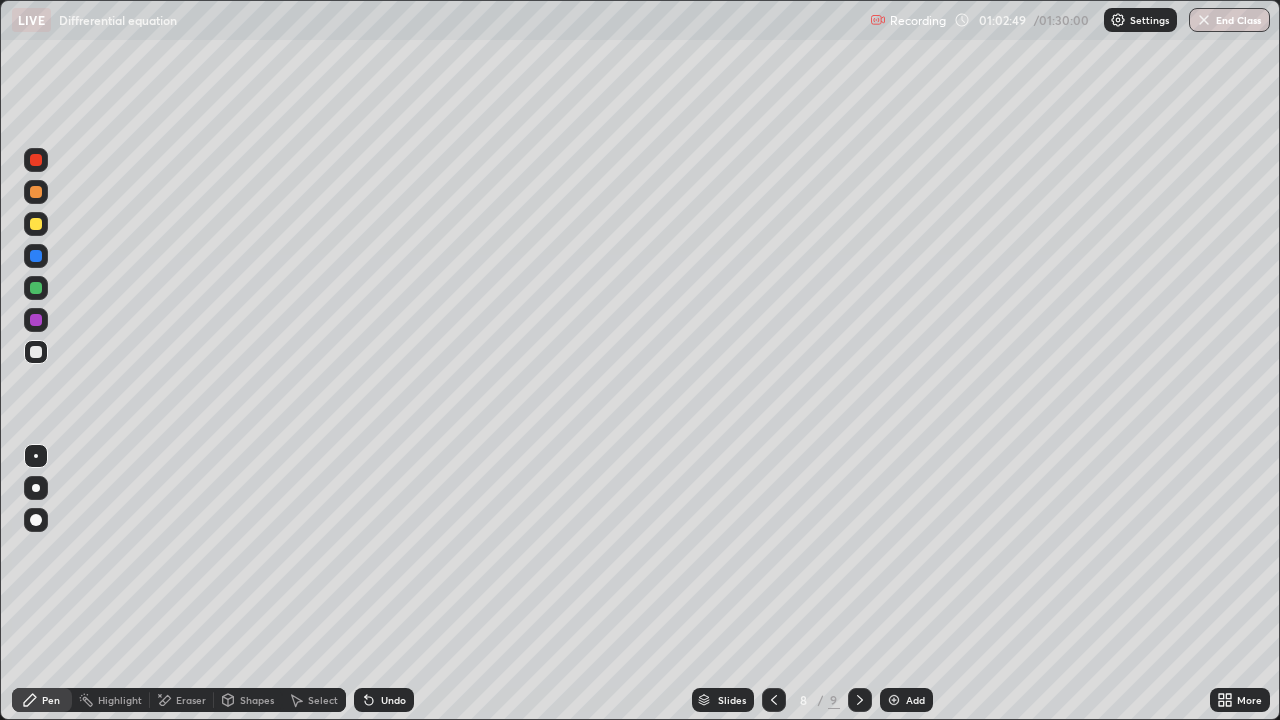 click on "Undo" at bounding box center (384, 700) 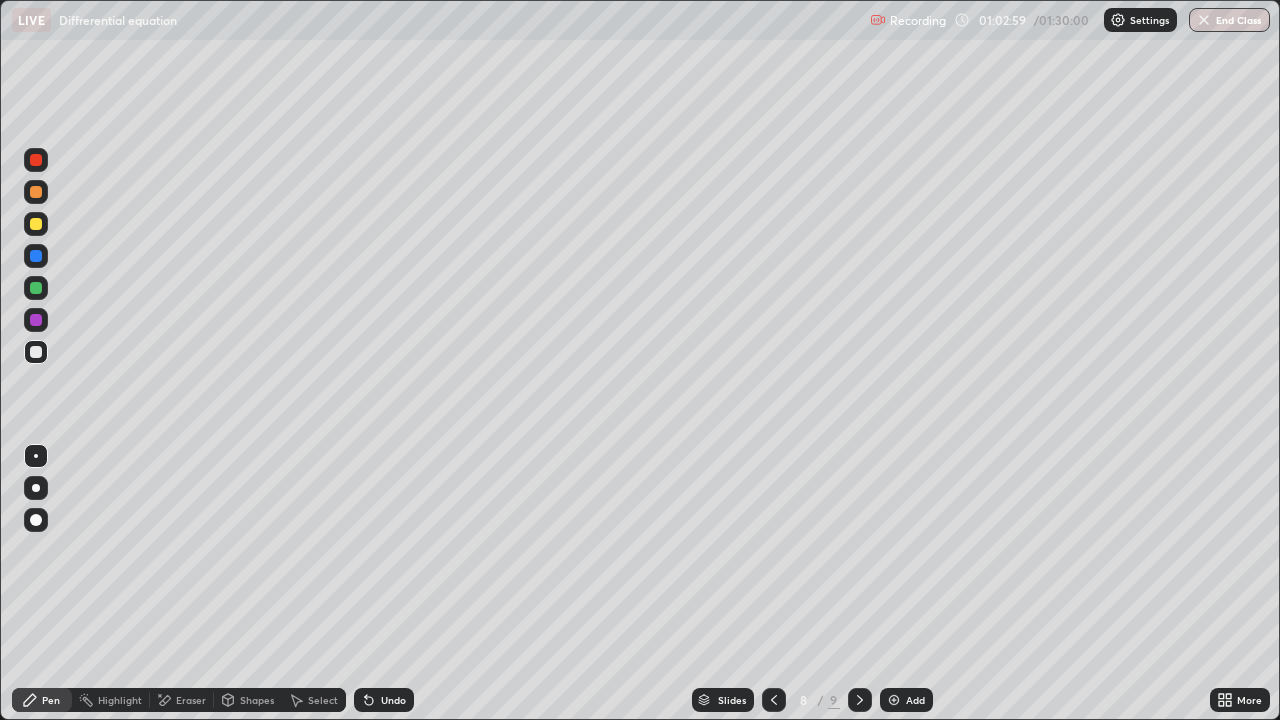 click on "Eraser" at bounding box center [182, 700] 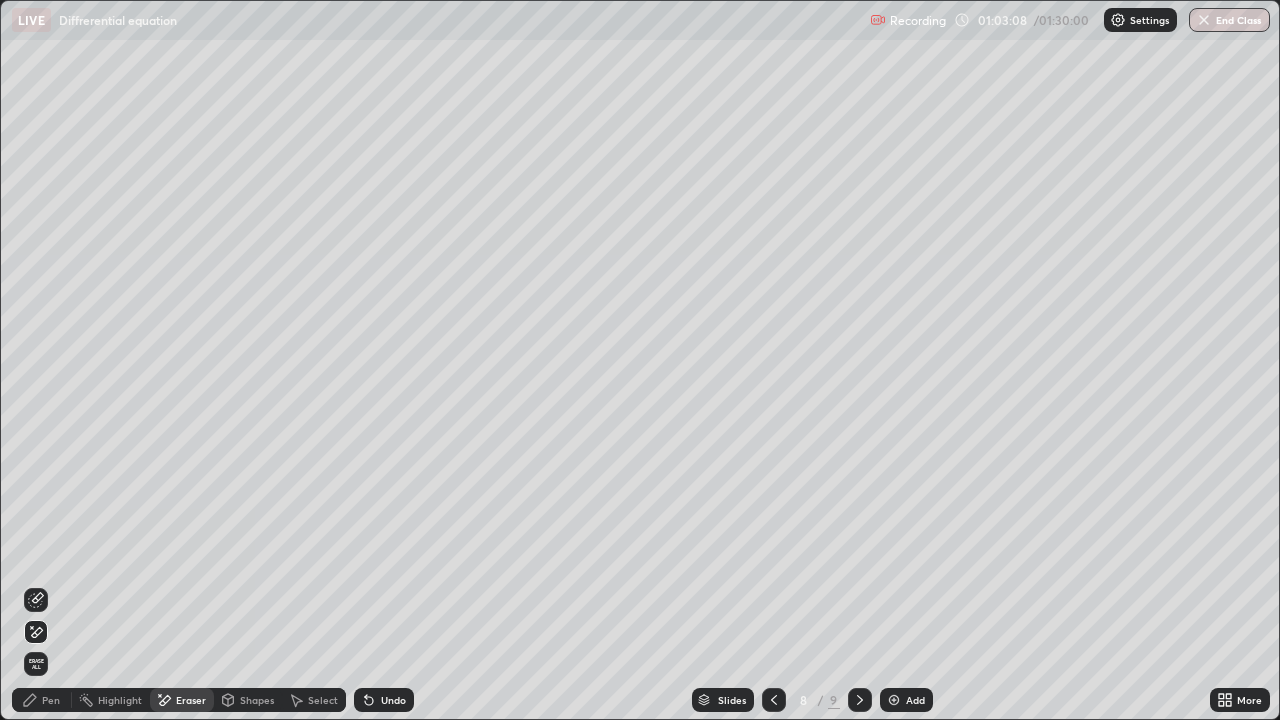 click 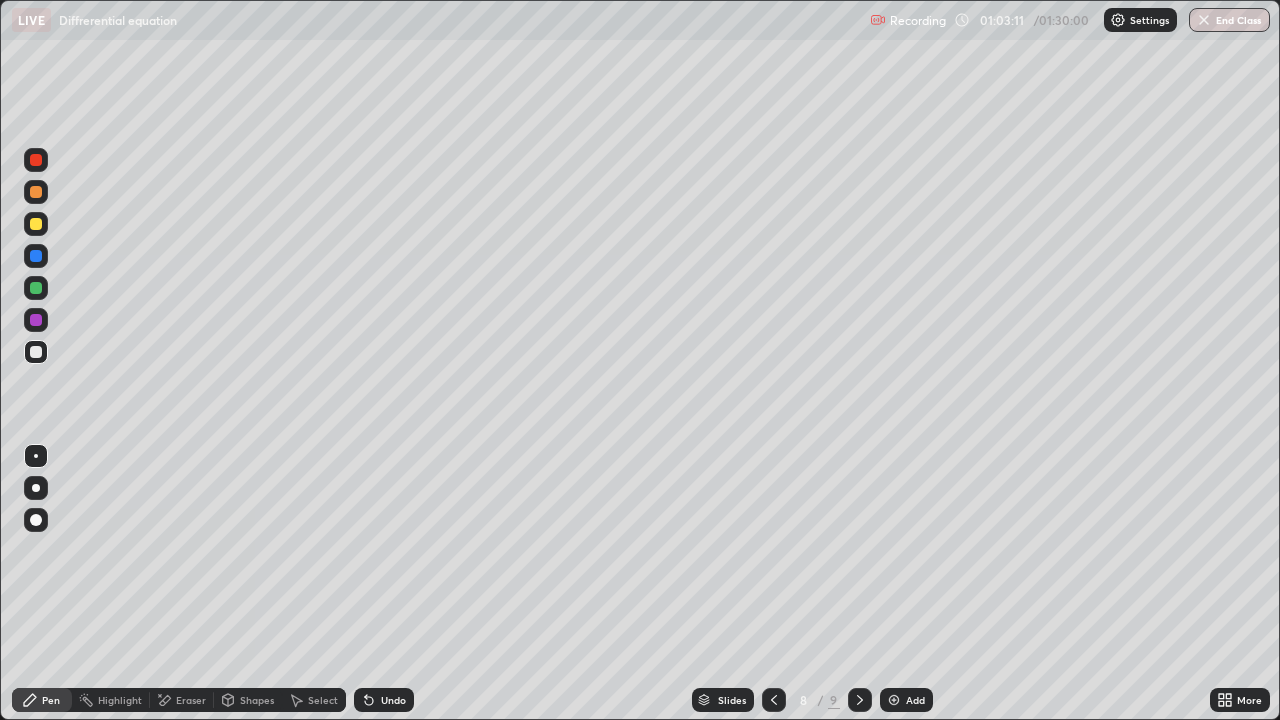 click on "Undo" at bounding box center (393, 700) 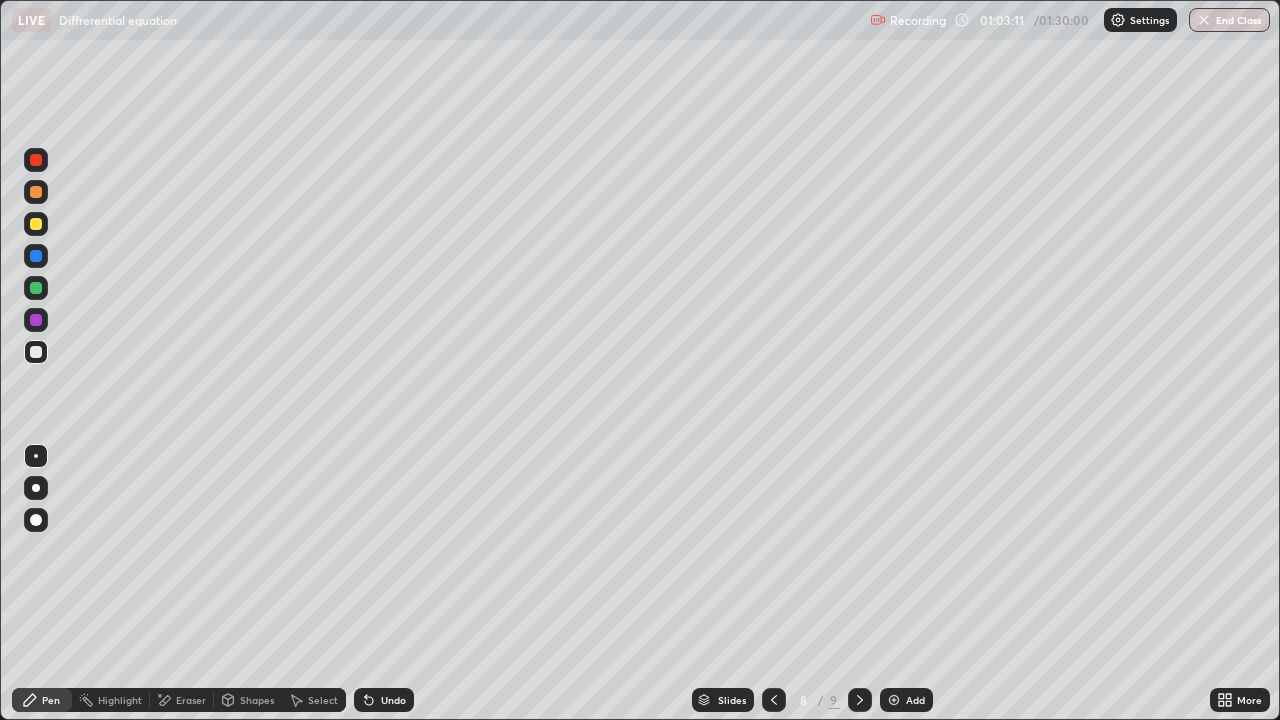 click at bounding box center (36, 224) 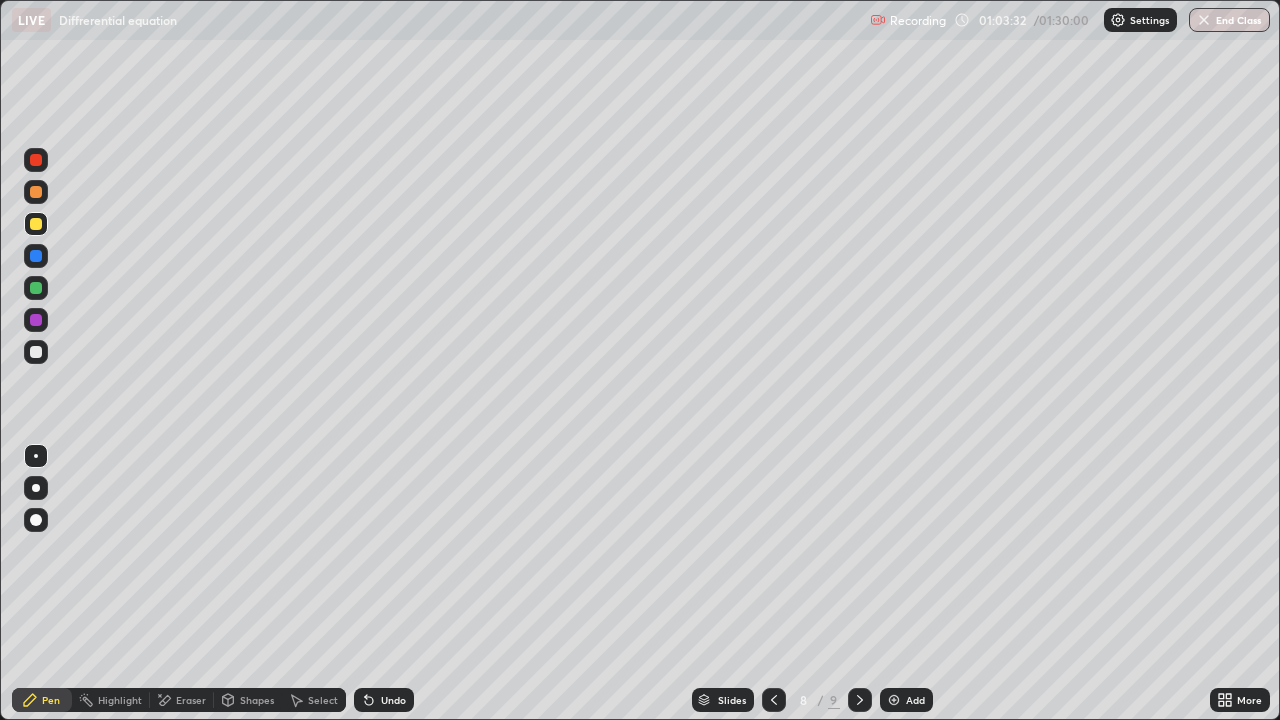 click on "Undo" at bounding box center (384, 700) 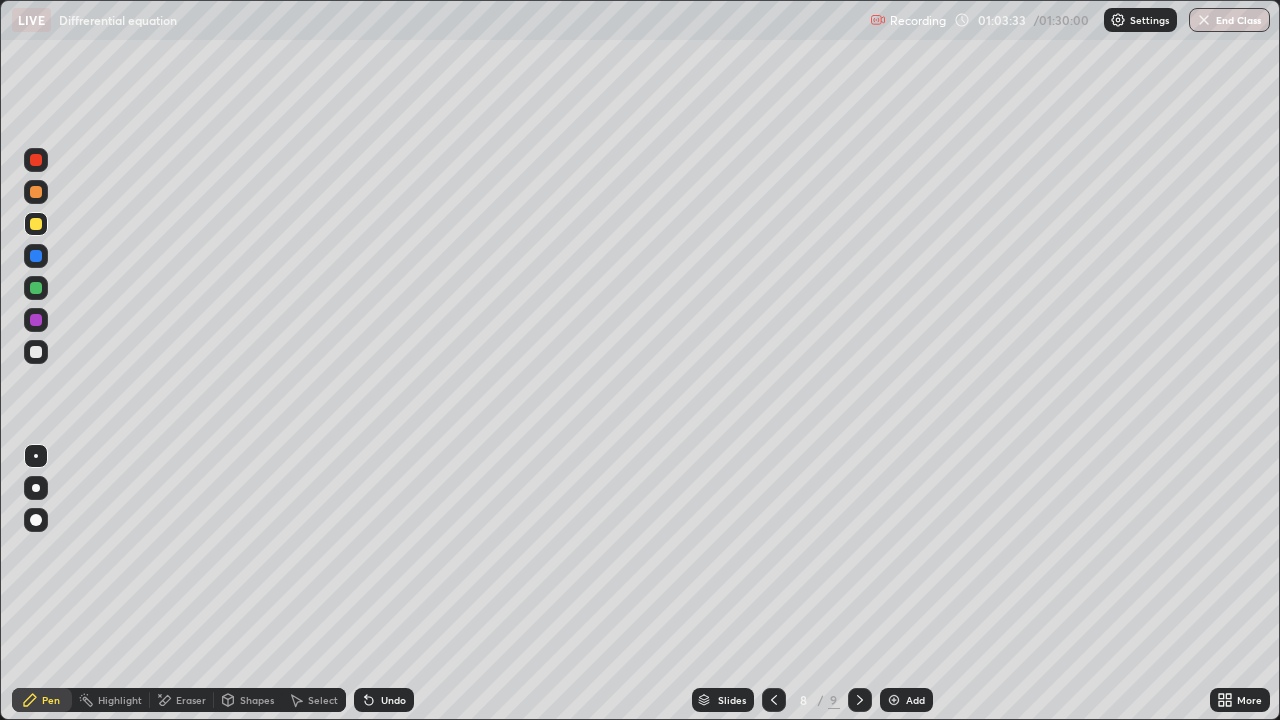 click on "Undo" at bounding box center [384, 700] 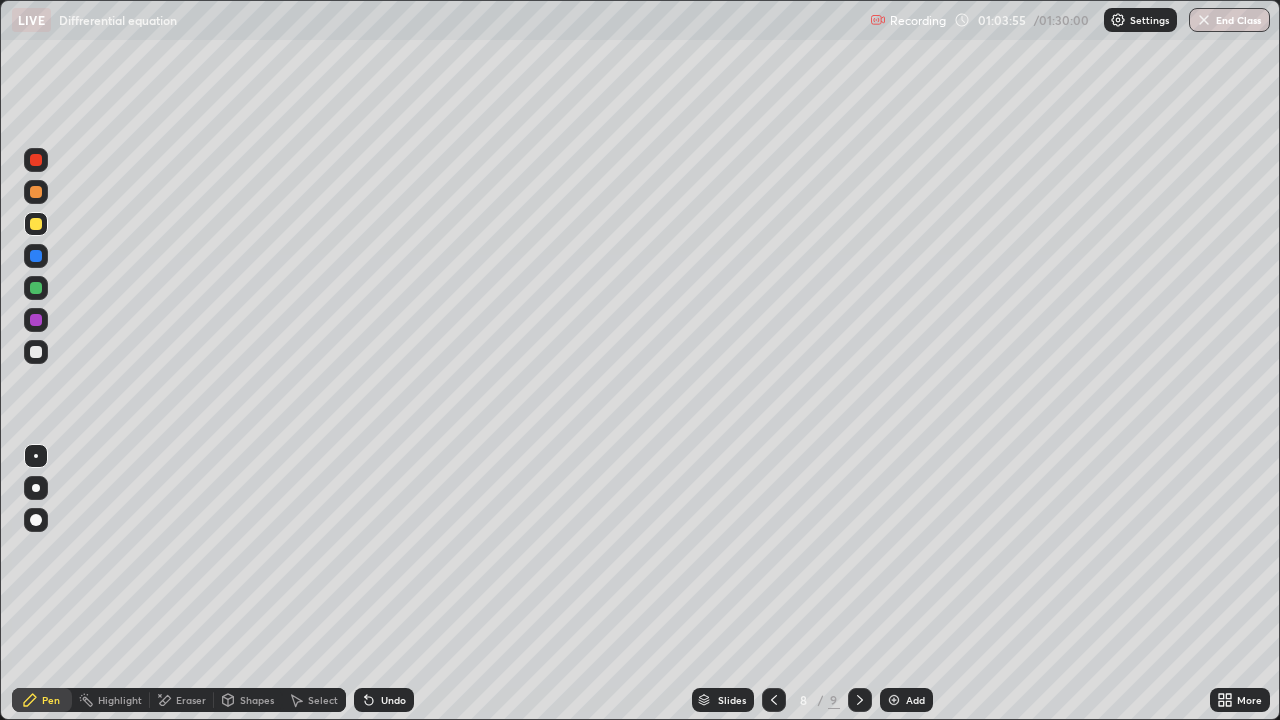 click on "Undo" at bounding box center [393, 700] 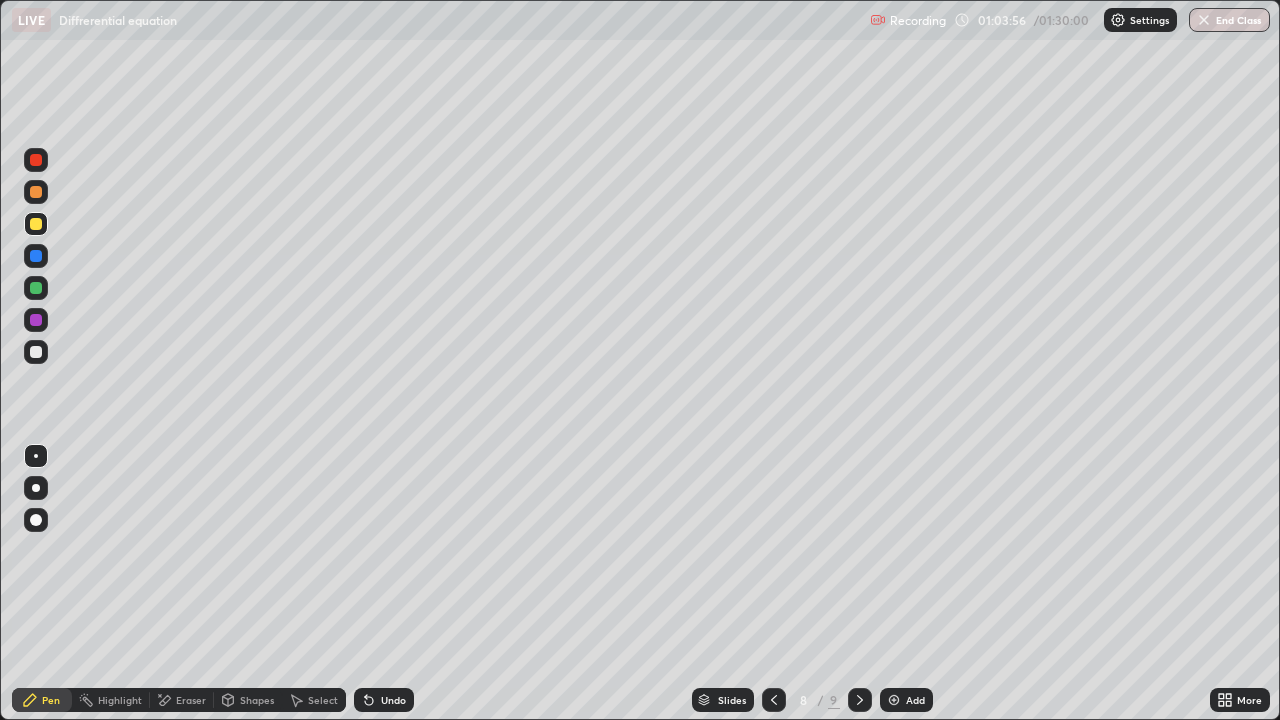 click on "Undo" at bounding box center [384, 700] 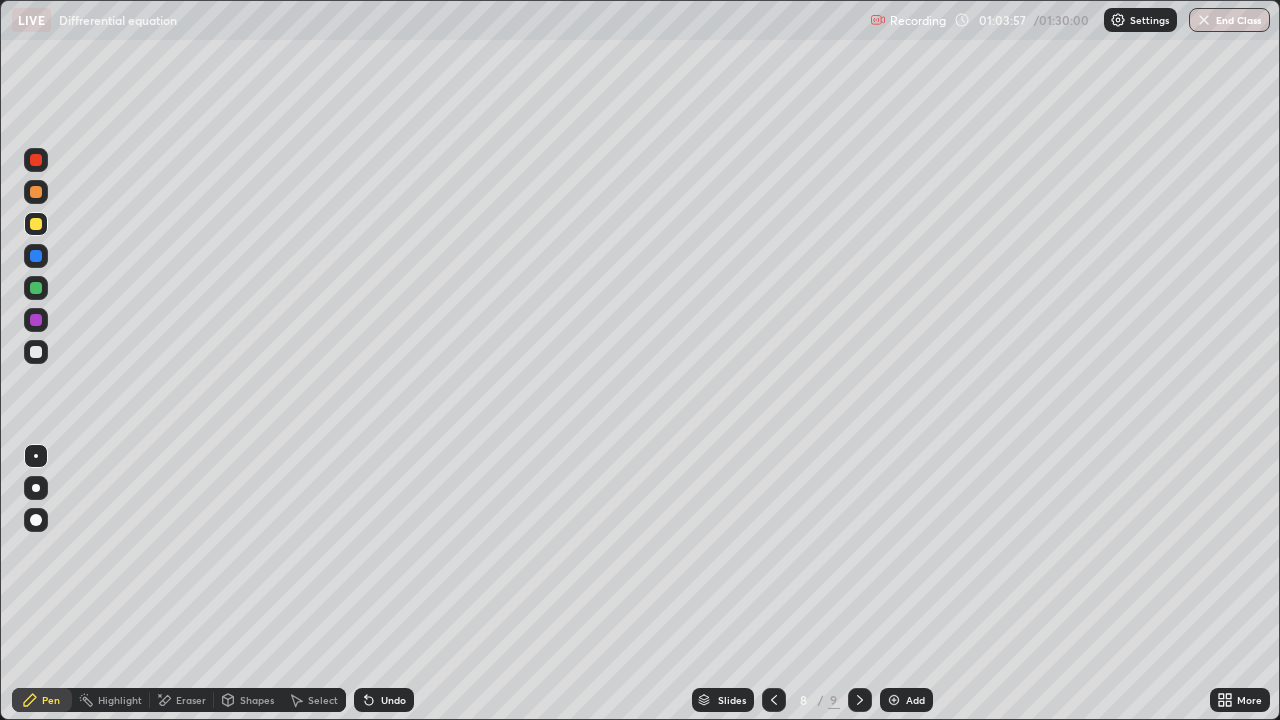 click on "Undo" at bounding box center (384, 700) 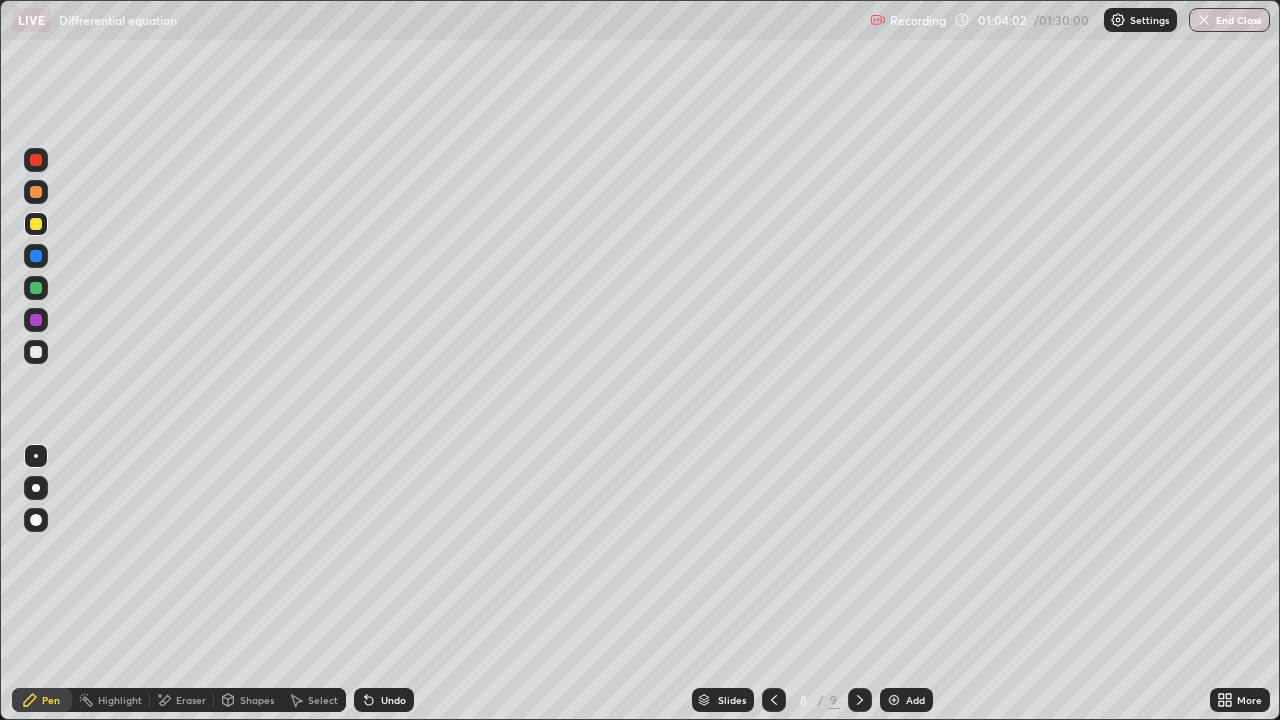 click at bounding box center (36, 288) 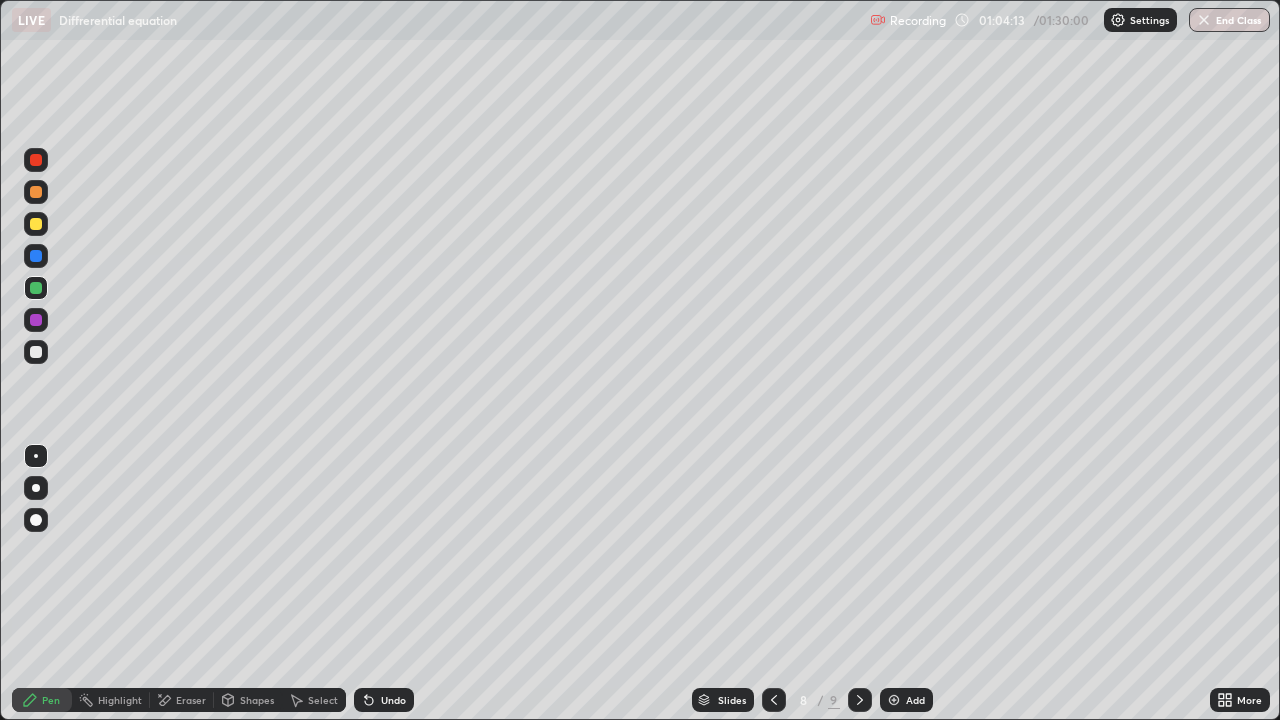 click on "Undo" at bounding box center [393, 700] 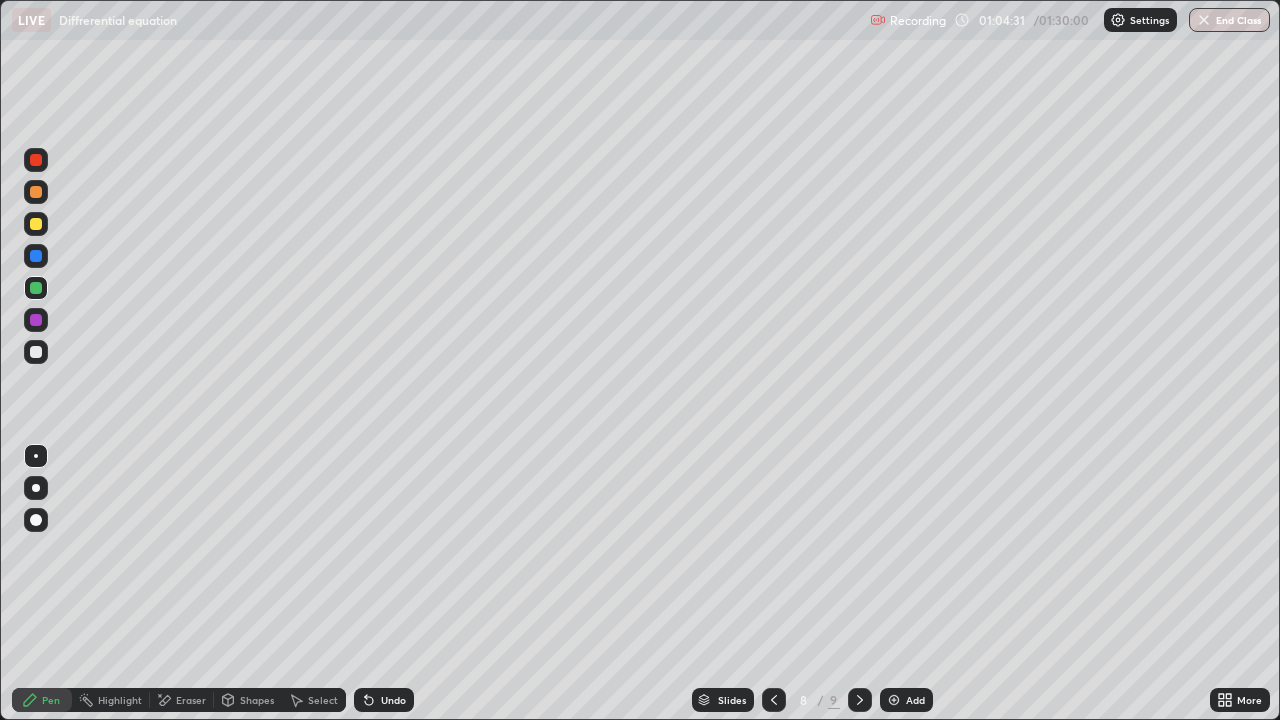 click on "Eraser" at bounding box center [191, 700] 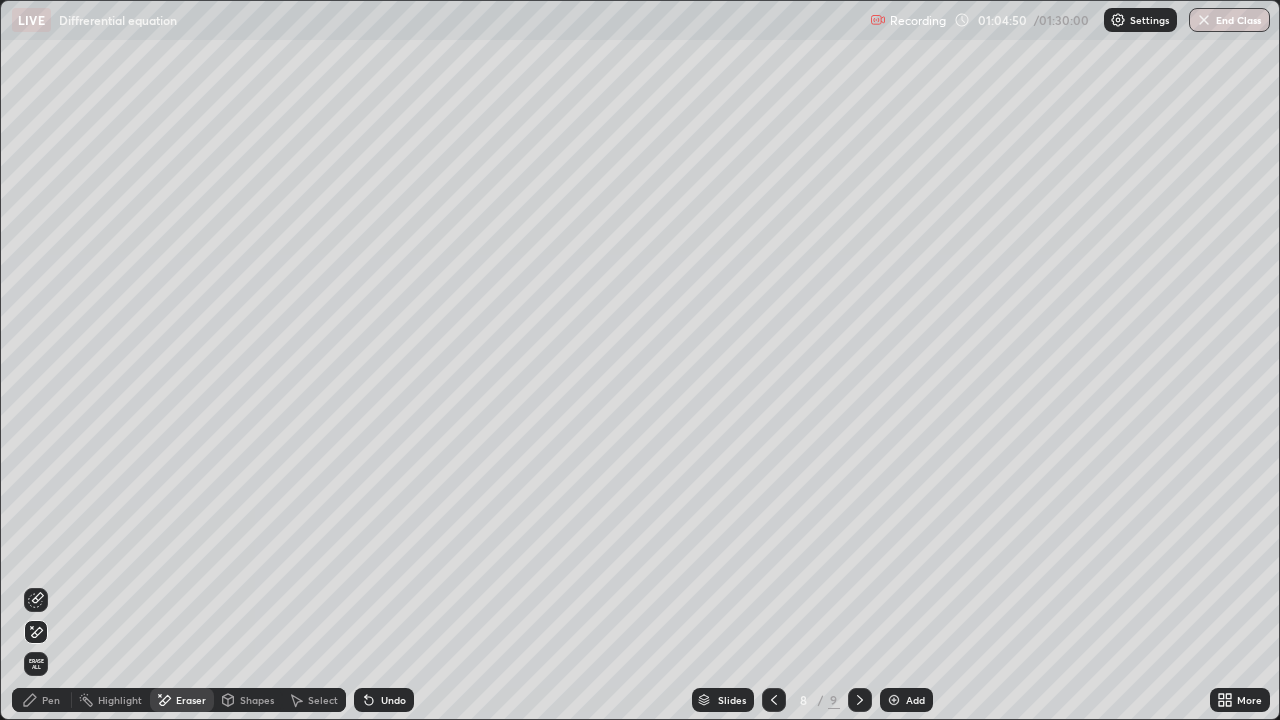 click on "Pen" at bounding box center [51, 700] 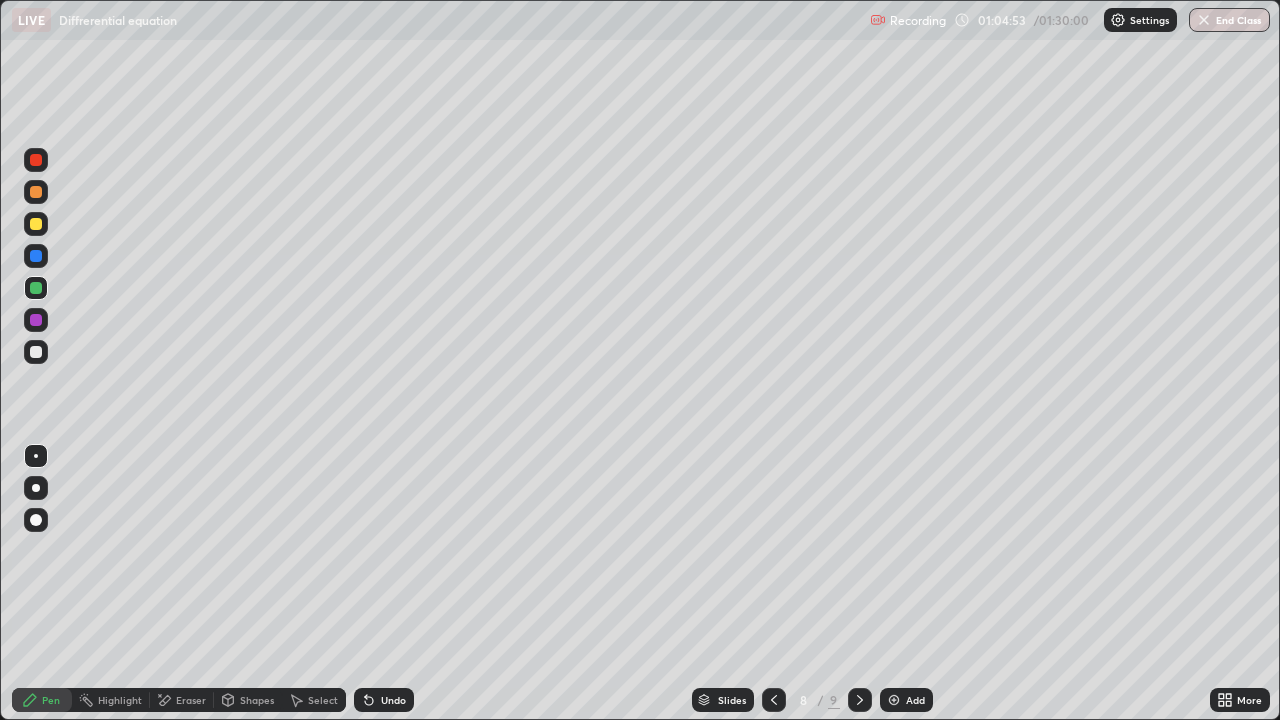 click at bounding box center (36, 352) 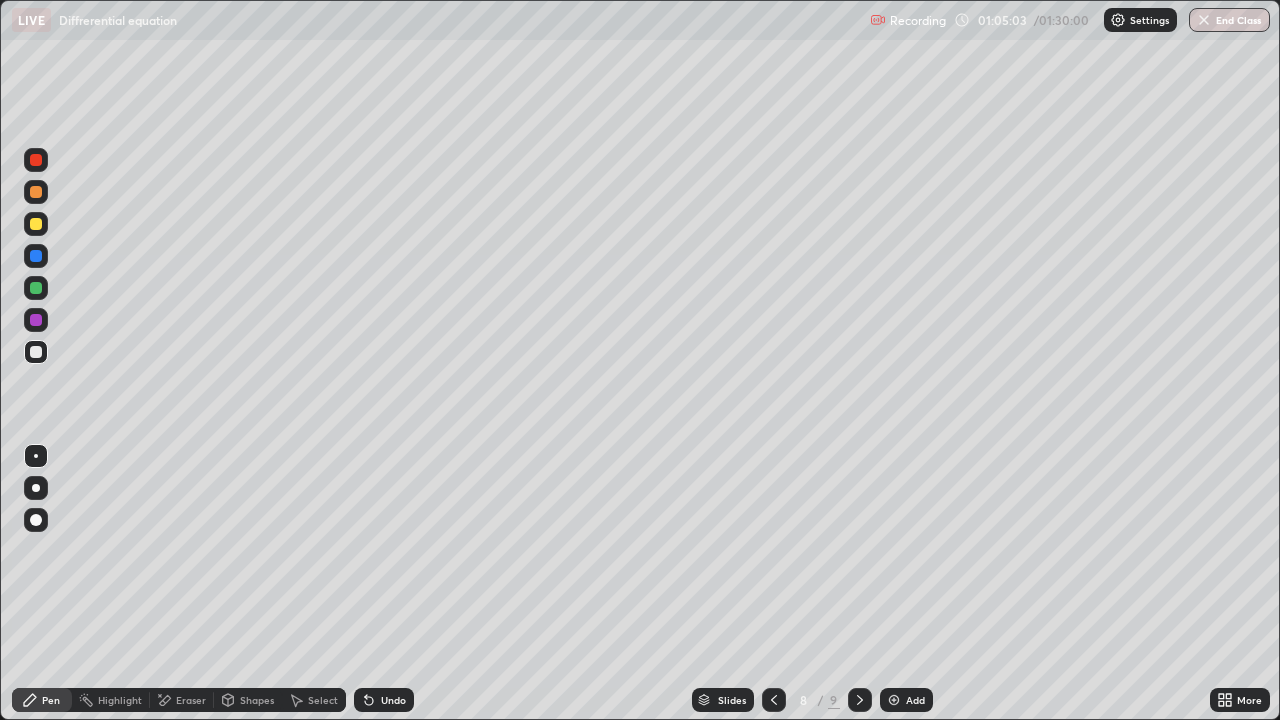 click on "Undo" at bounding box center (393, 700) 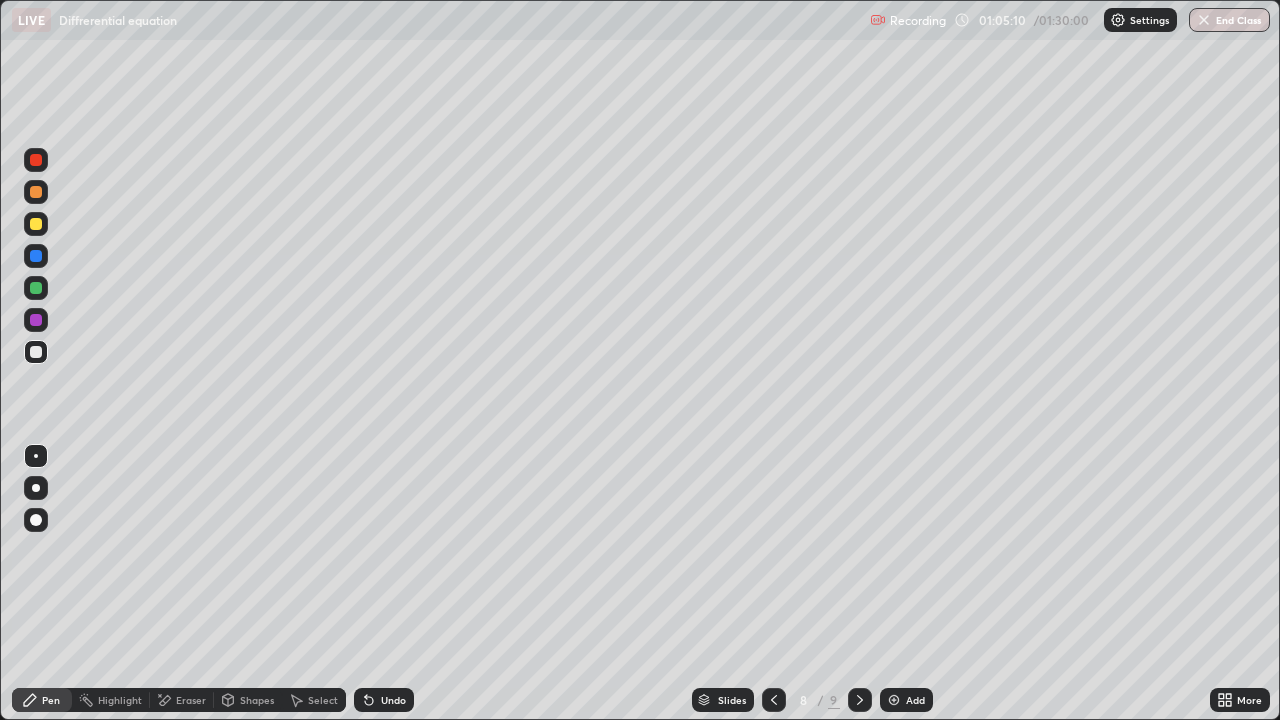 click on "Undo" at bounding box center (393, 700) 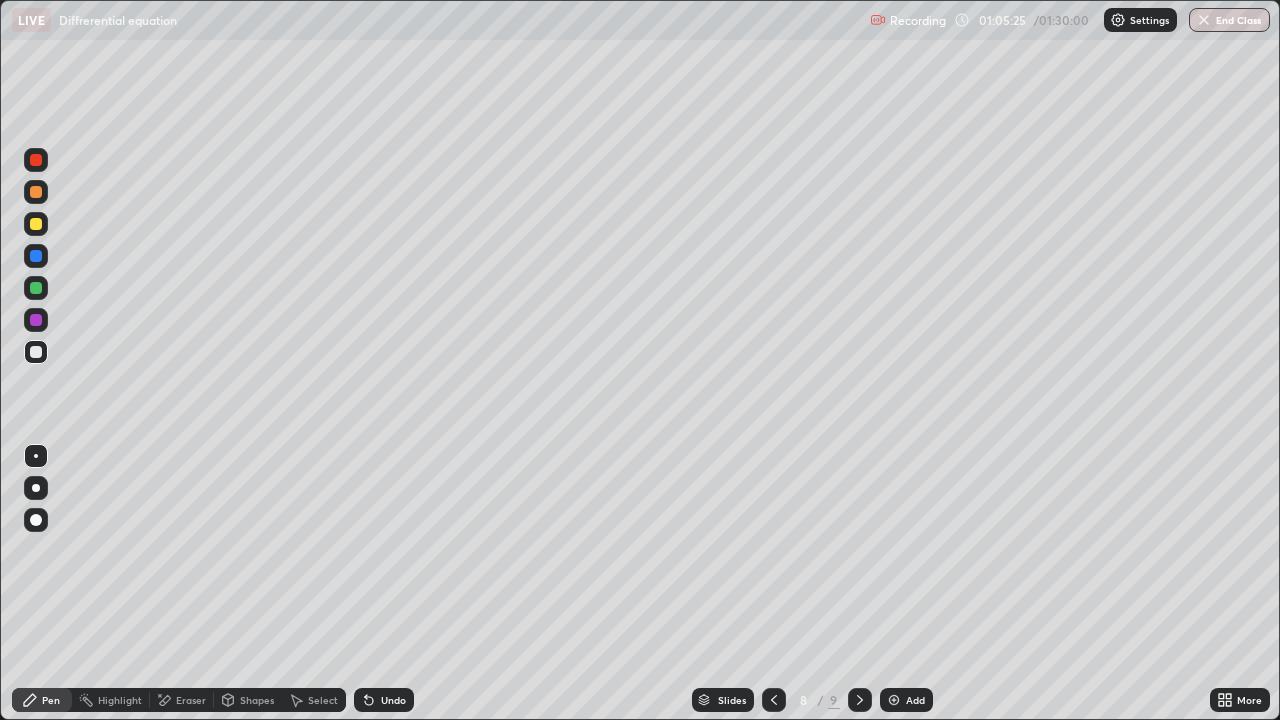 click on "Undo" at bounding box center (393, 700) 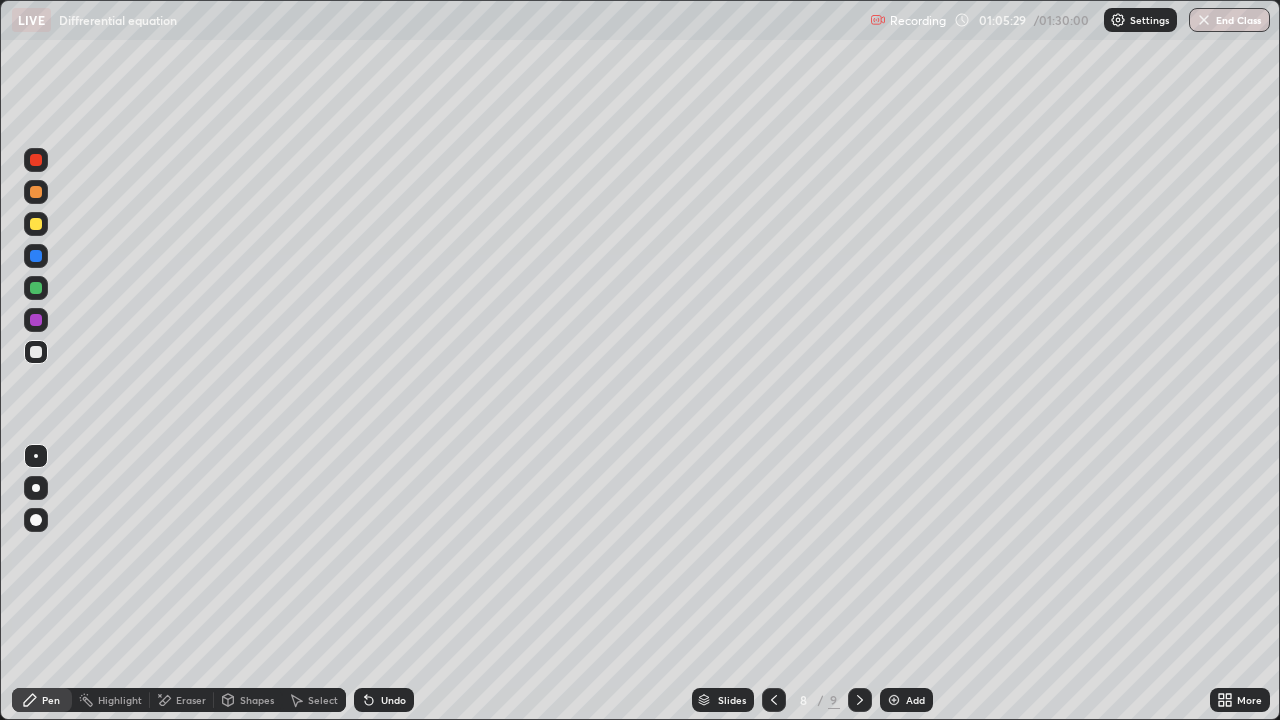click on "Eraser" at bounding box center (191, 700) 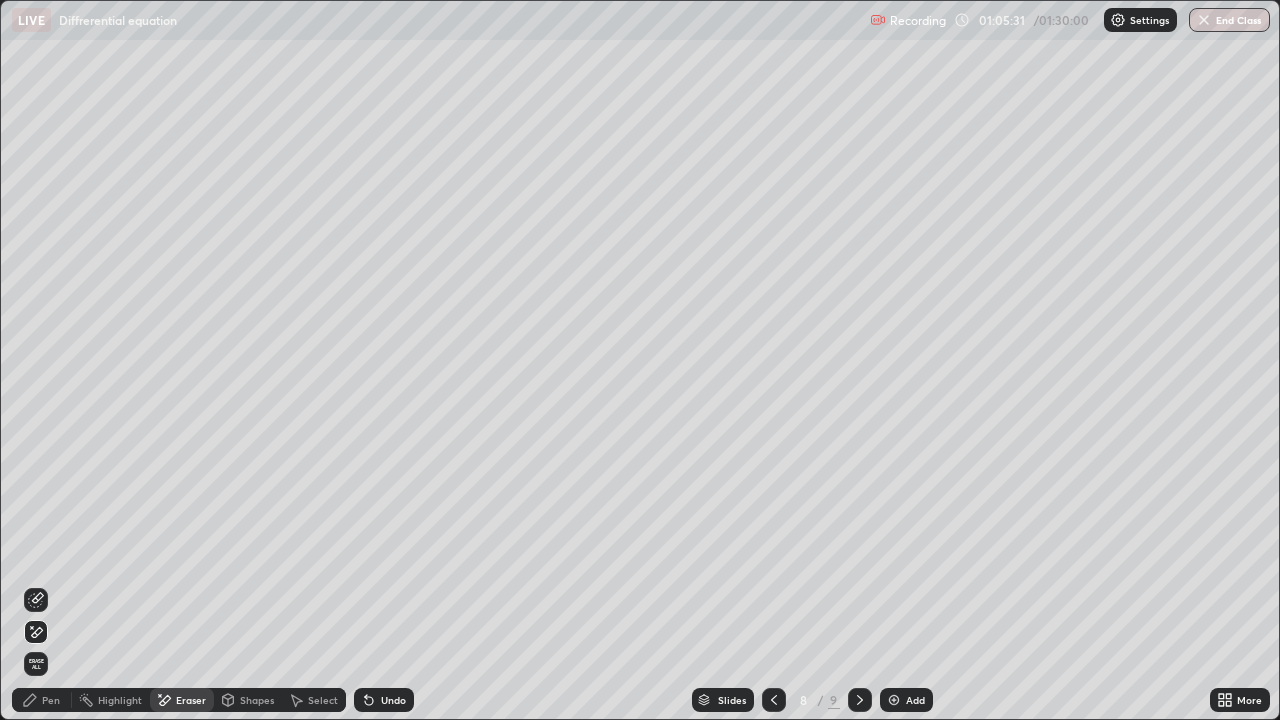 click on "Pen" at bounding box center (51, 700) 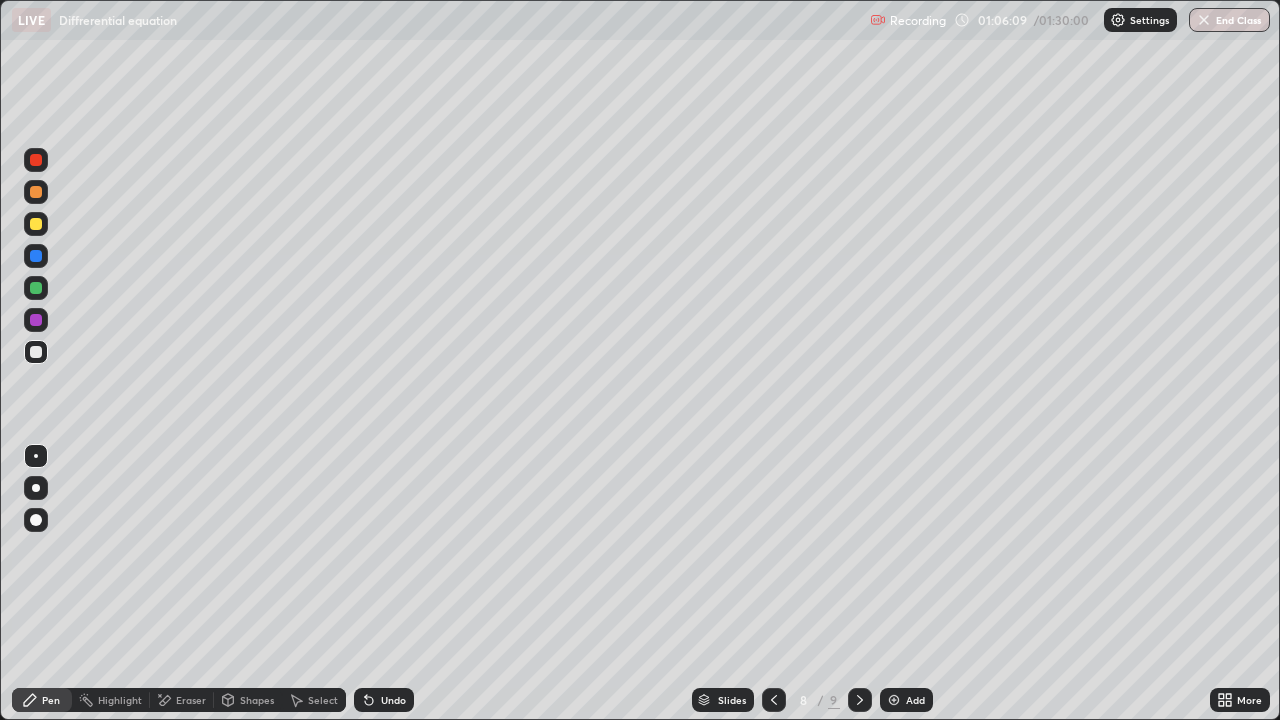 click on "Undo" at bounding box center (384, 700) 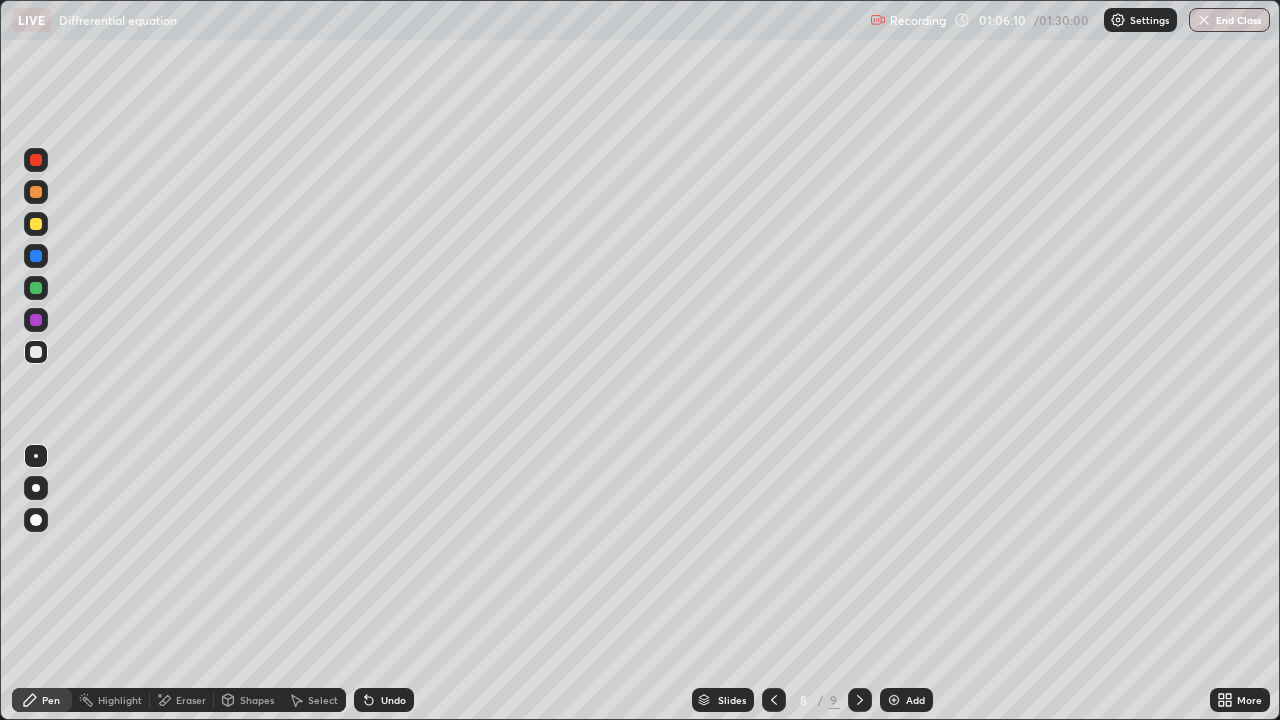 click on "Undo" at bounding box center [384, 700] 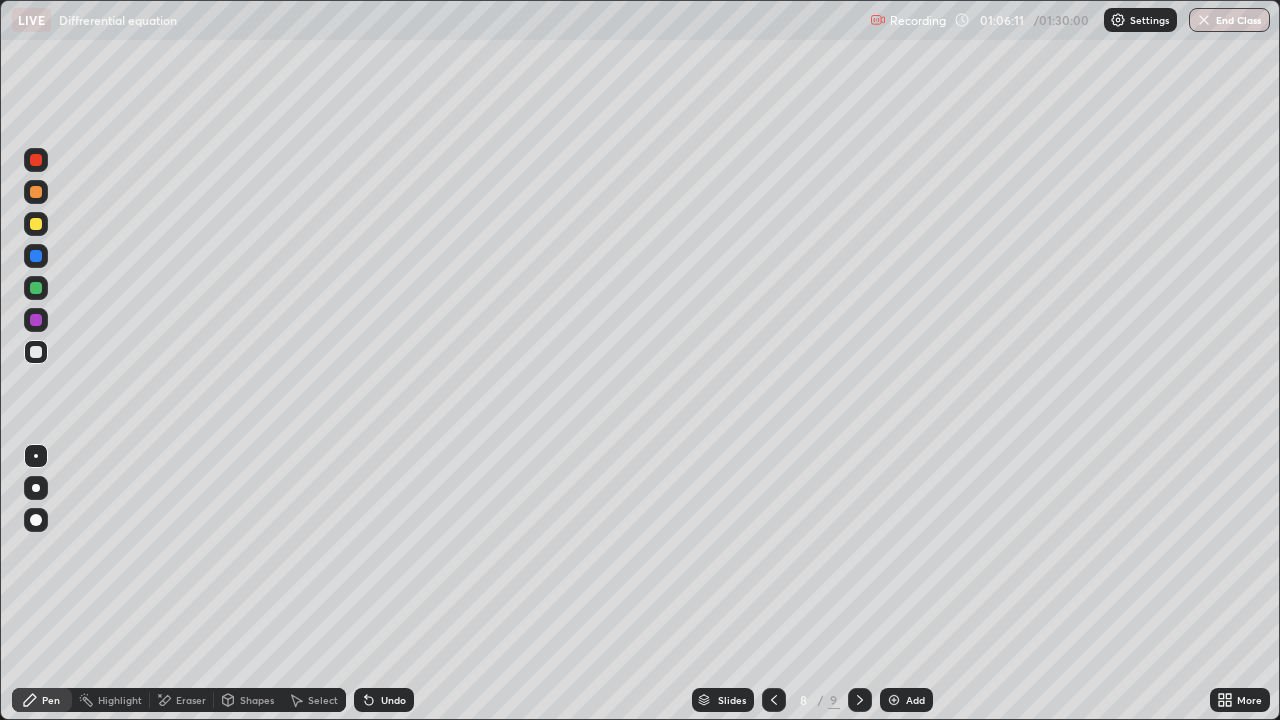 click on "Undo" at bounding box center [393, 700] 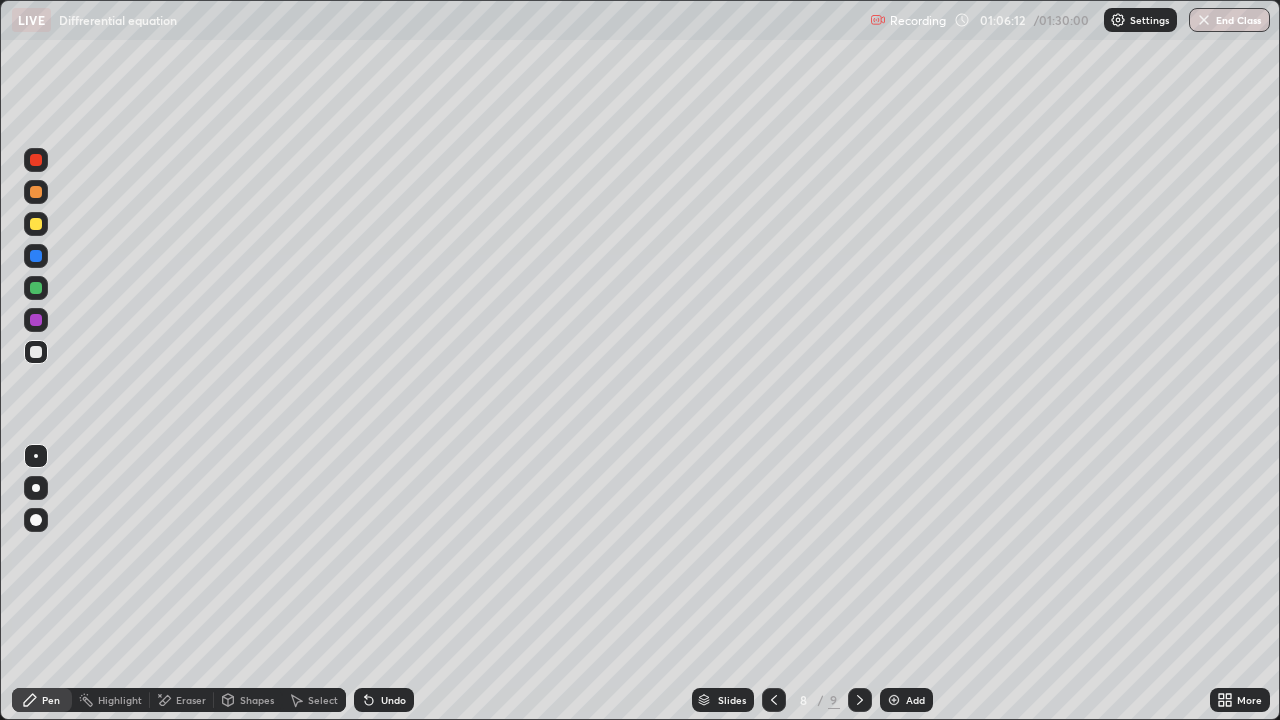 click on "Undo" at bounding box center (393, 700) 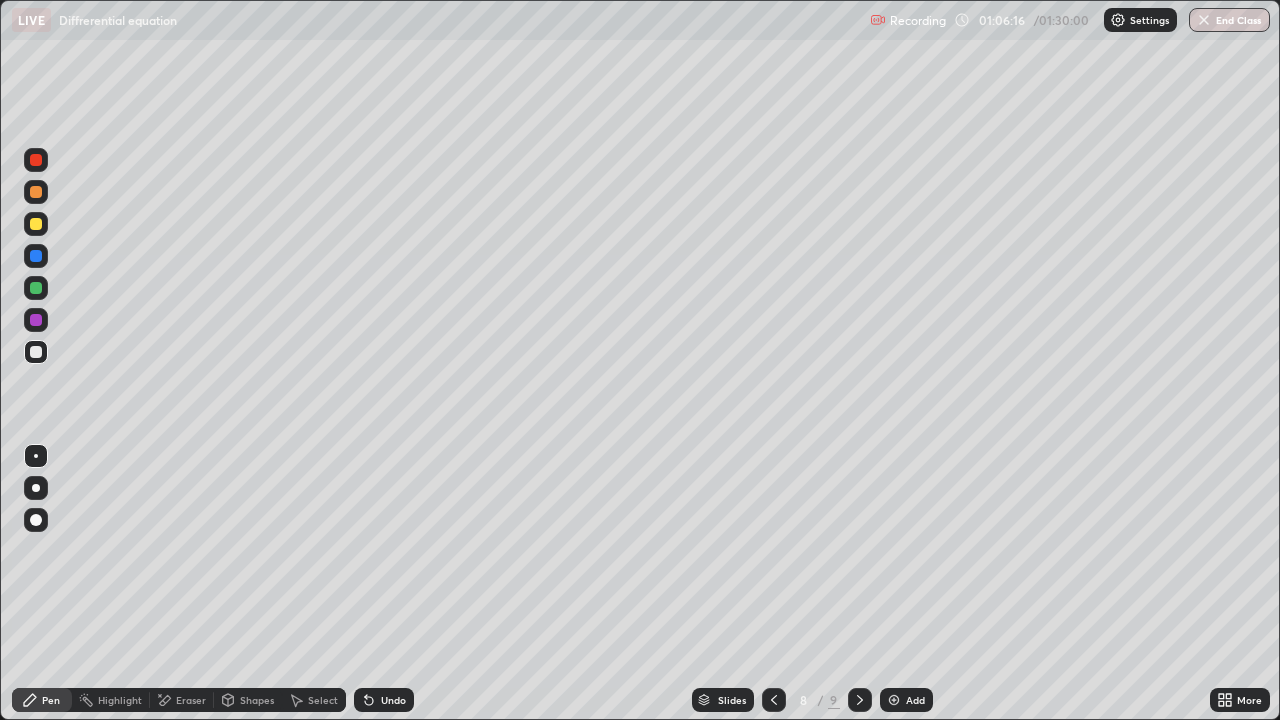 click on "Undo" at bounding box center (384, 700) 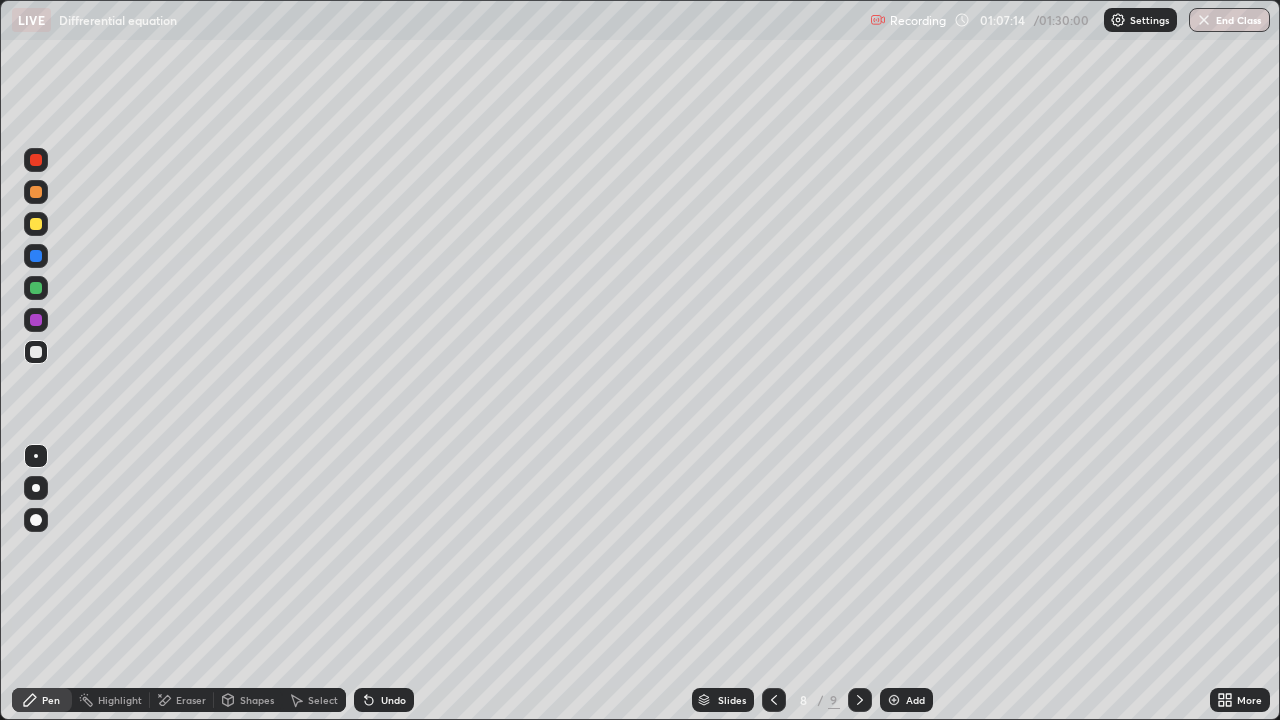 click on "Eraser" at bounding box center (182, 700) 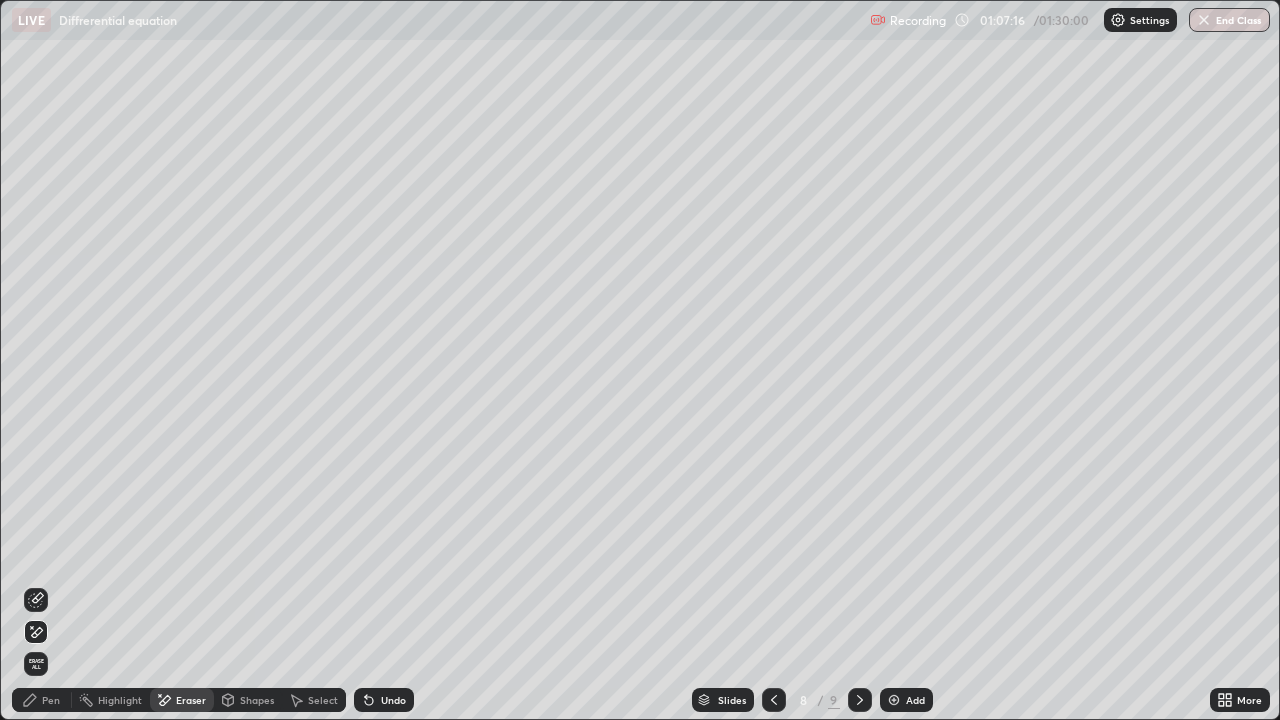 click on "Pen" at bounding box center (51, 700) 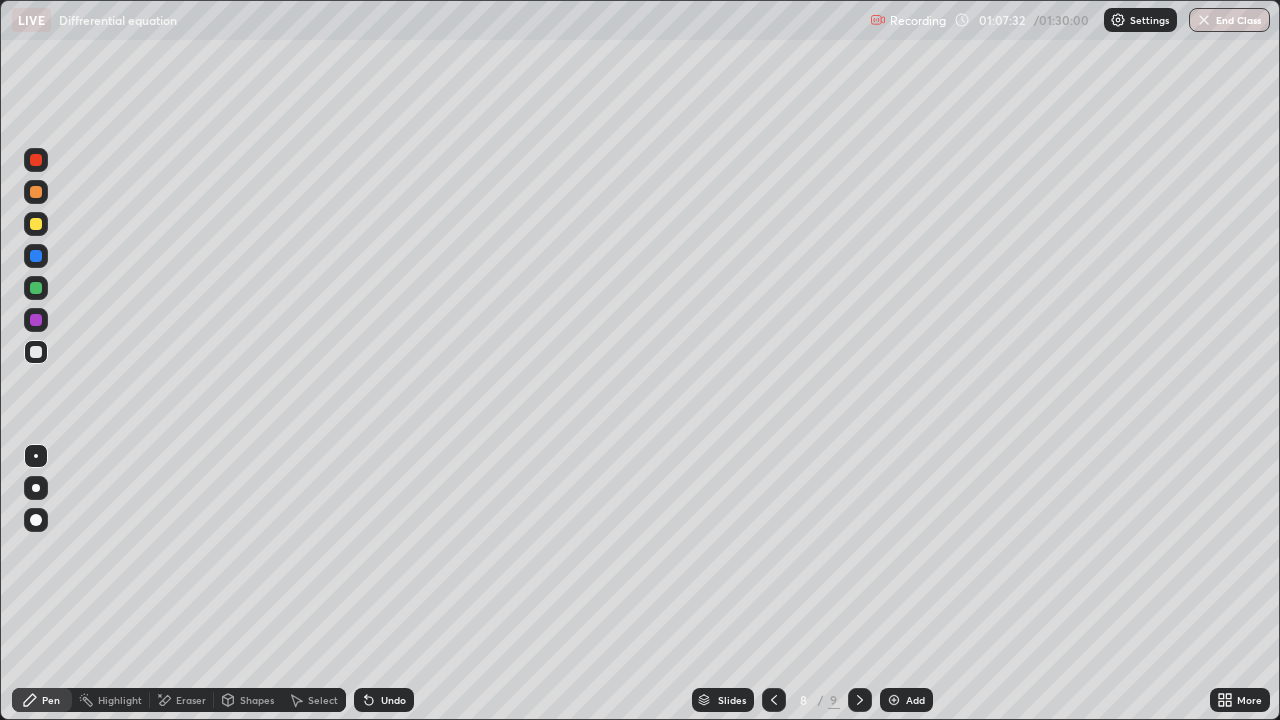 click at bounding box center (894, 700) 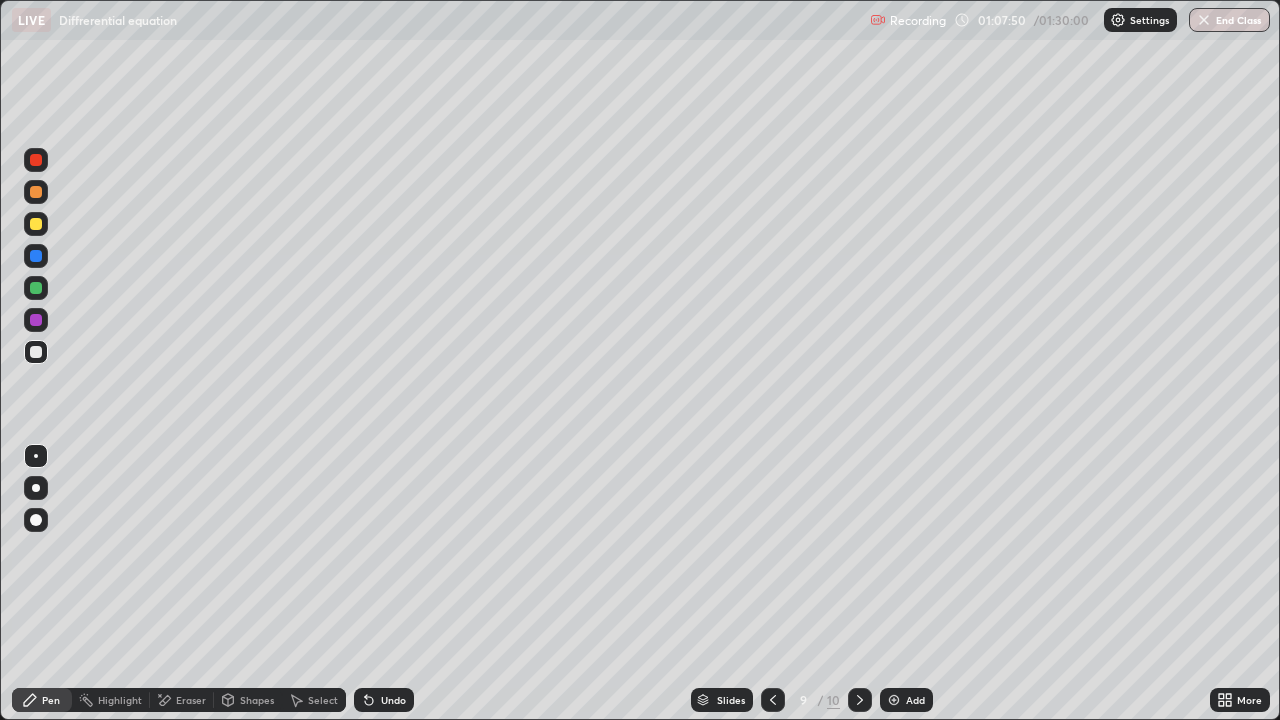 click on "Eraser" at bounding box center (191, 700) 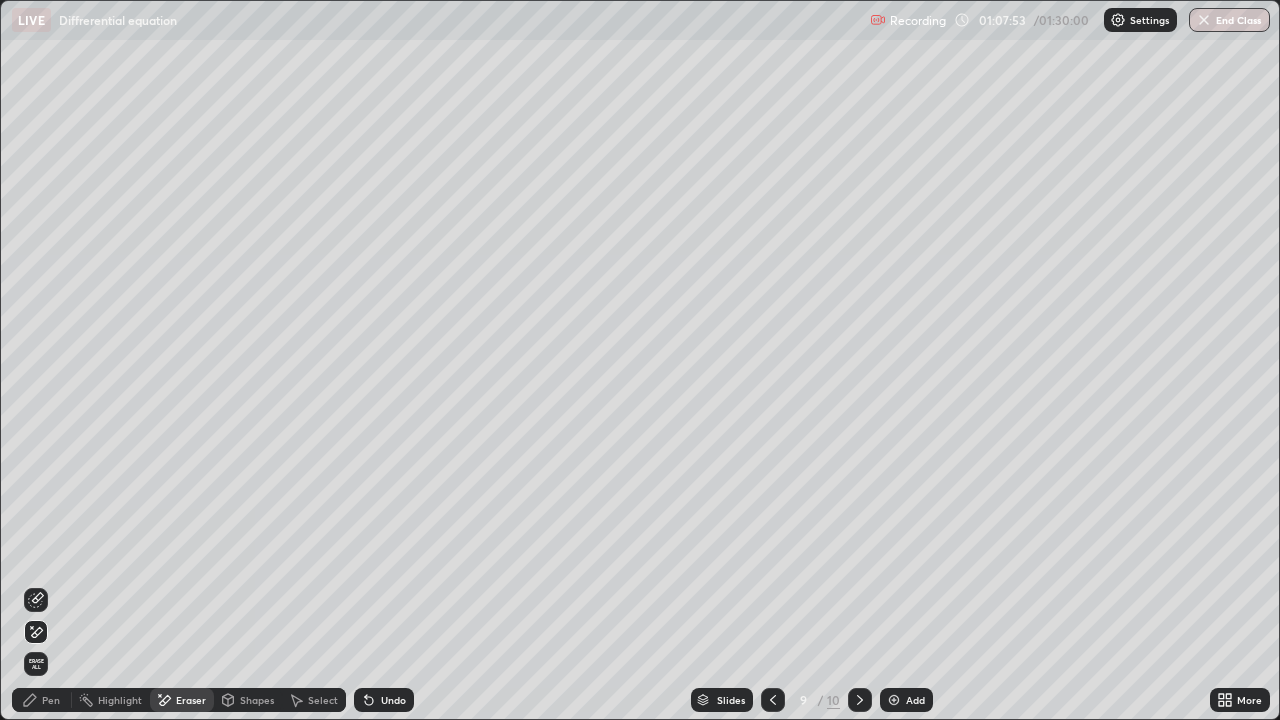 click on "Pen" at bounding box center (51, 700) 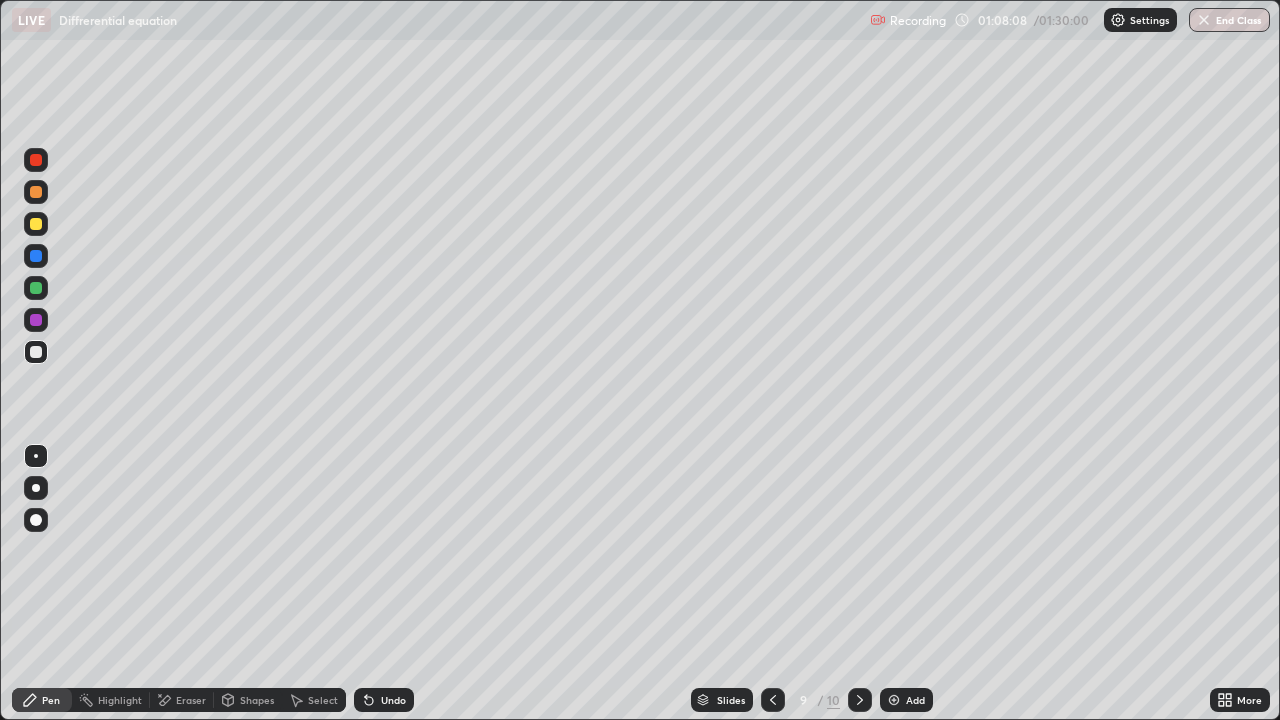 click 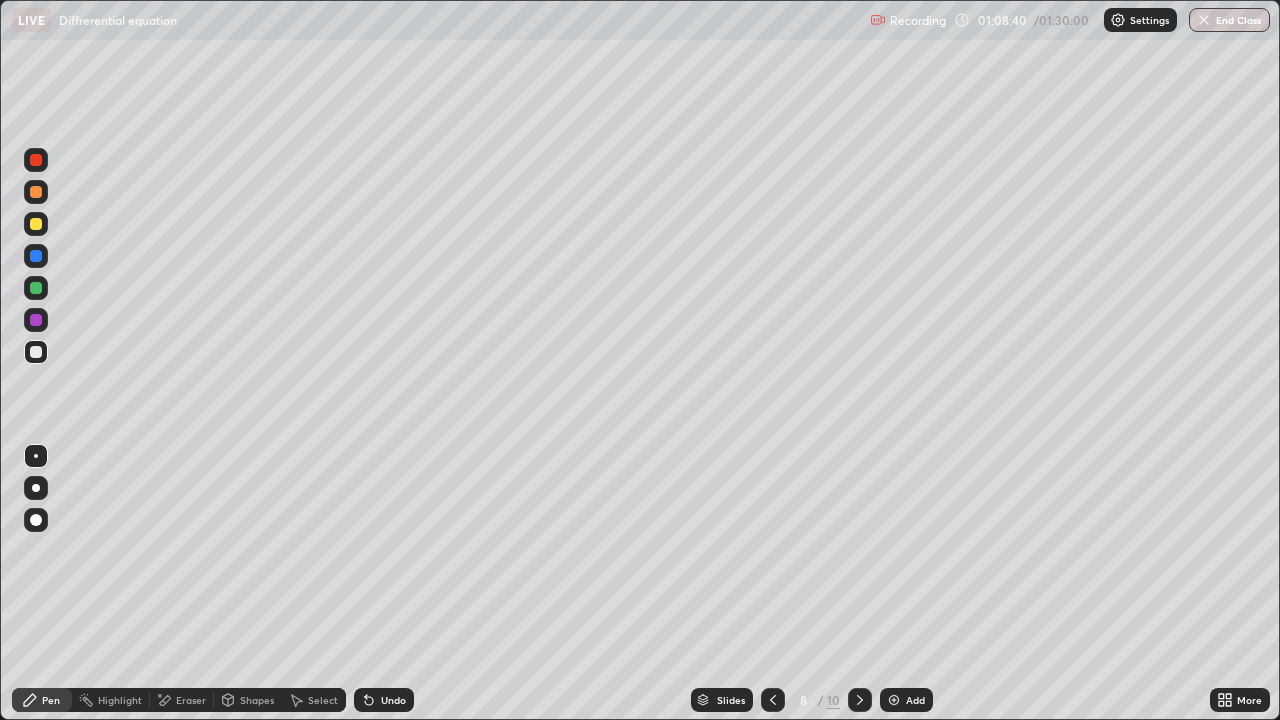 click 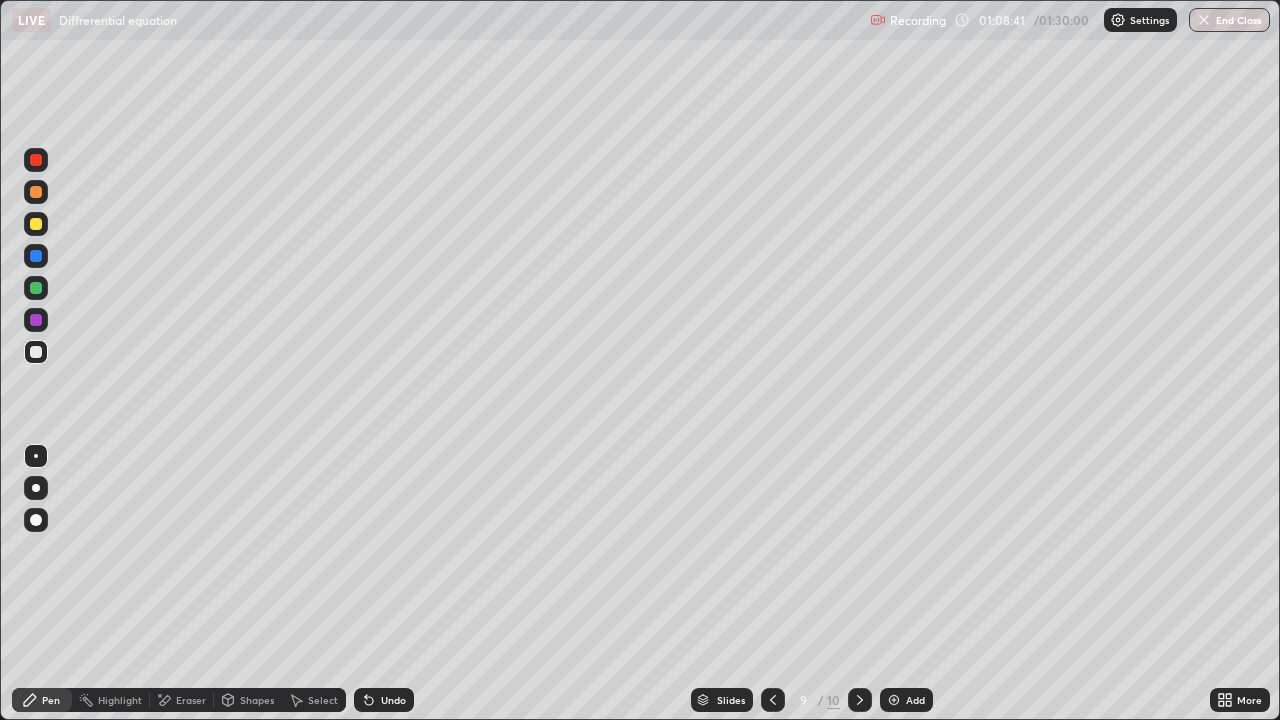 click on "Eraser" at bounding box center (182, 700) 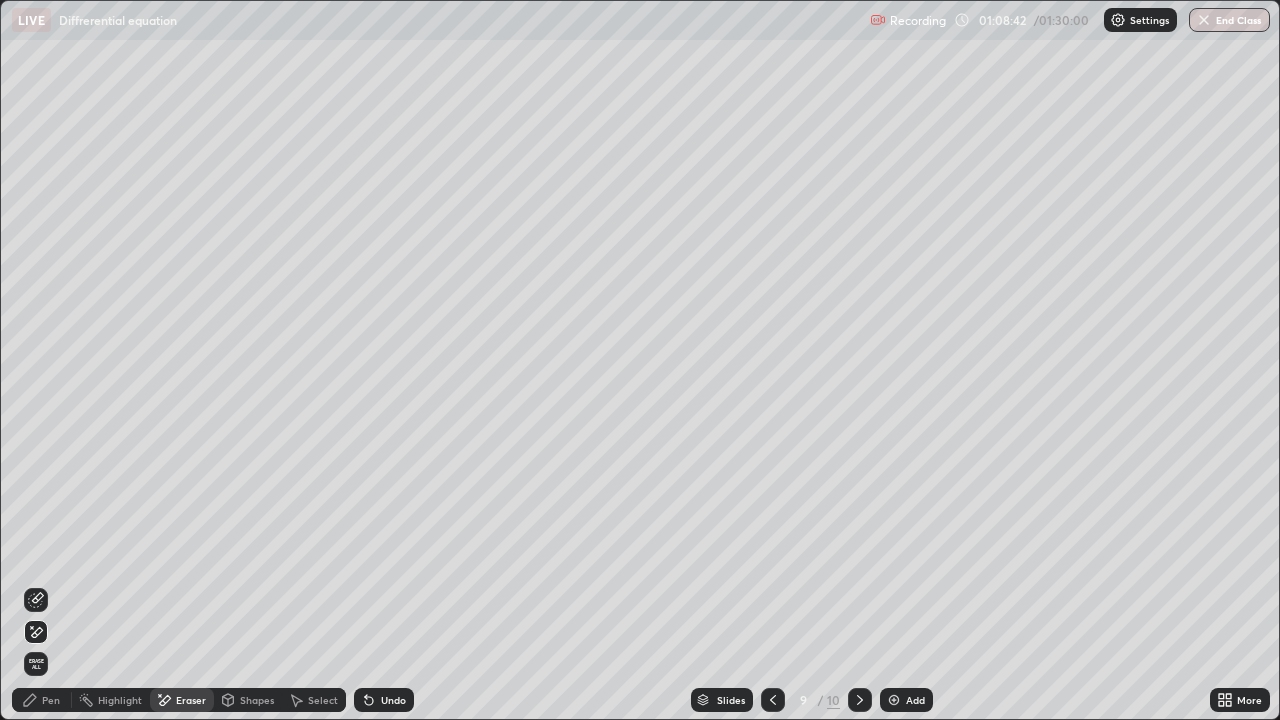 click on "Erase all" at bounding box center (36, 664) 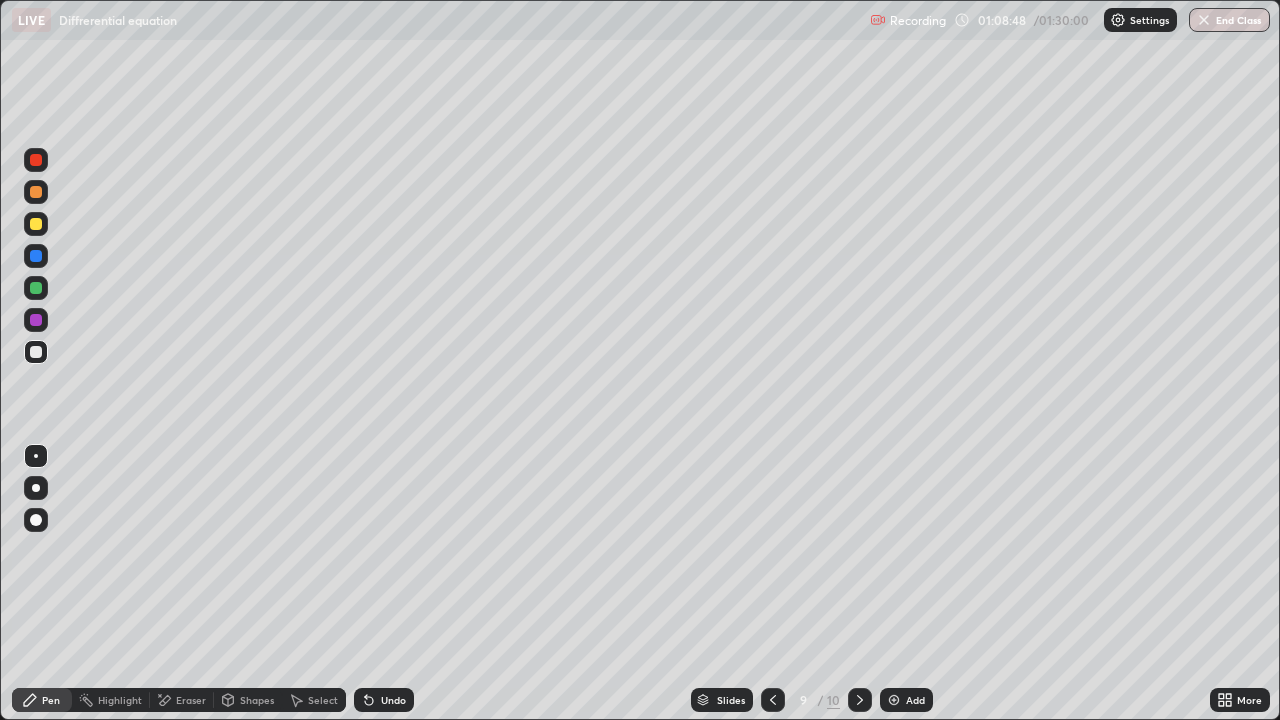 click 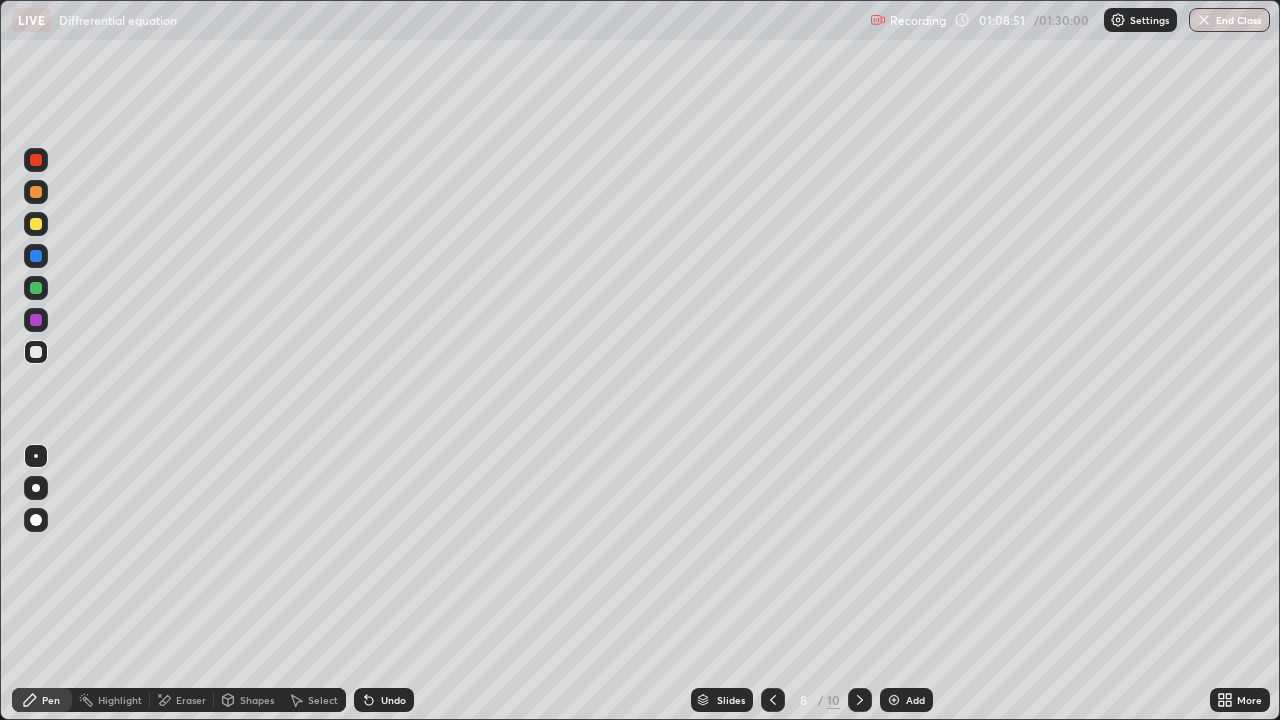 click 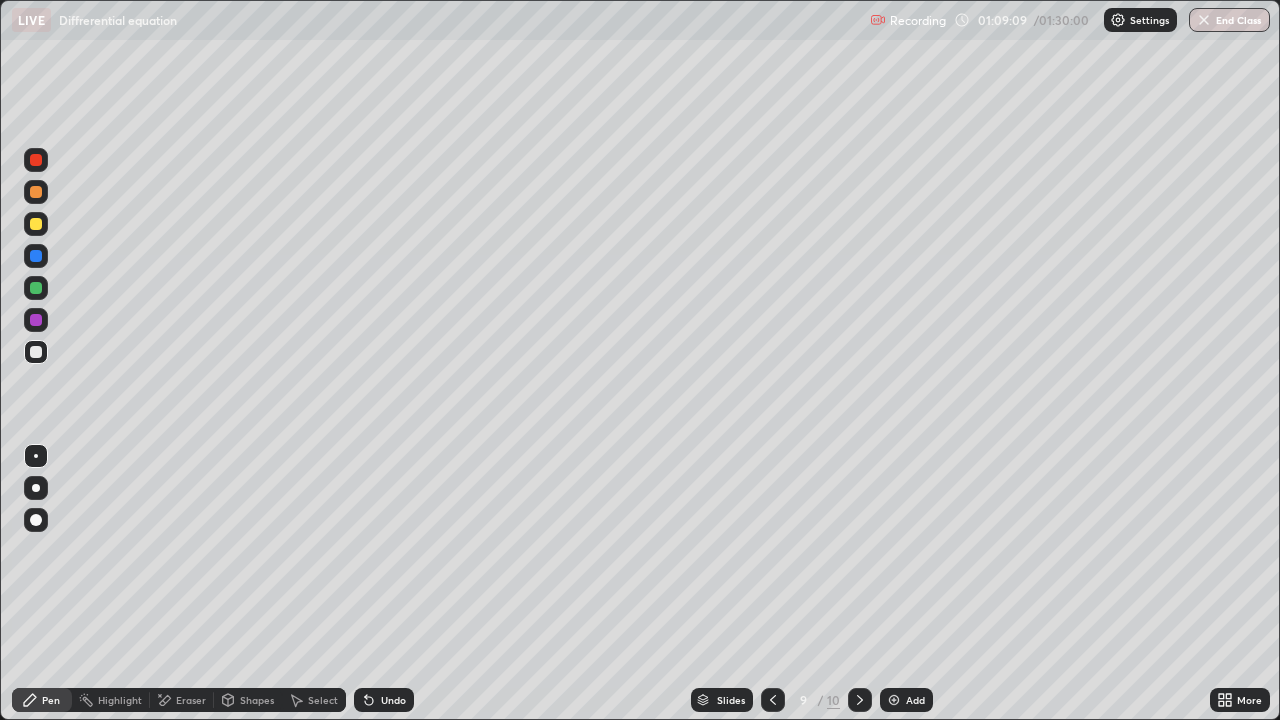 click 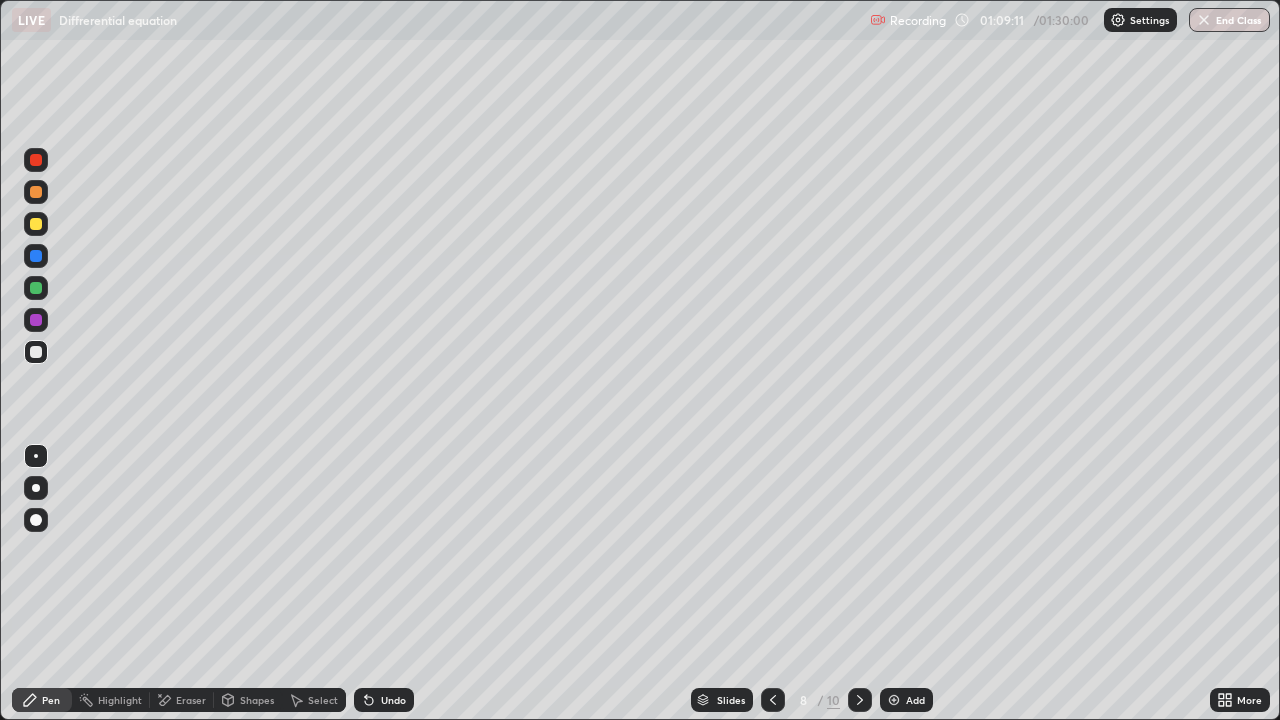 click 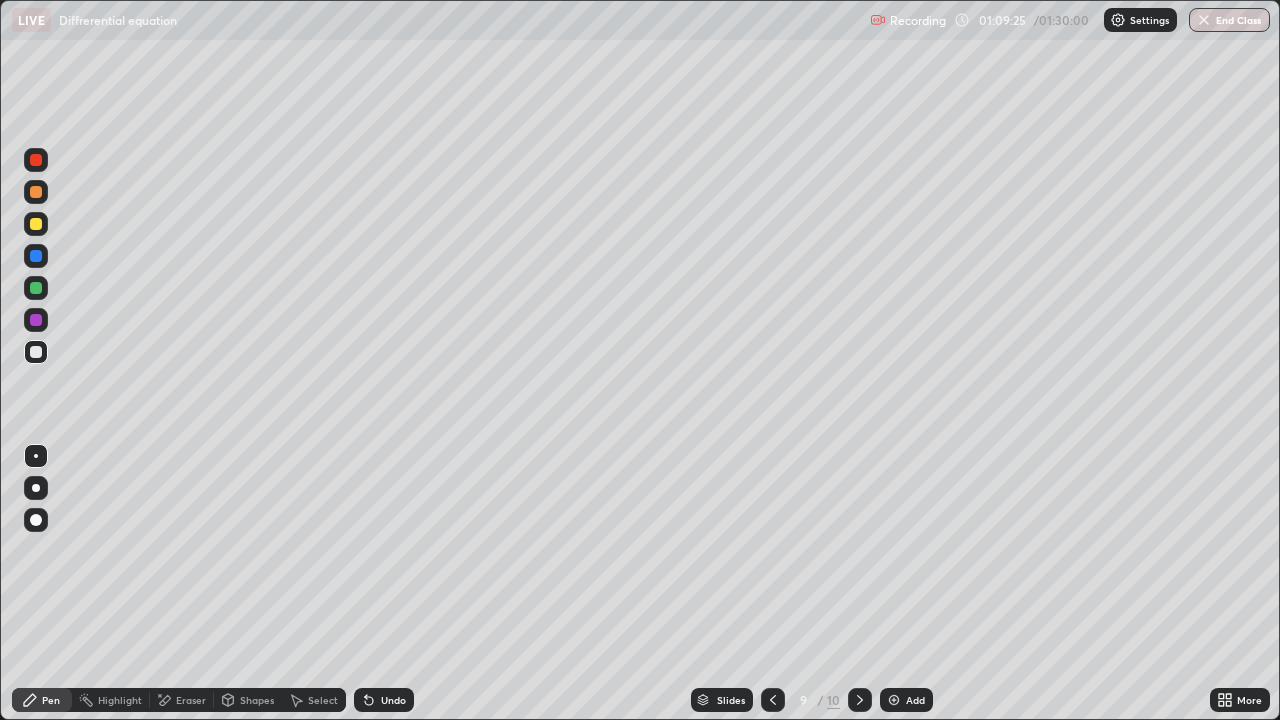 click at bounding box center (773, 700) 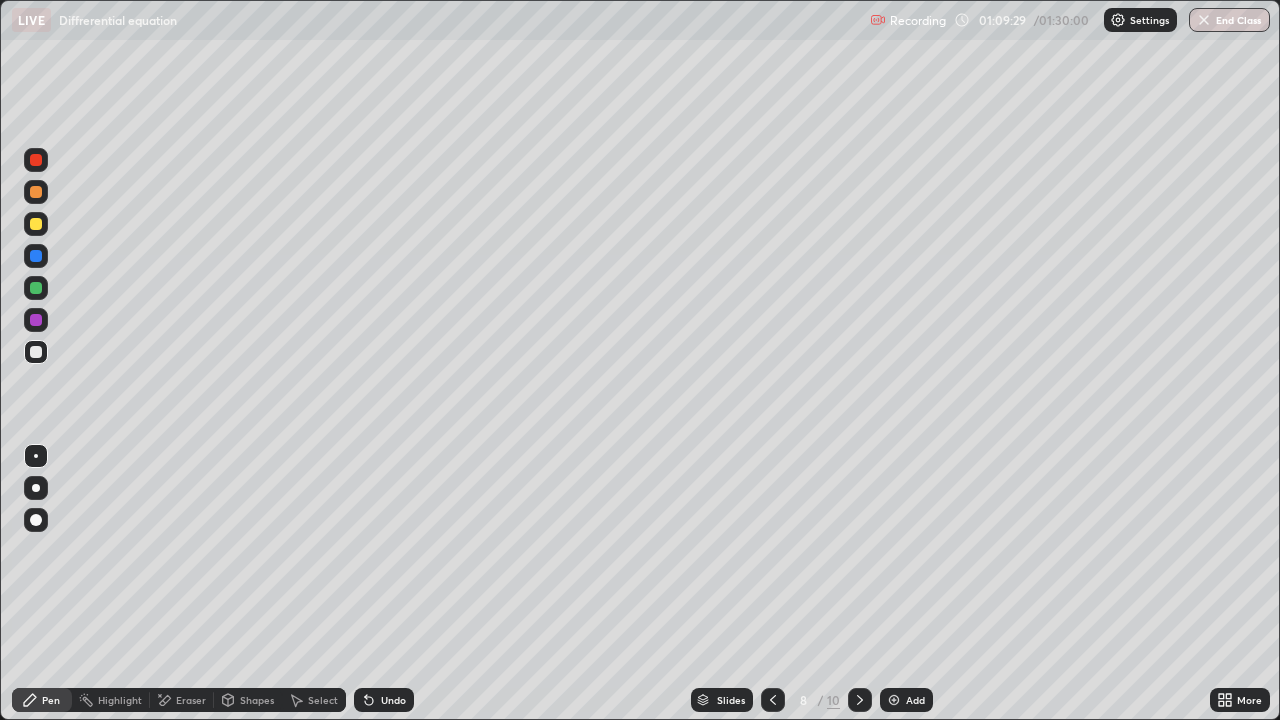 click 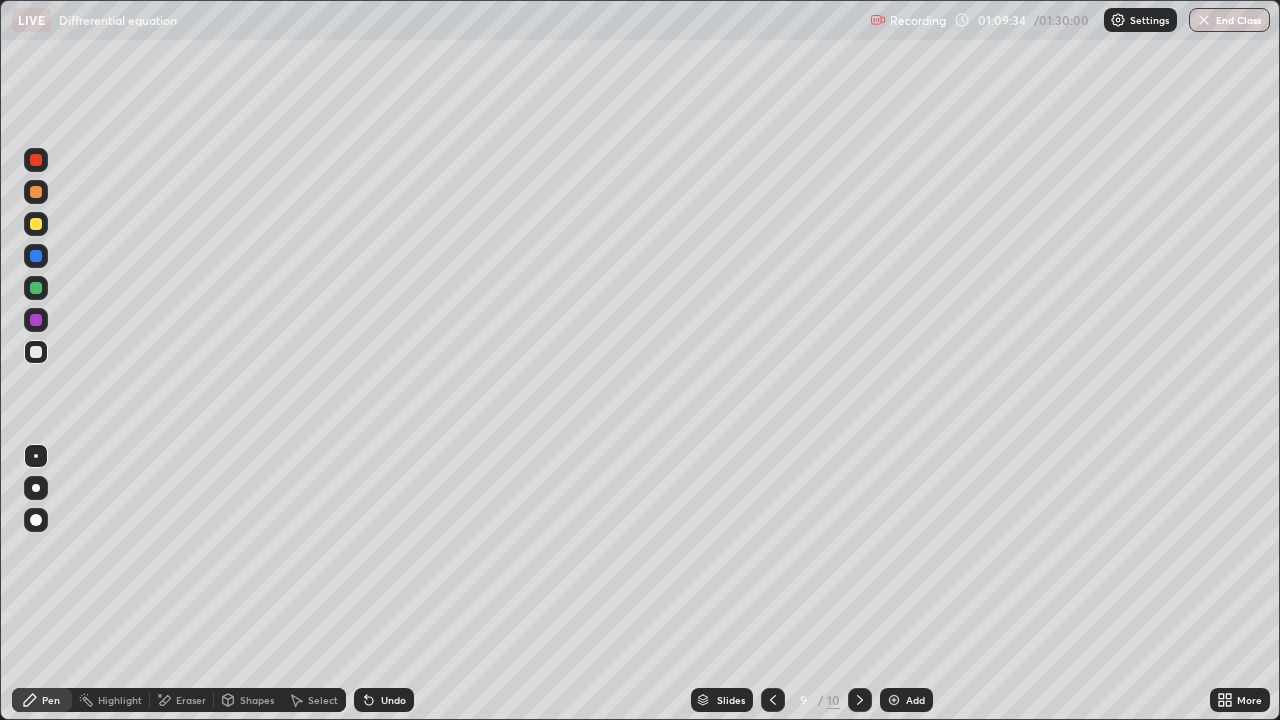 click at bounding box center (773, 700) 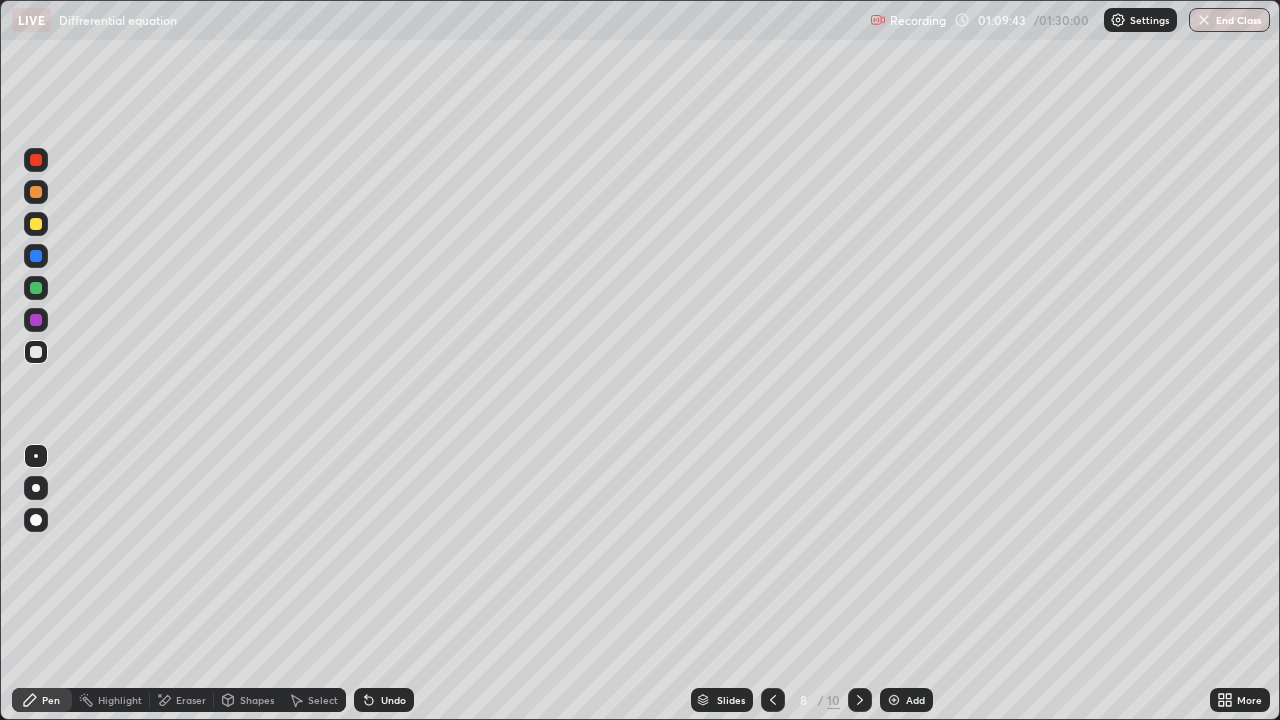 click 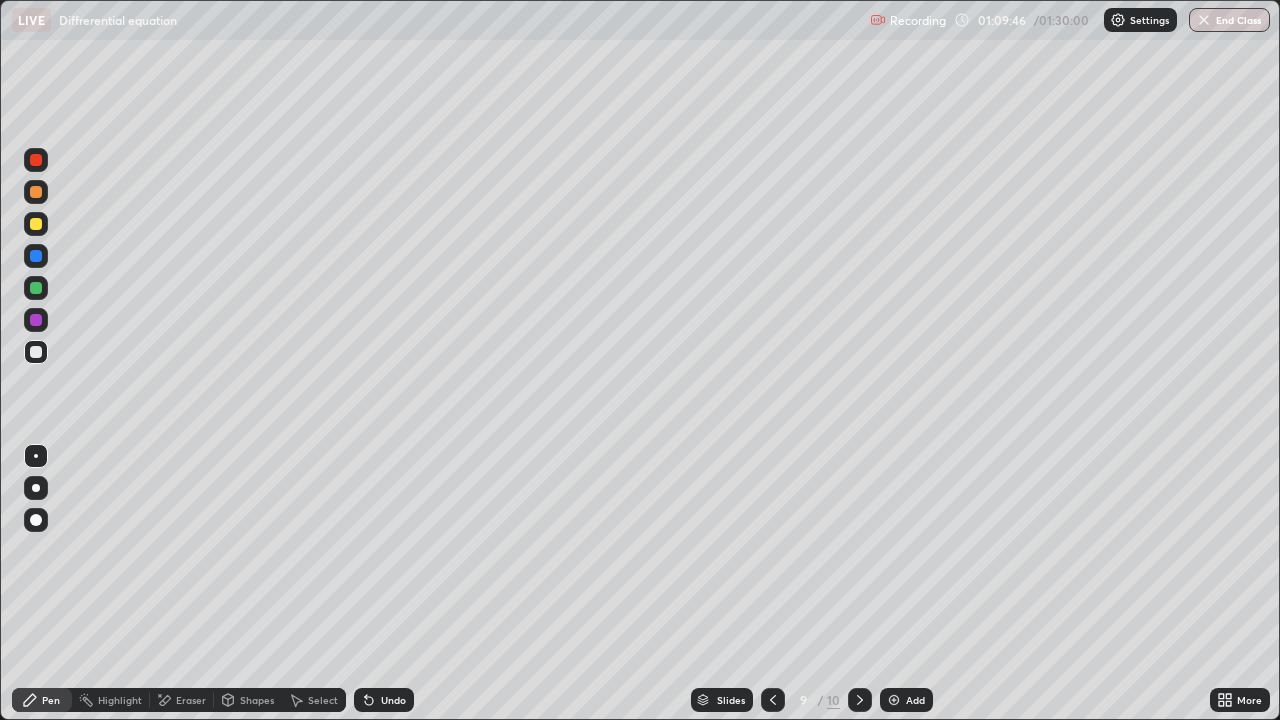click 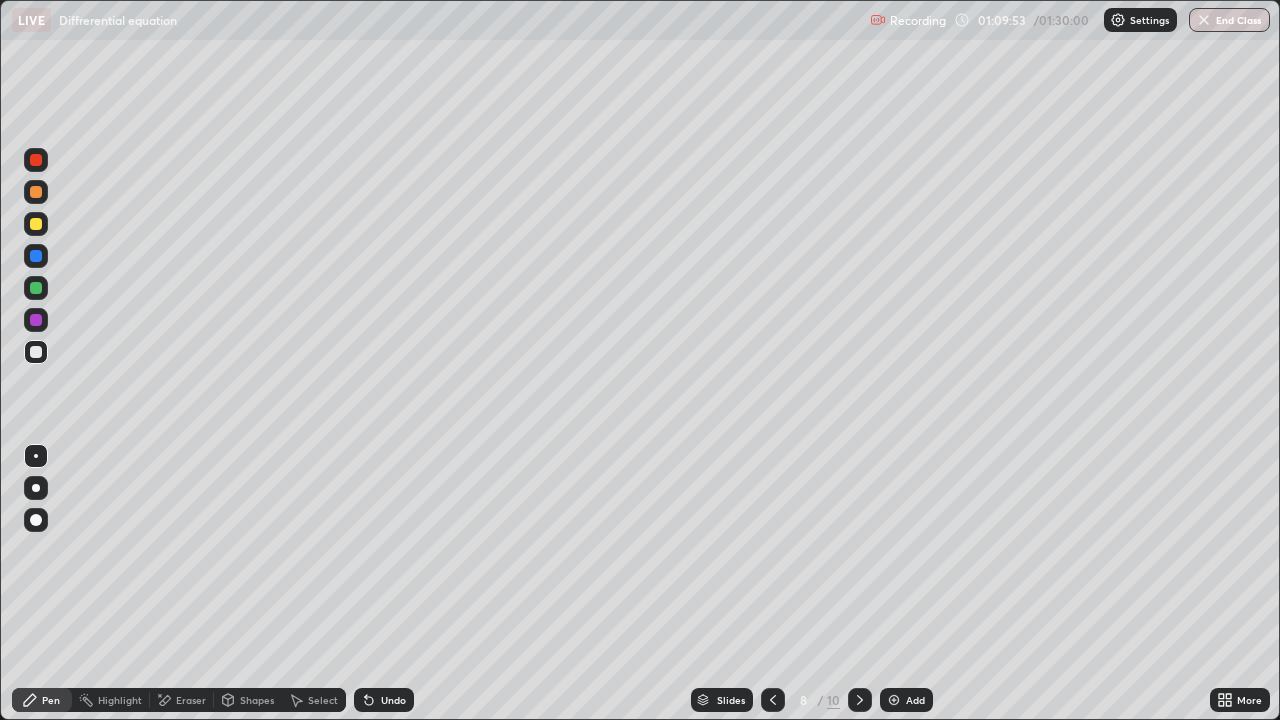 click 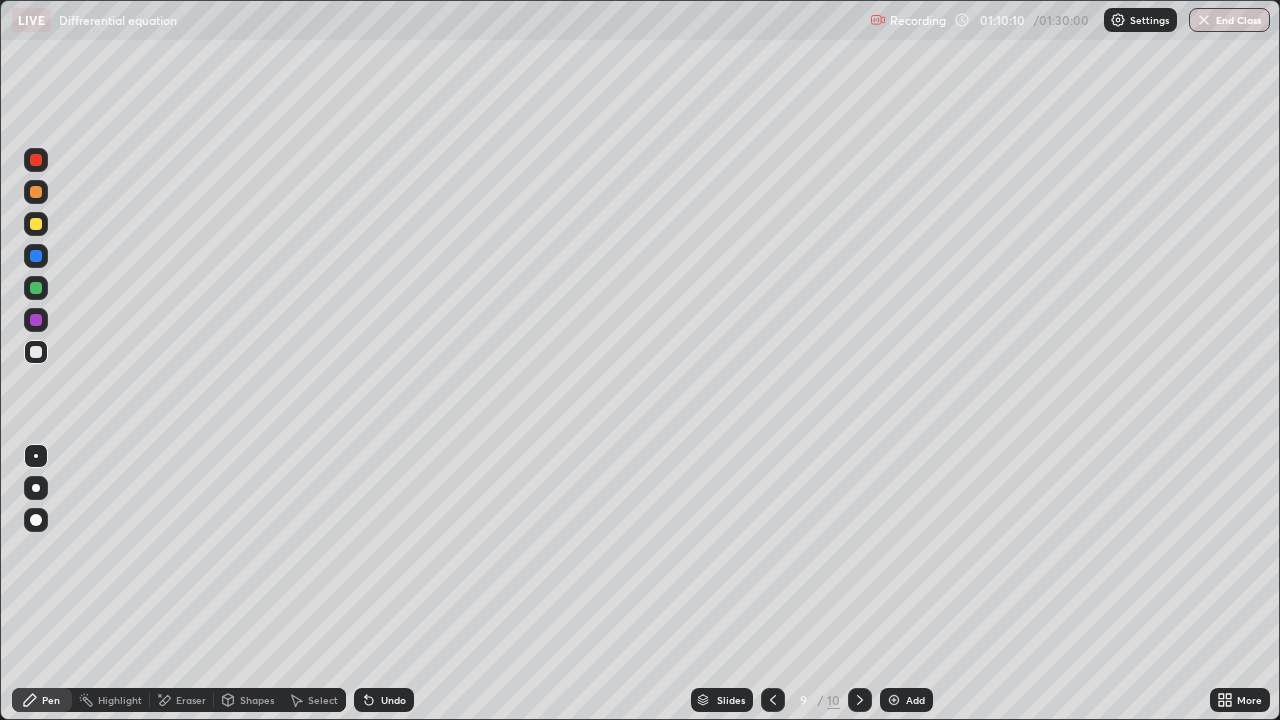 click at bounding box center (773, 700) 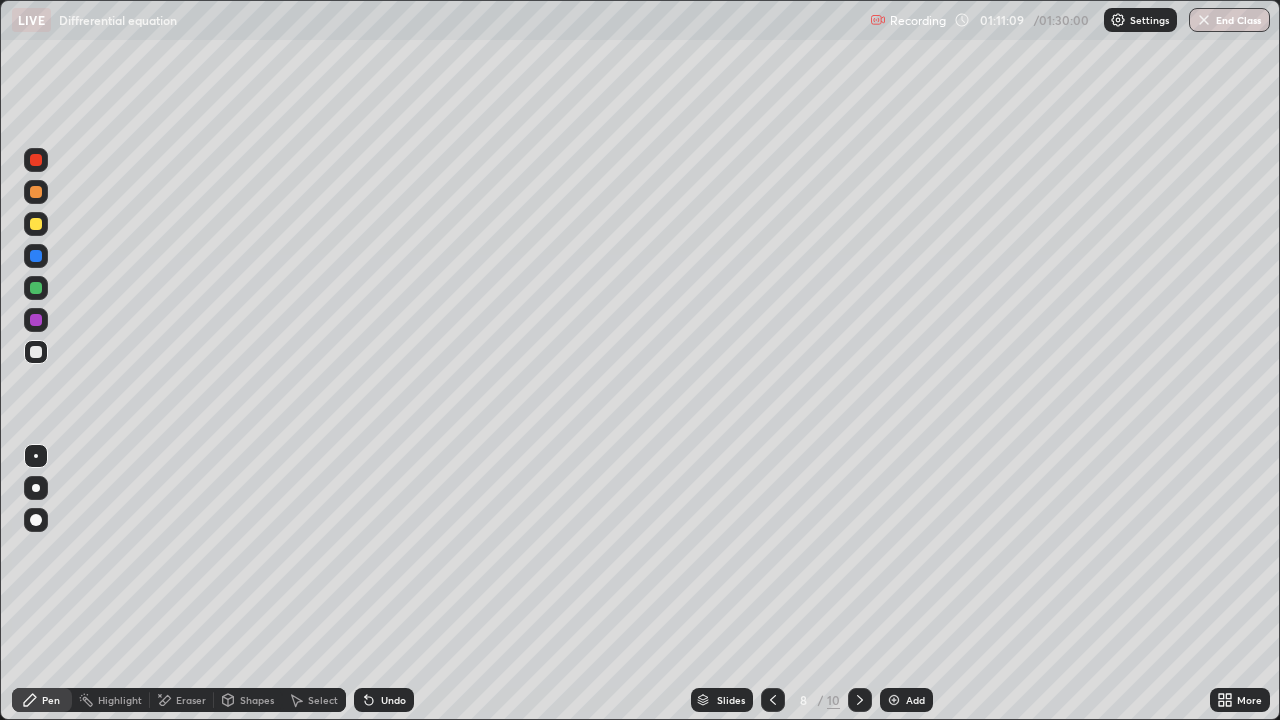 click on "Eraser" at bounding box center (191, 700) 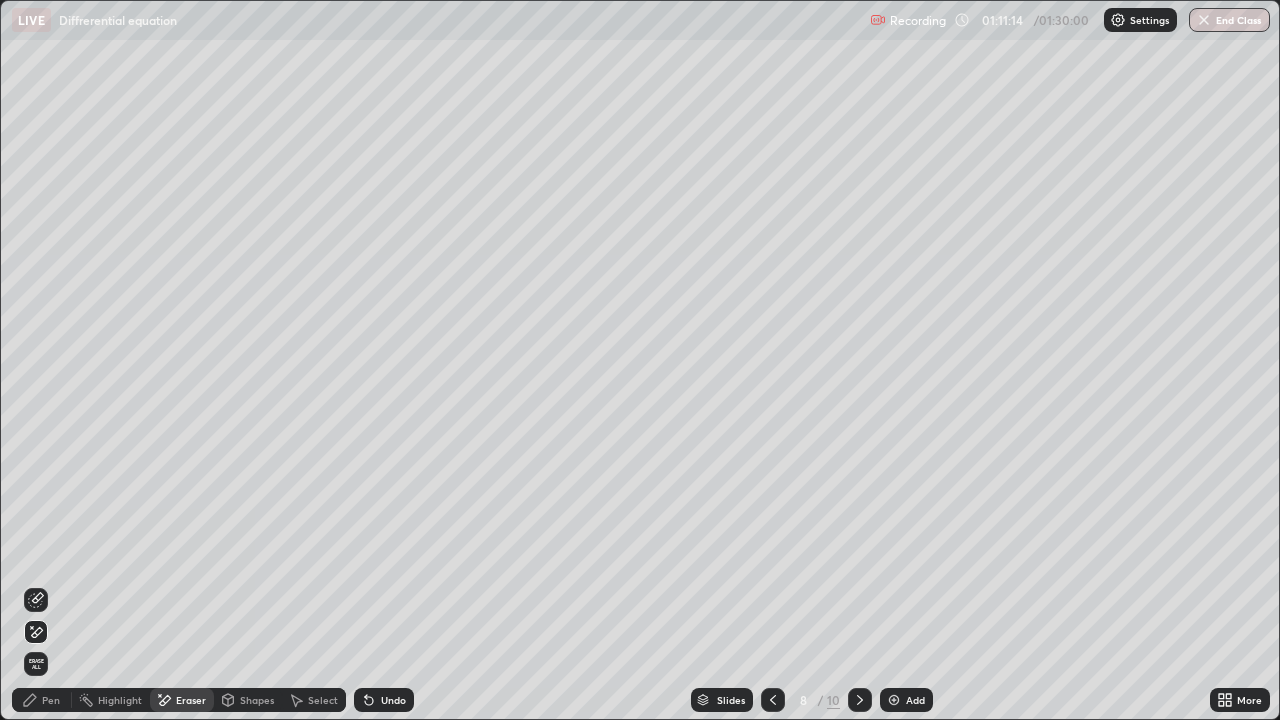 click on "Pen" at bounding box center [51, 700] 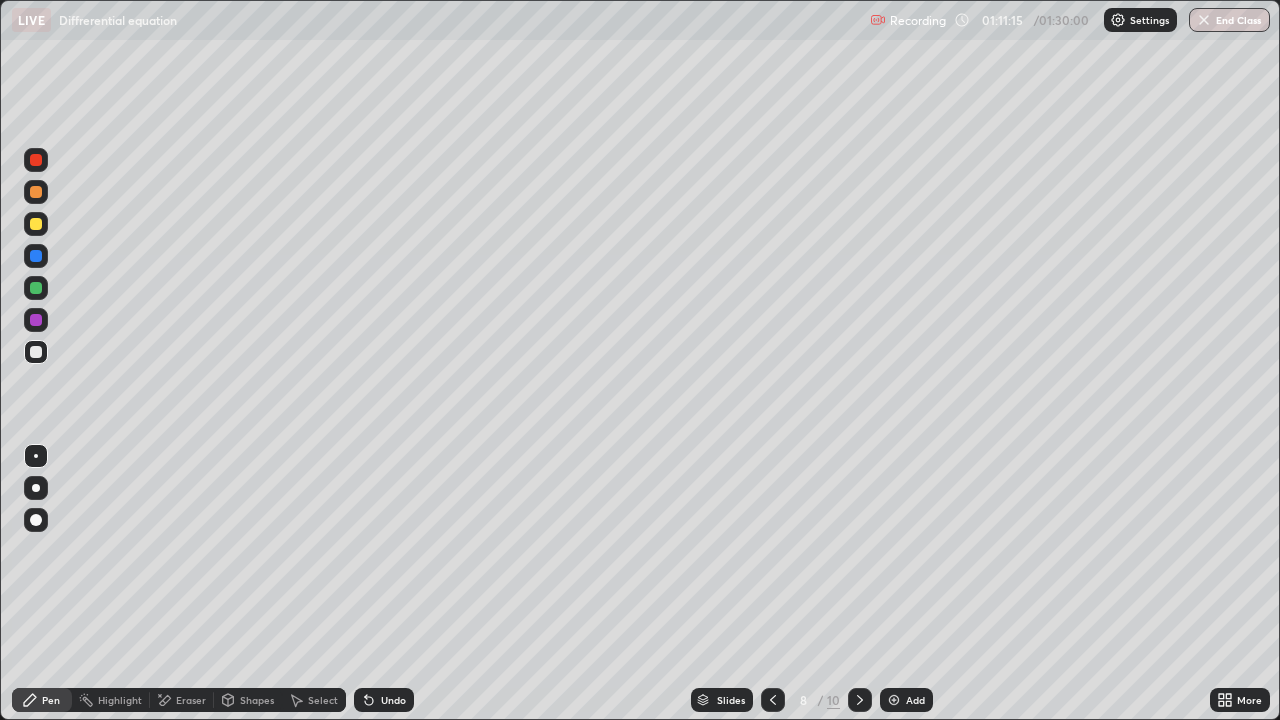 click at bounding box center (36, 224) 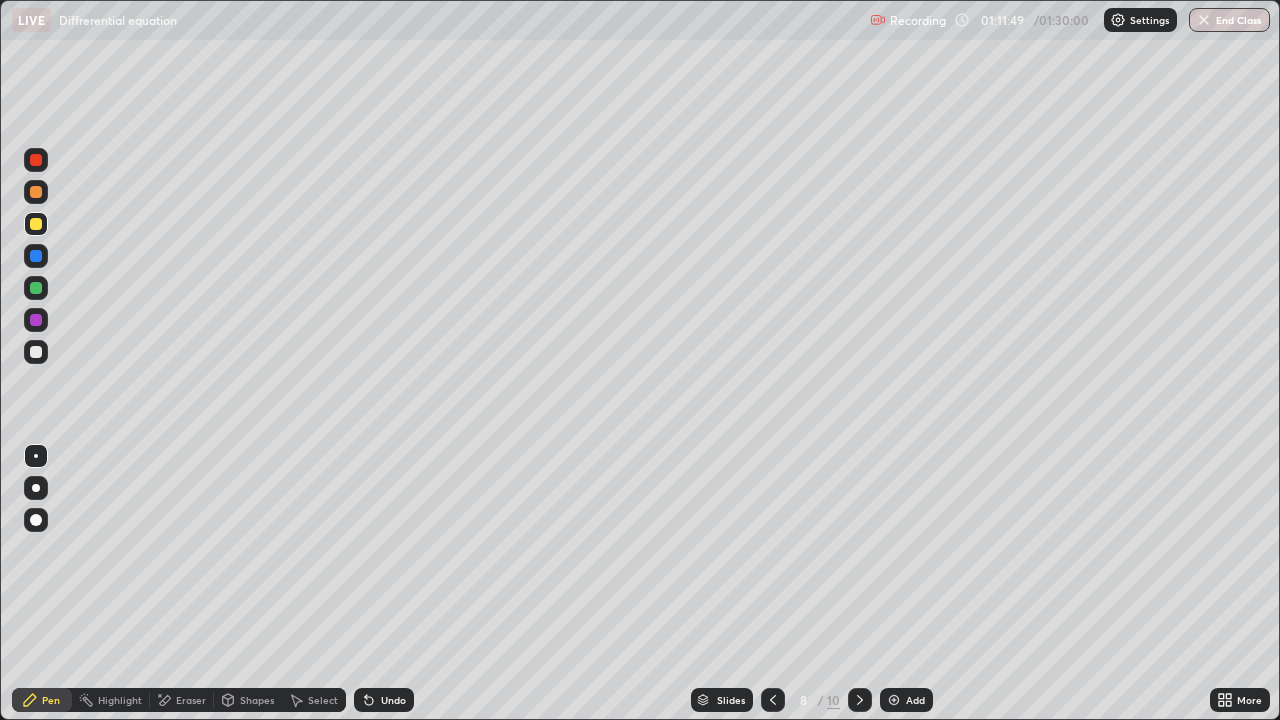 click 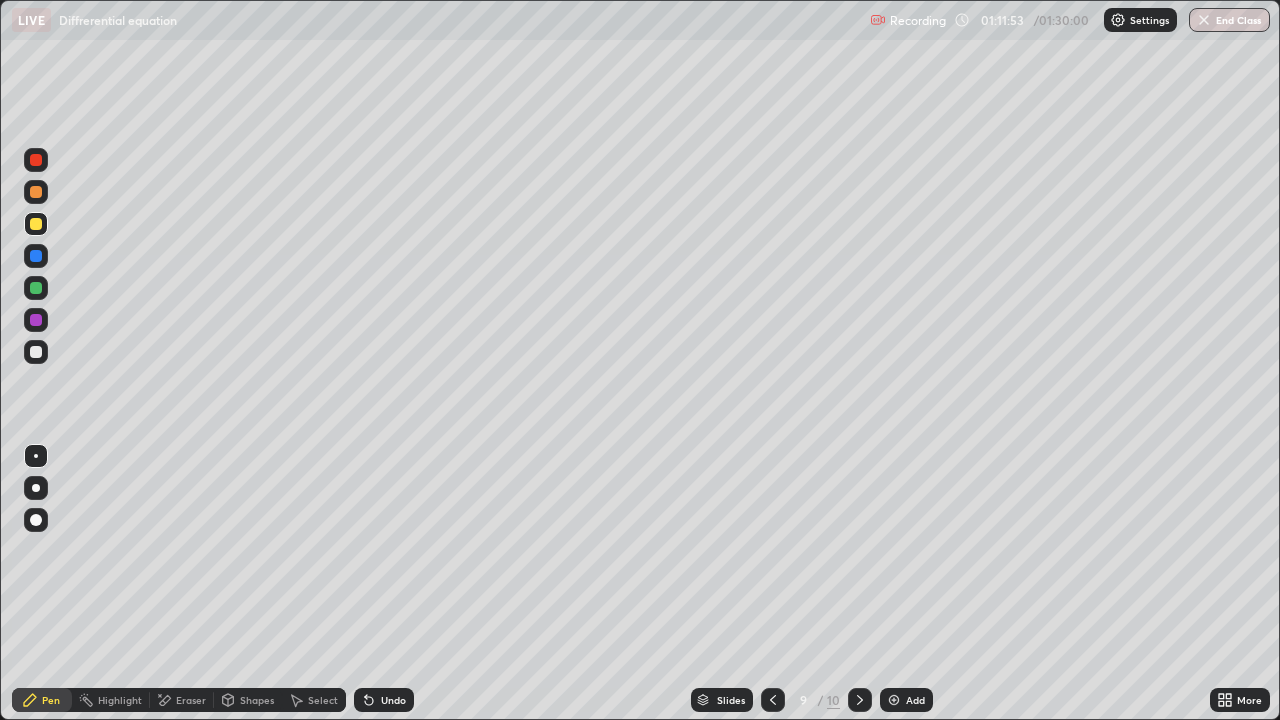 click on "Eraser" at bounding box center [182, 700] 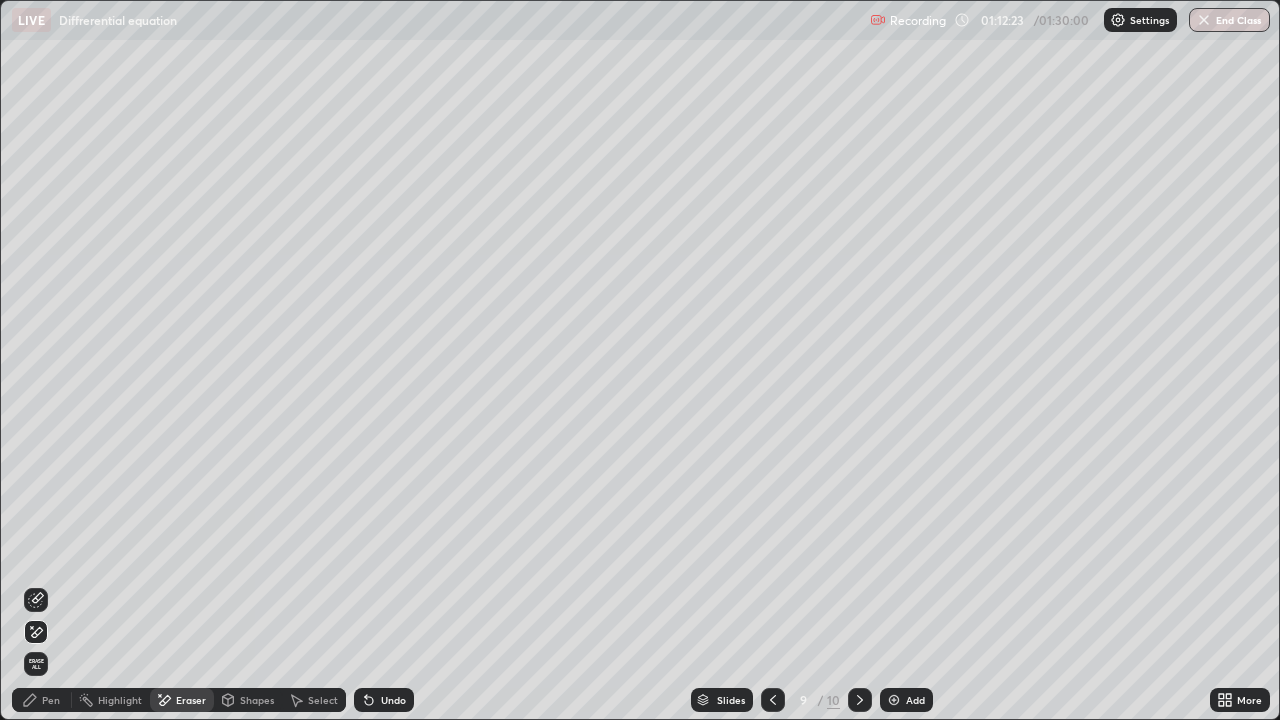click at bounding box center (773, 700) 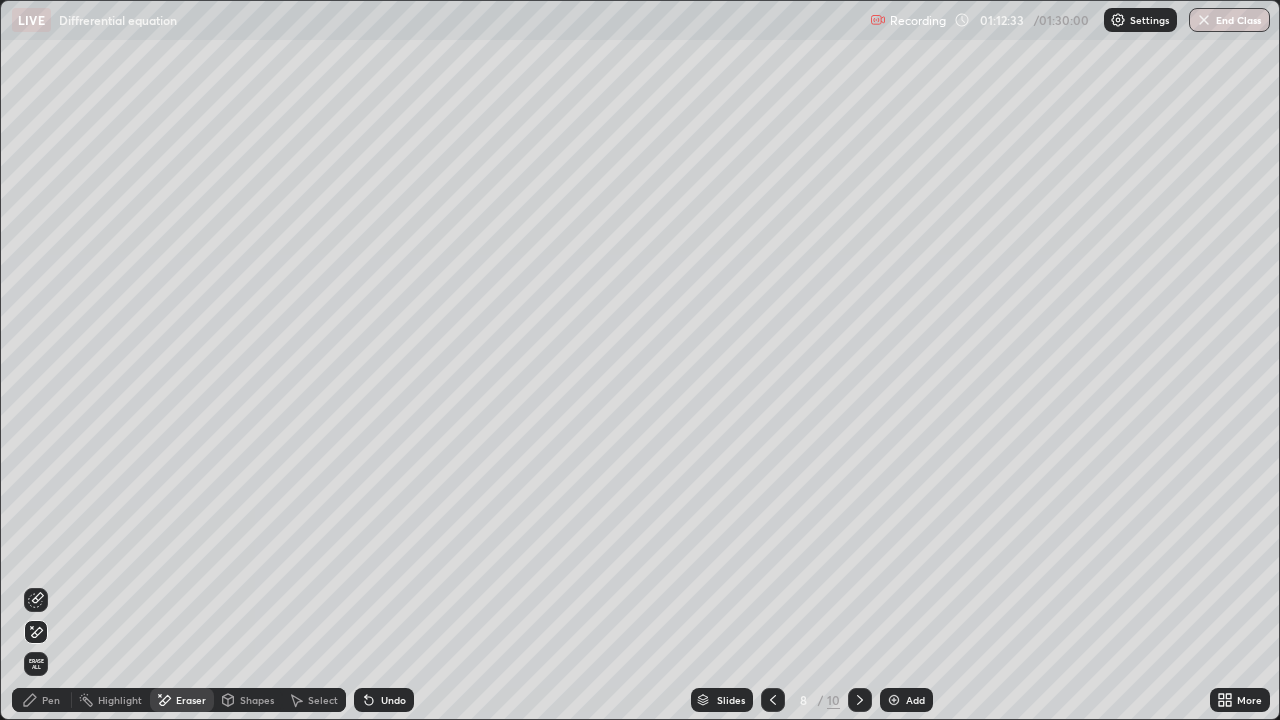 click on "Pen" at bounding box center (51, 700) 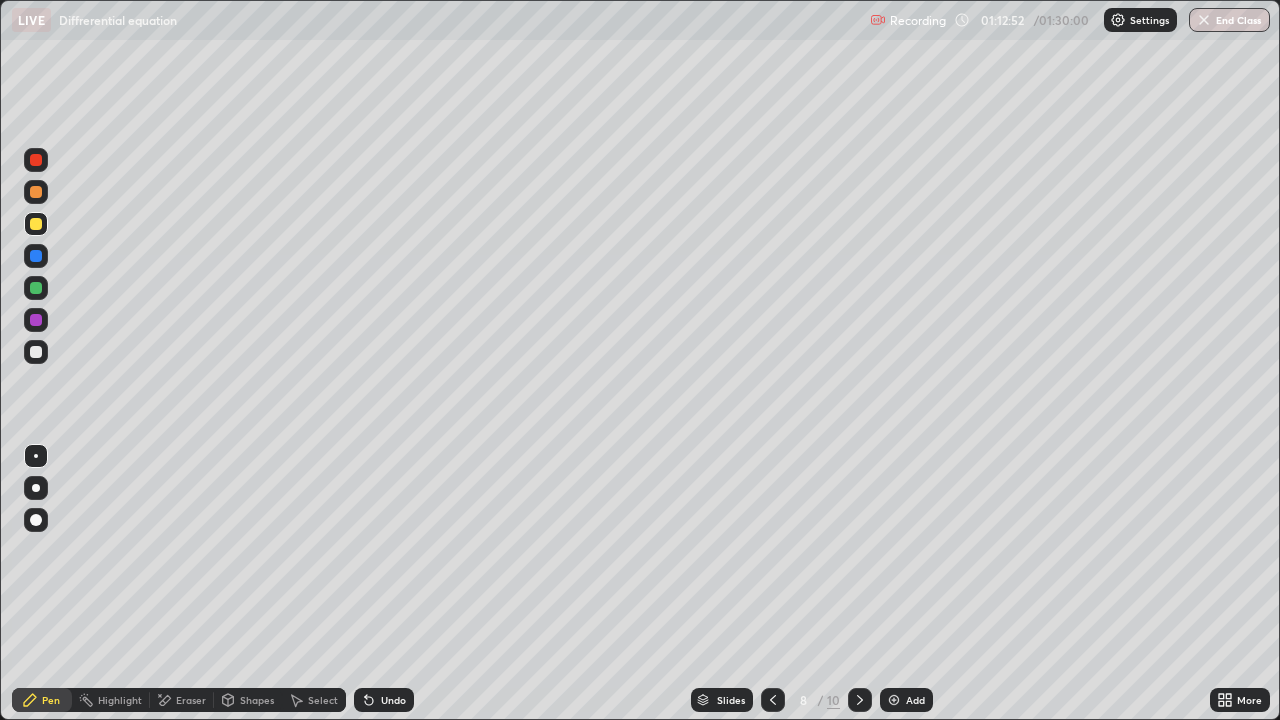 click on "Undo" at bounding box center [393, 700] 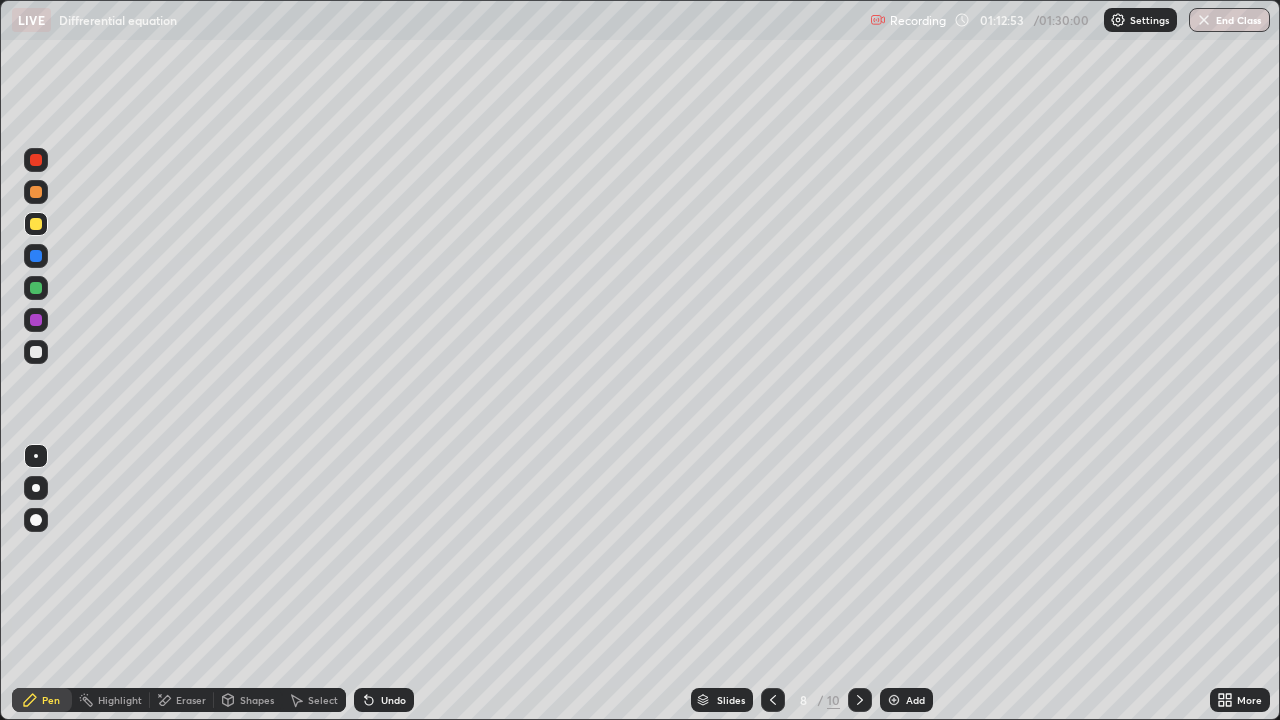 click on "Undo" at bounding box center [380, 700] 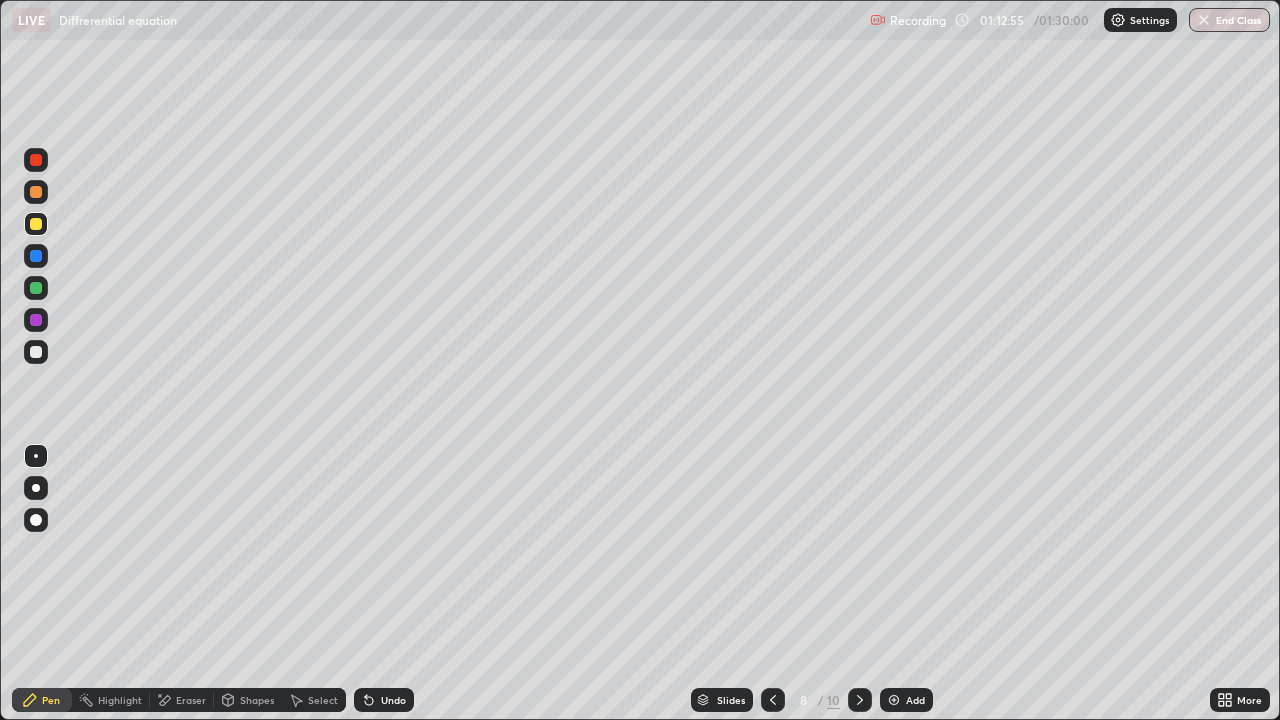 click on "Undo" at bounding box center (384, 700) 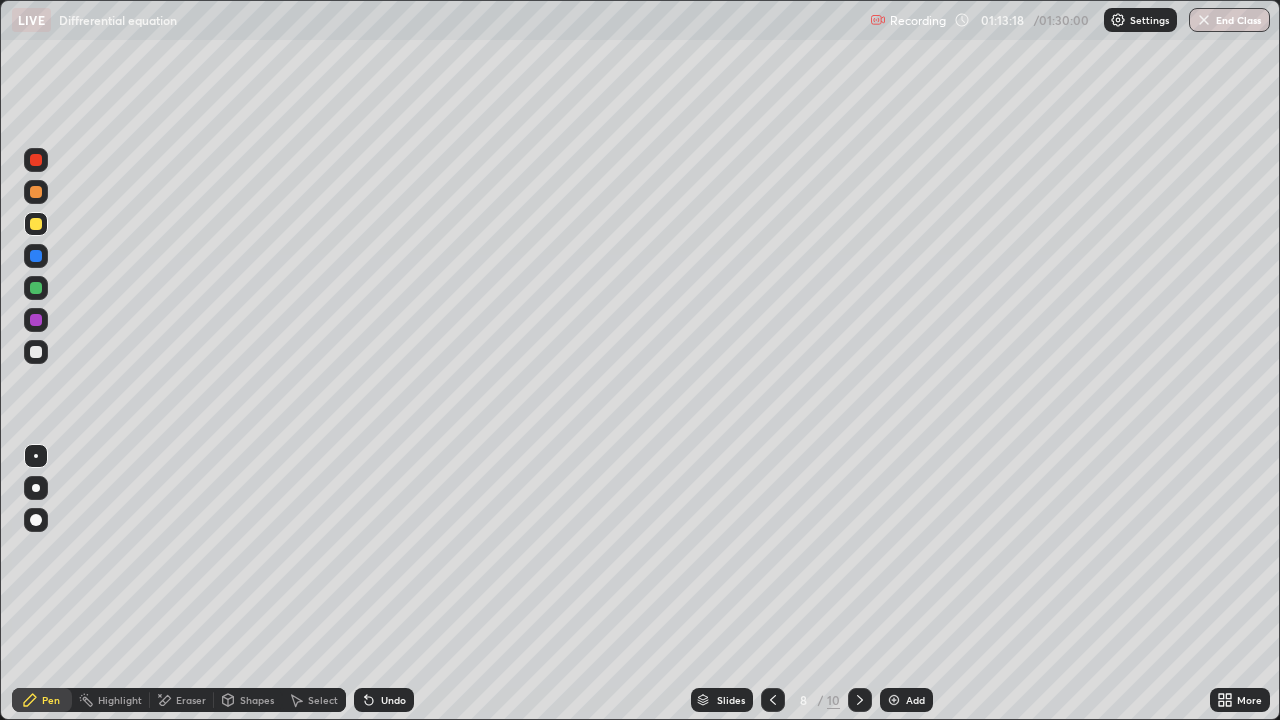 click at bounding box center [36, 352] 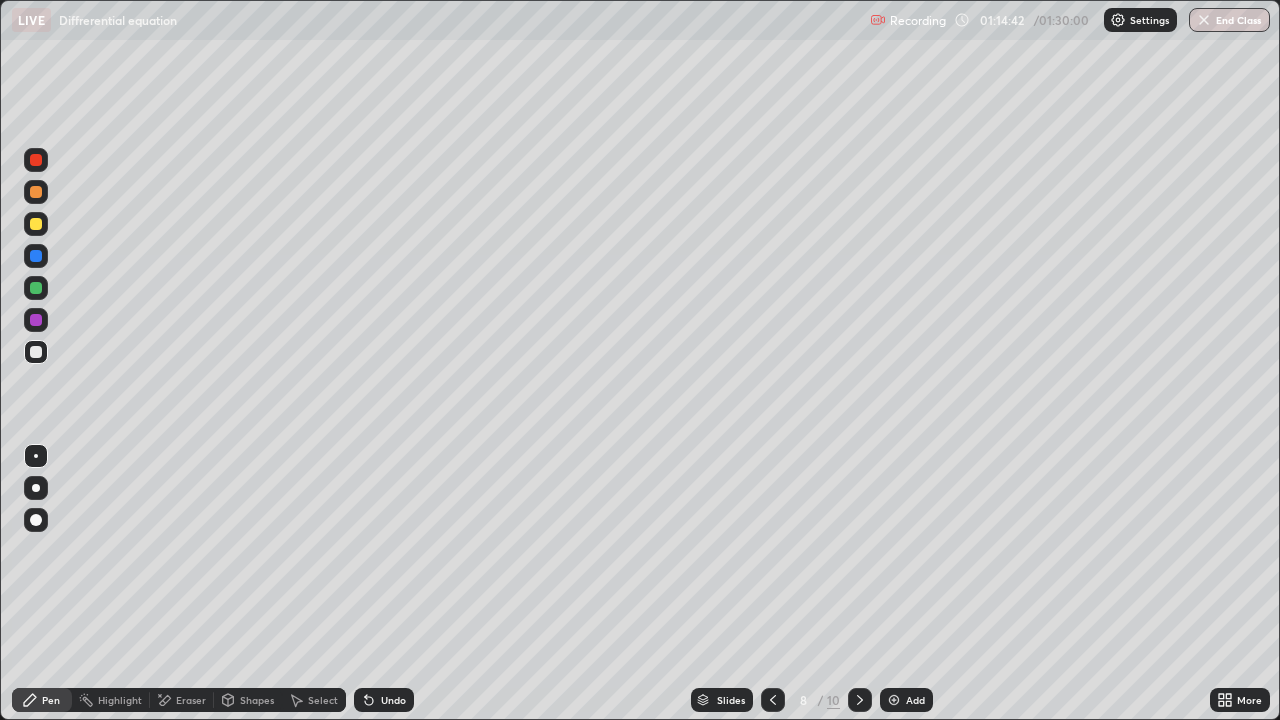 click on "Undo" at bounding box center [384, 700] 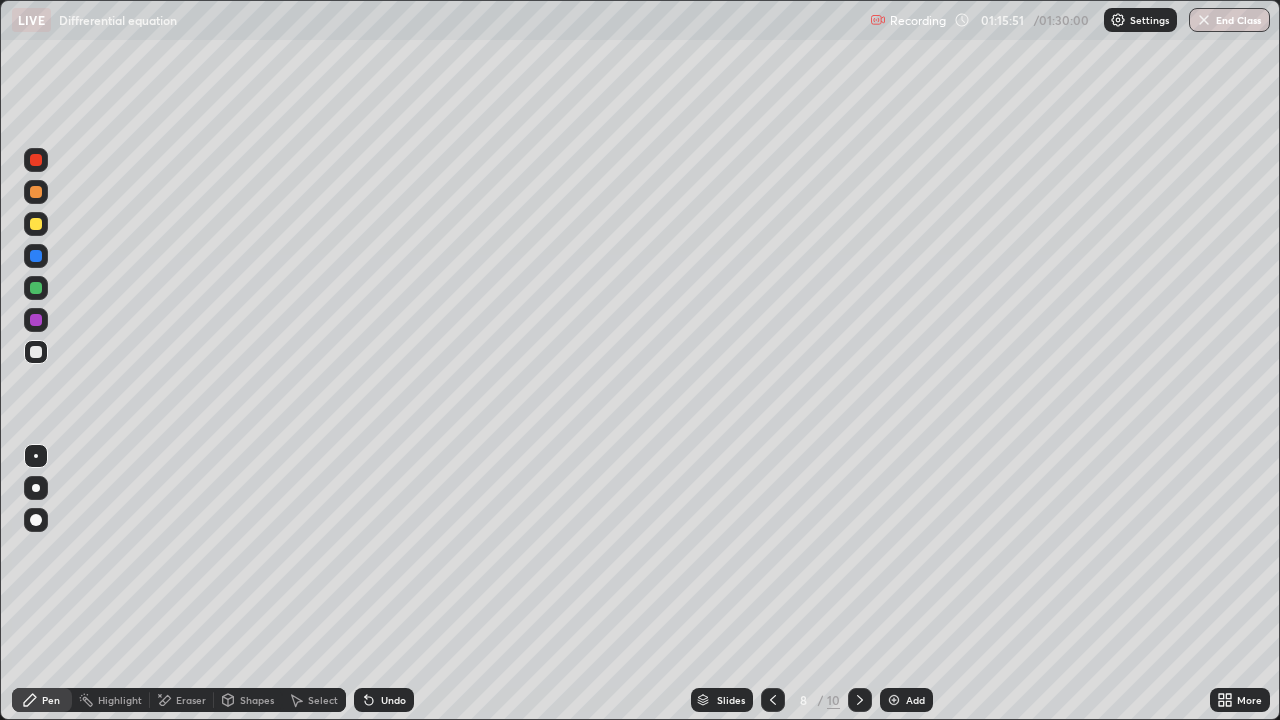 click on "Eraser" at bounding box center [182, 700] 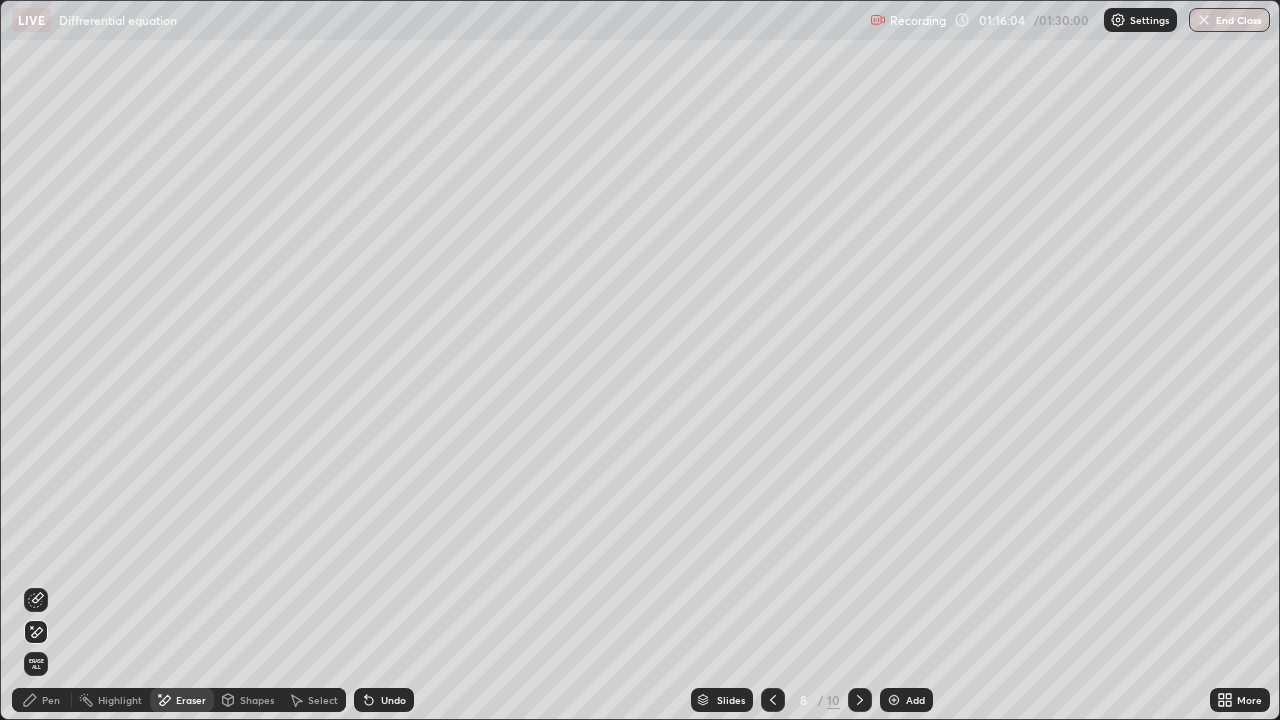 click on "Pen" at bounding box center [51, 700] 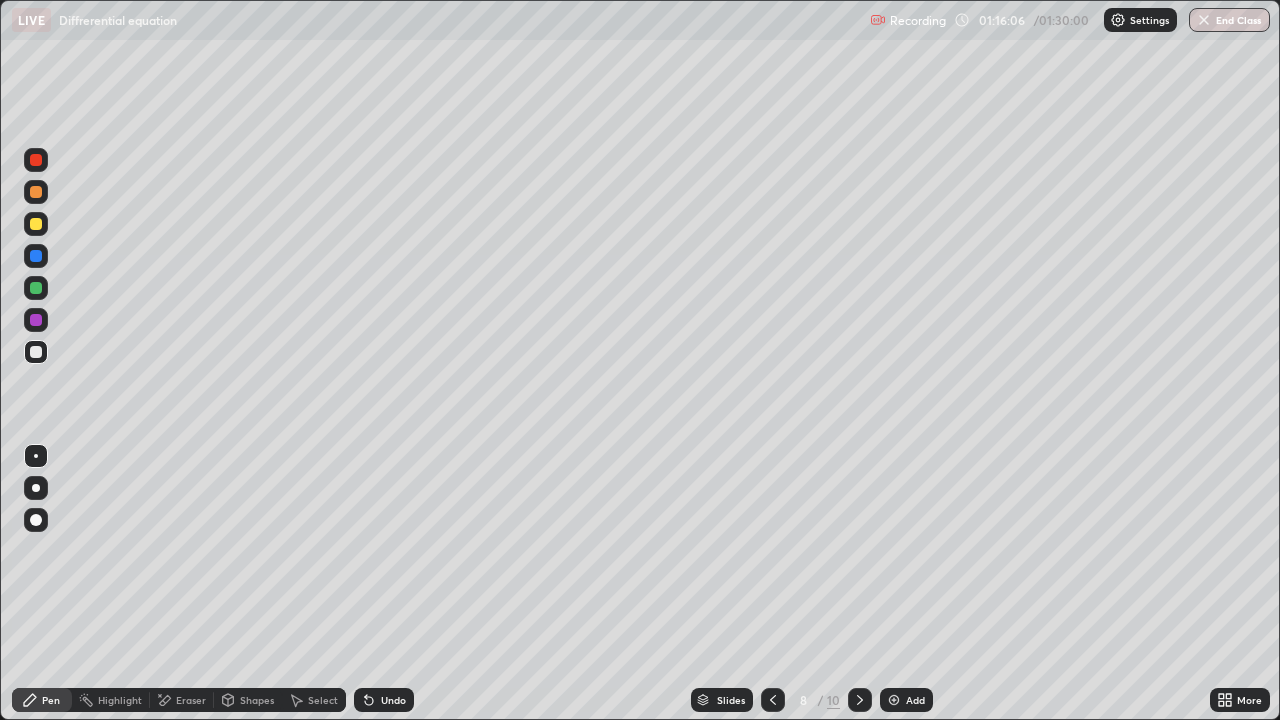 click at bounding box center [36, 224] 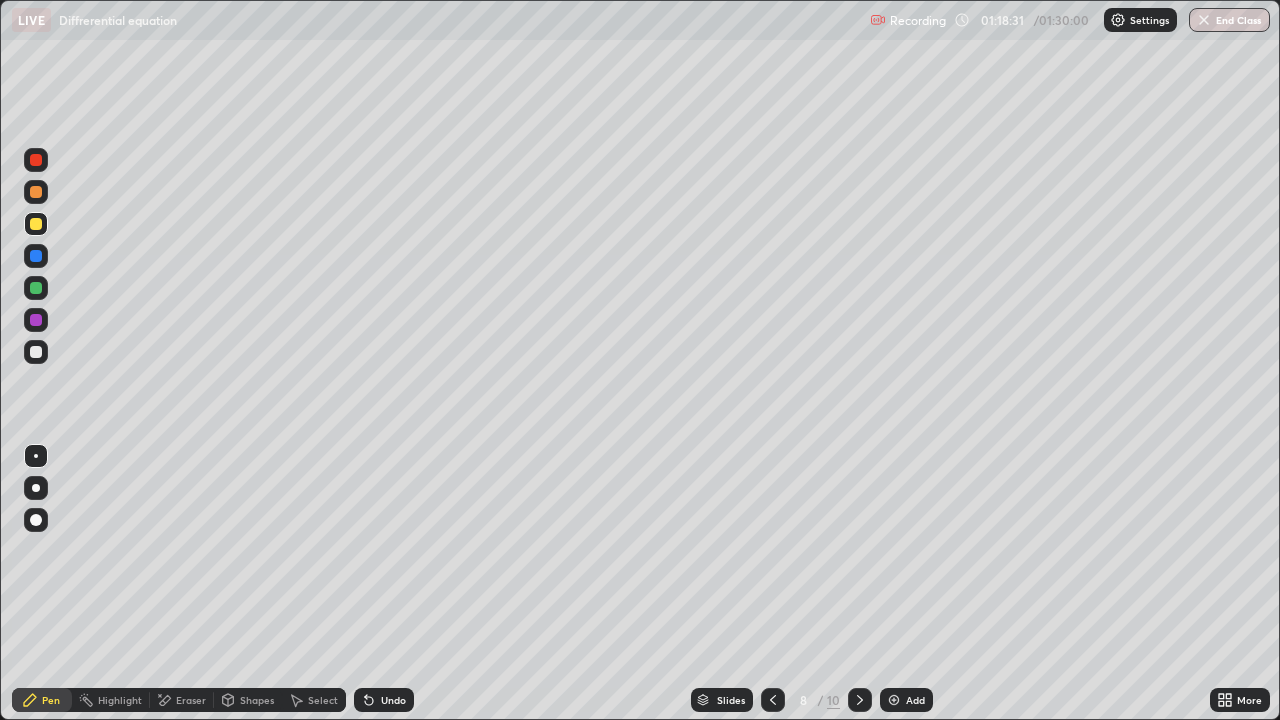 click at bounding box center (36, 352) 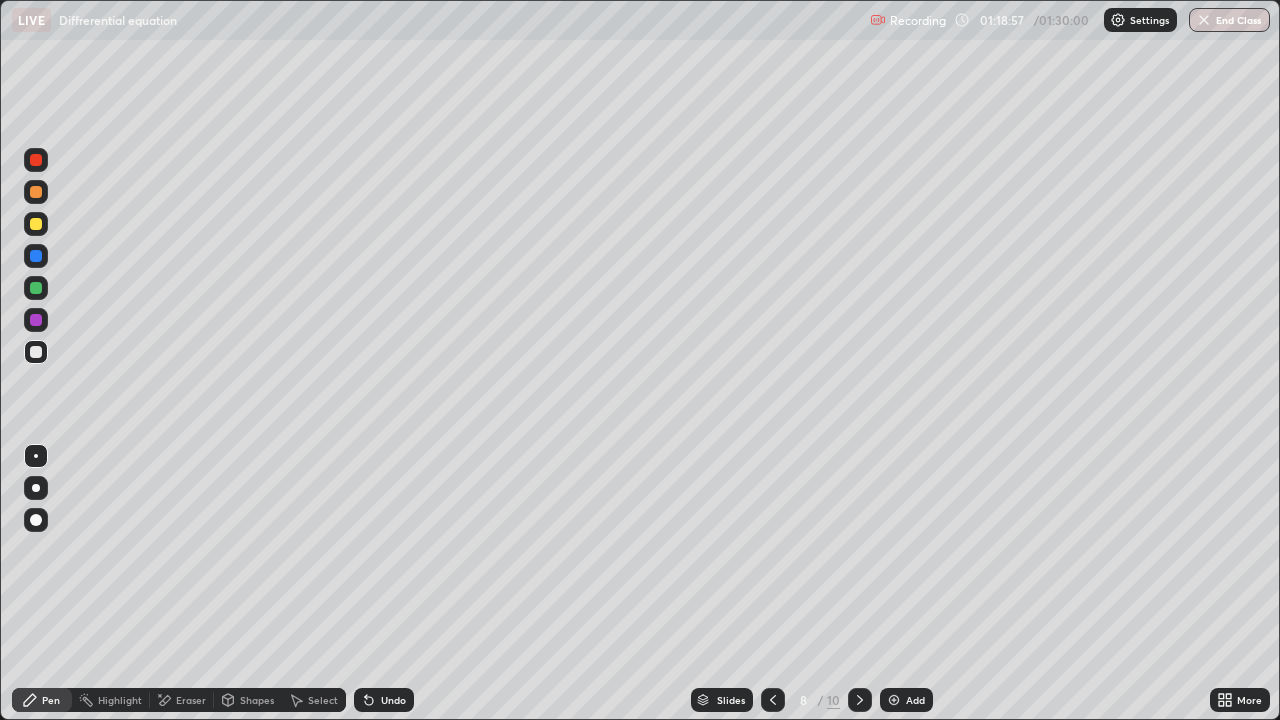 click on "Undo" at bounding box center [393, 700] 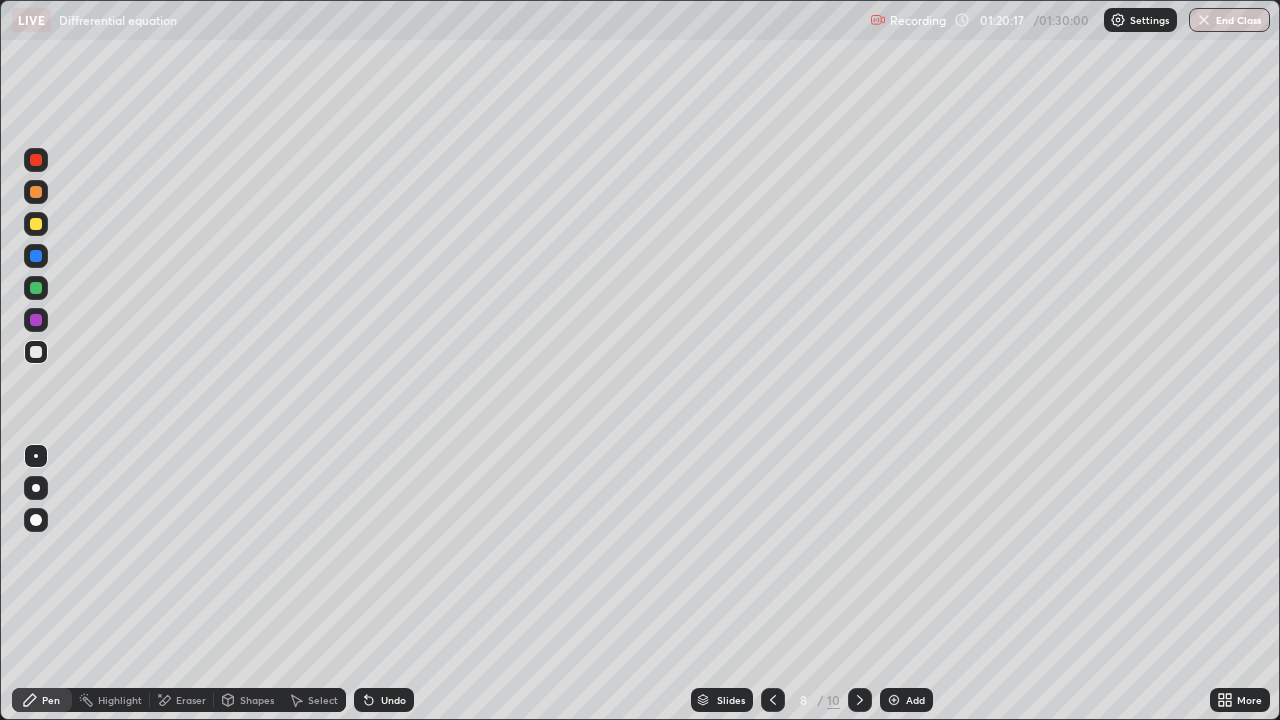 click on "Undo" at bounding box center [393, 700] 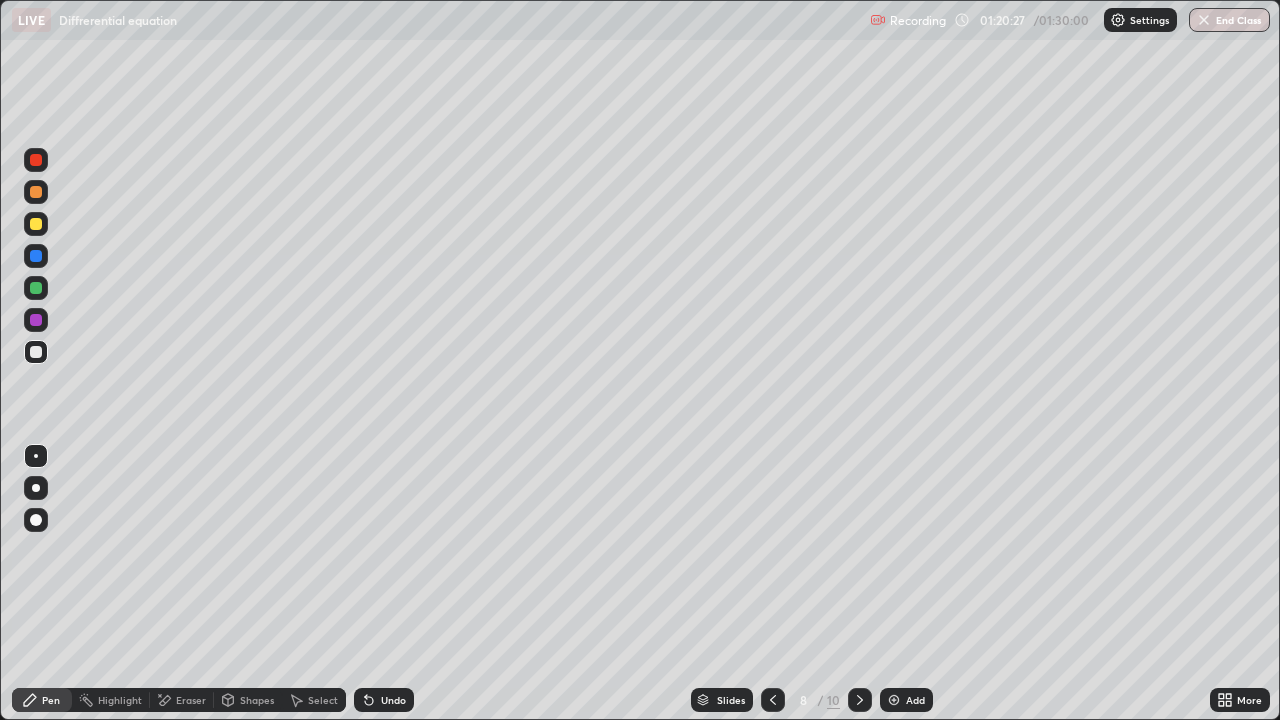 click on "Undo" at bounding box center [384, 700] 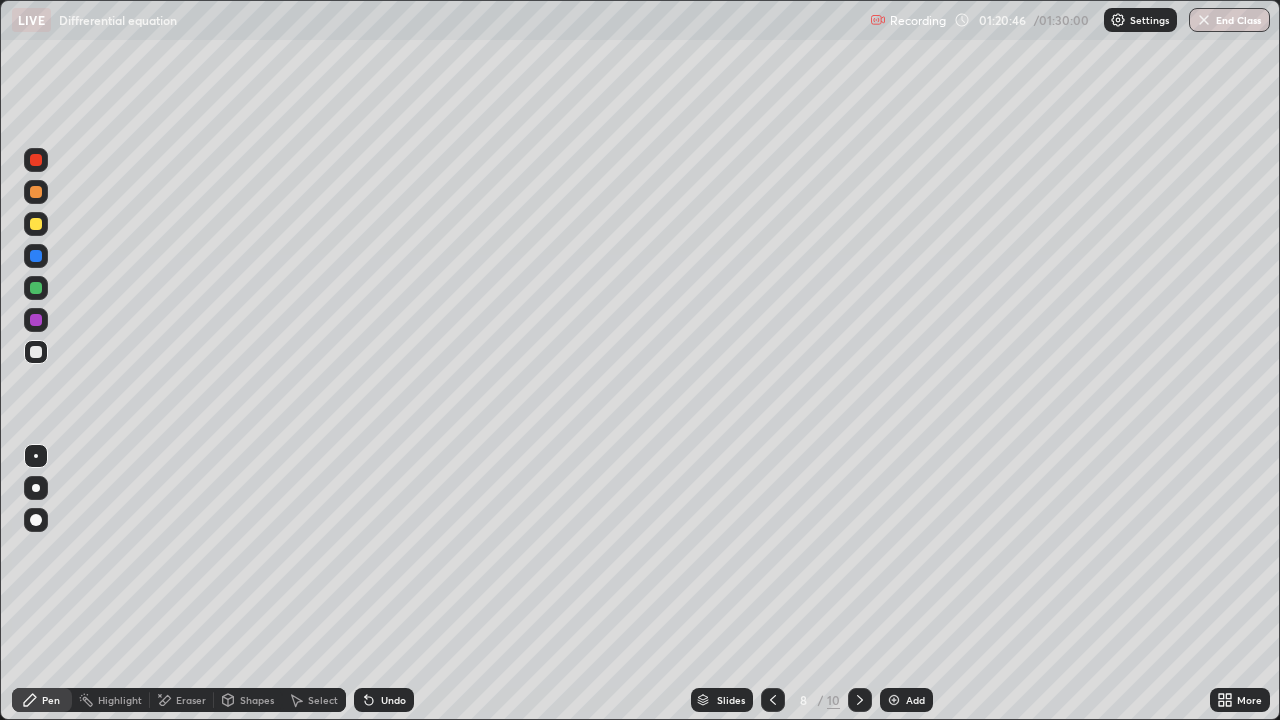 click on "Eraser" at bounding box center (191, 700) 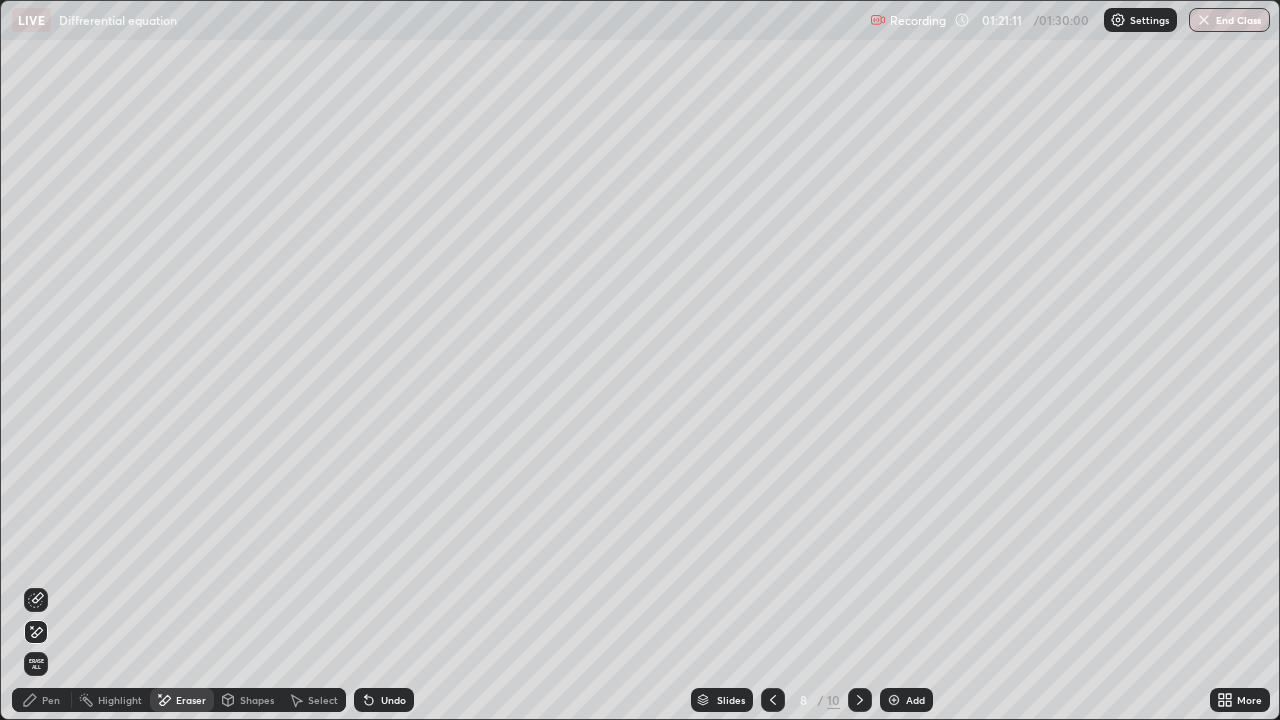 click on "Pen" at bounding box center [51, 700] 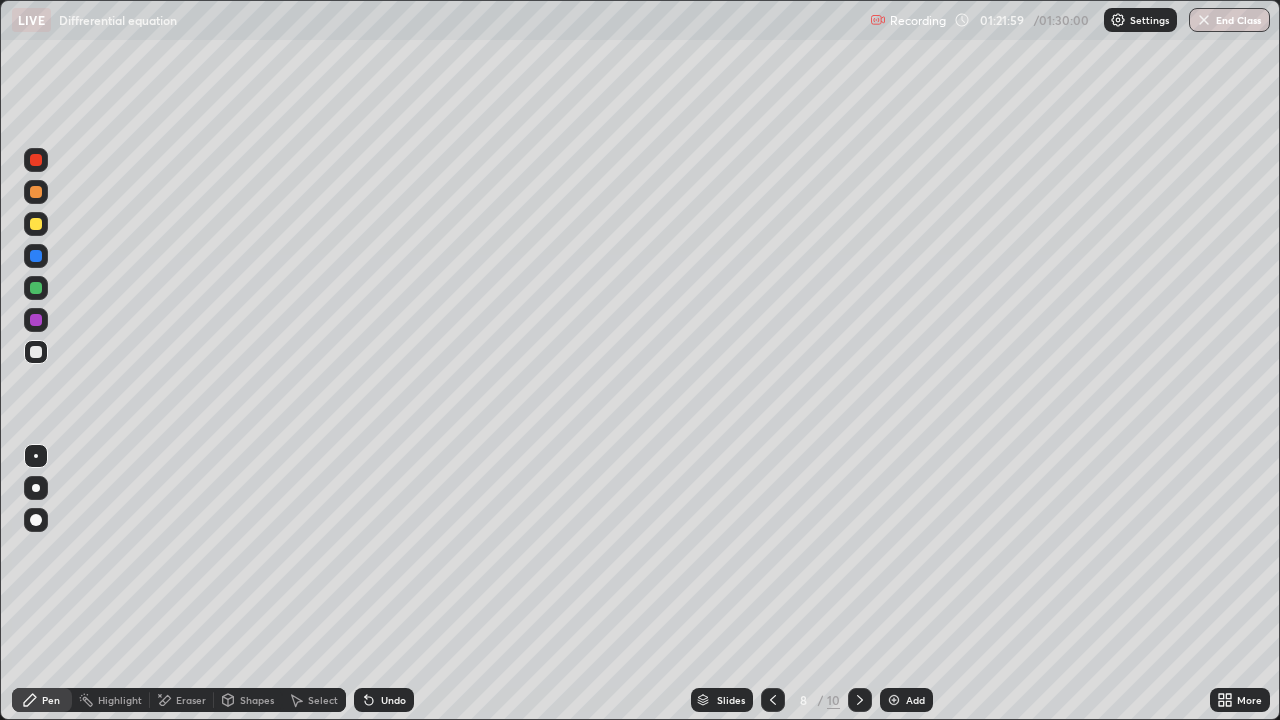 click on "Undo" at bounding box center (384, 700) 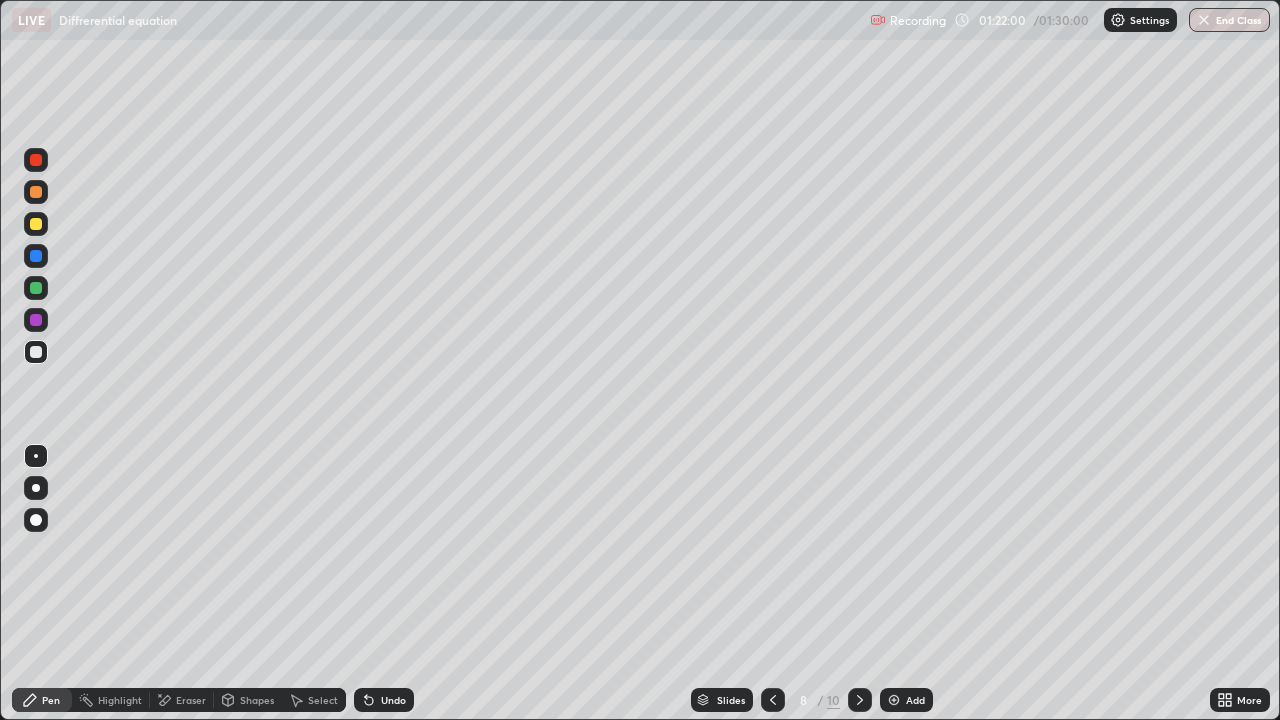 click on "Undo" at bounding box center (393, 700) 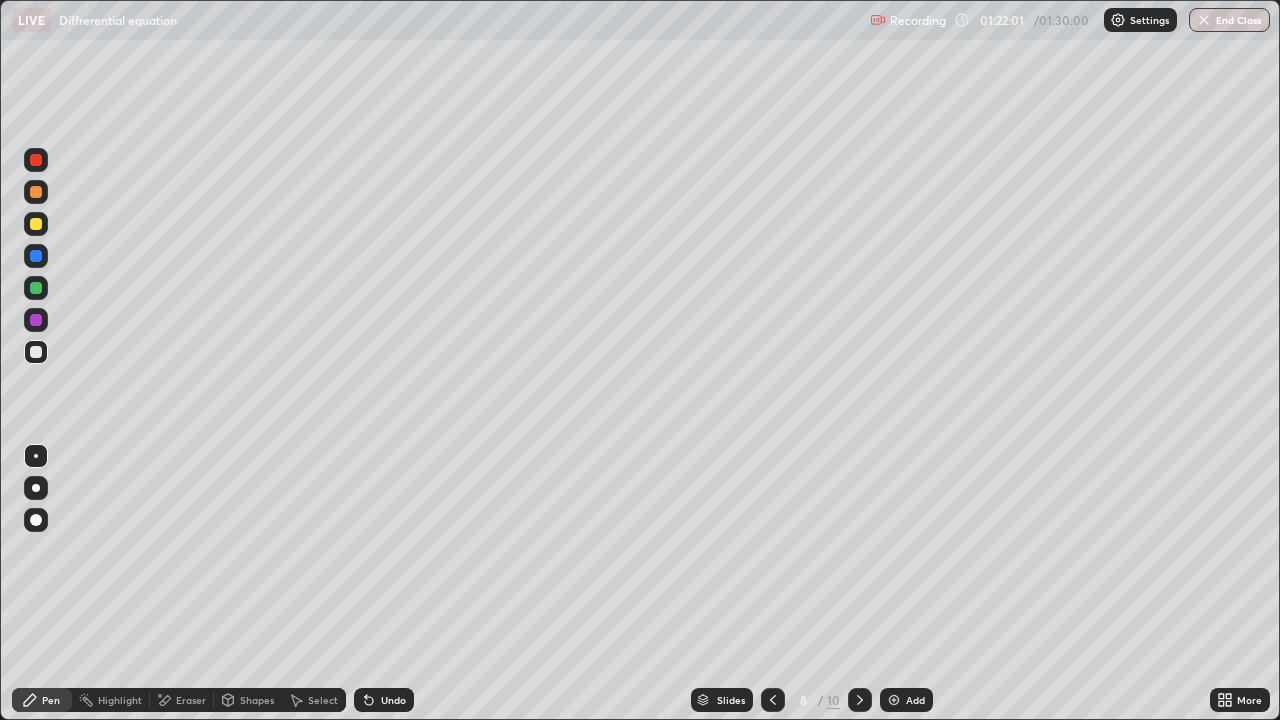 click on "Undo" at bounding box center [384, 700] 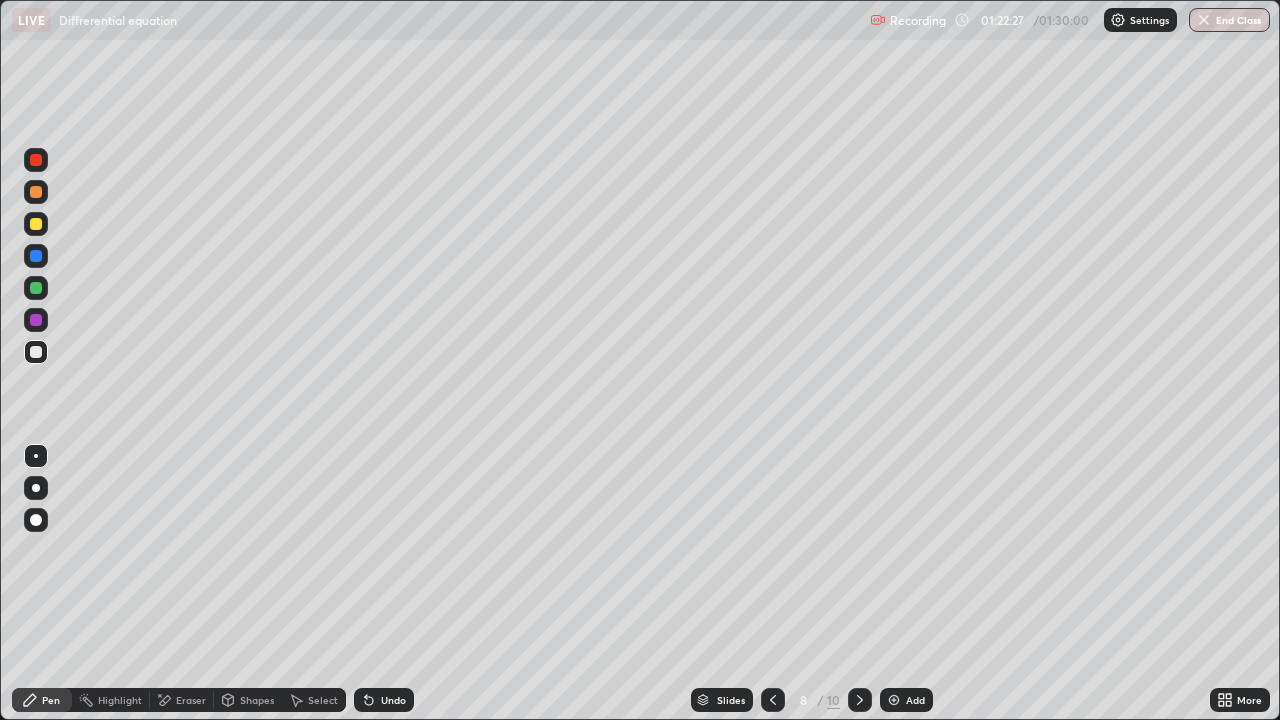 click on "Undo" at bounding box center [393, 700] 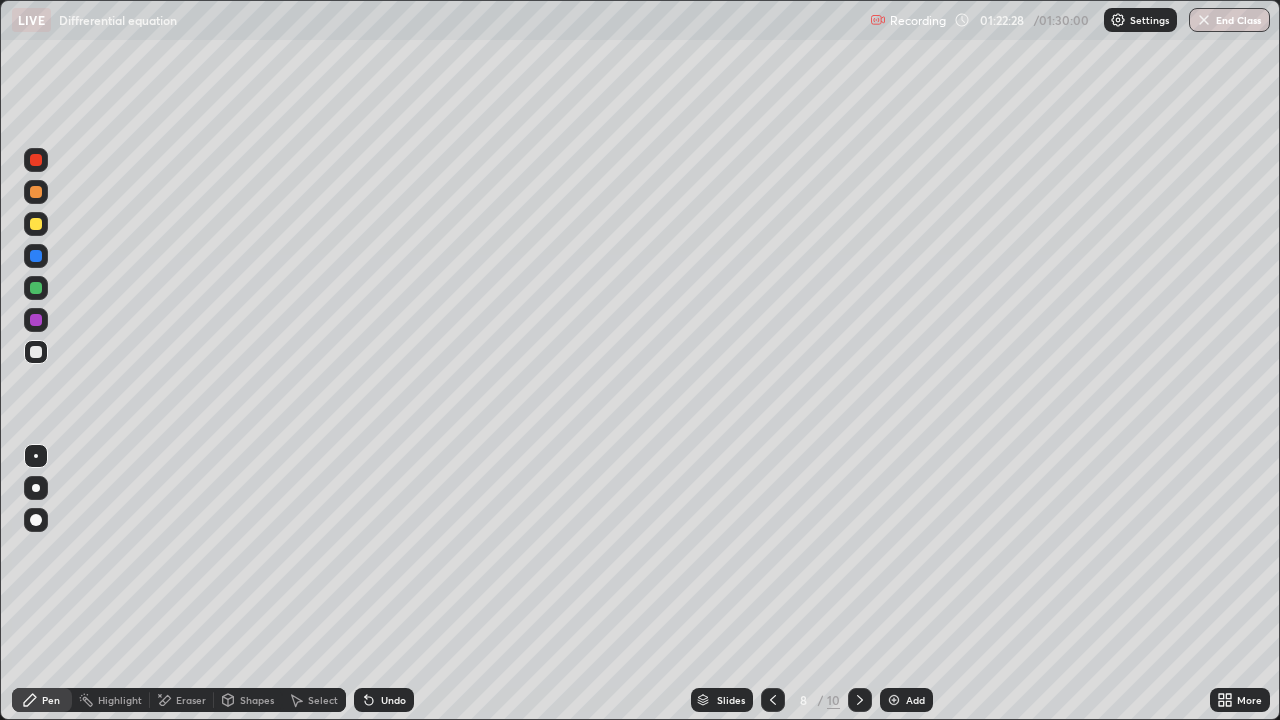 click on "Undo" at bounding box center (384, 700) 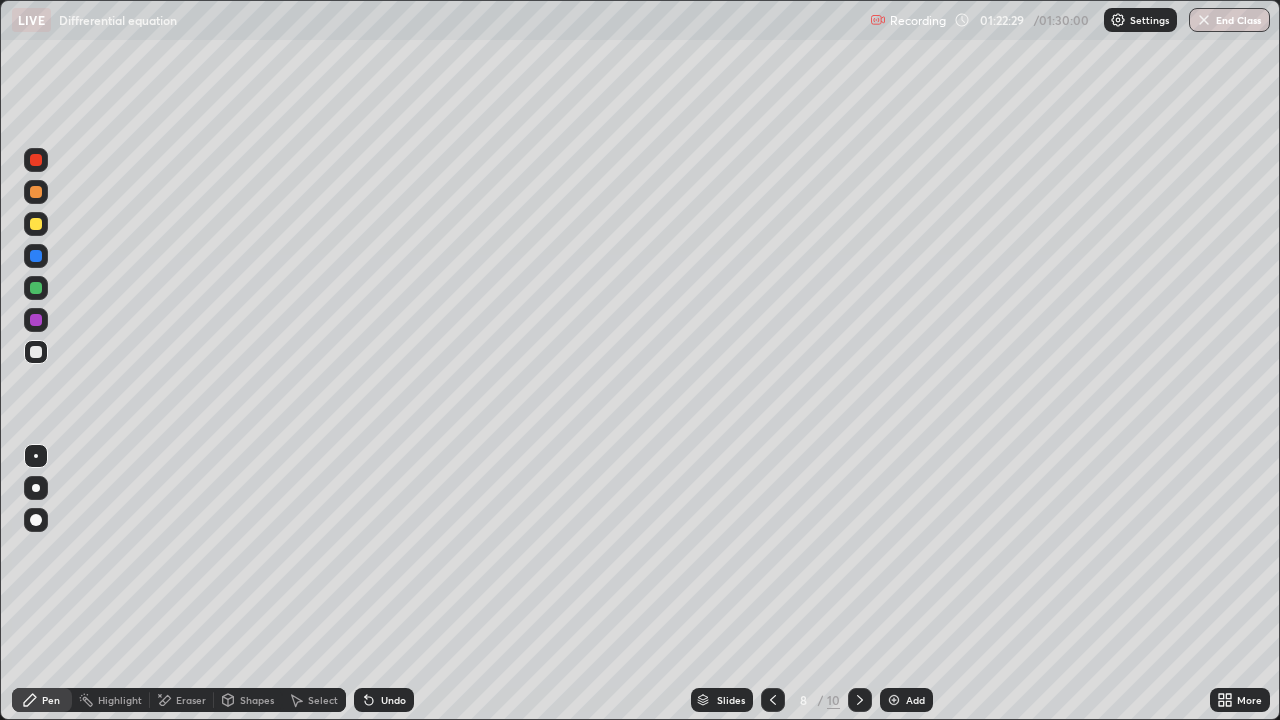 click on "Undo" at bounding box center (384, 700) 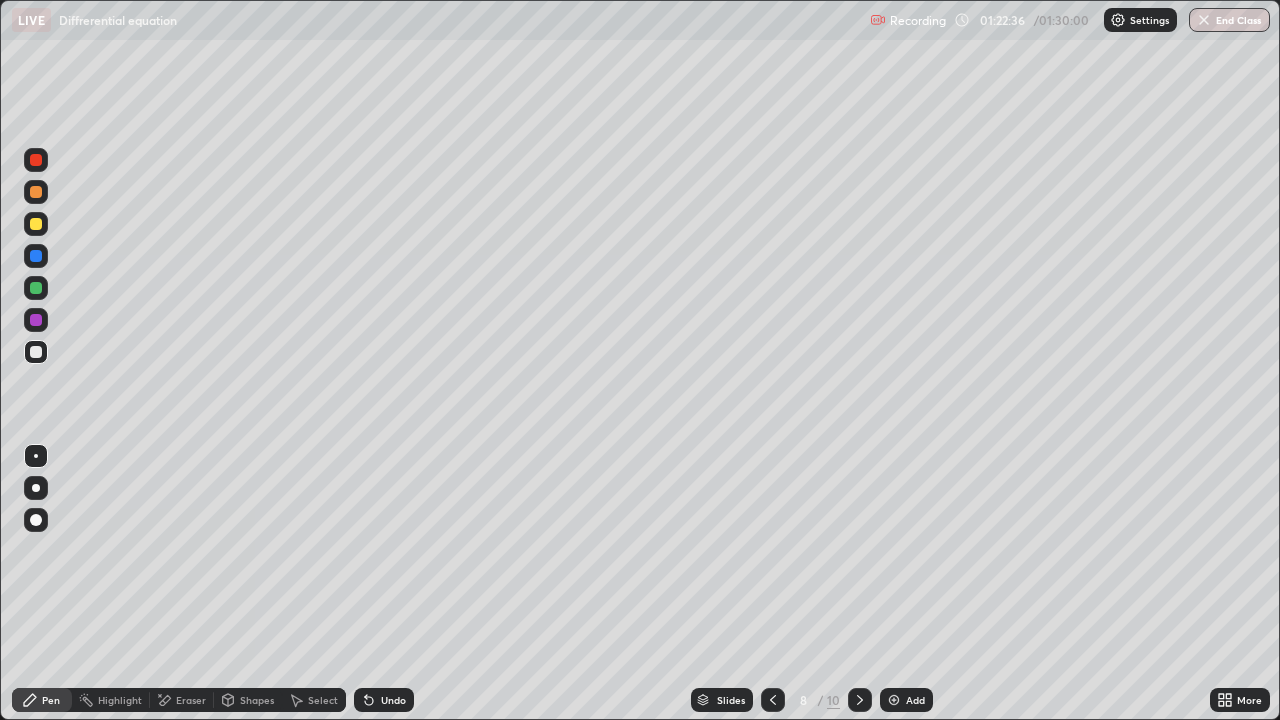click 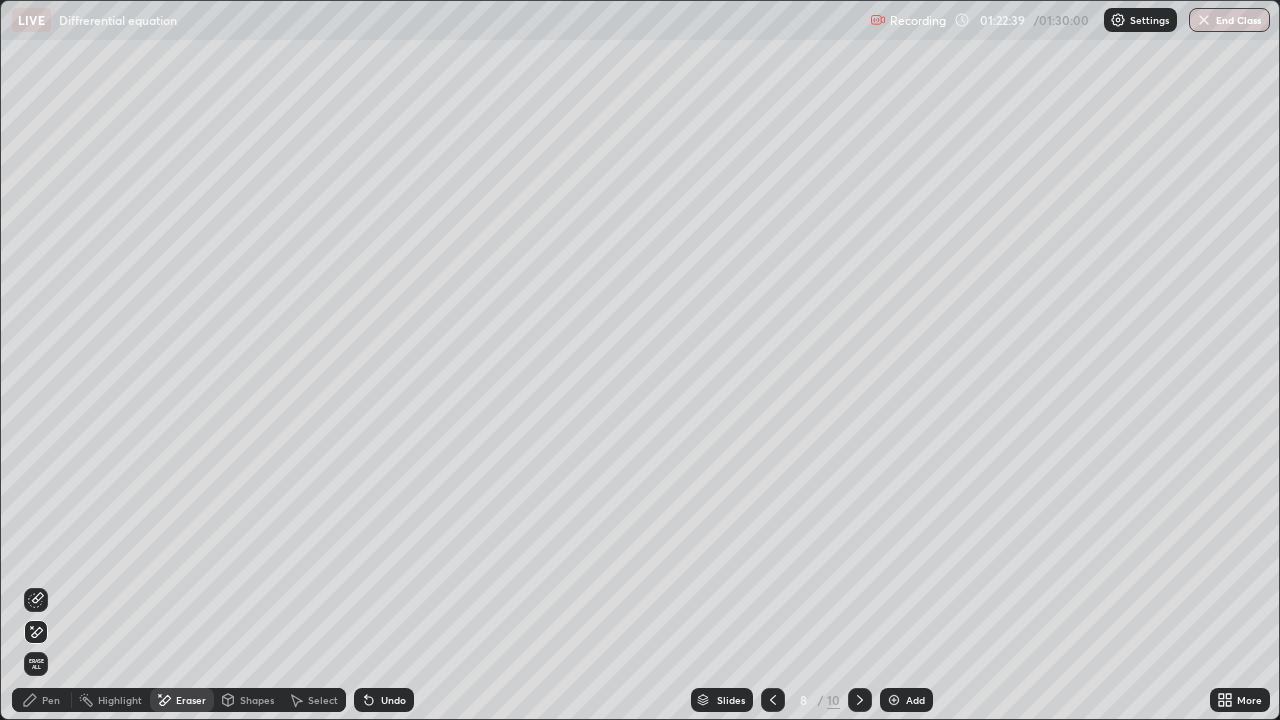 click on "Pen" at bounding box center [42, 700] 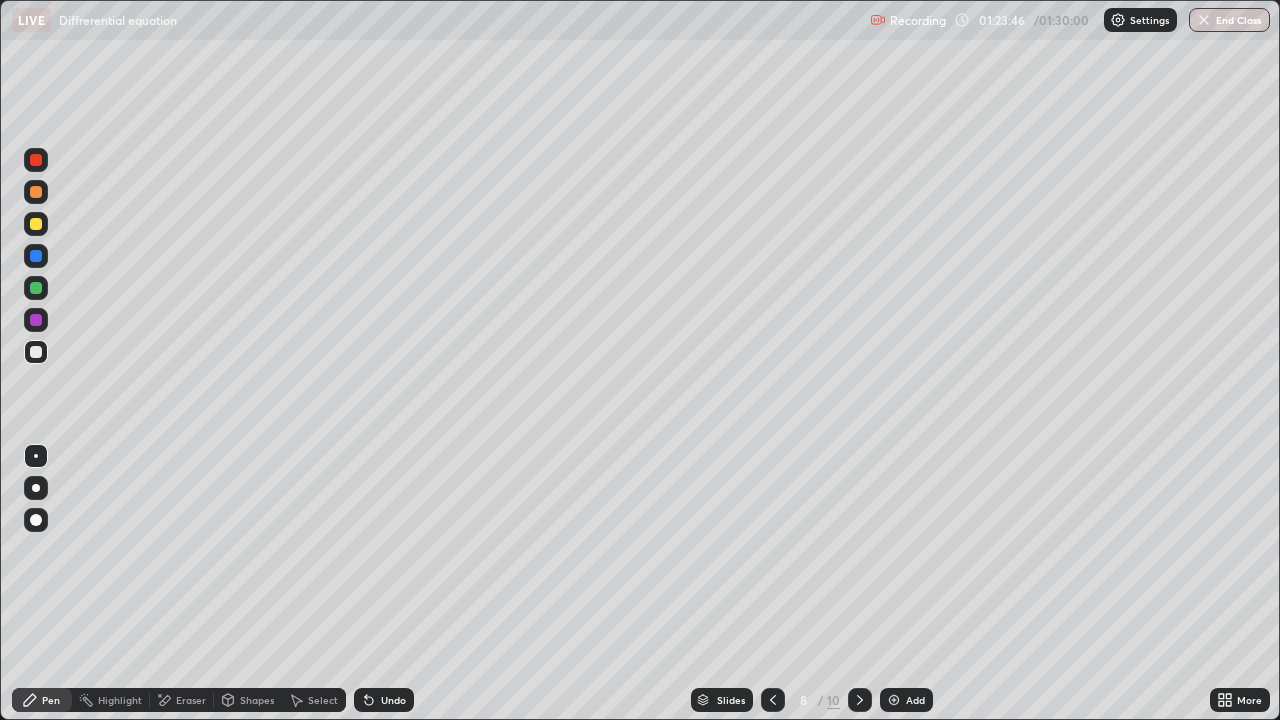 click on "Eraser" at bounding box center [191, 700] 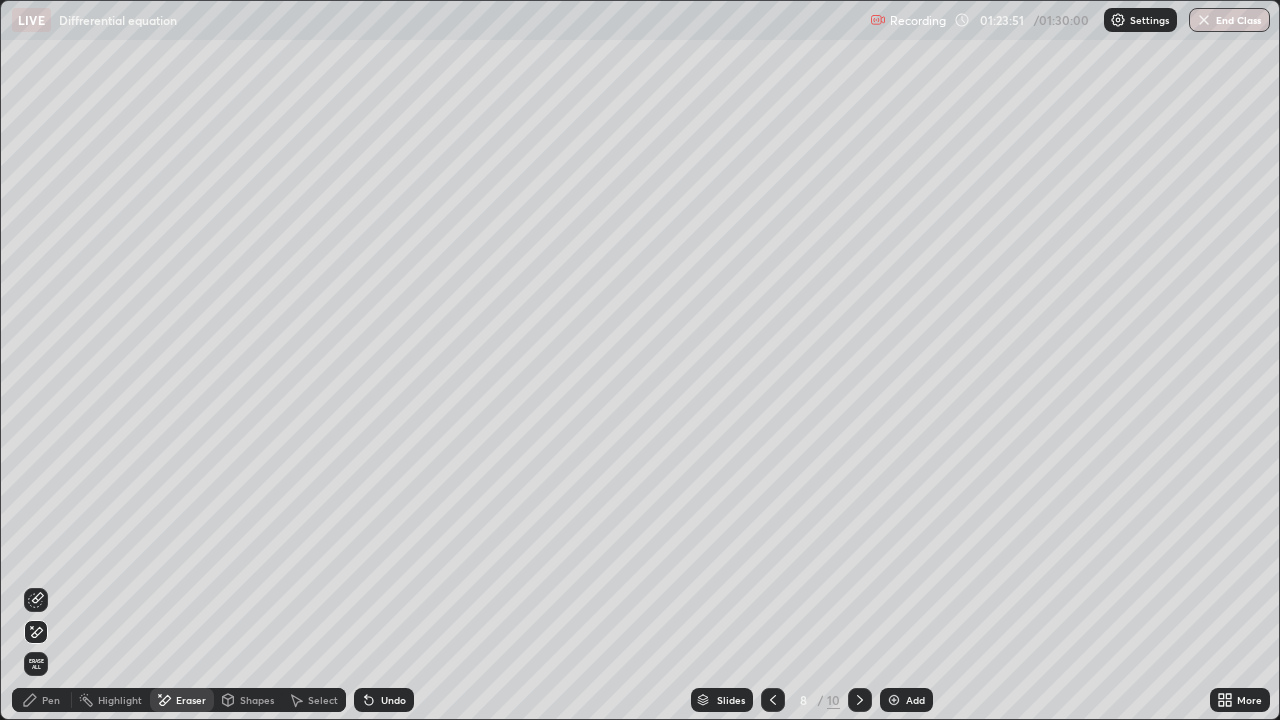 click on "Pen" at bounding box center (51, 700) 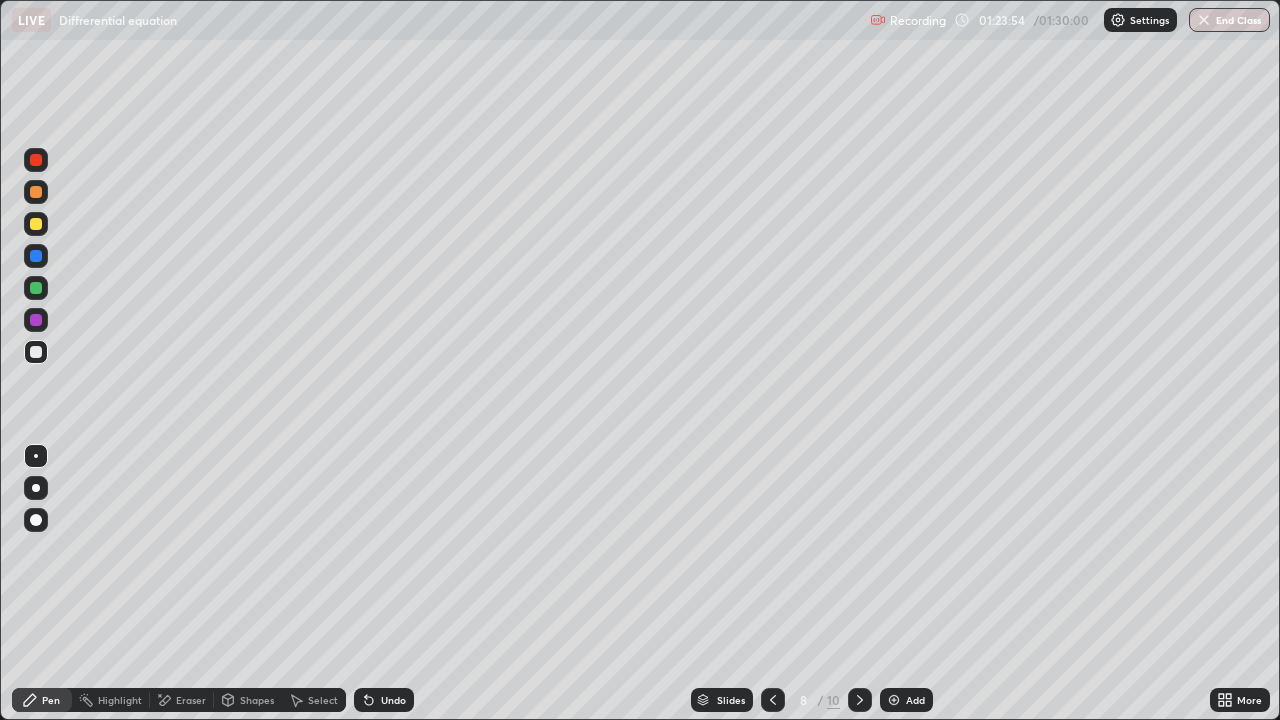 click at bounding box center (36, 224) 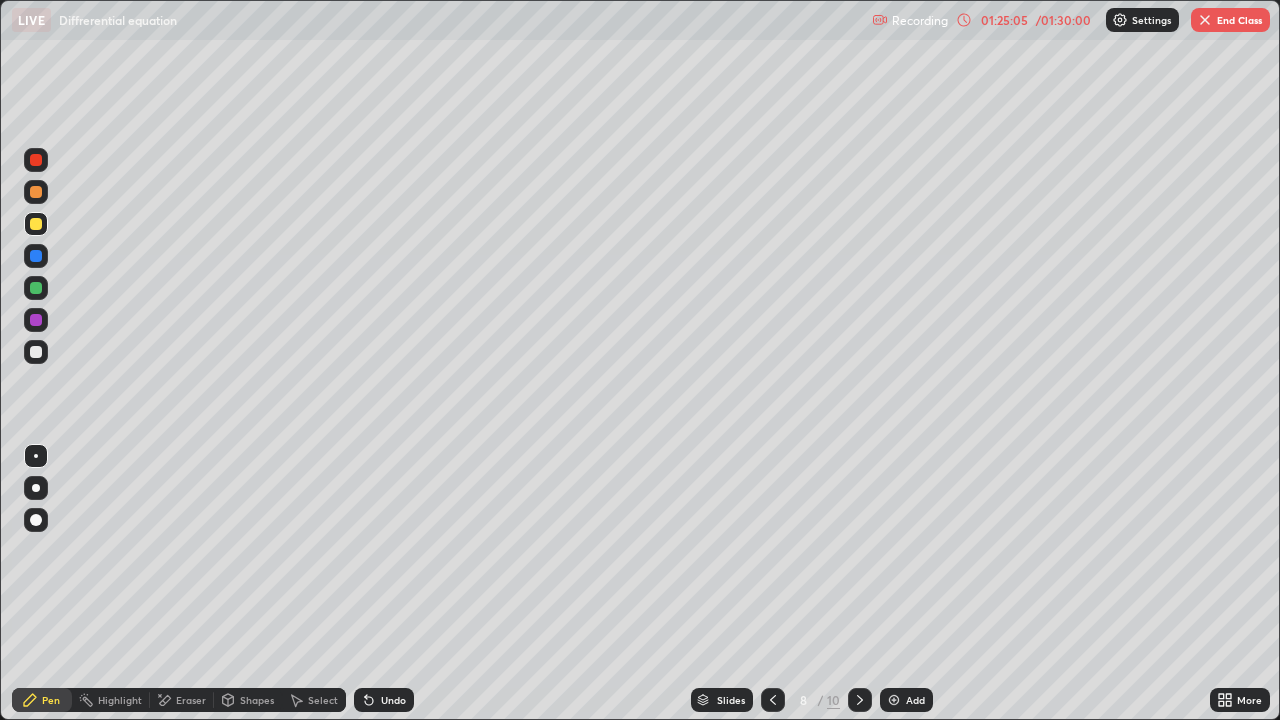 click 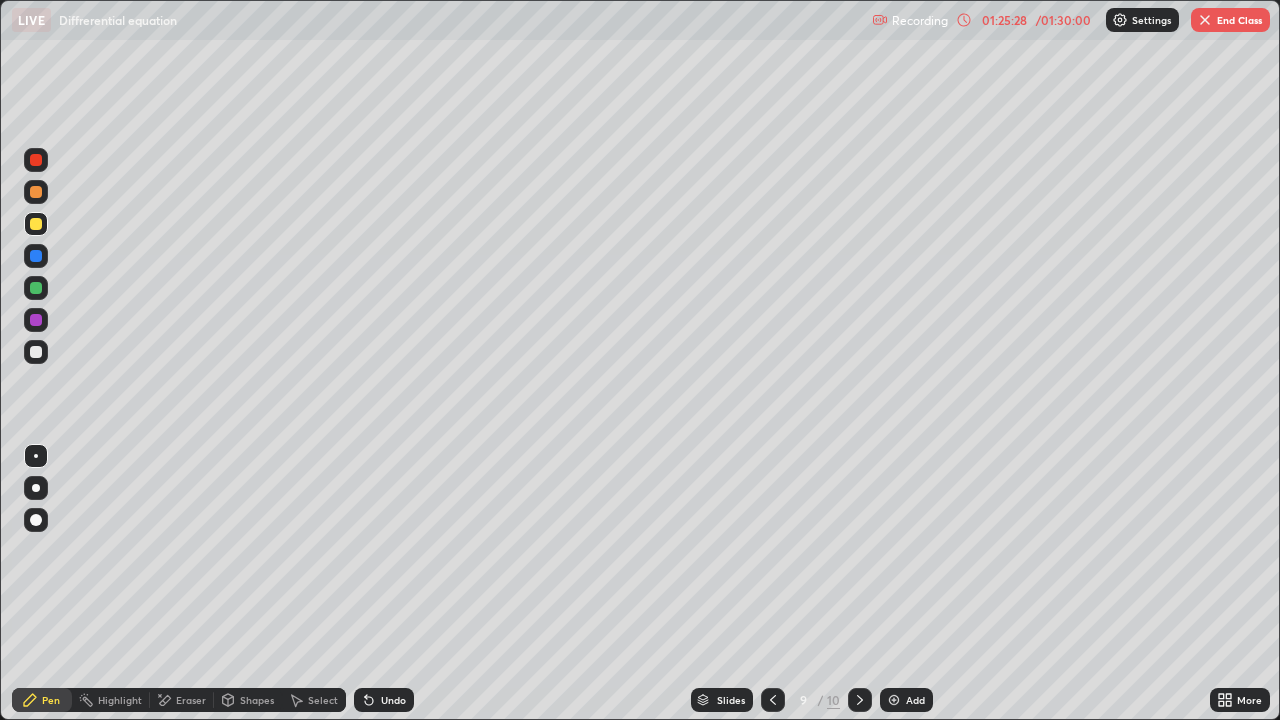 click 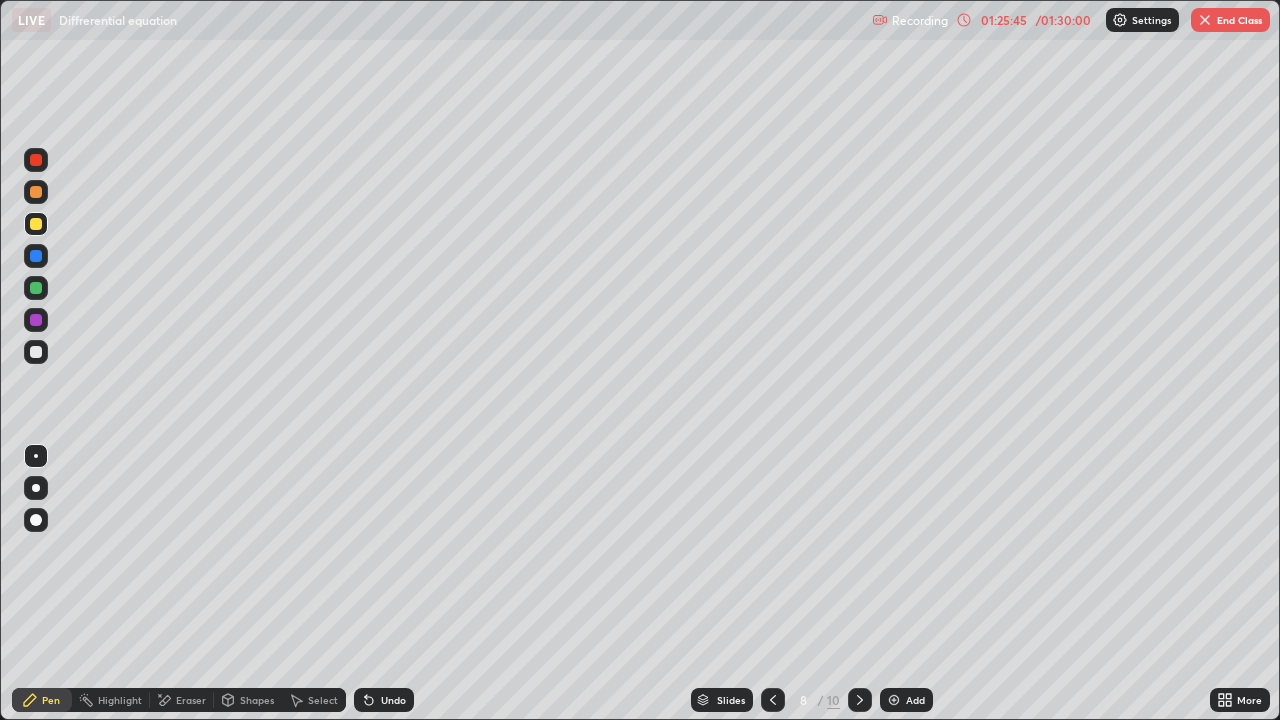 click on "Eraser" at bounding box center (191, 700) 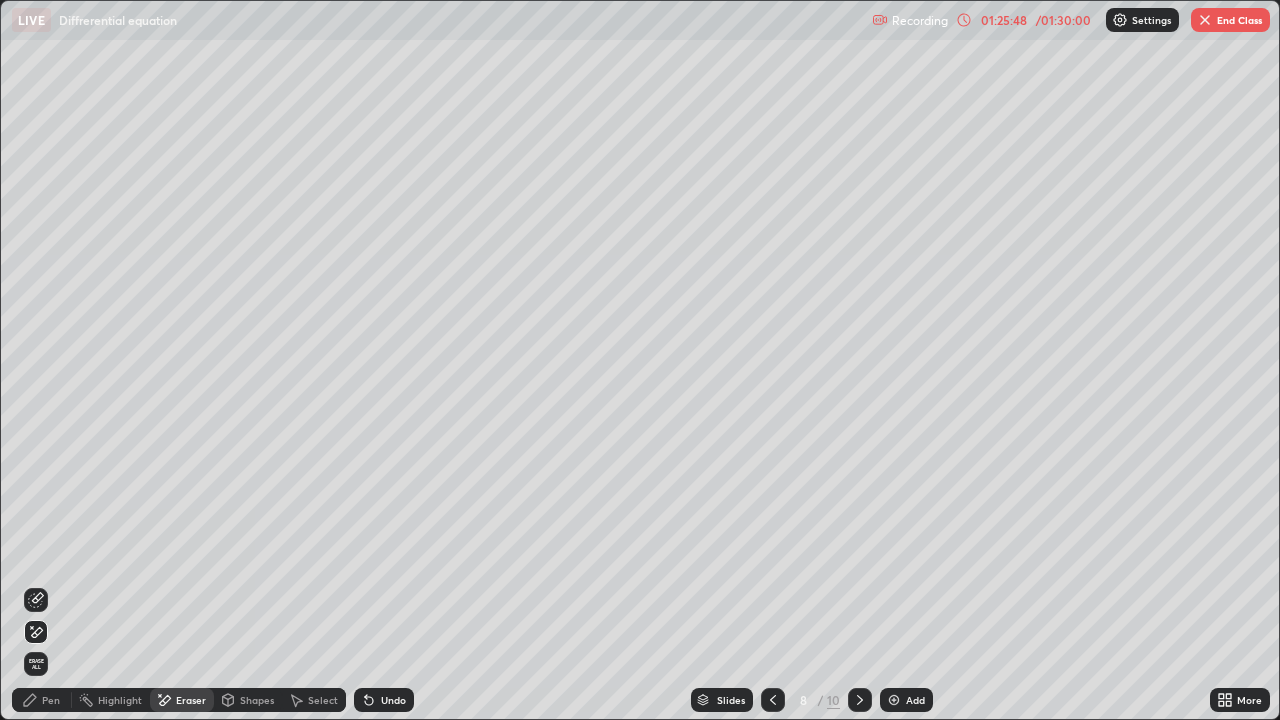 click on "Pen" at bounding box center [42, 700] 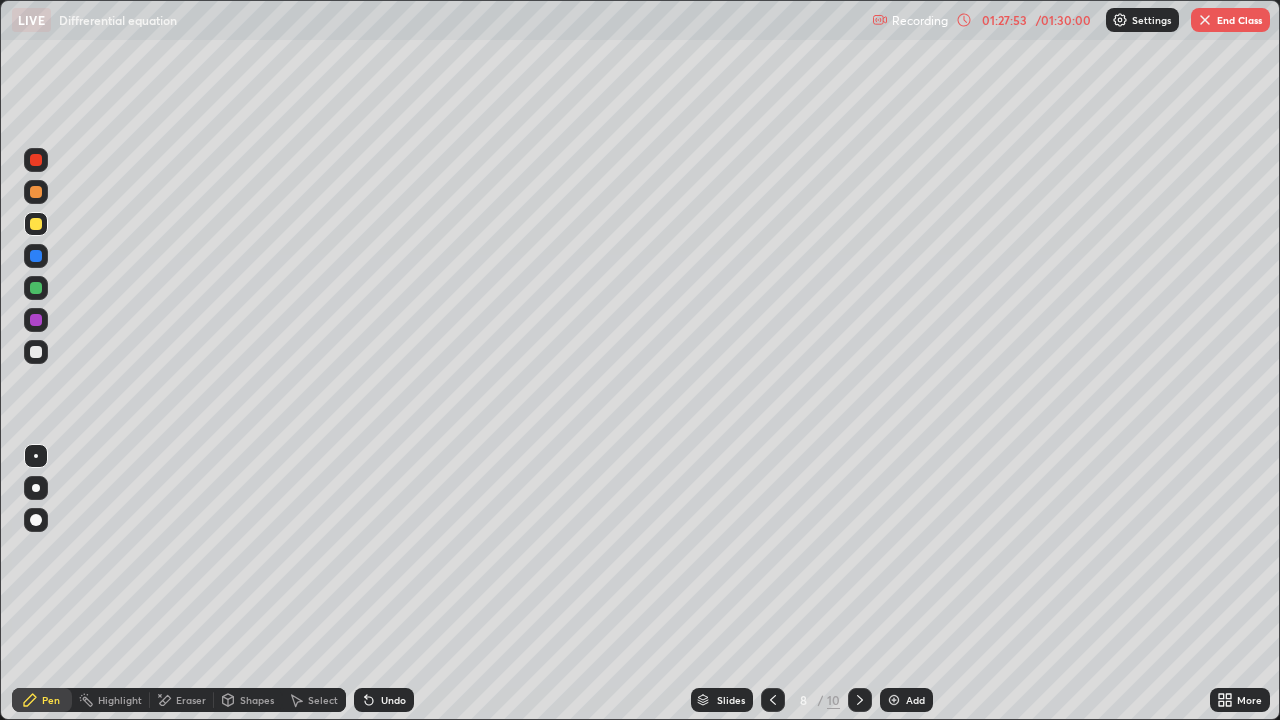 click on "End Class" at bounding box center [1230, 20] 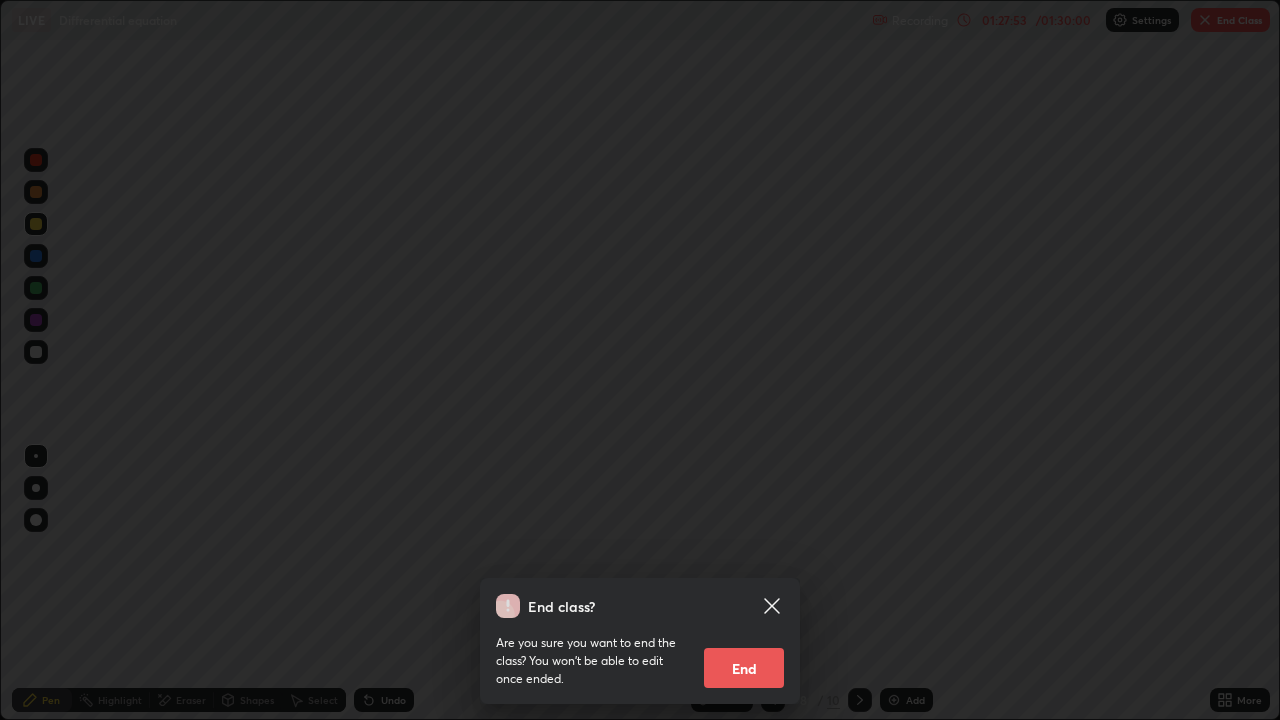 click on "End" at bounding box center (744, 668) 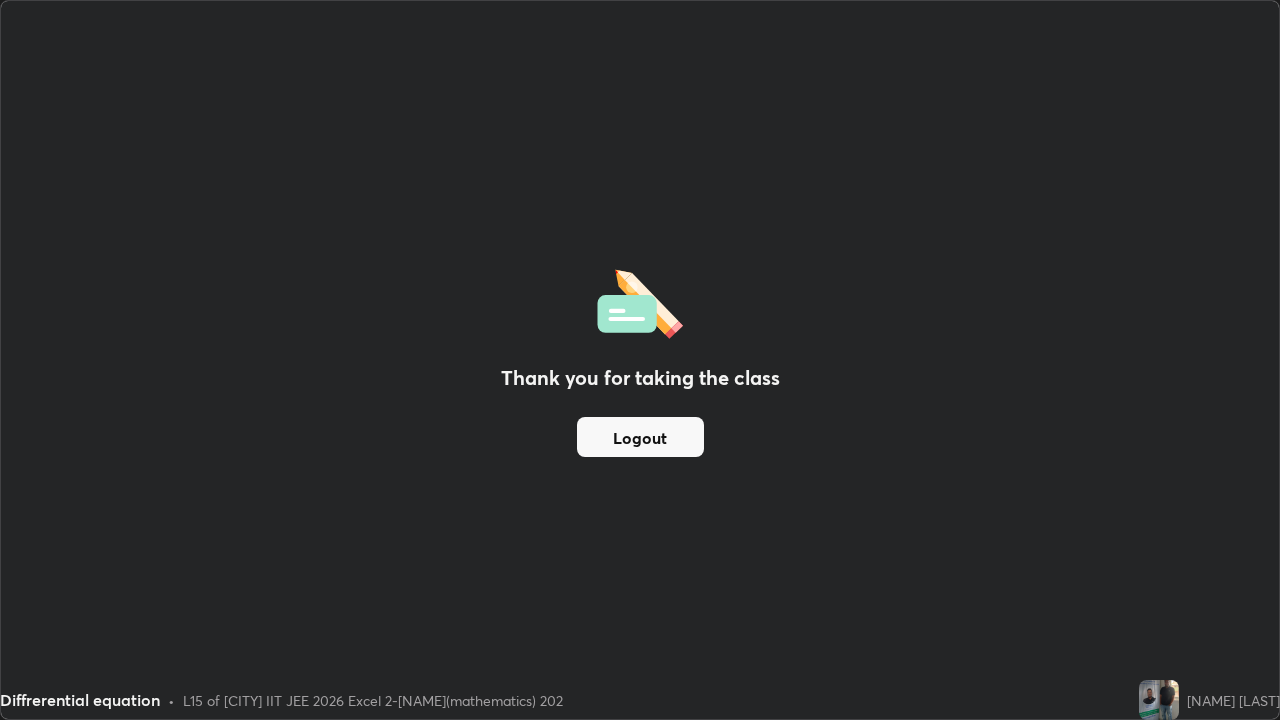 click on "Logout" at bounding box center [640, 437] 